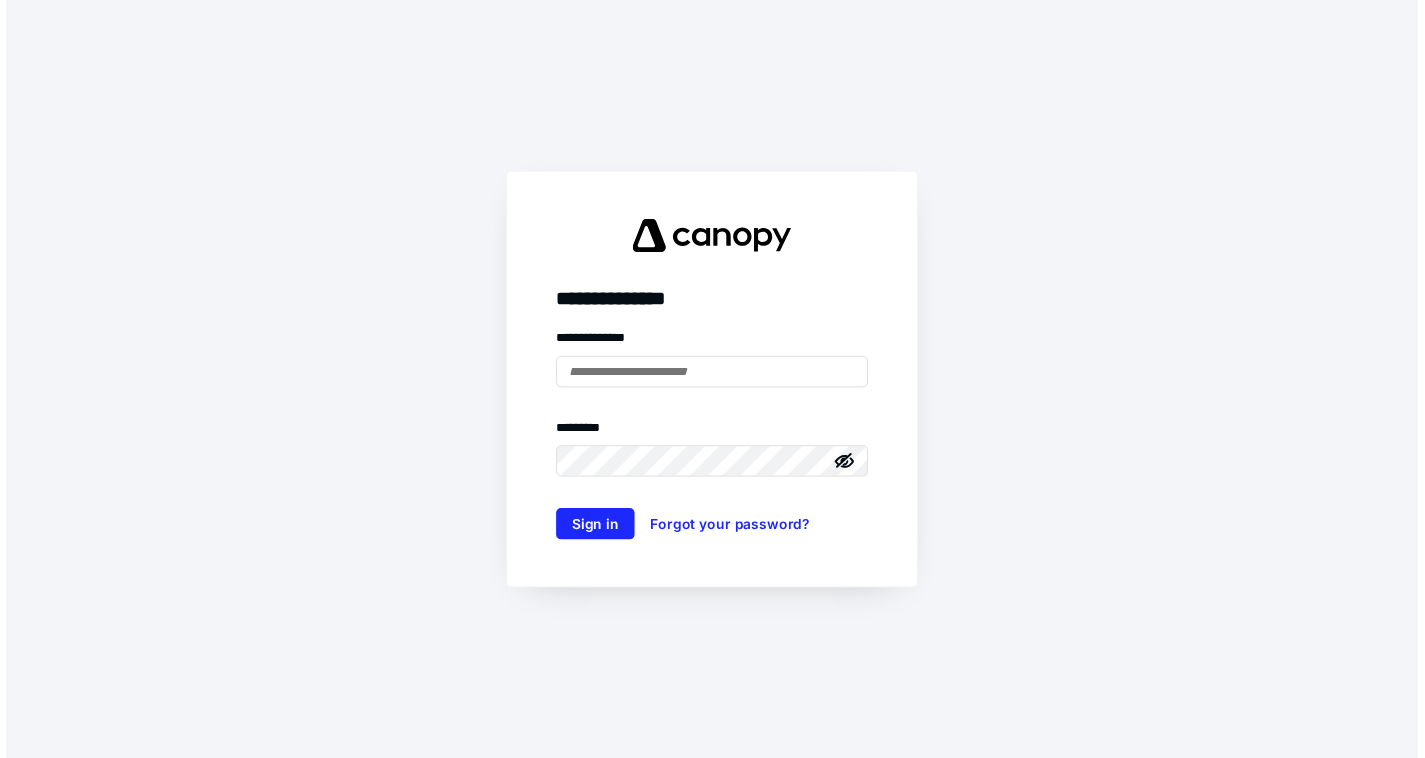 scroll, scrollTop: 0, scrollLeft: 0, axis: both 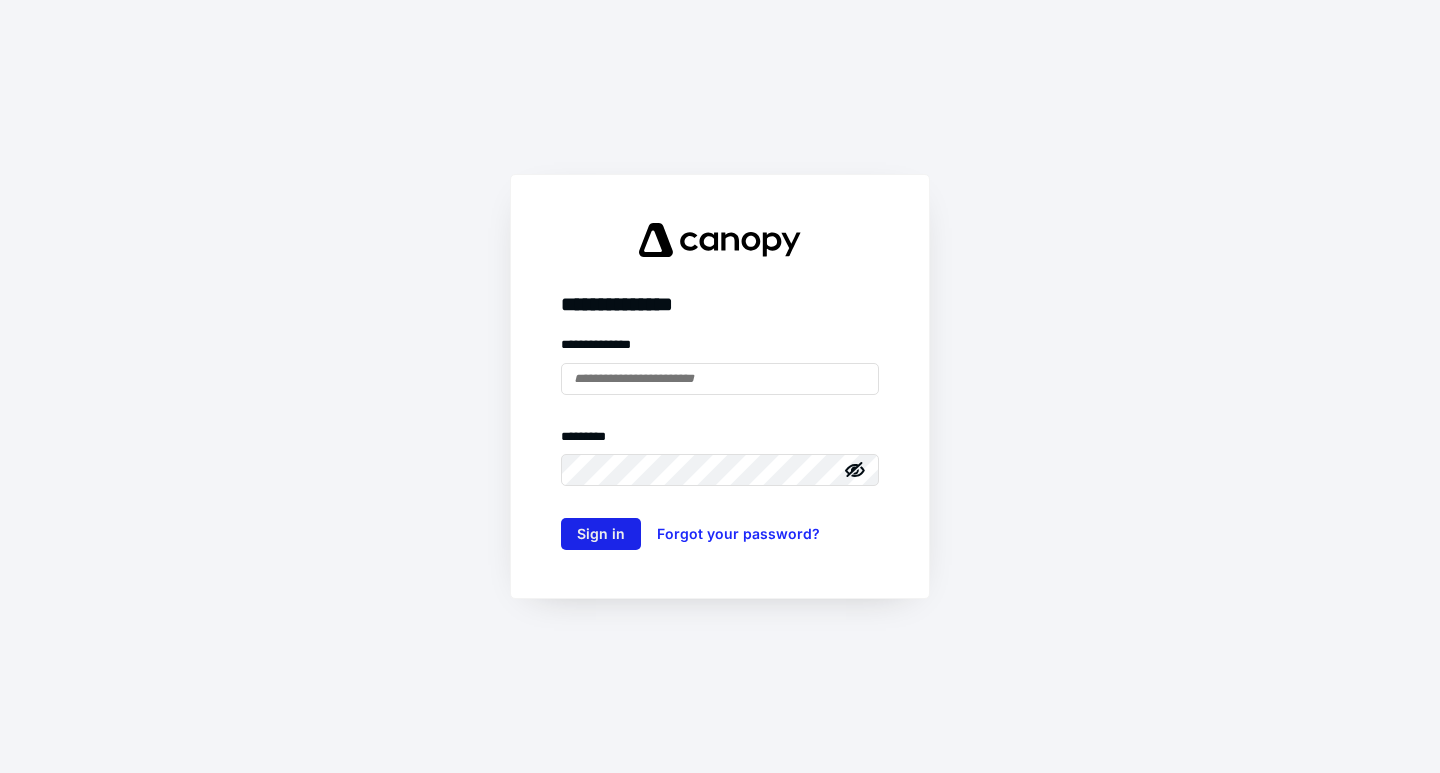 type on "**********" 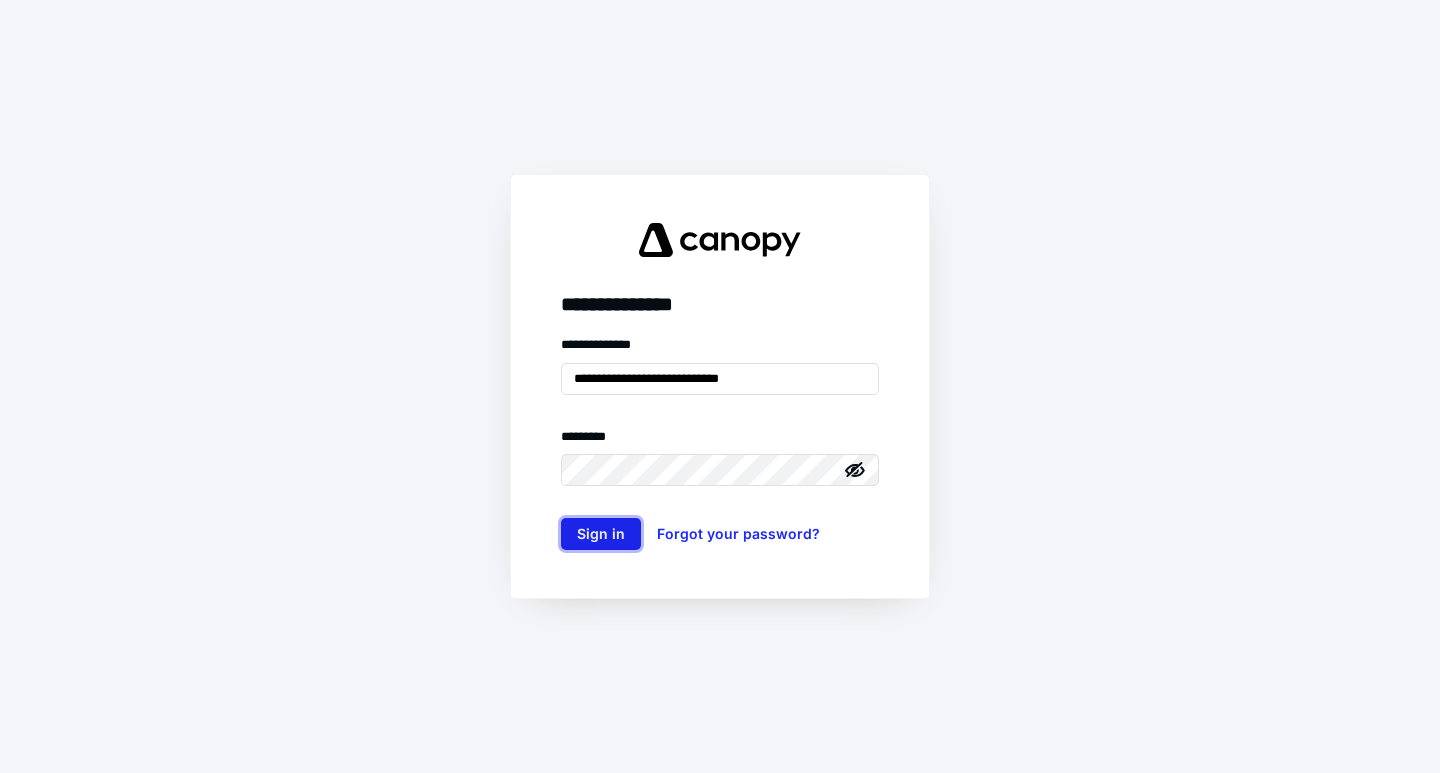 click on "Sign in" at bounding box center (601, 534) 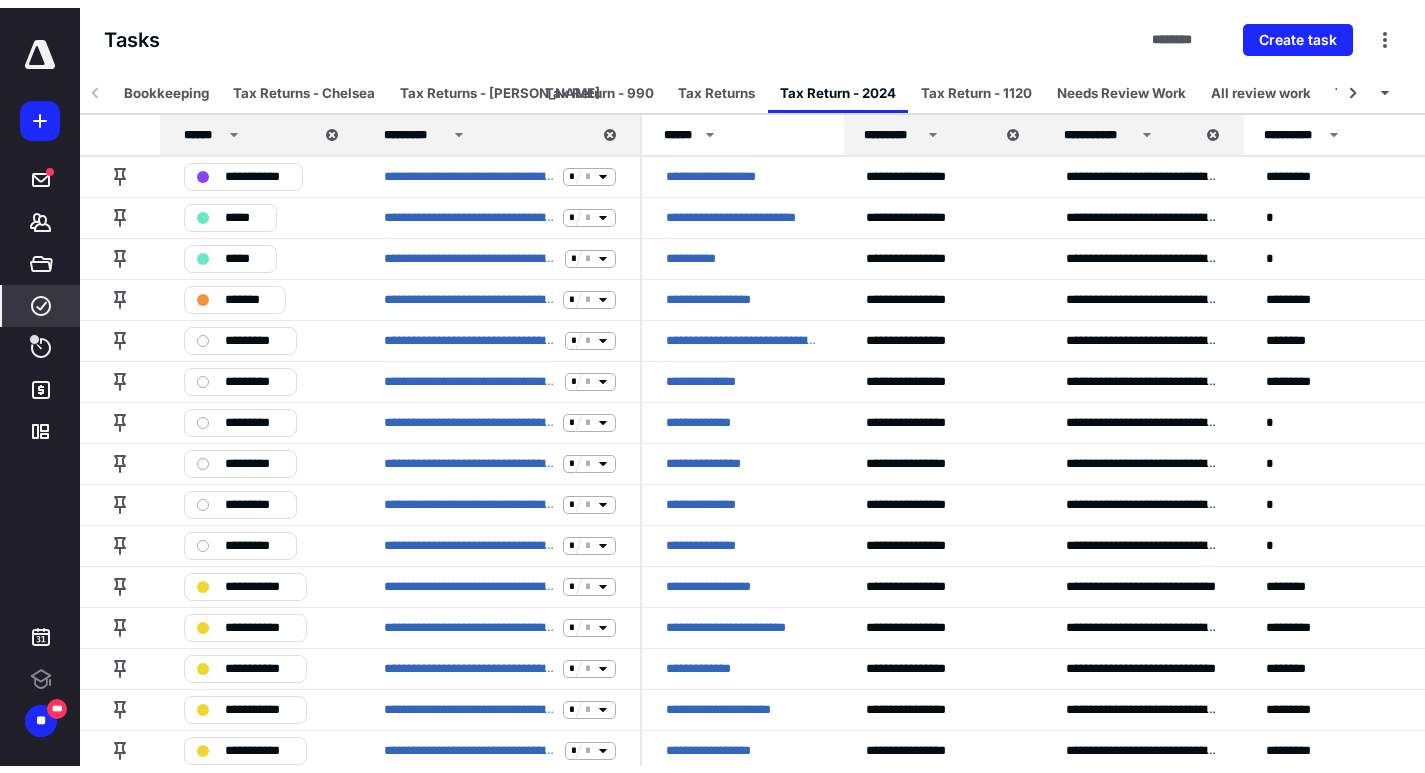 scroll, scrollTop: 0, scrollLeft: 0, axis: both 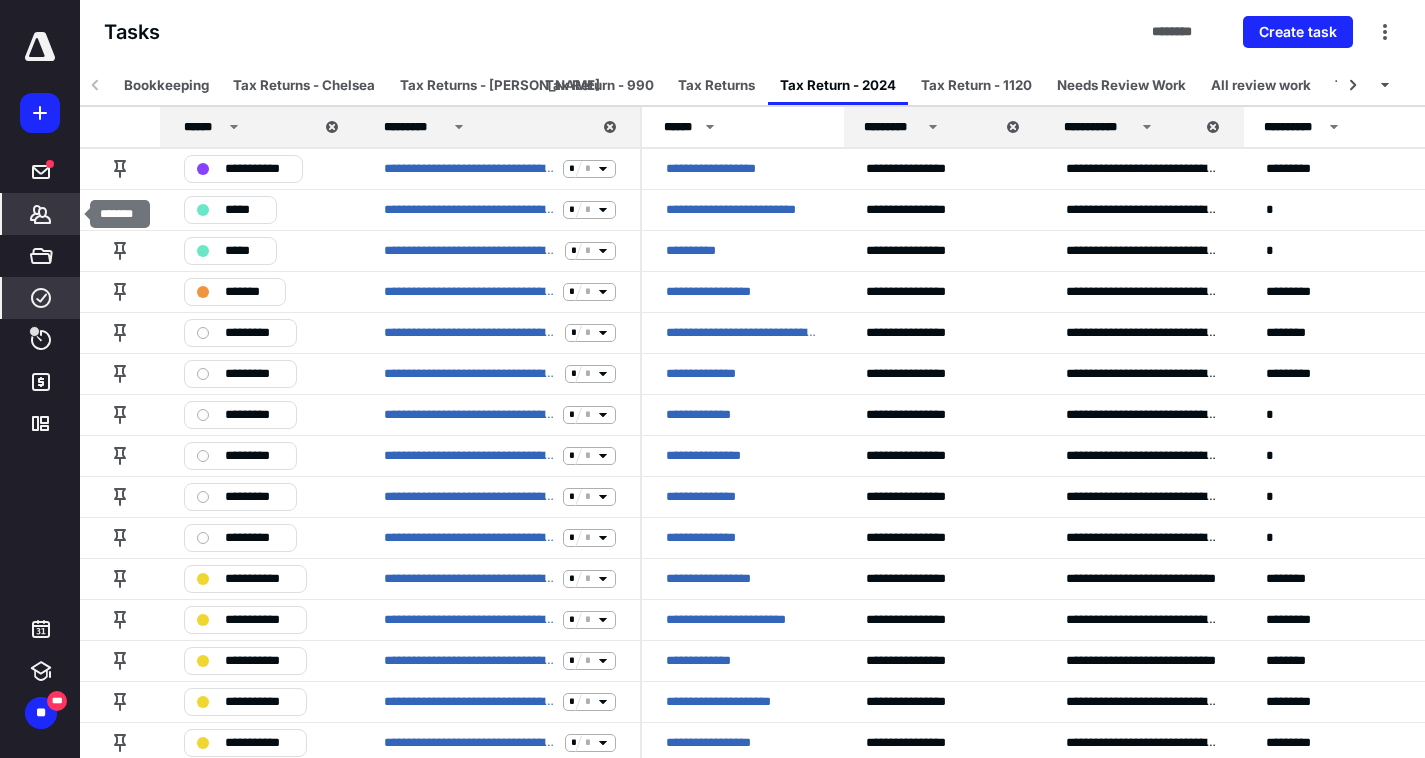 click 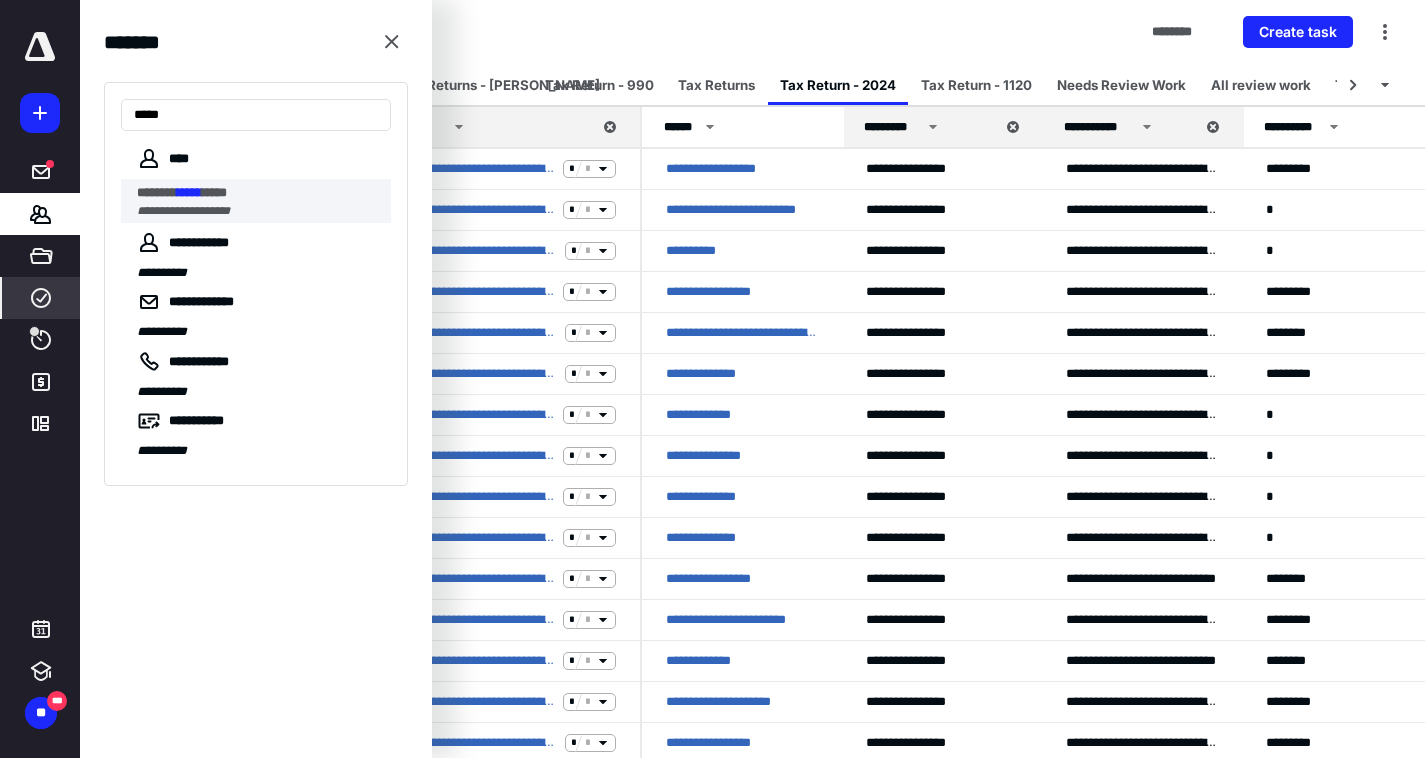 type on "*****" 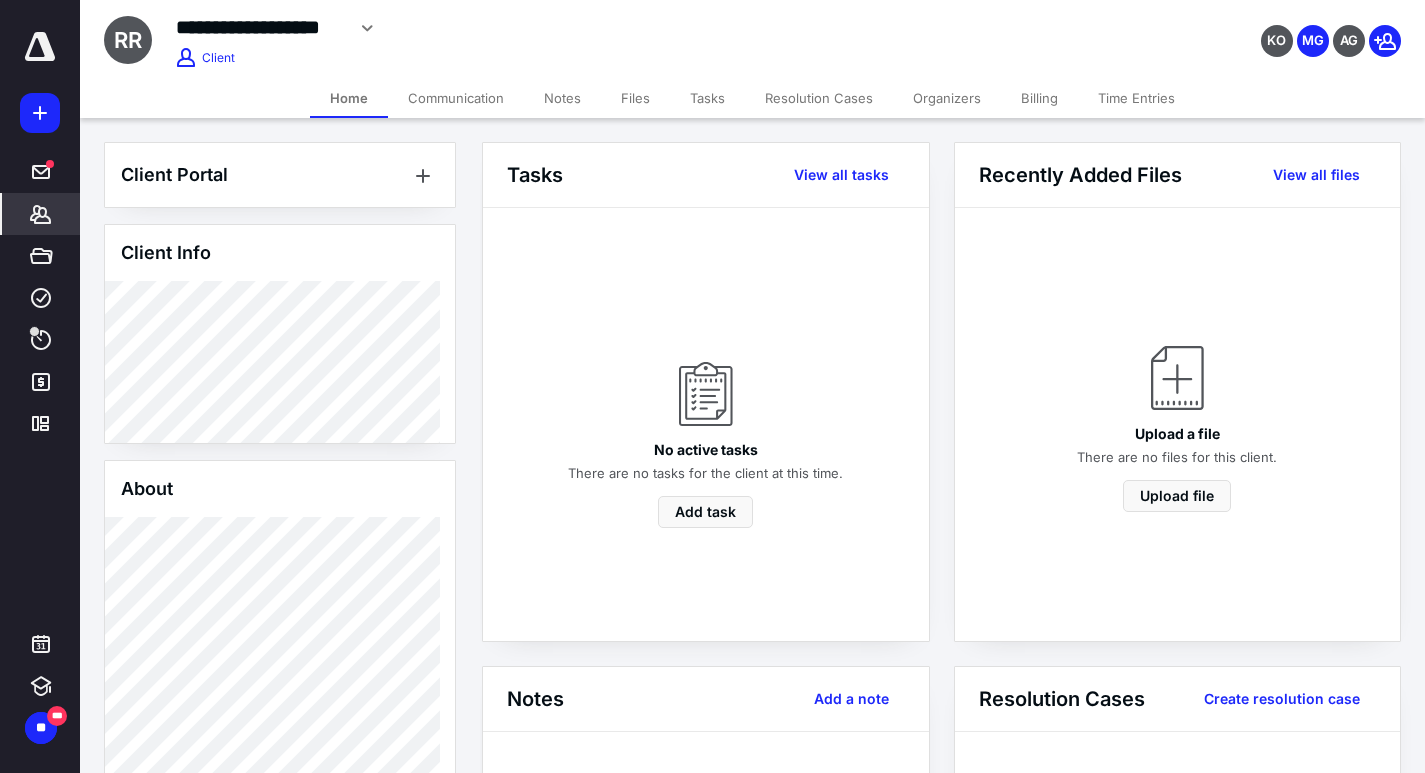 click on "Files" at bounding box center [635, 98] 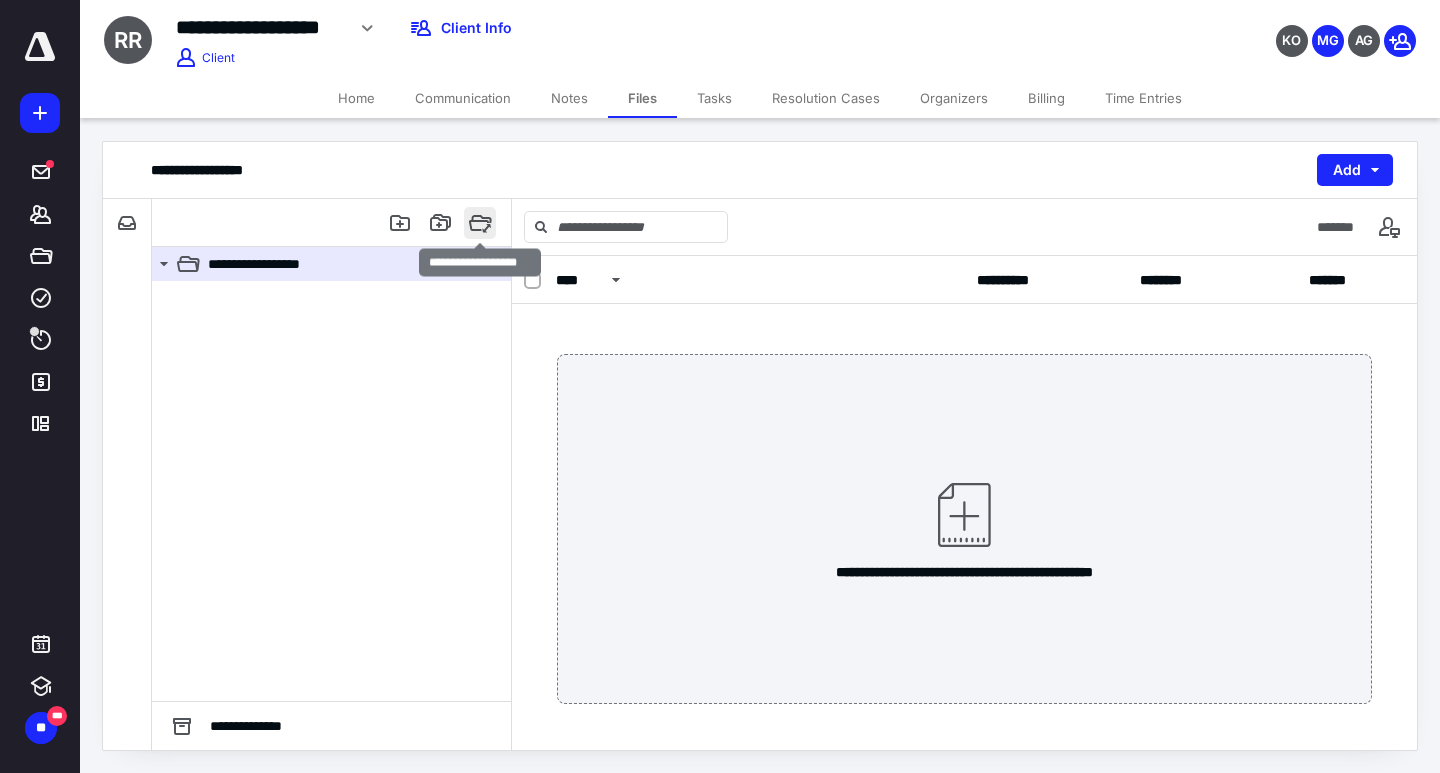 click at bounding box center [480, 223] 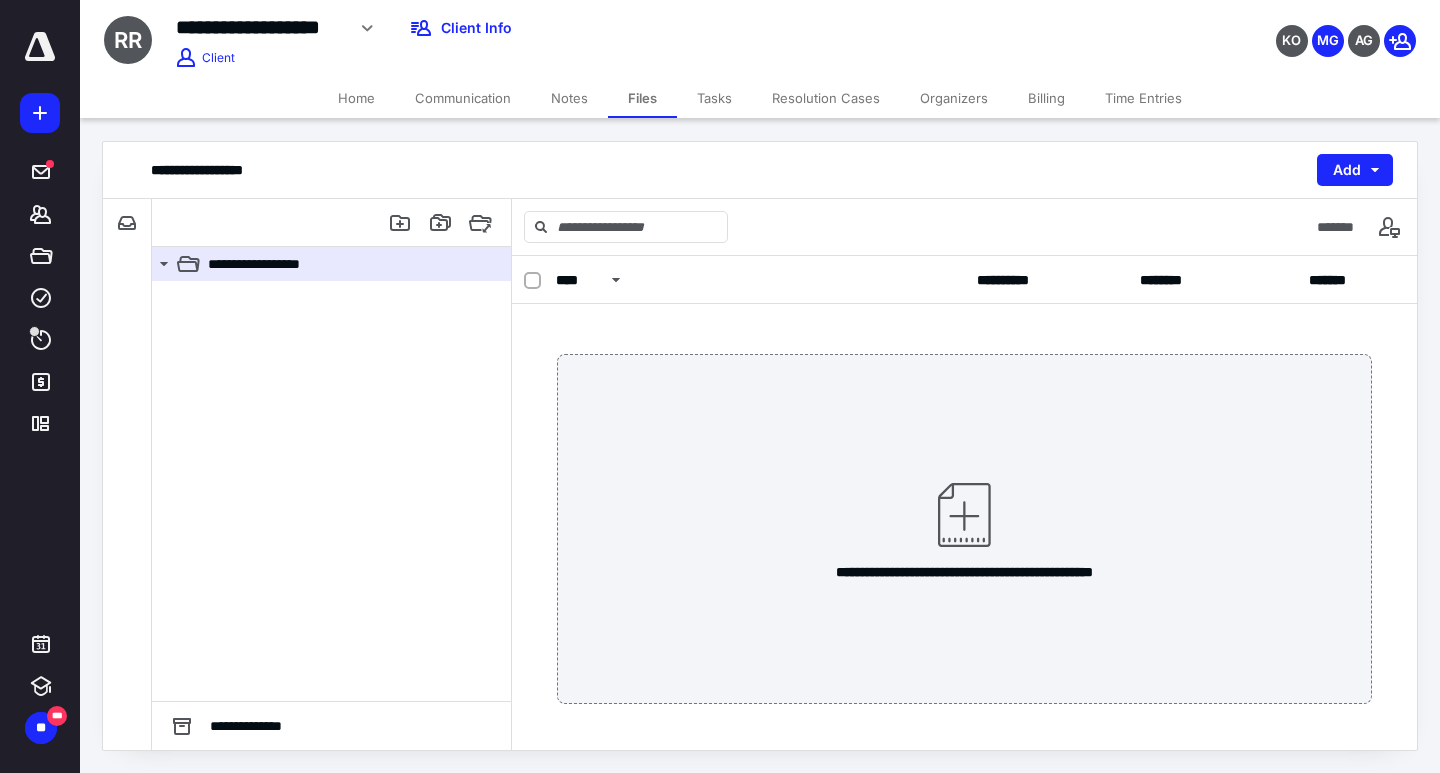 click on "Home" at bounding box center [356, 98] 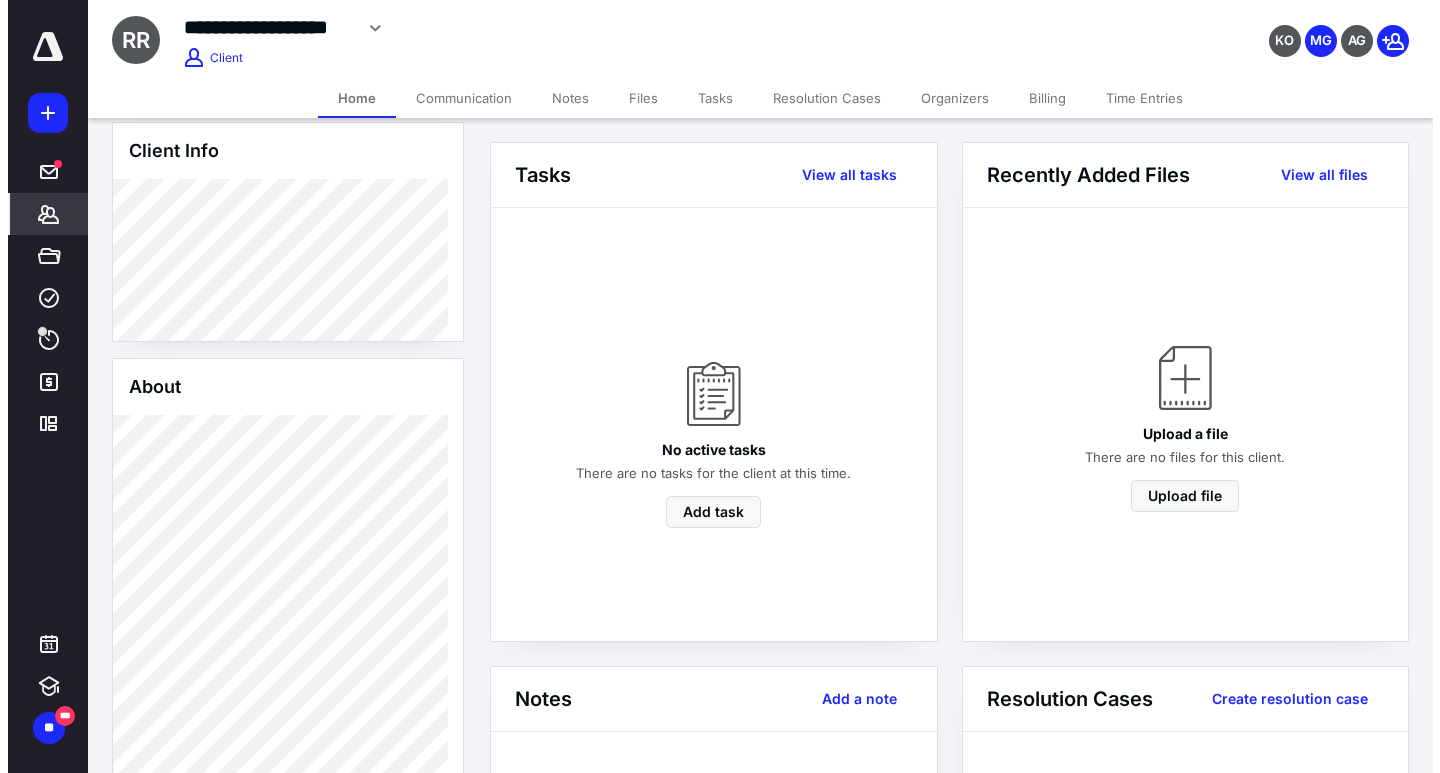 scroll, scrollTop: 0, scrollLeft: 0, axis: both 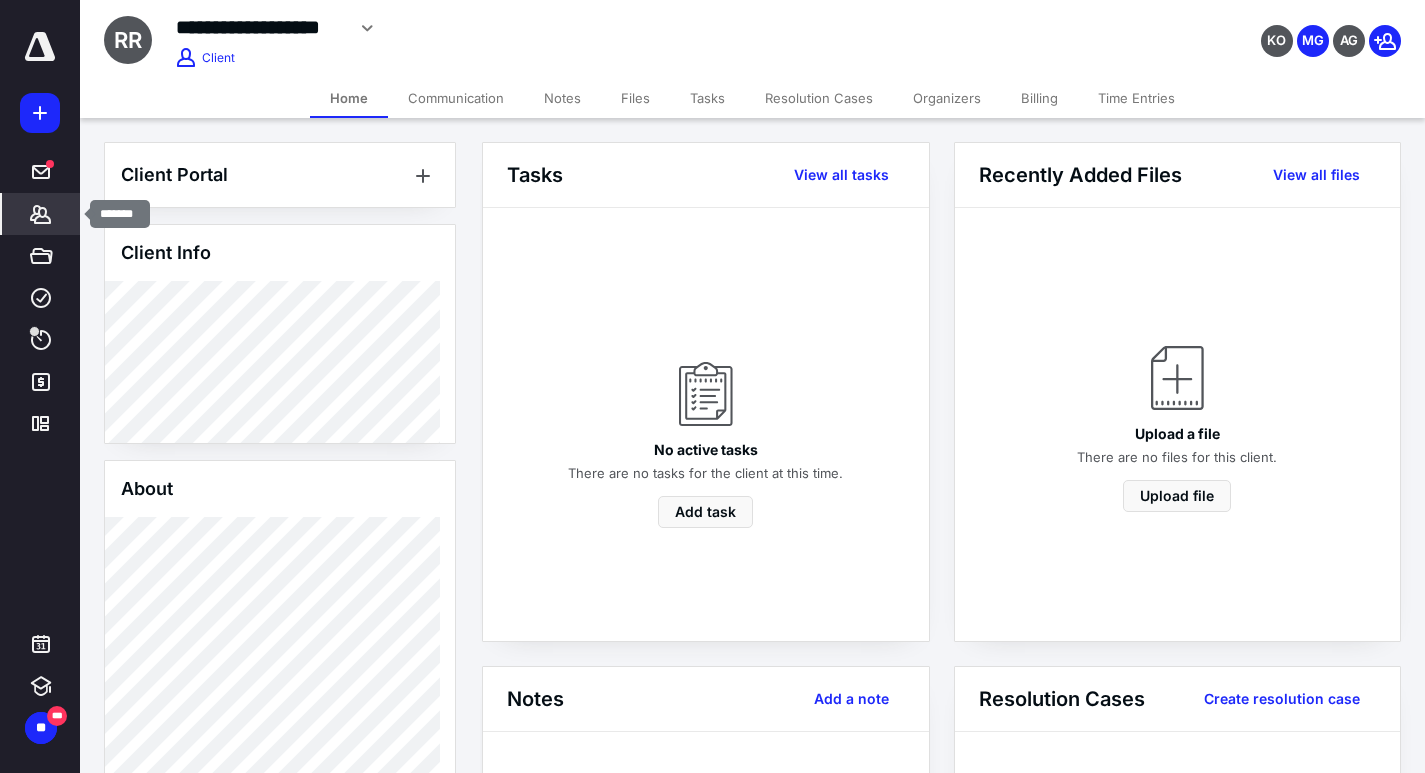 click on "*******" at bounding box center [41, 214] 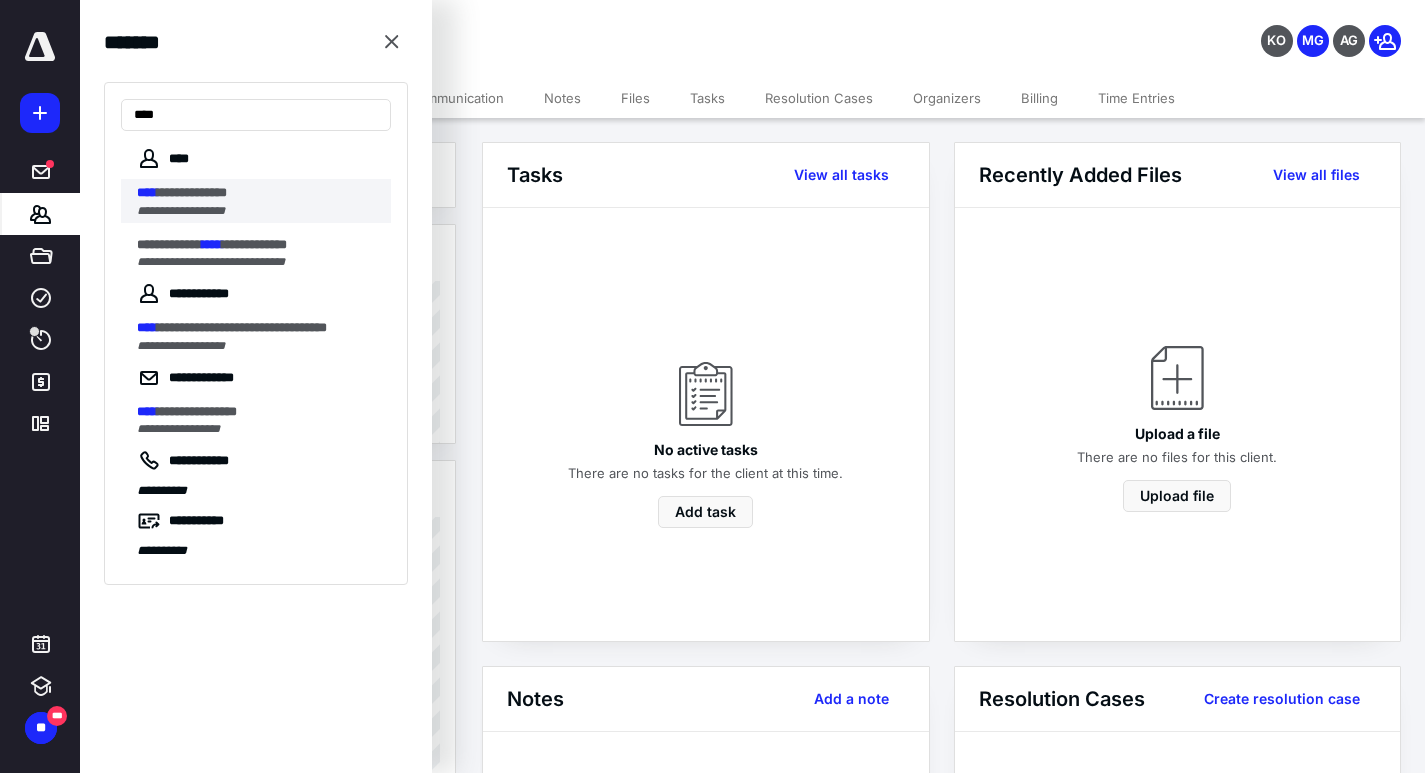 type on "****" 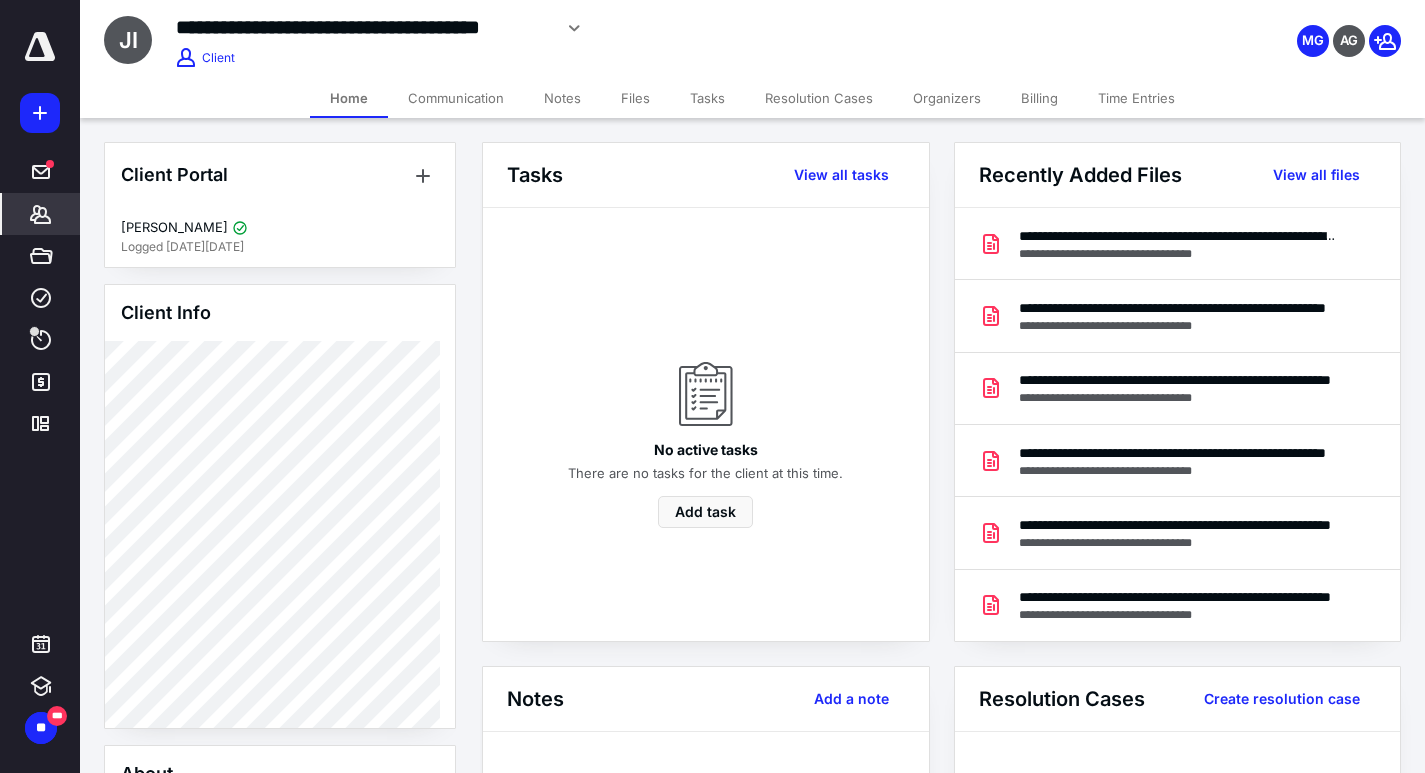 click on "Files" at bounding box center [635, 98] 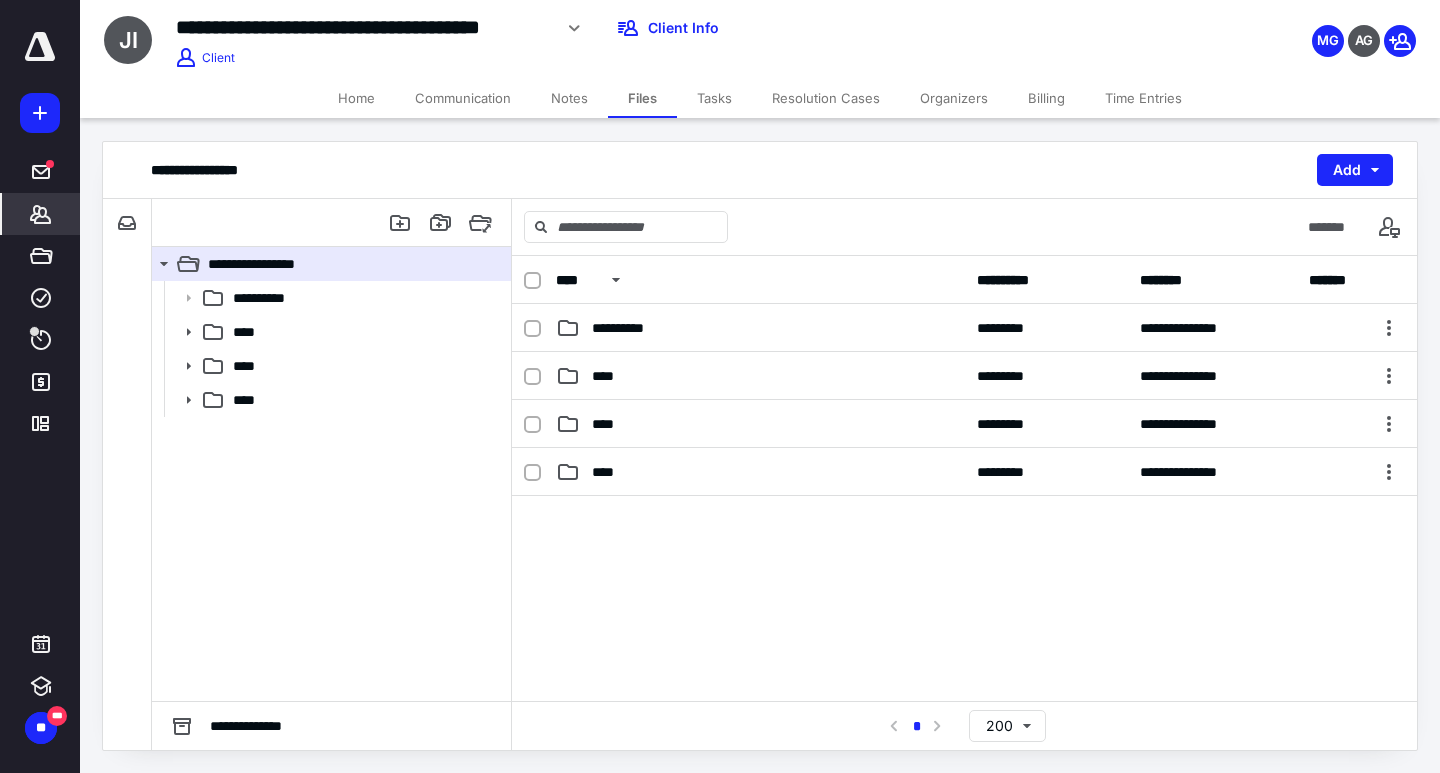 click on "*******" at bounding box center (41, 214) 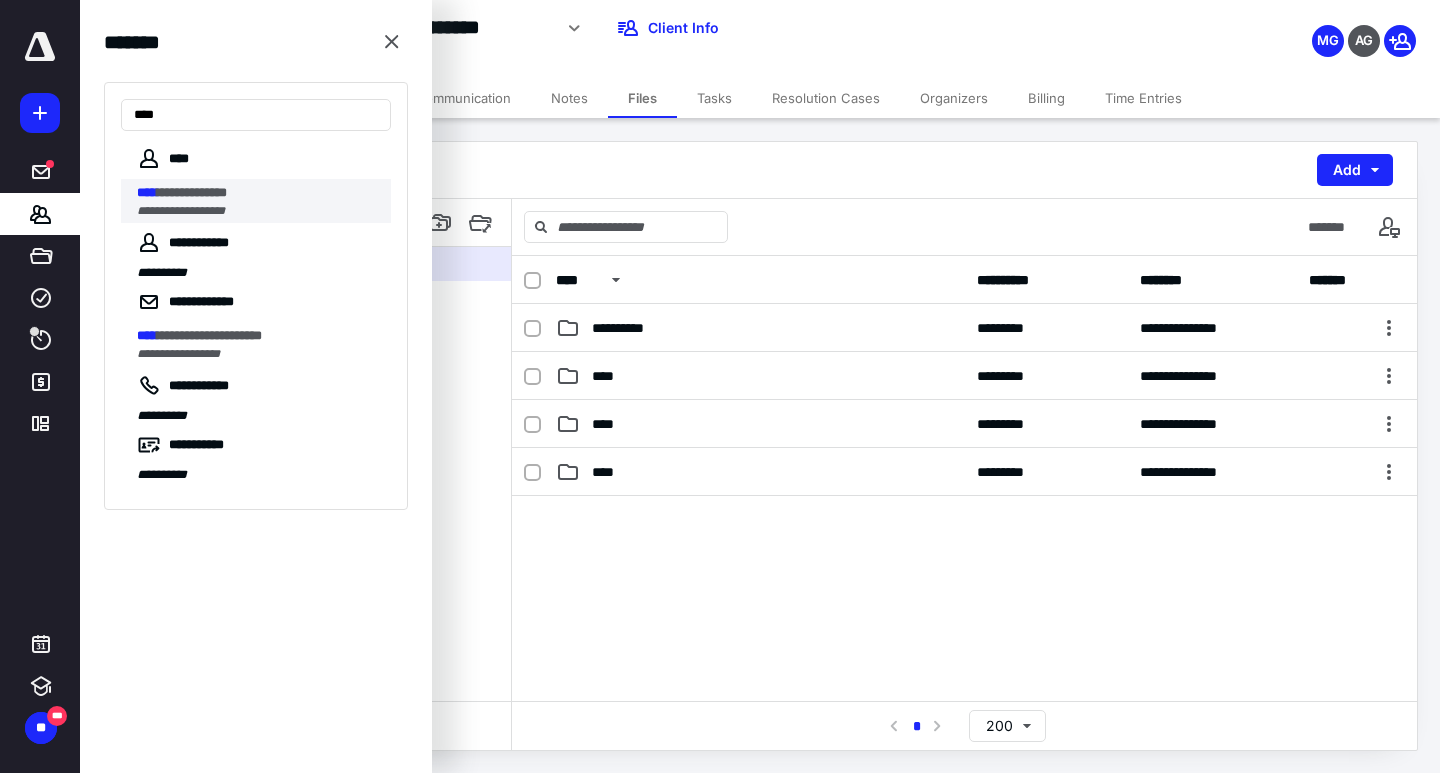 type on "****" 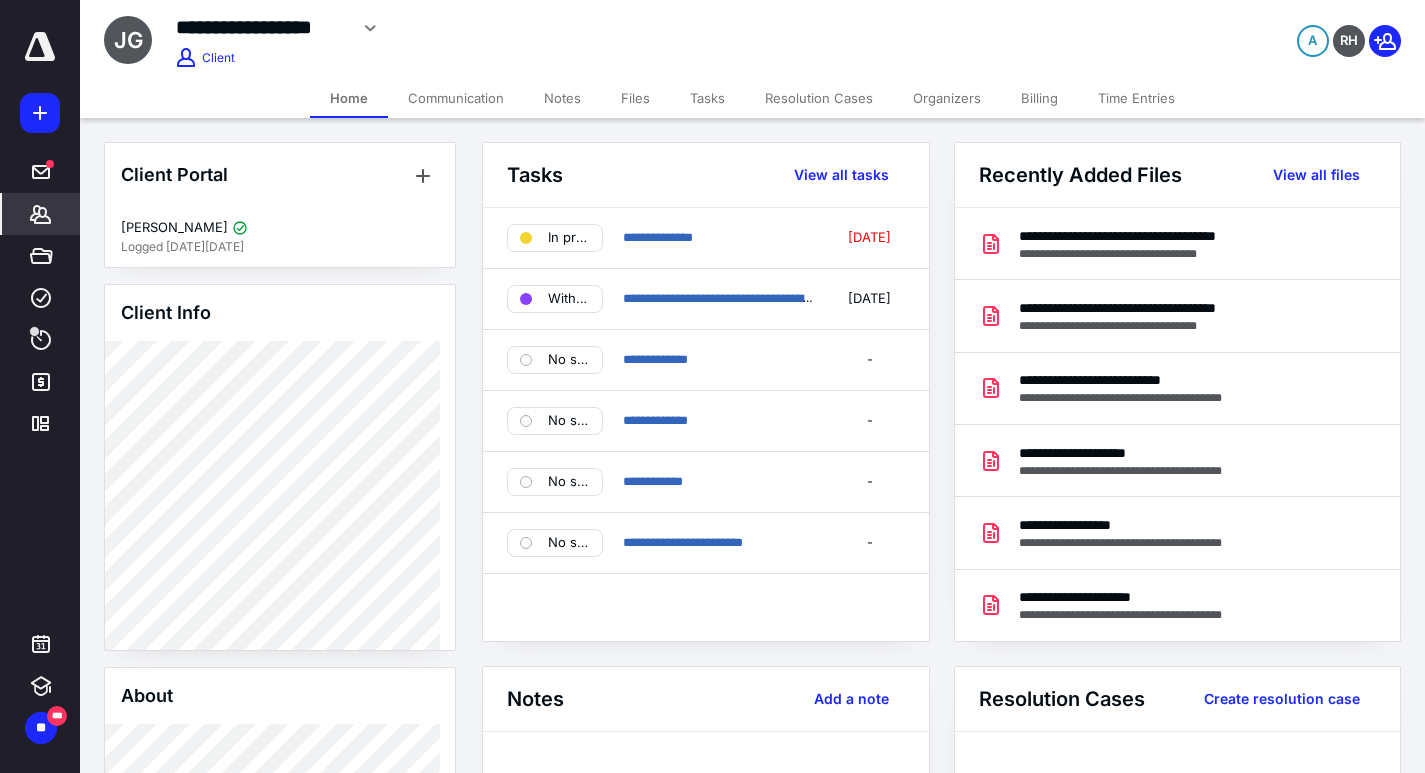 click on "Files" at bounding box center (635, 98) 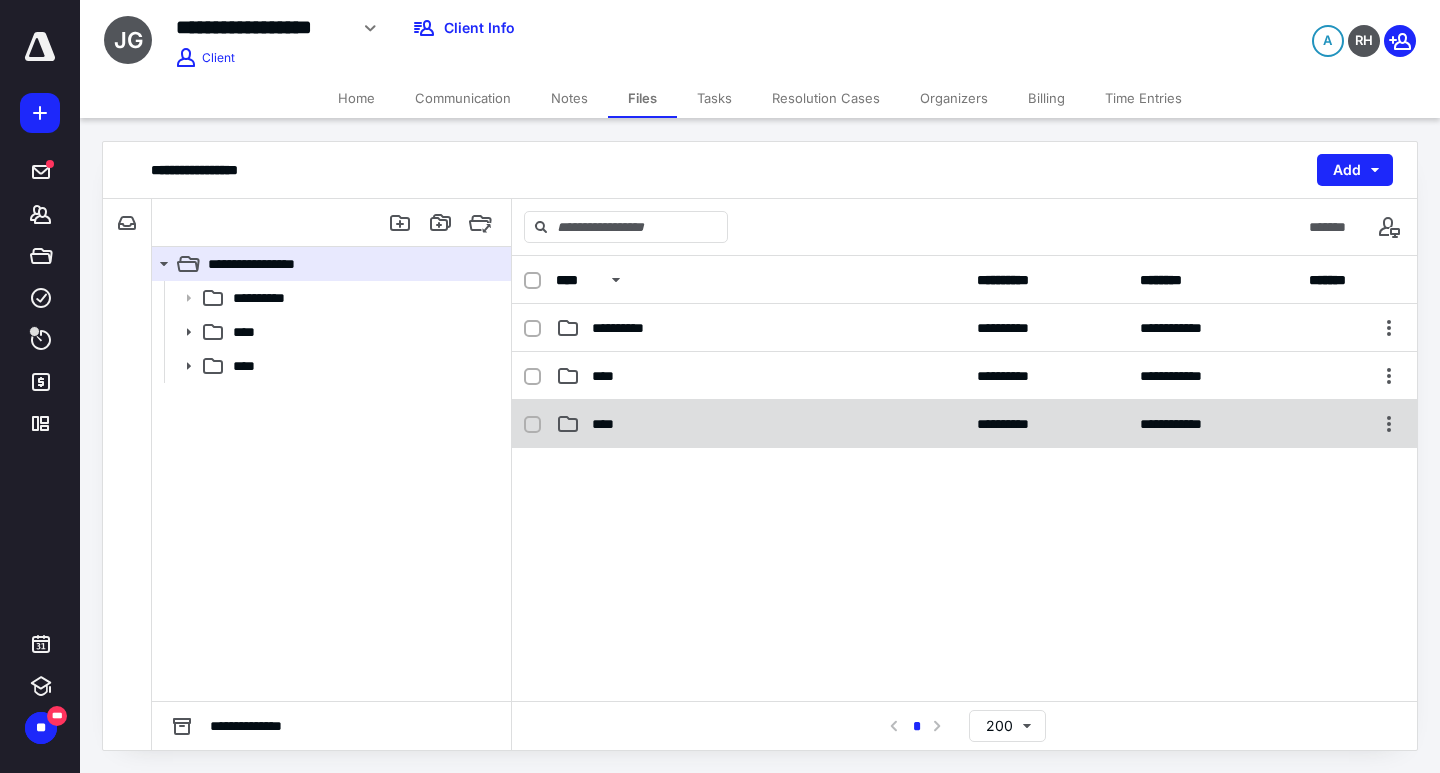 click on "****" at bounding box center [609, 424] 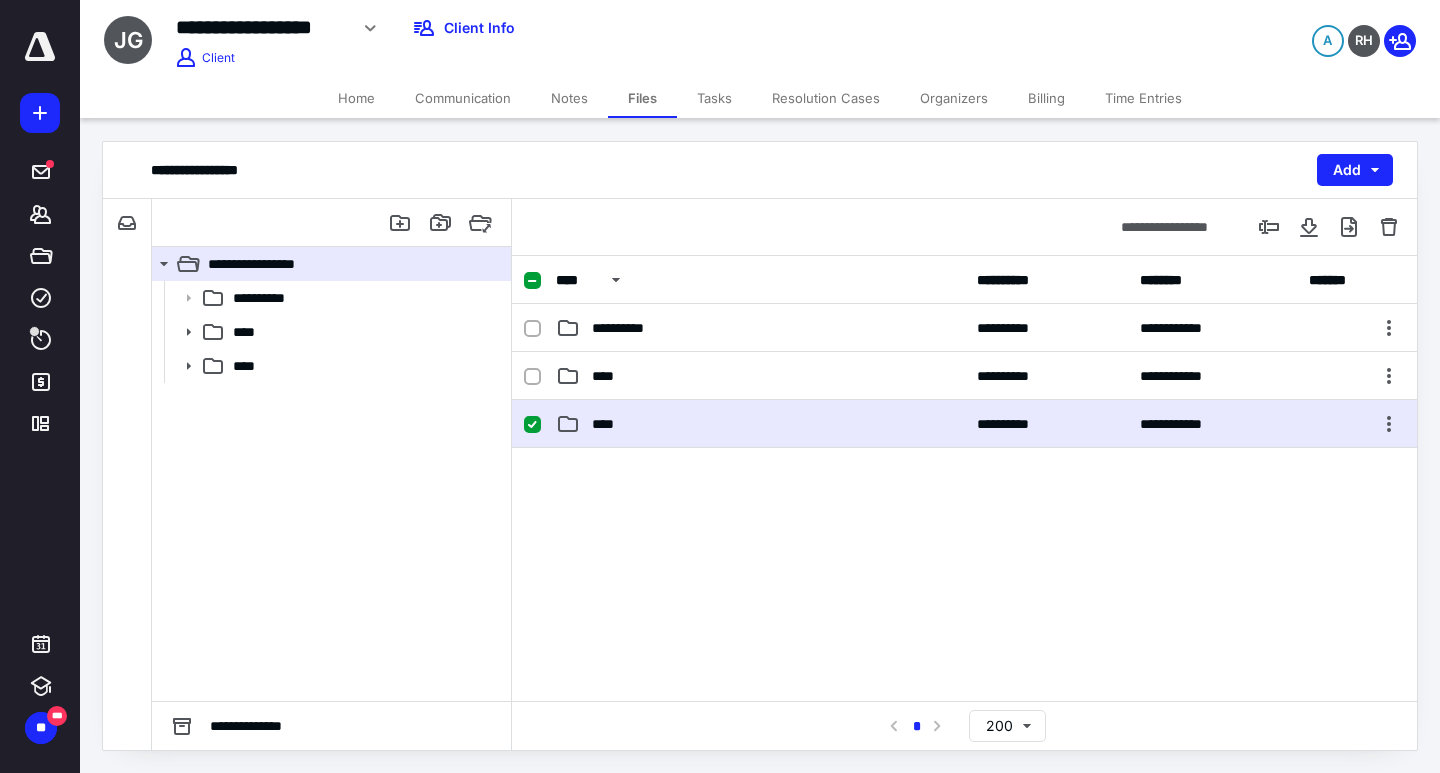 click on "****" at bounding box center (609, 424) 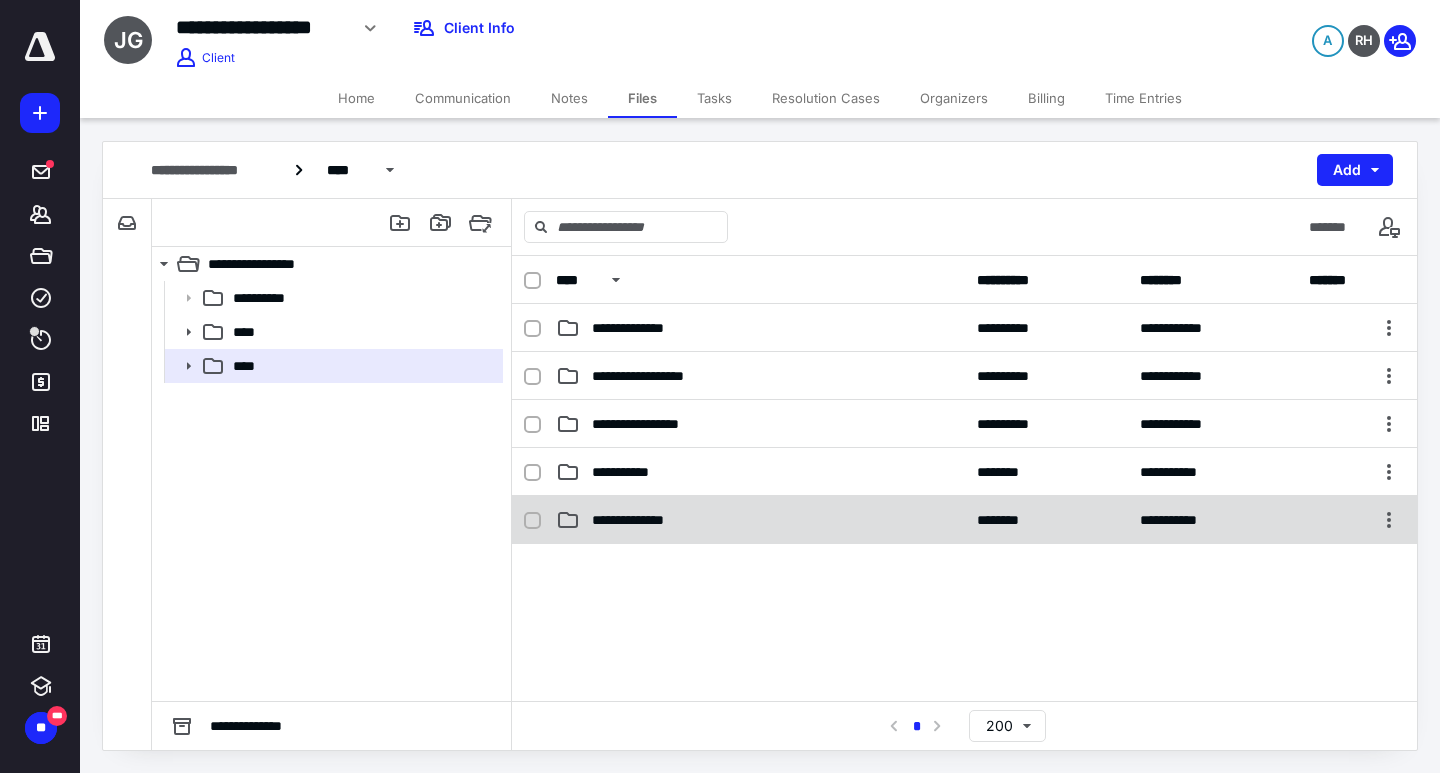 click on "**********" at bounding box center [964, 520] 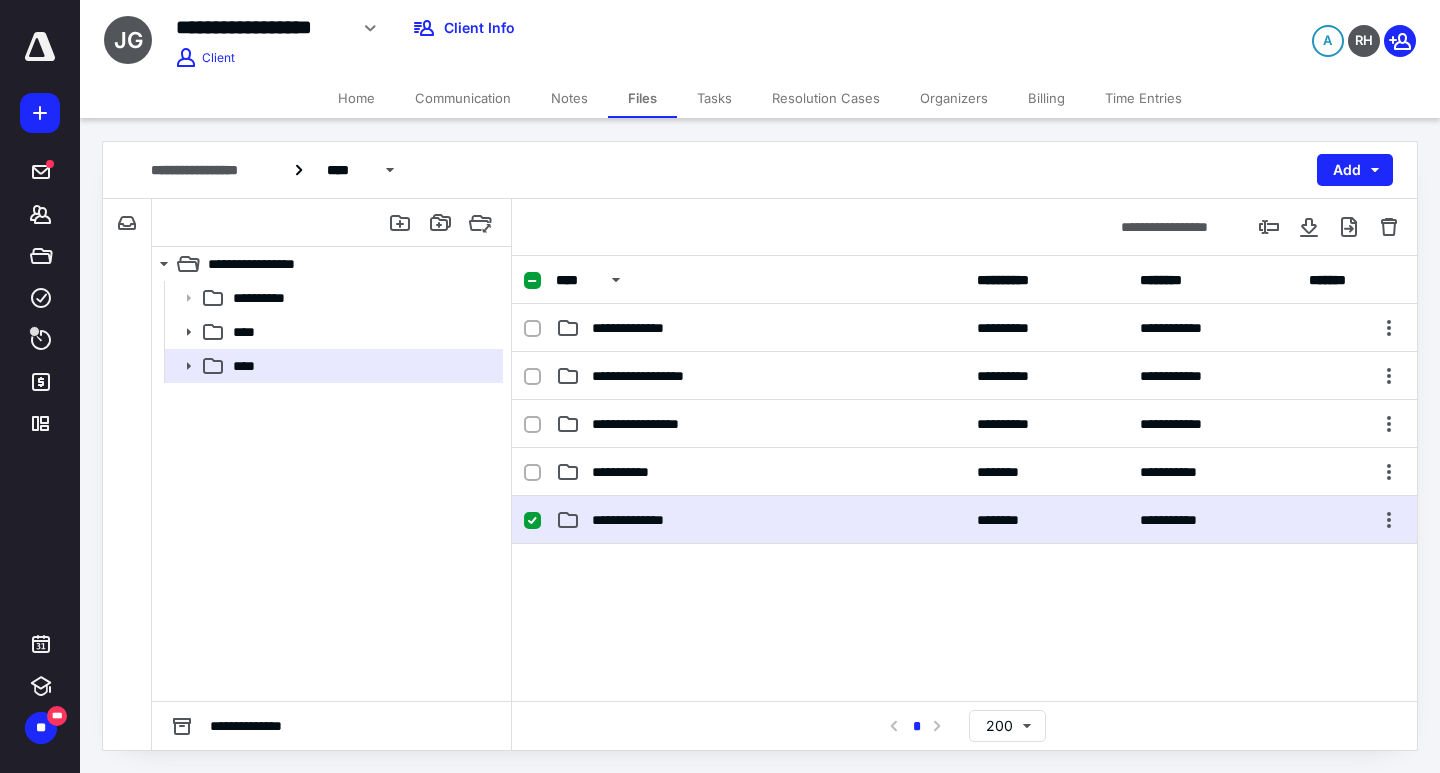 click on "**********" at bounding box center [964, 520] 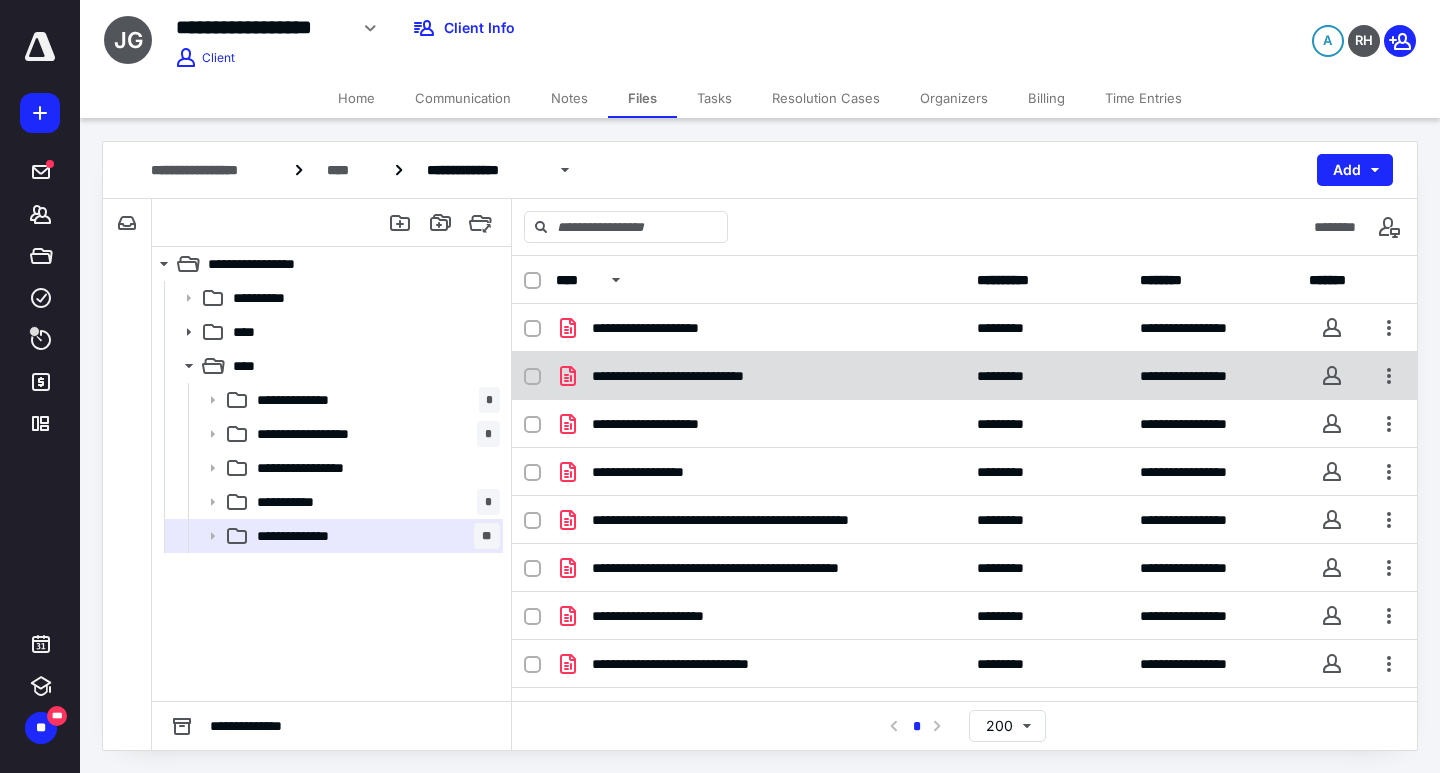 click on "**********" at bounding box center (701, 376) 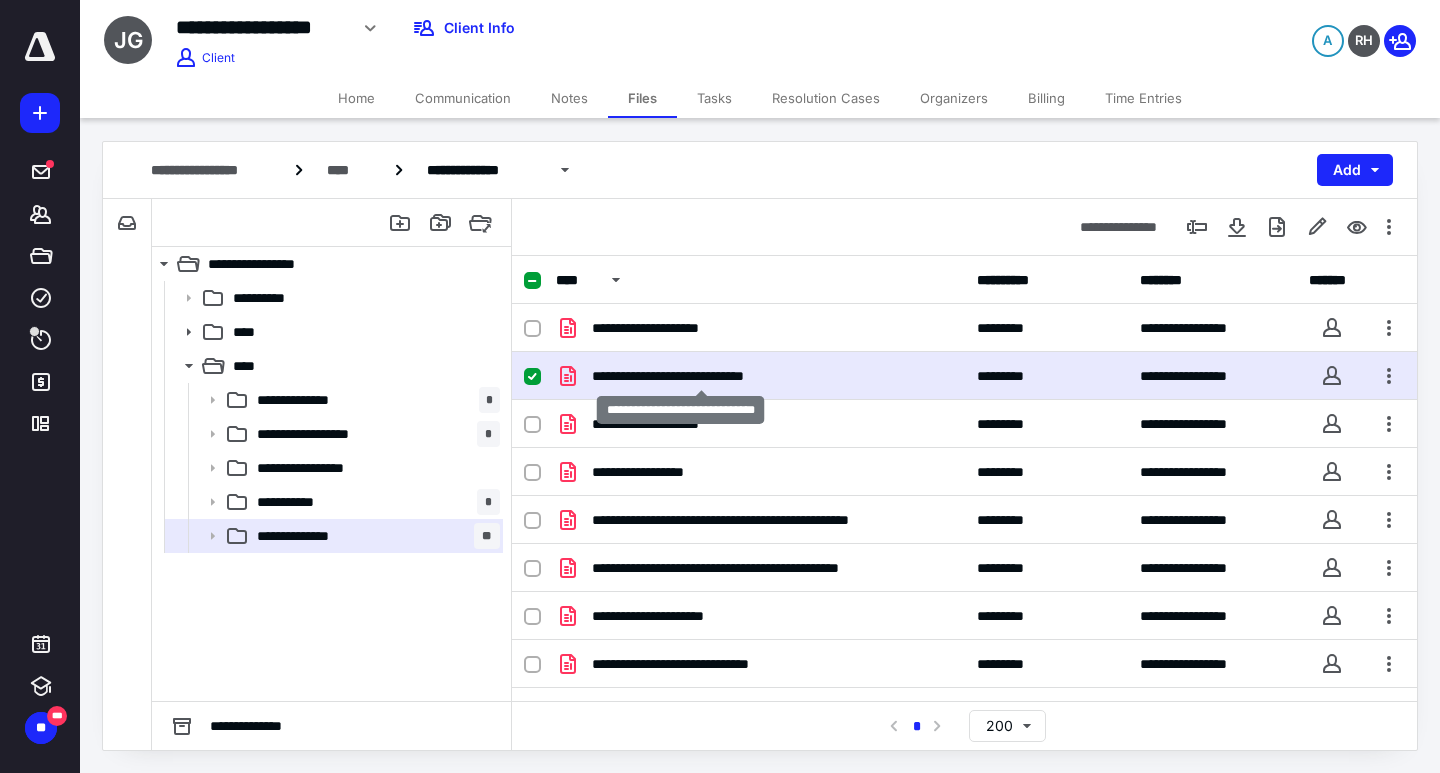 click on "**********" at bounding box center [701, 376] 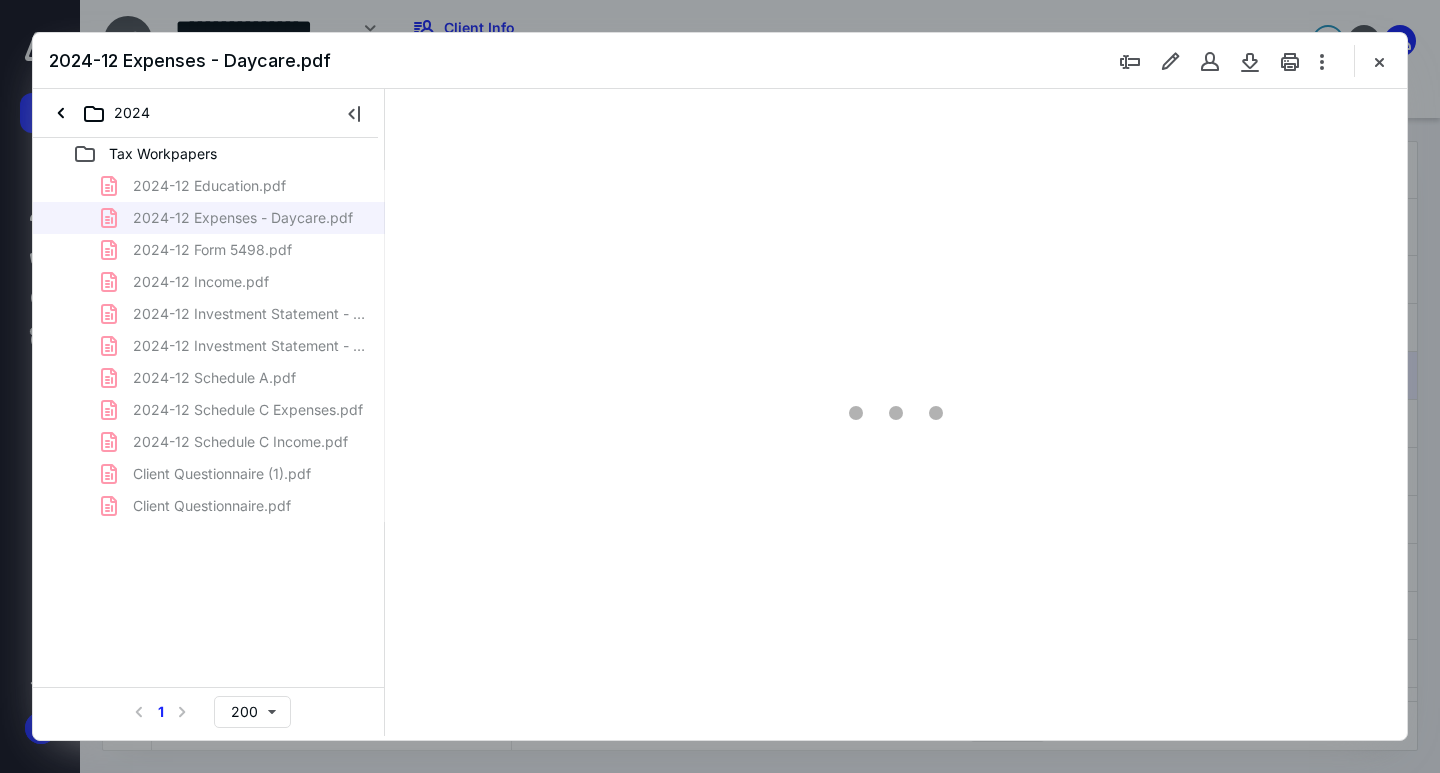 scroll, scrollTop: 0, scrollLeft: 0, axis: both 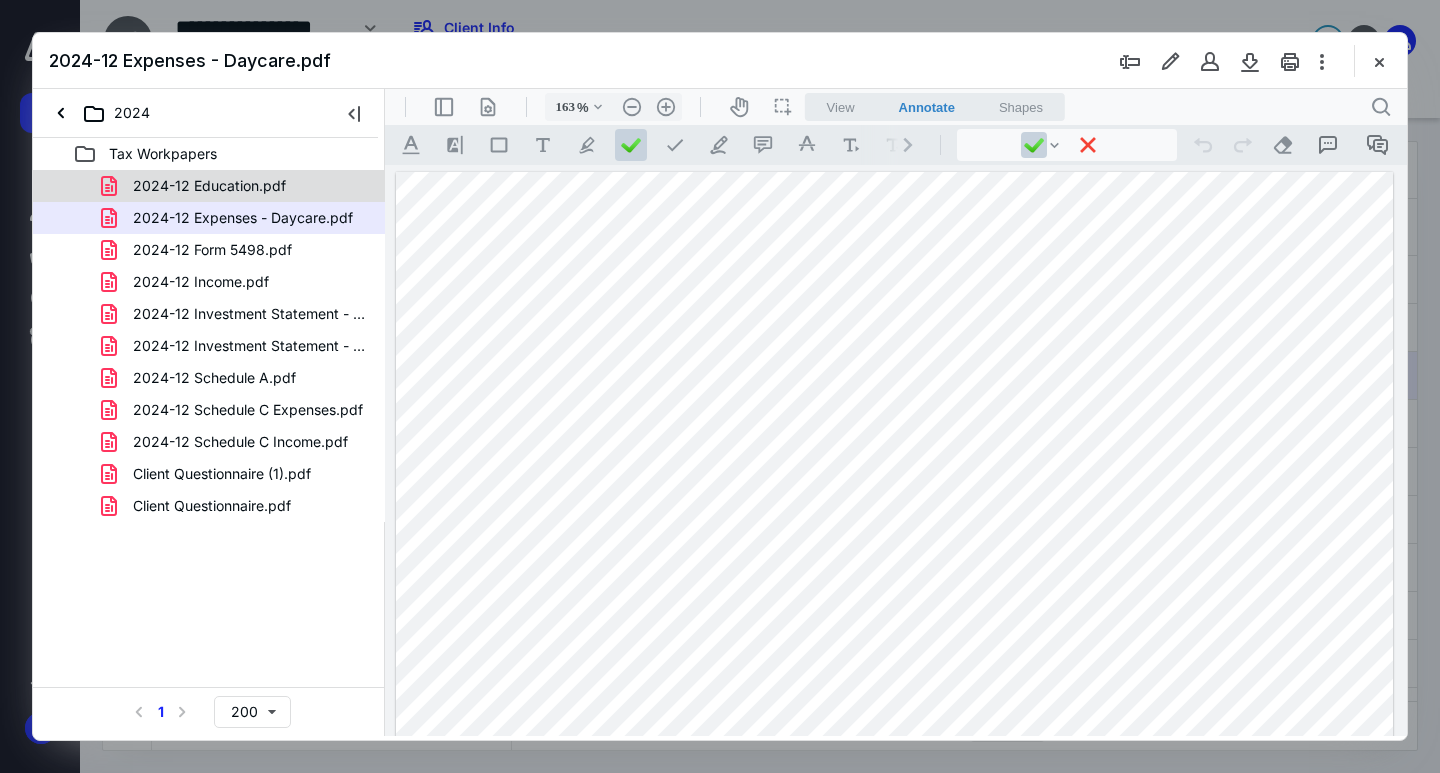 click on "2024-12 Education.pdf" at bounding box center (209, 186) 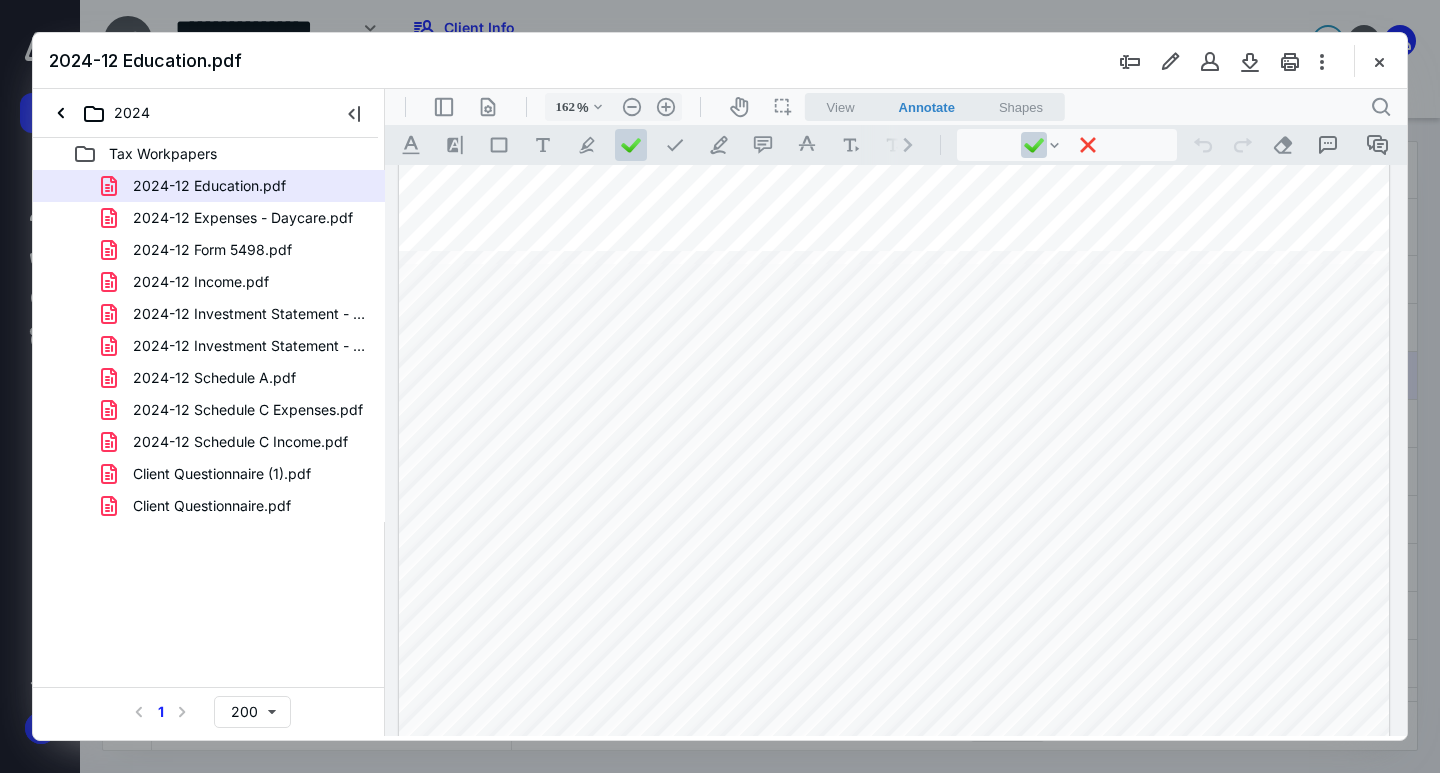 scroll, scrollTop: 0, scrollLeft: 0, axis: both 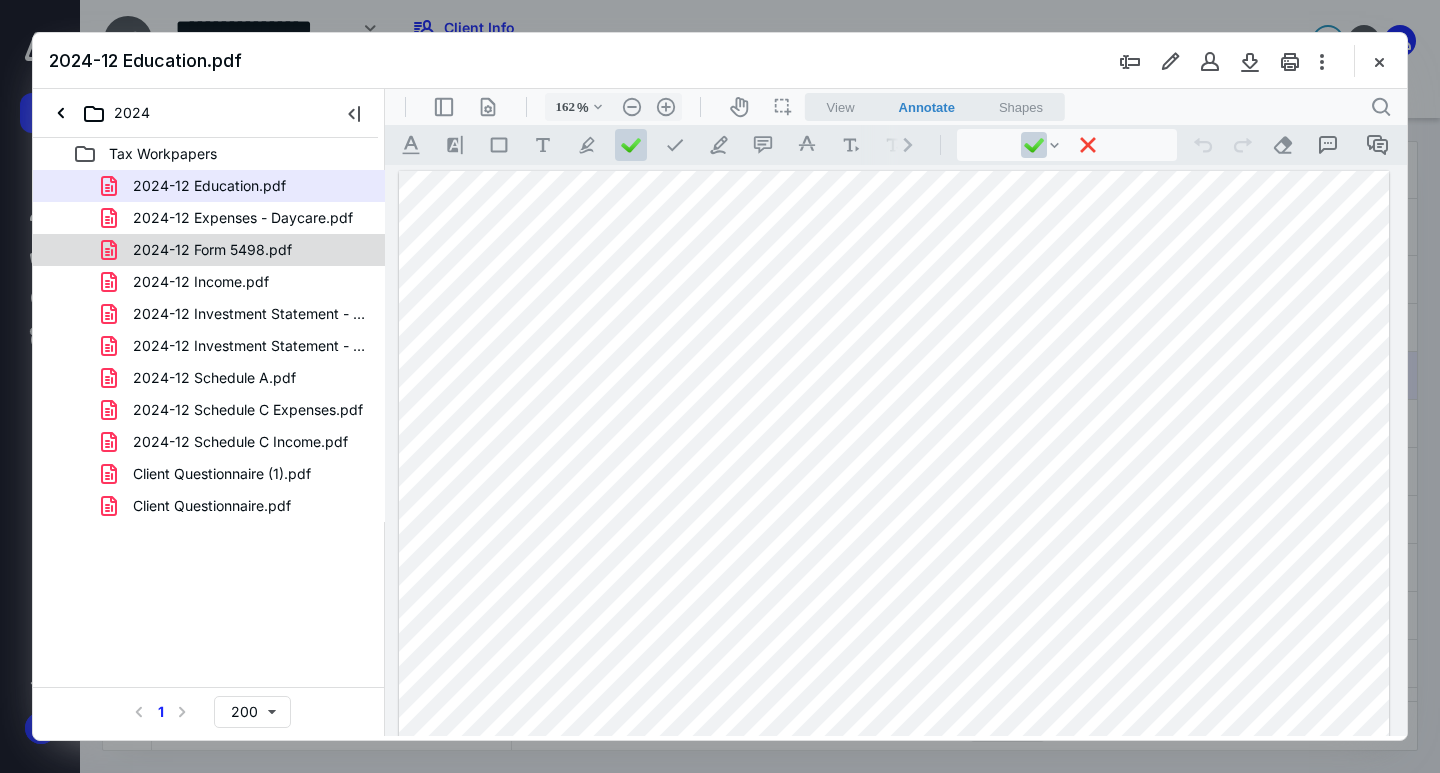 click on "2024-12 Form 5498.pdf" at bounding box center [209, 250] 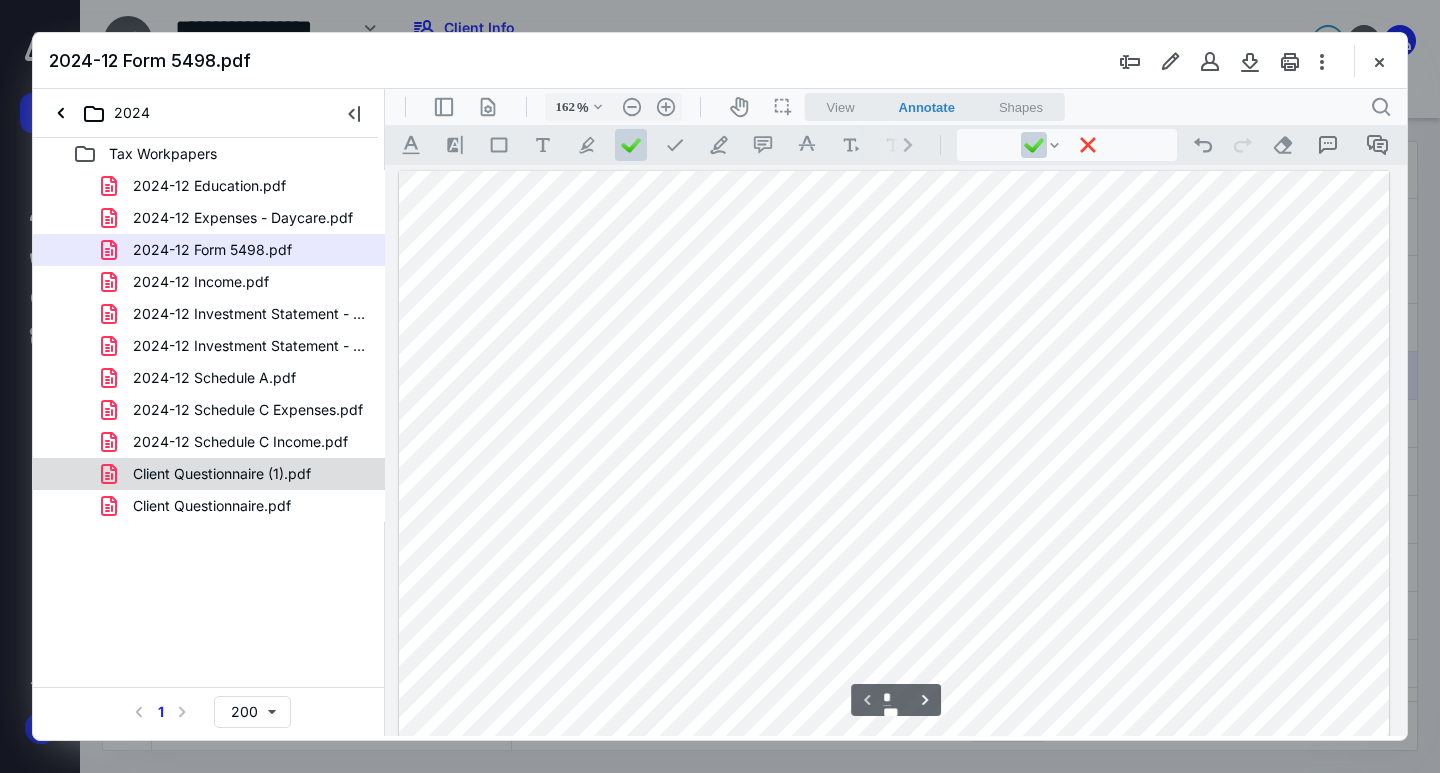 click on "Client Questionnaire (1).pdf" at bounding box center (209, 474) 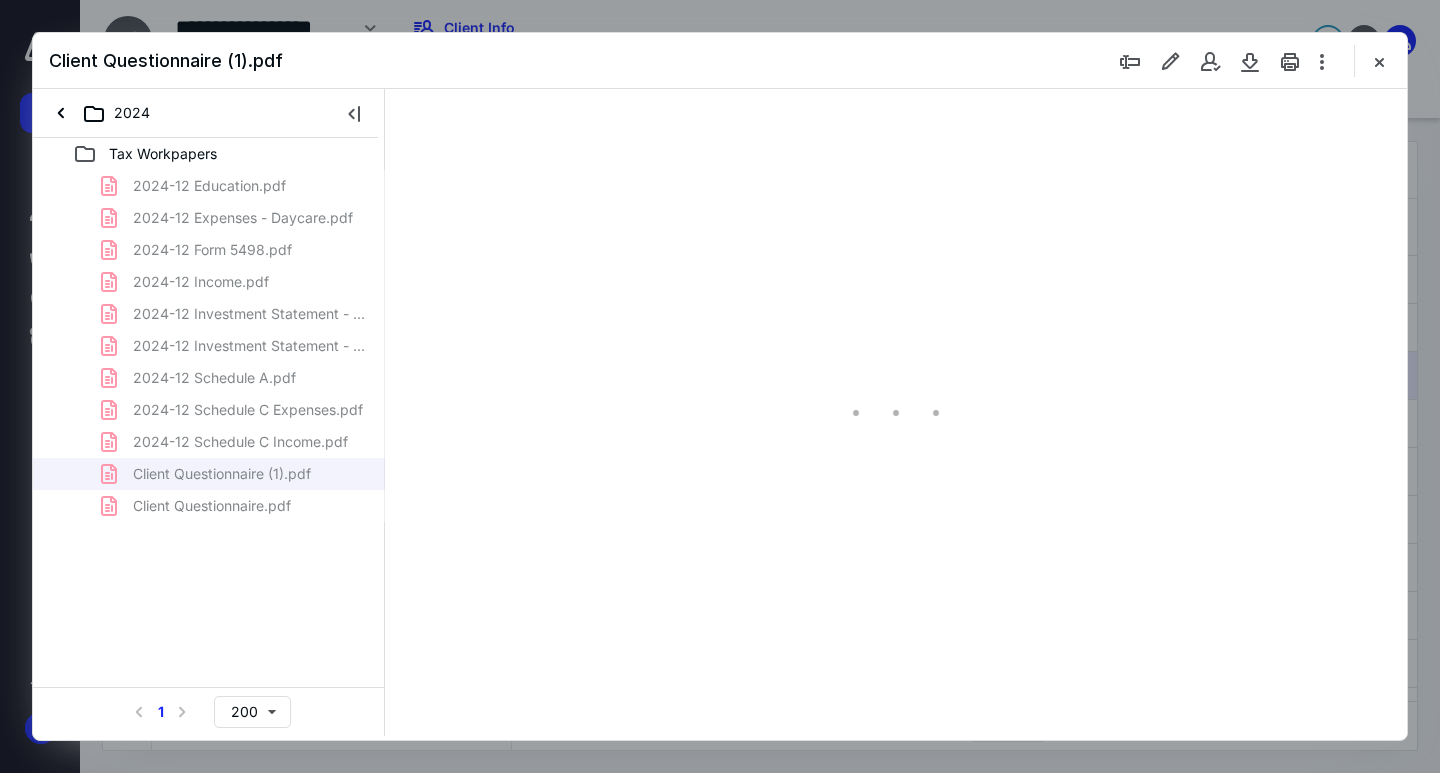 type on "163" 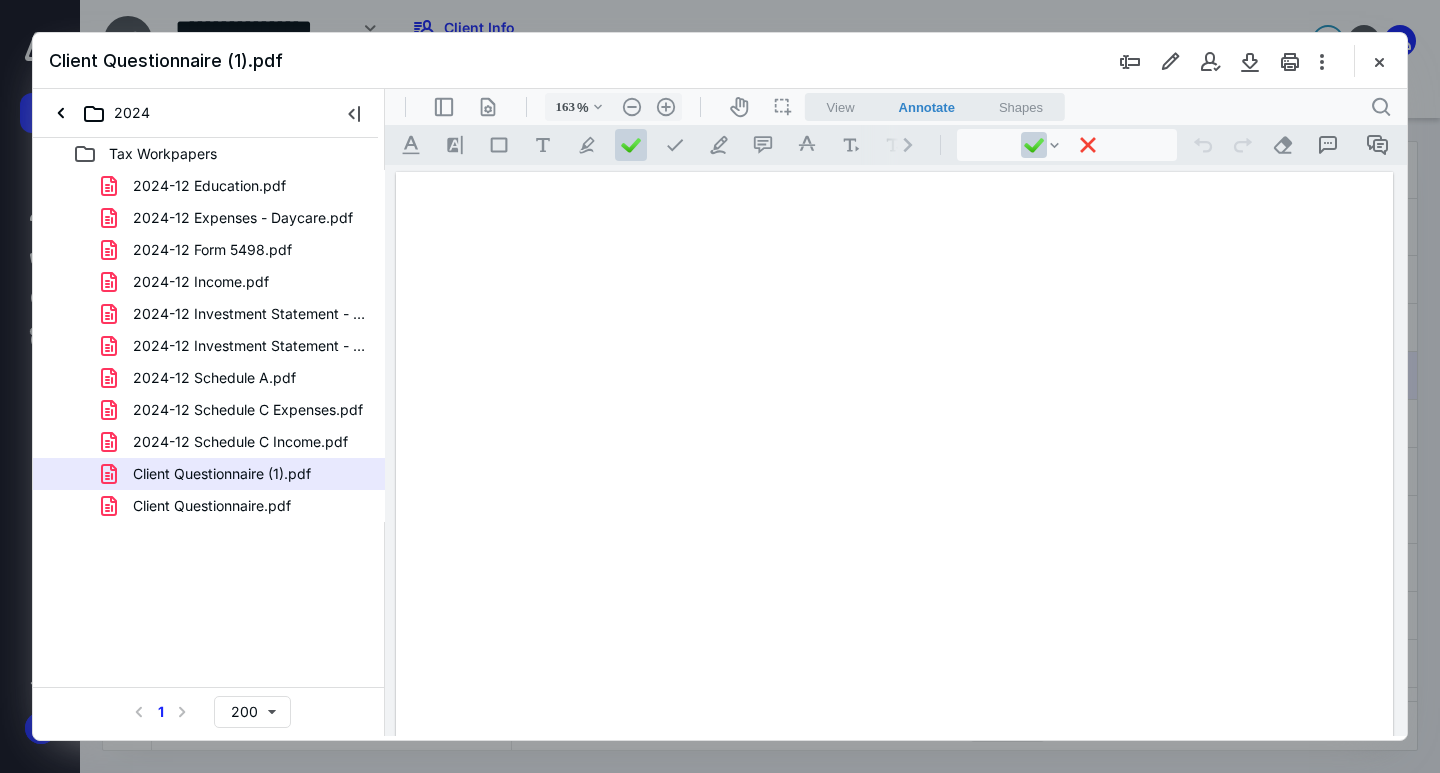 select on "****" 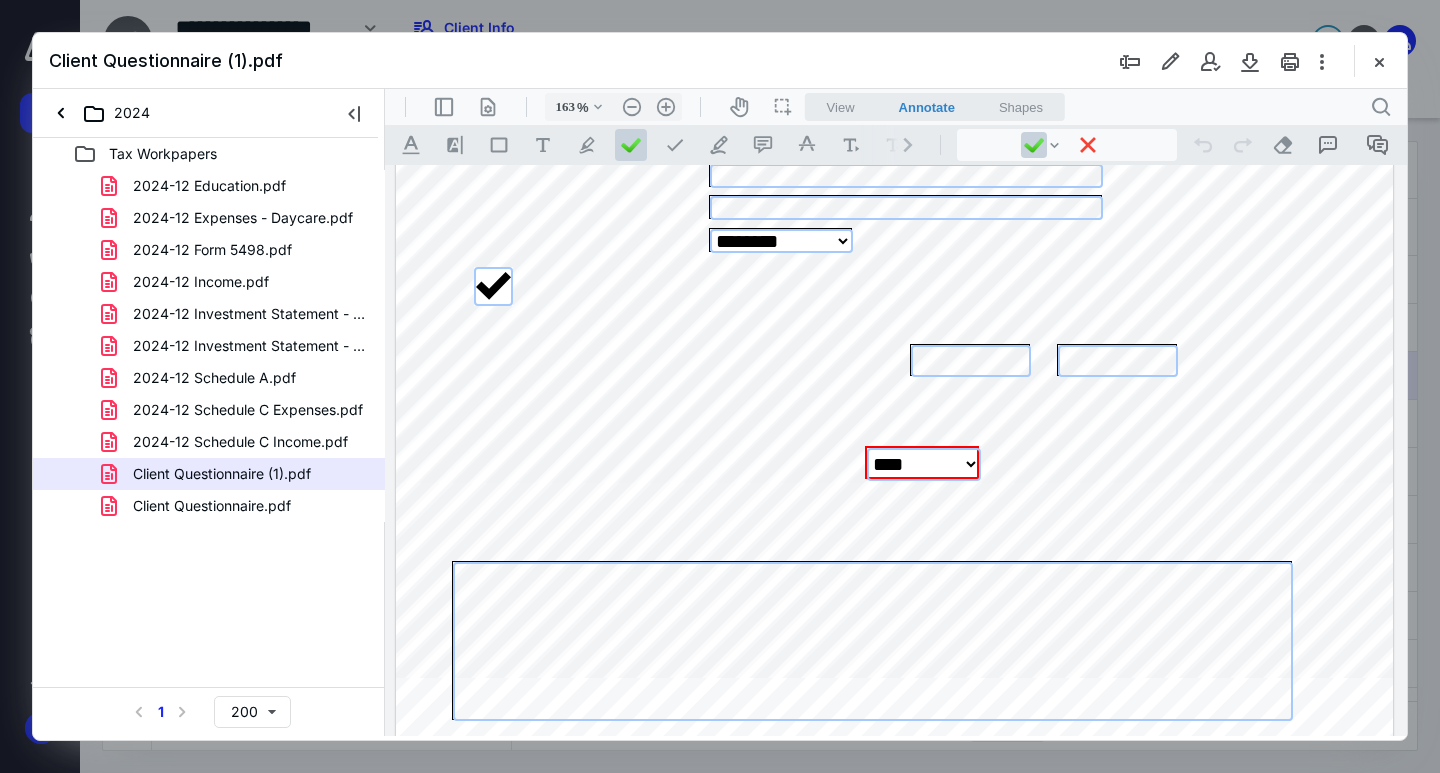 scroll, scrollTop: 733, scrollLeft: 0, axis: vertical 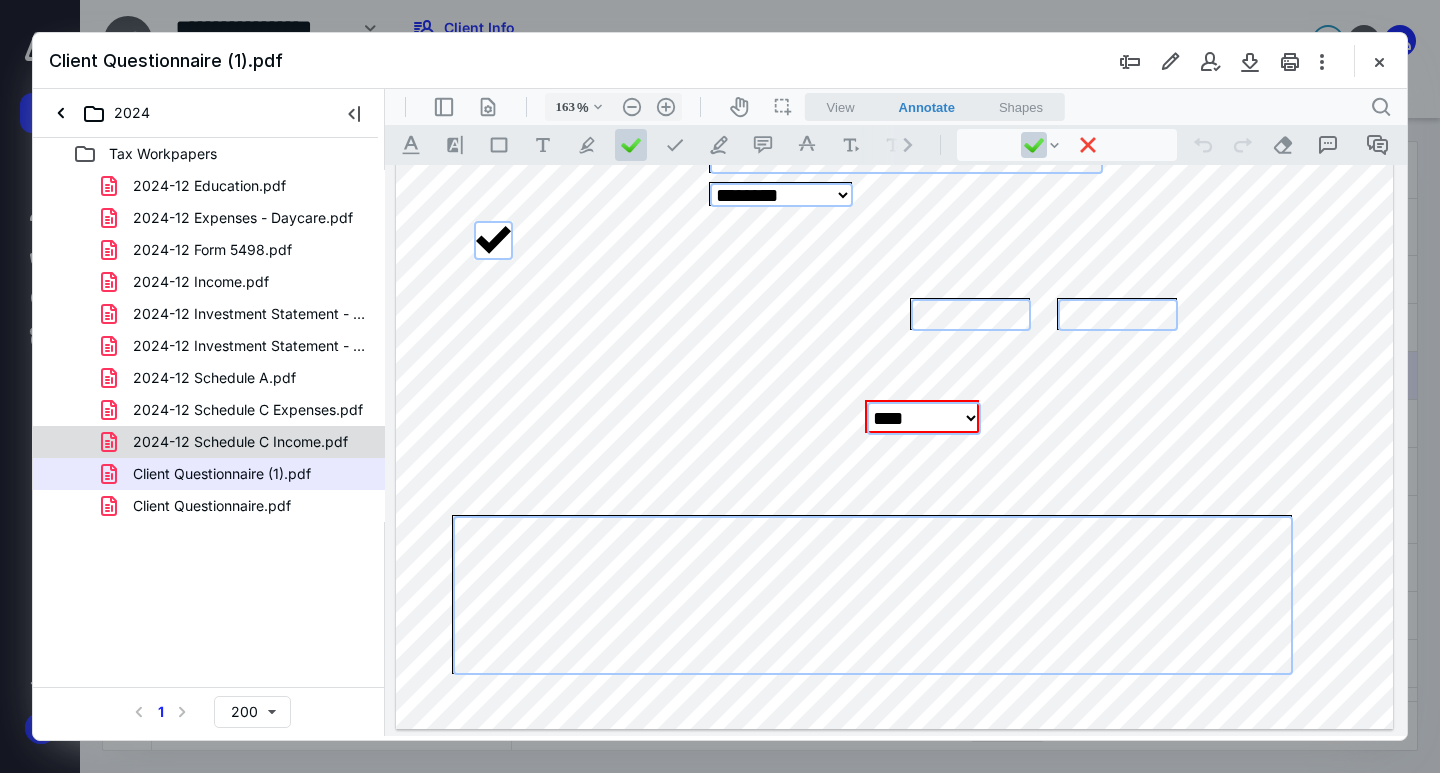 click on "2024-12 Schedule C Income.pdf" at bounding box center (240, 442) 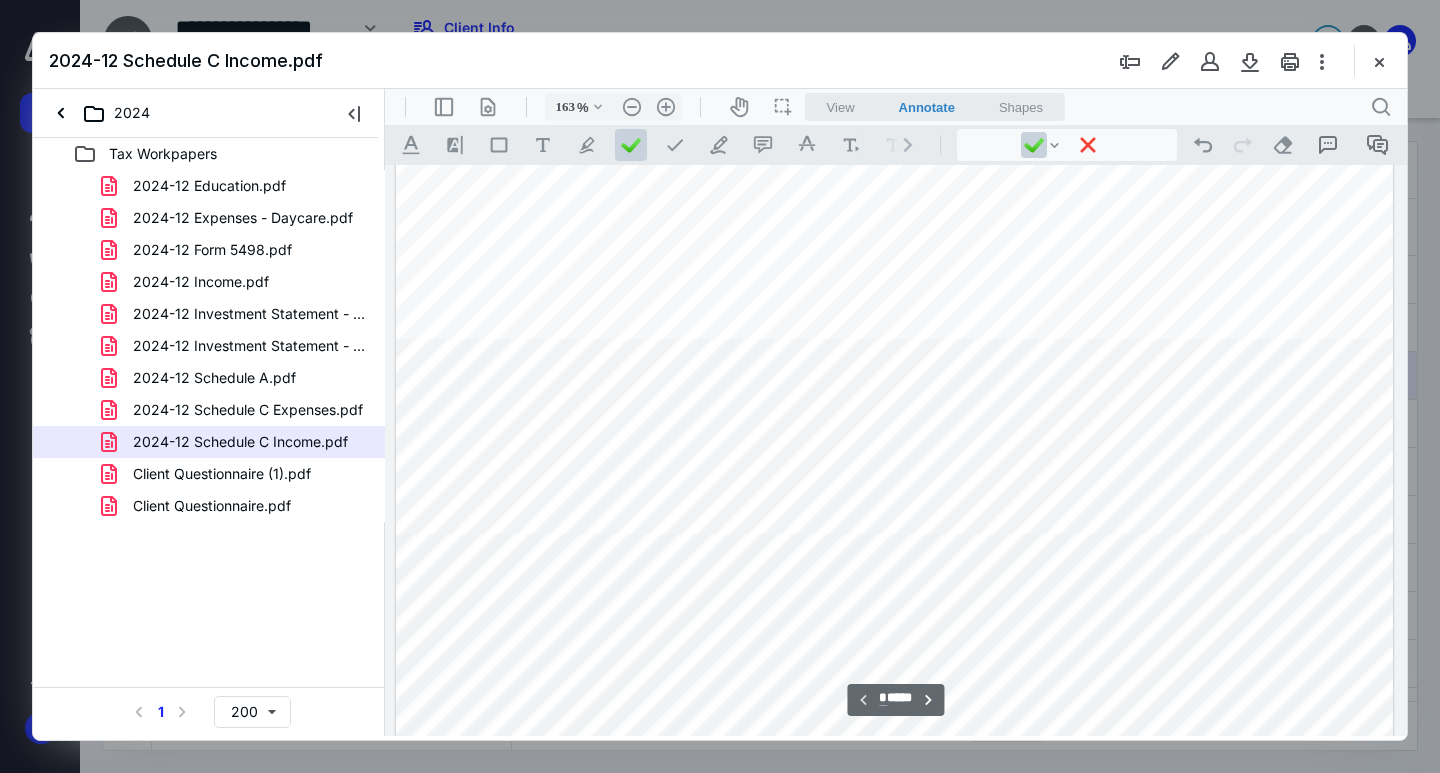 scroll, scrollTop: 659, scrollLeft: 0, axis: vertical 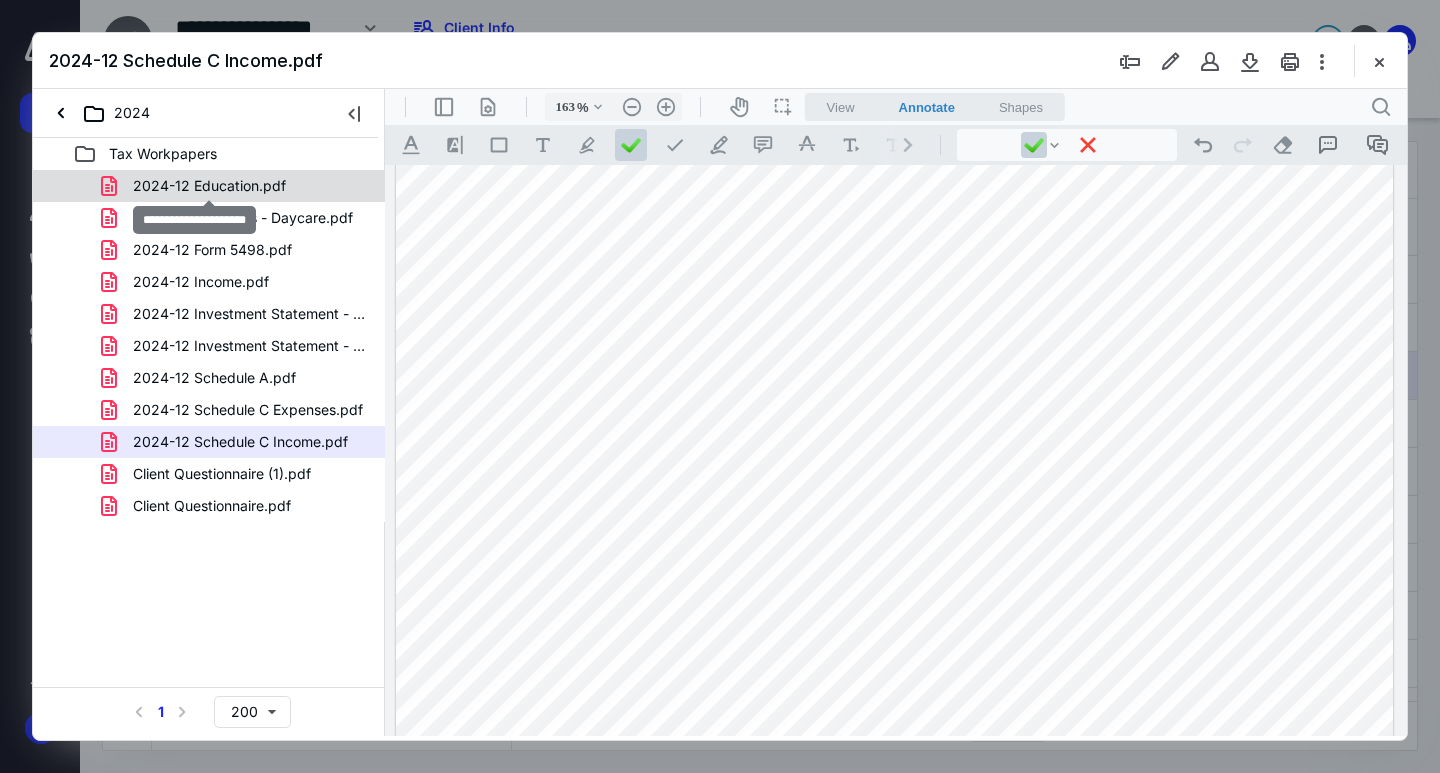 click on "2024-12 Education.pdf" at bounding box center [209, 186] 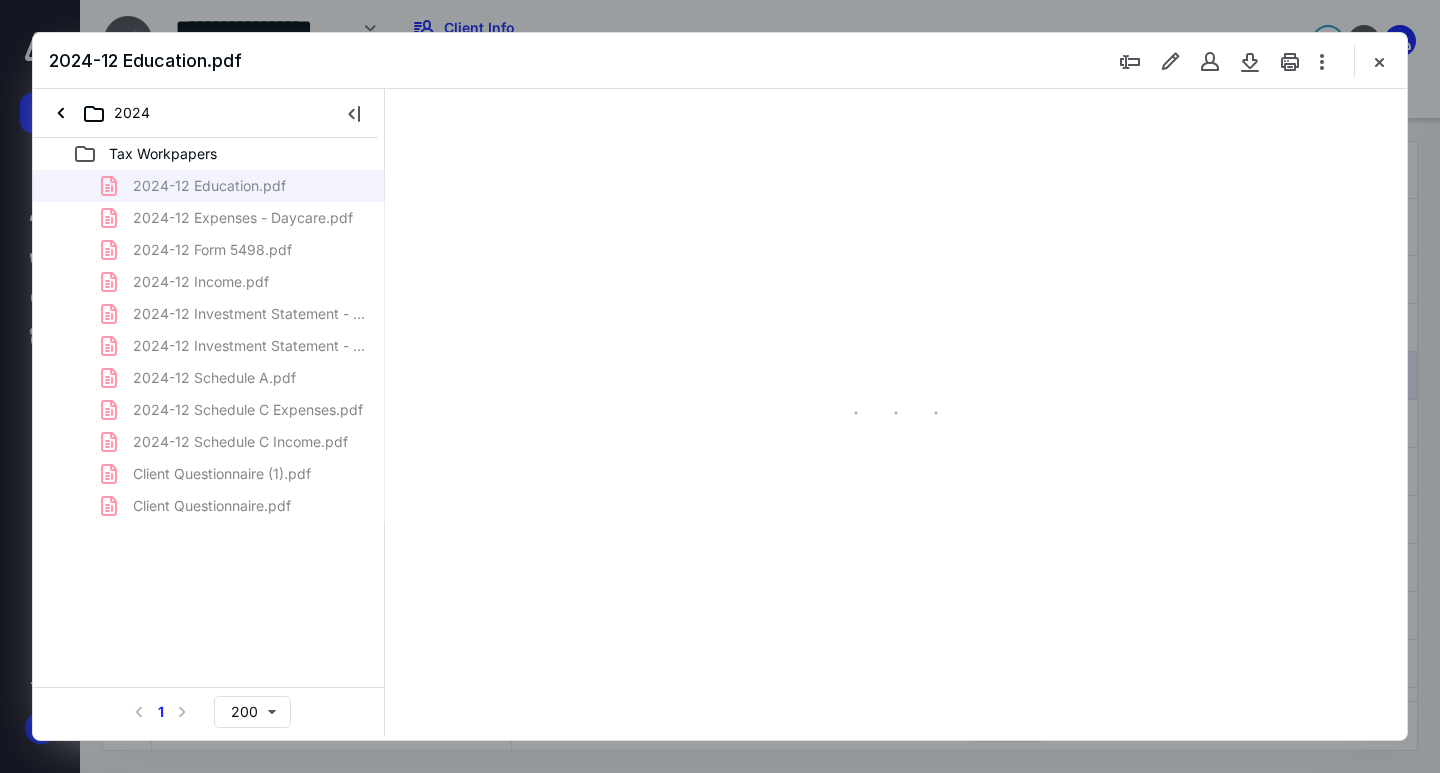 type on "162" 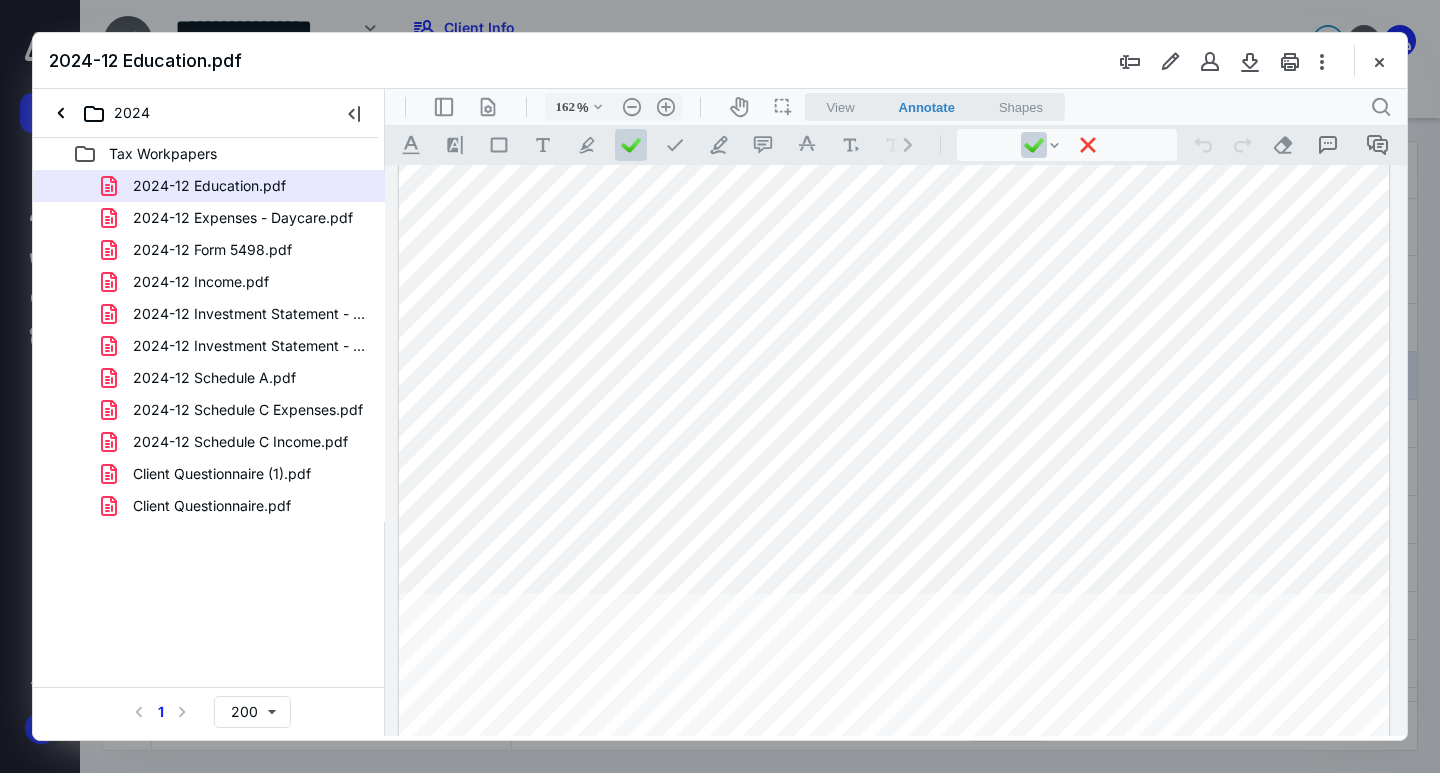 scroll, scrollTop: 722, scrollLeft: 0, axis: vertical 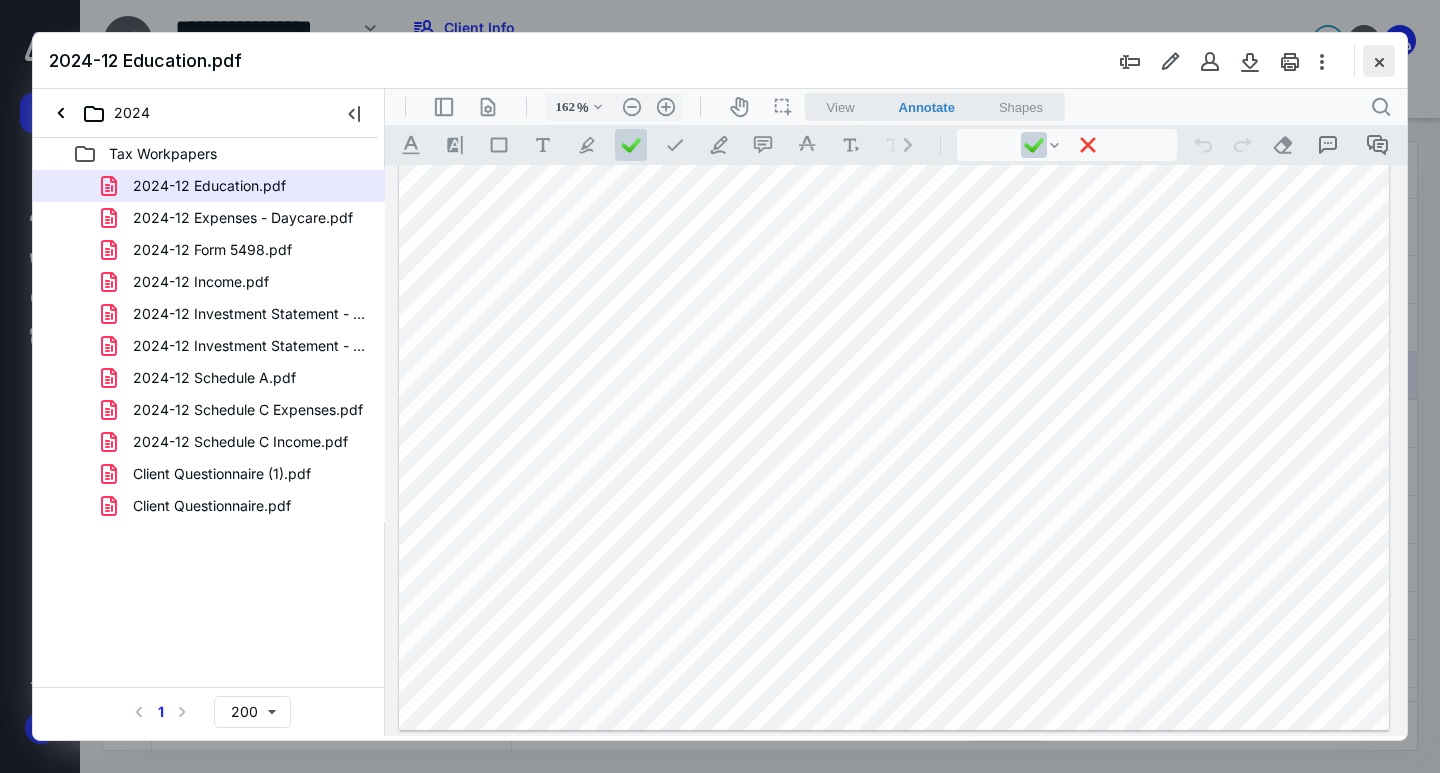click at bounding box center (1379, 61) 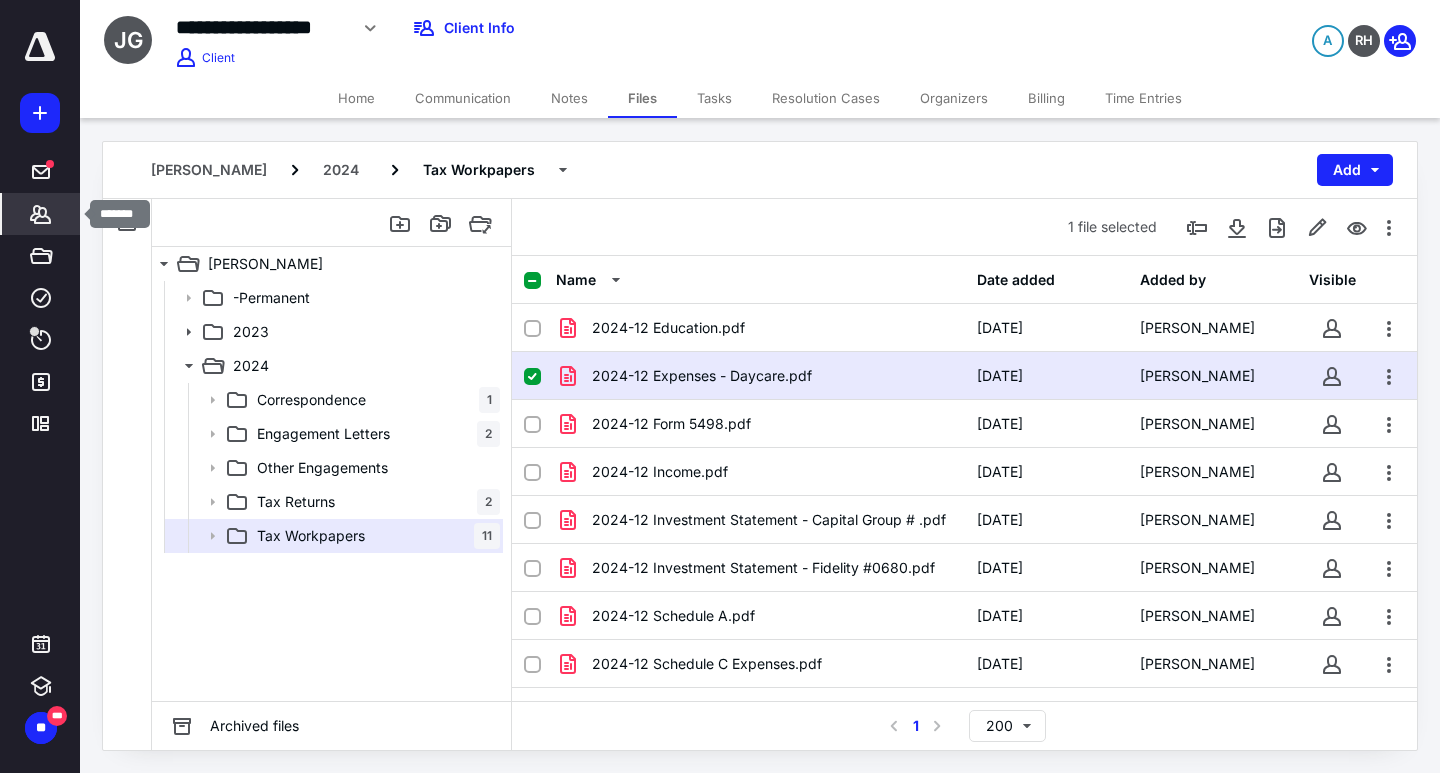 click 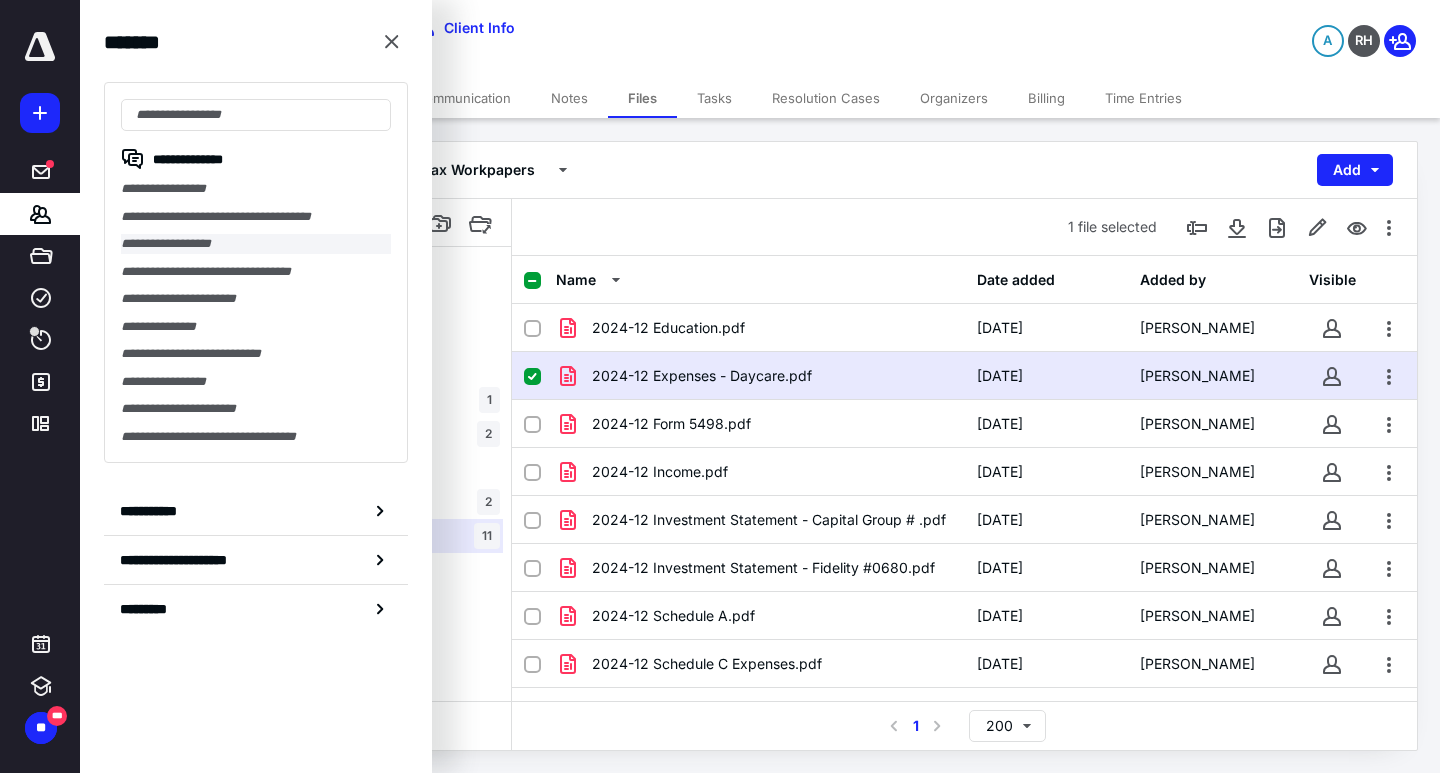 click on "**********" at bounding box center [256, 244] 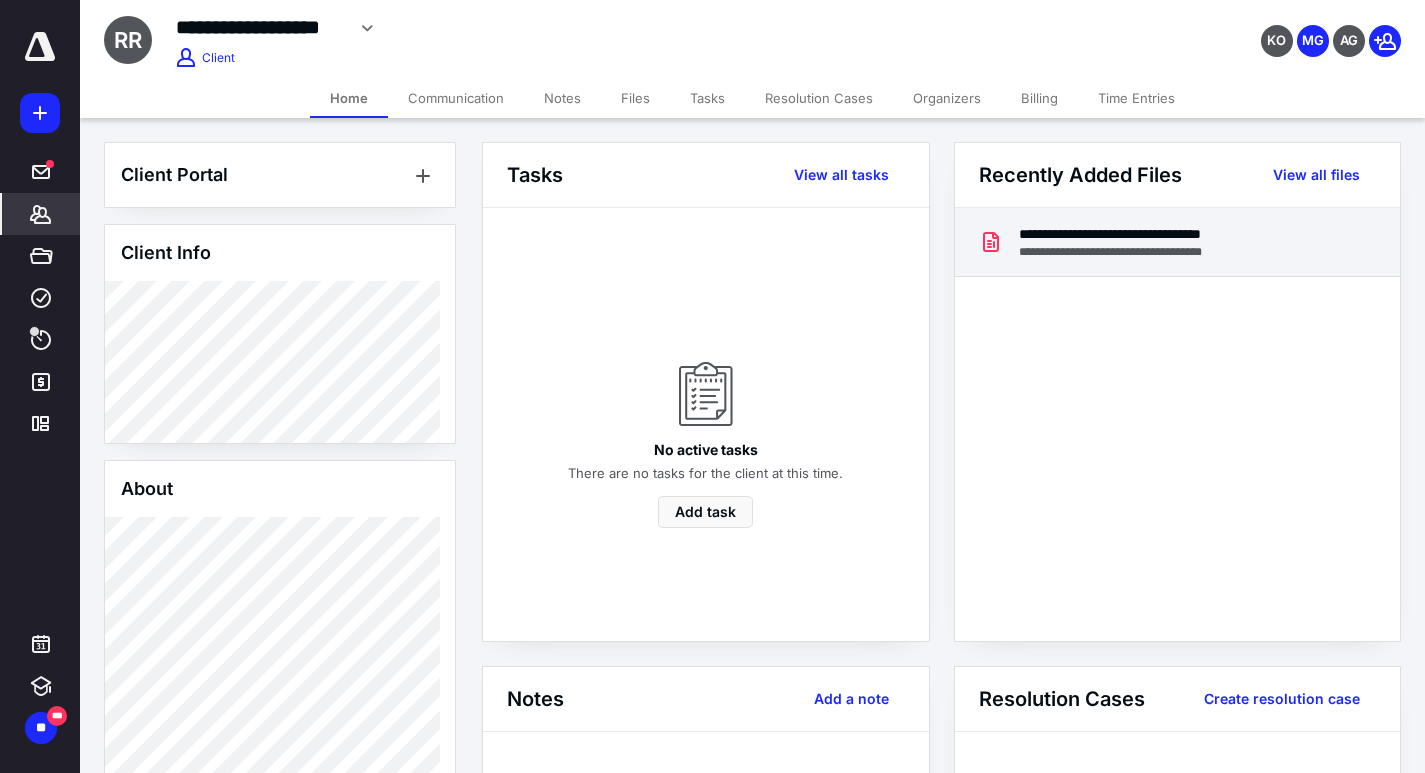 click on "**********" at bounding box center [1151, 234] 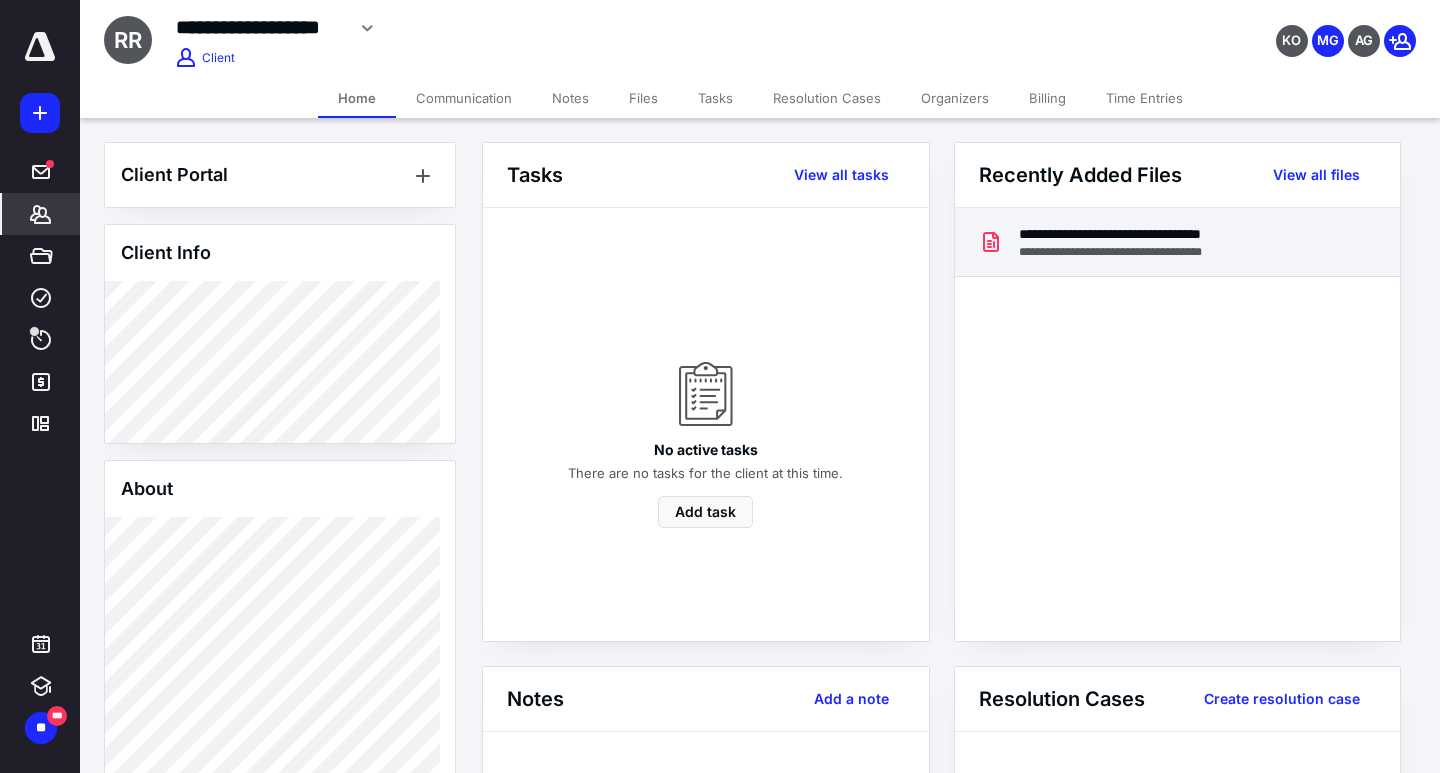 click at bounding box center [720, 401] 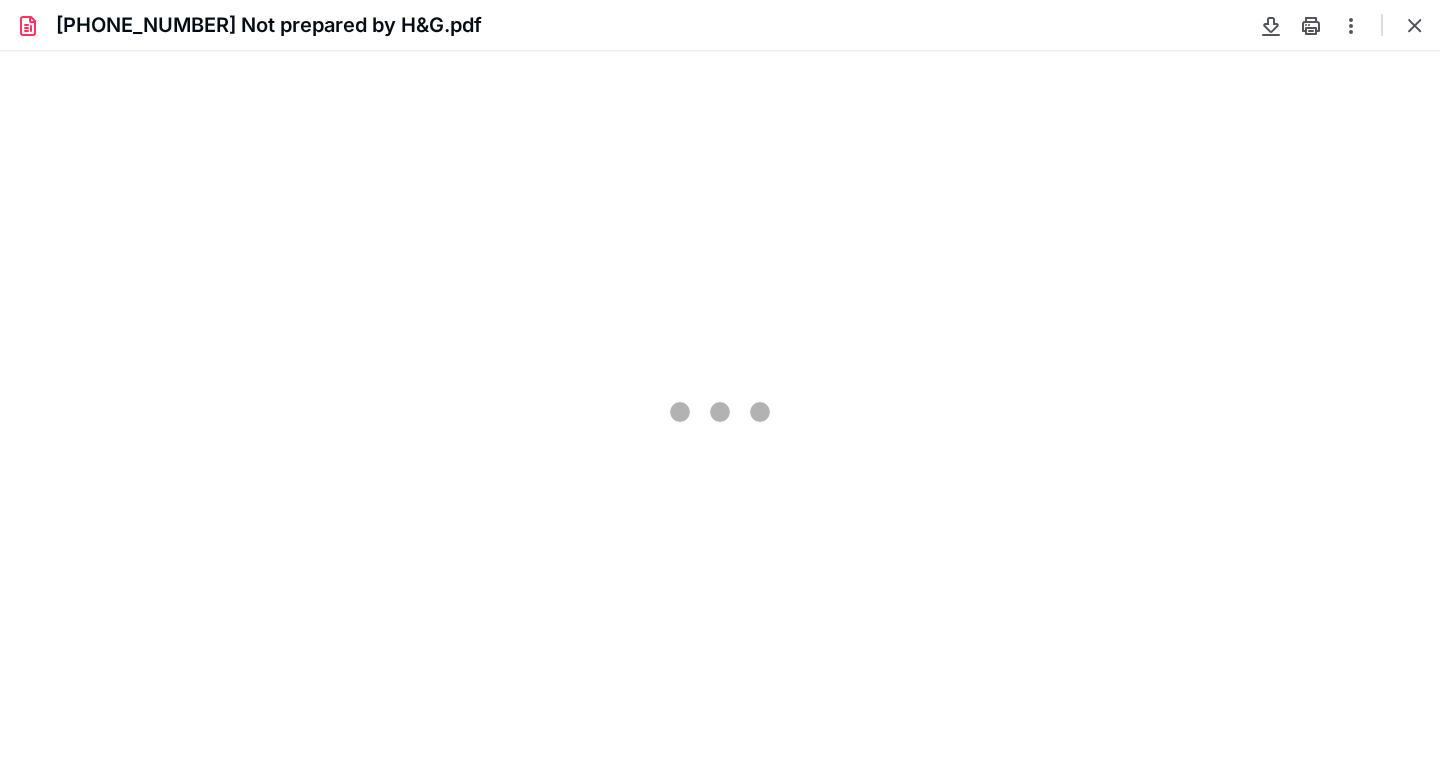 scroll, scrollTop: 0, scrollLeft: 0, axis: both 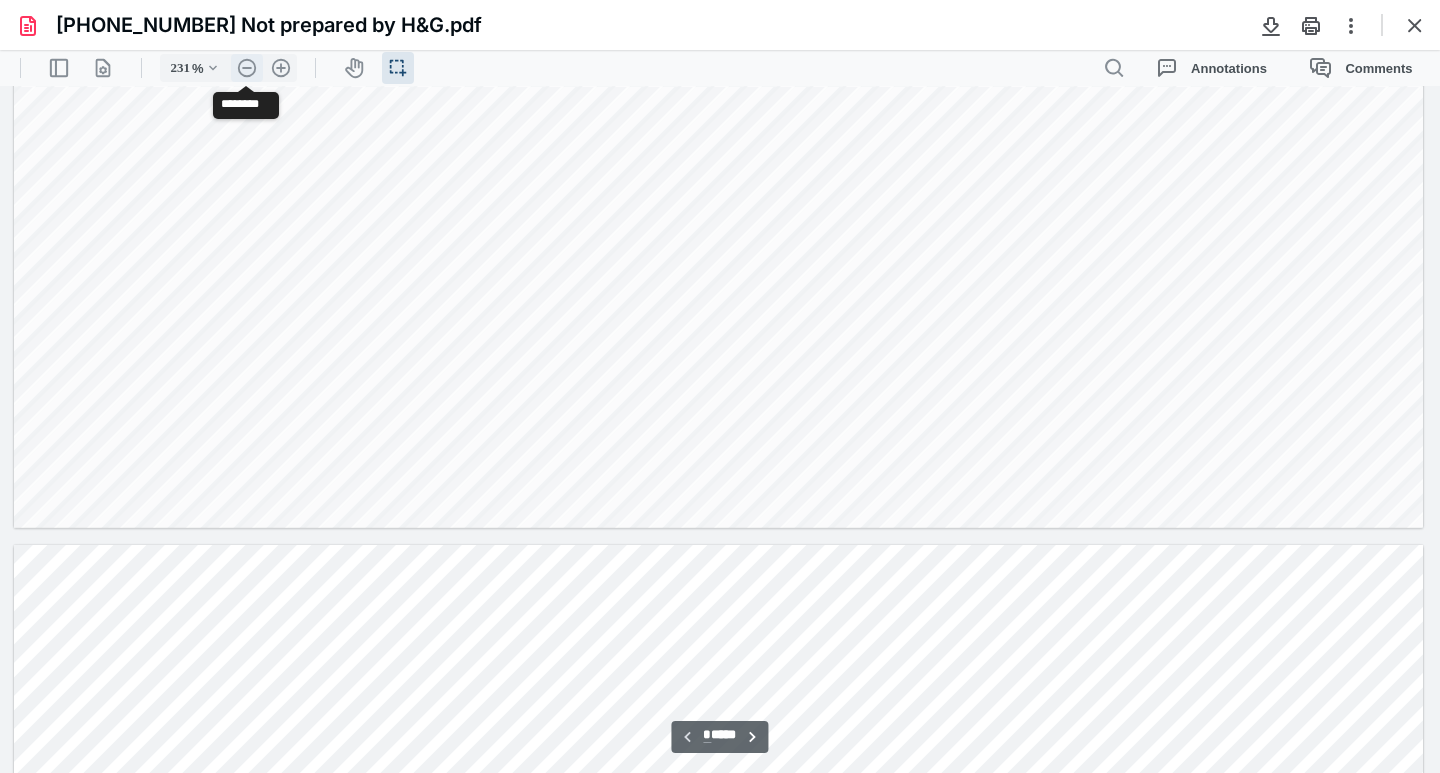 click on ".cls-1{fill:#abb0c4;} icon - header - zoom - out - line" at bounding box center [247, 68] 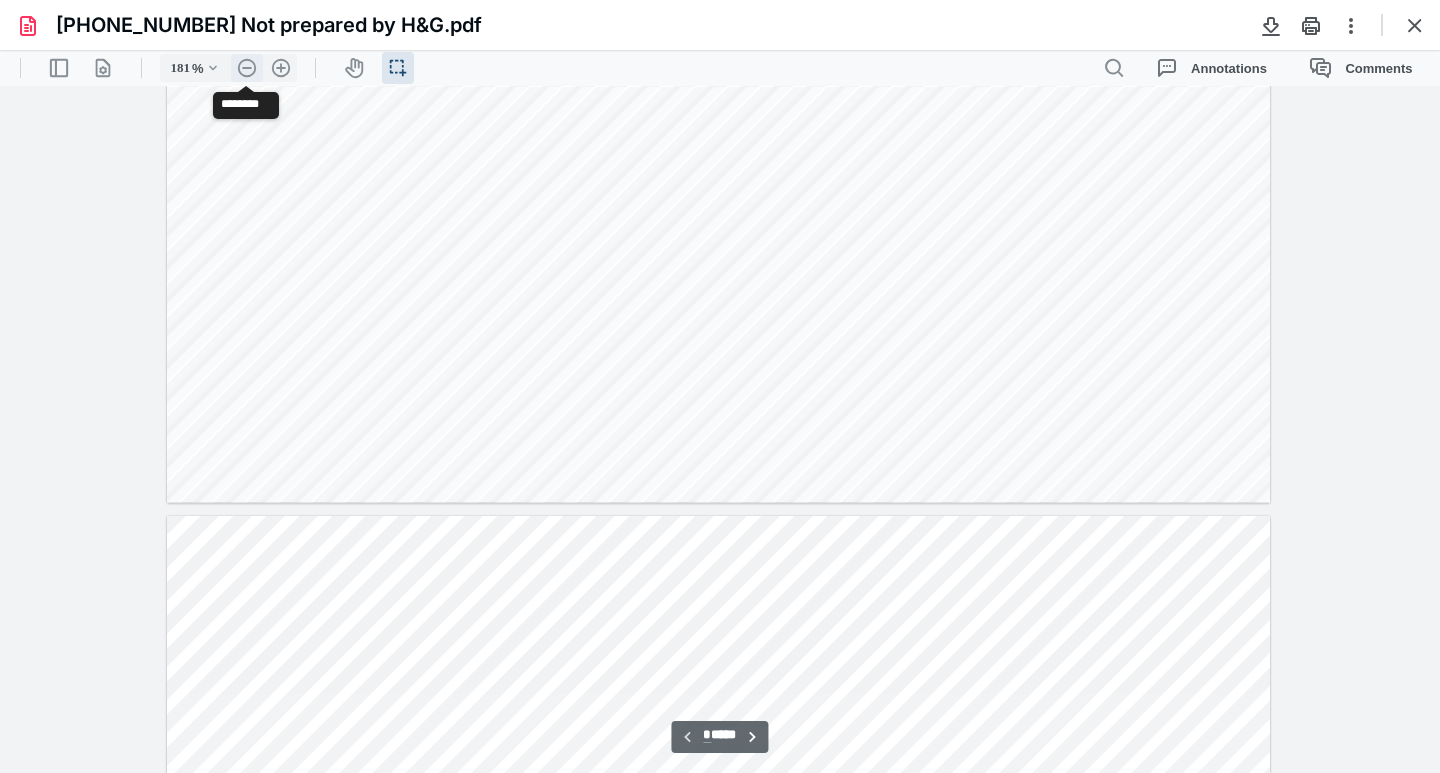 click on ".cls-1{fill:#abb0c4;} icon - header - zoom - out - line" at bounding box center (247, 68) 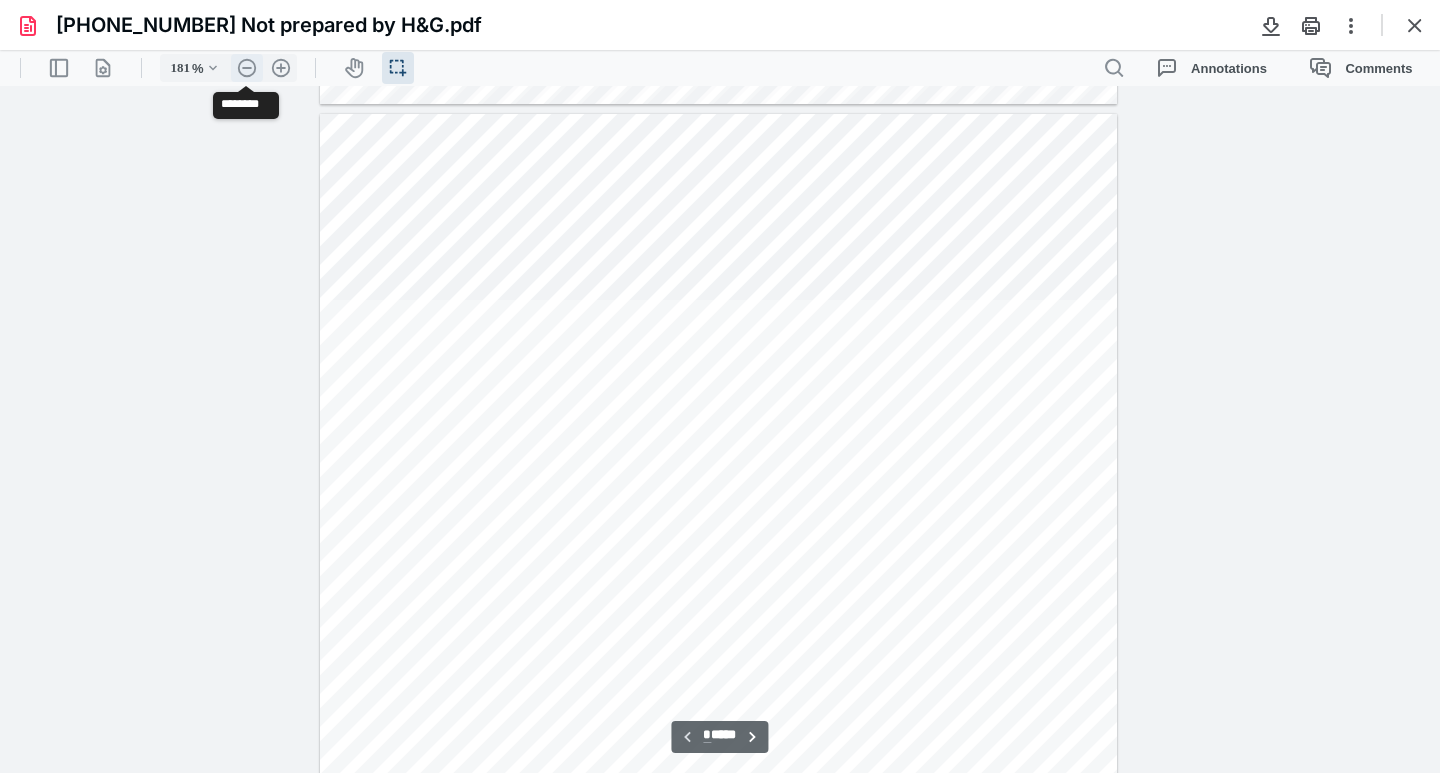 type on "131" 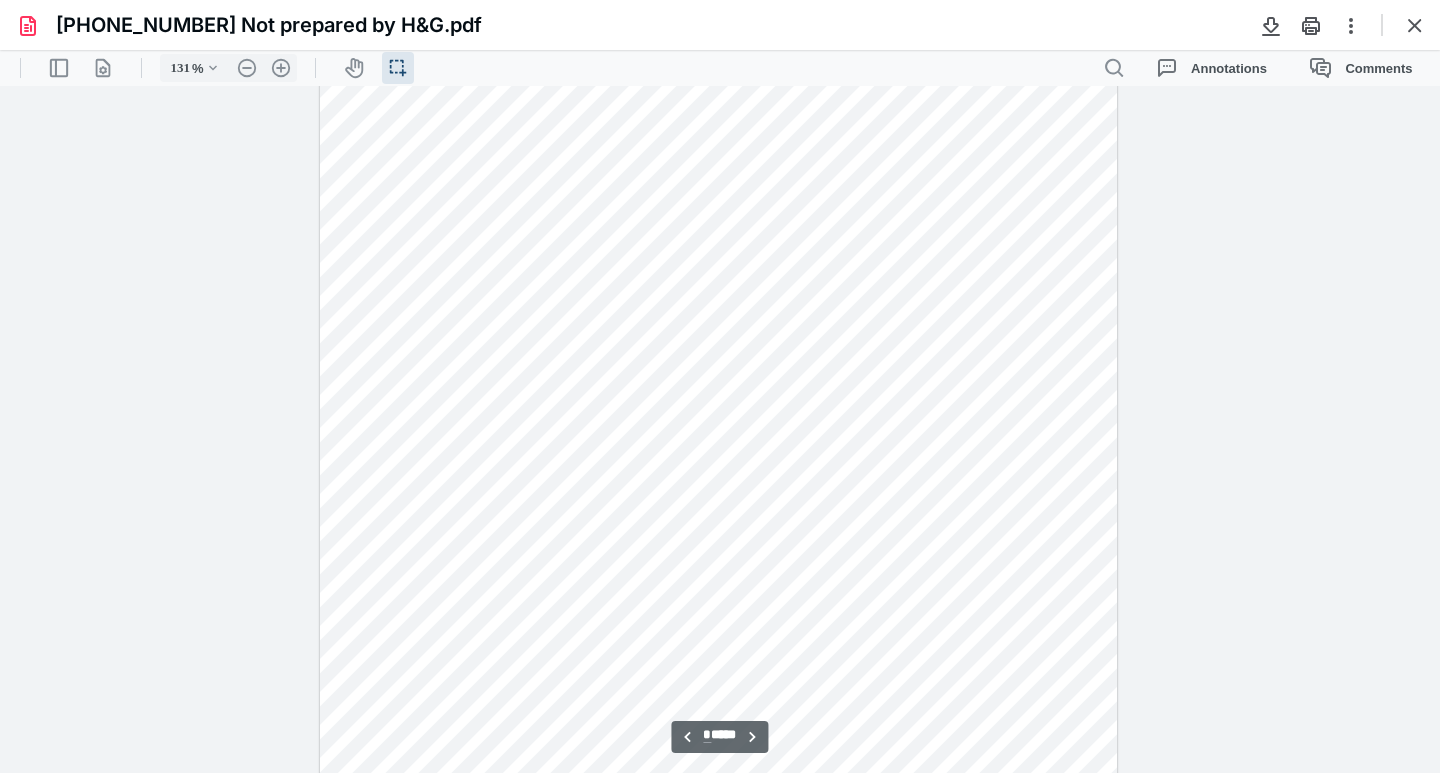 scroll, scrollTop: 8501, scrollLeft: 0, axis: vertical 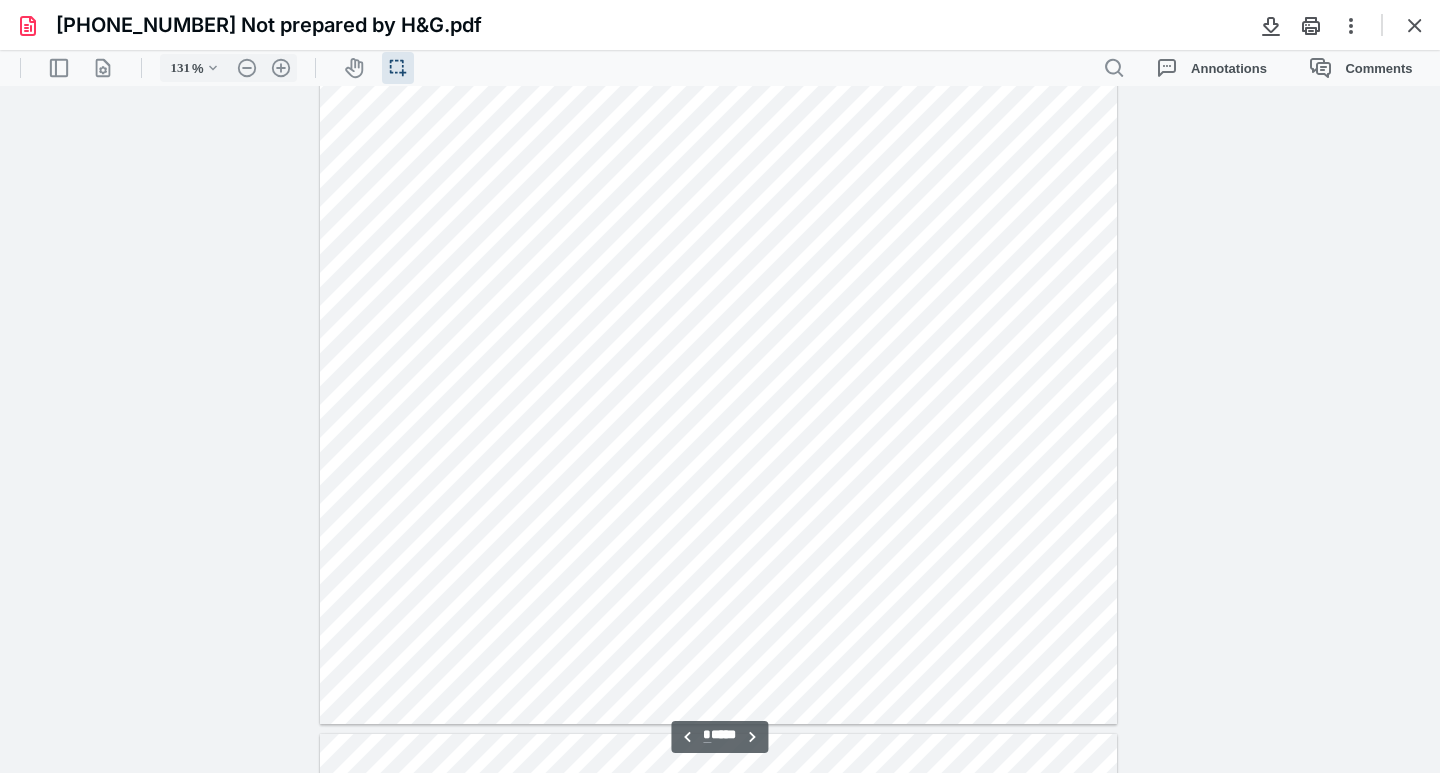 type on "**" 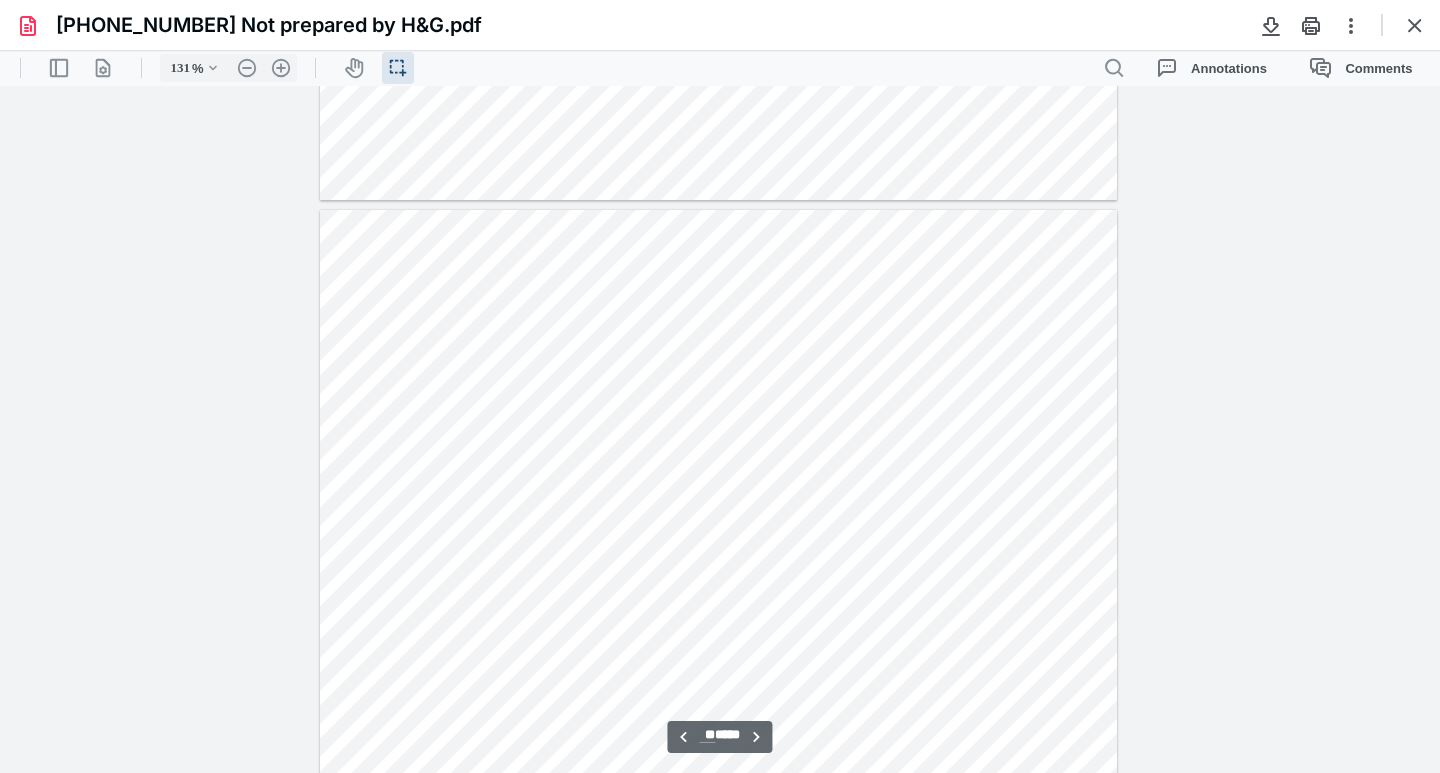scroll, scrollTop: 9253, scrollLeft: 0, axis: vertical 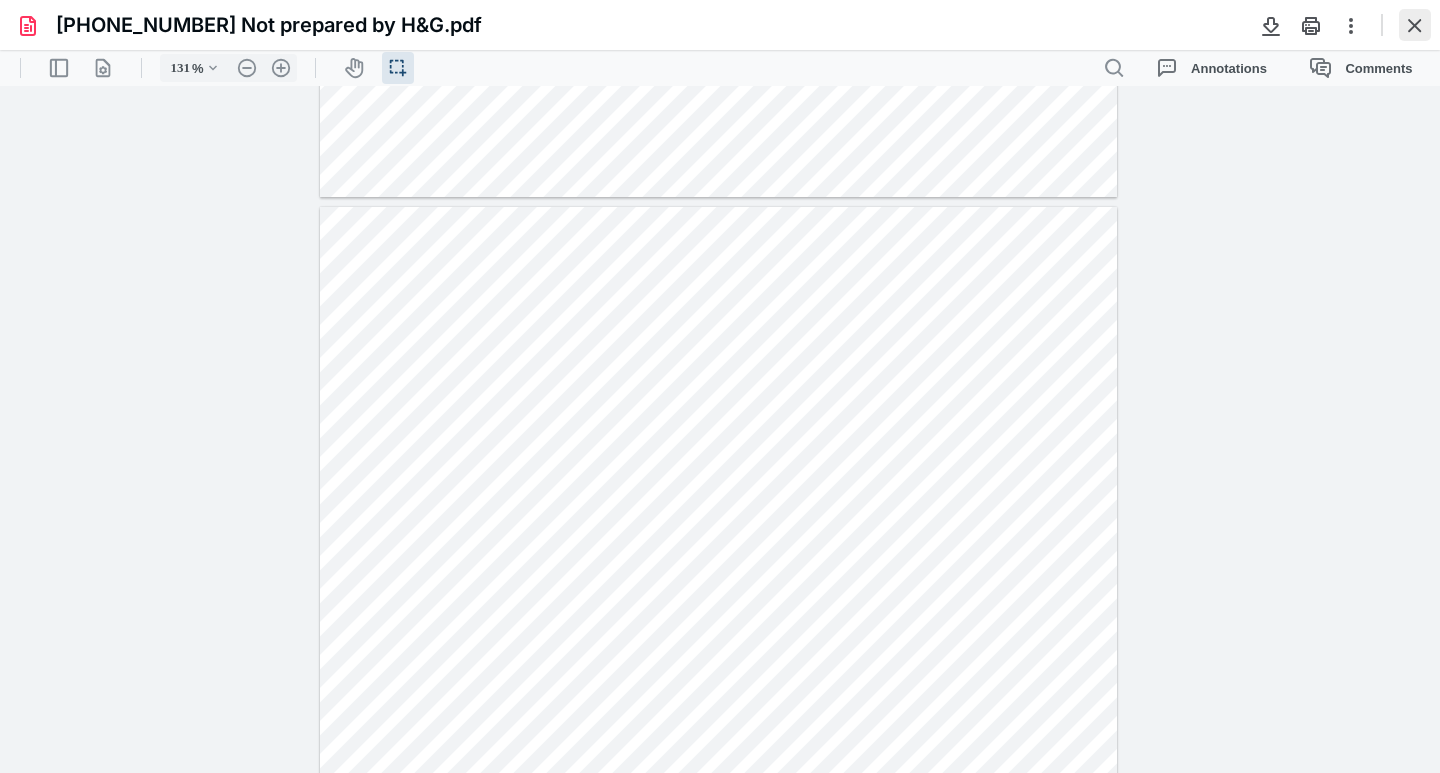 click at bounding box center [1415, 25] 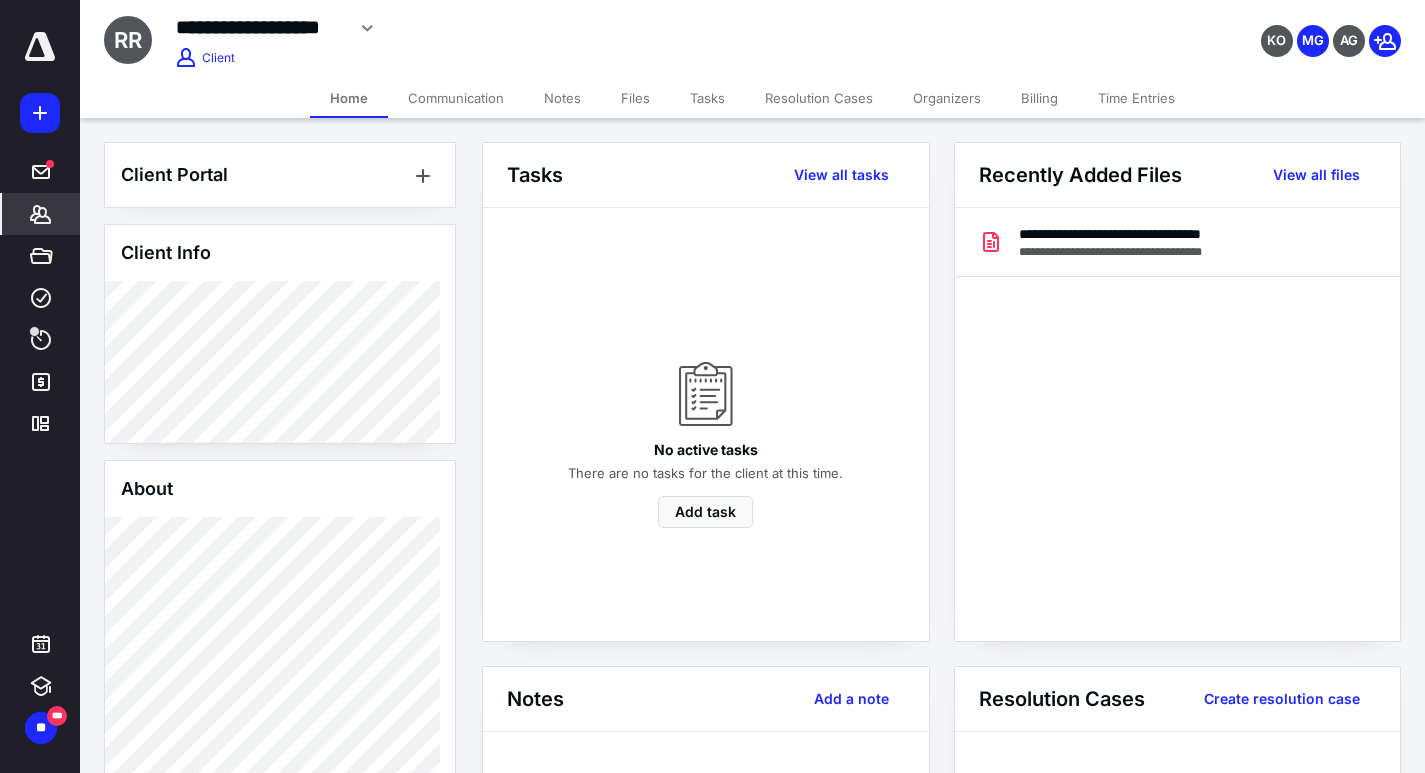 click on "Tasks" at bounding box center (707, 98) 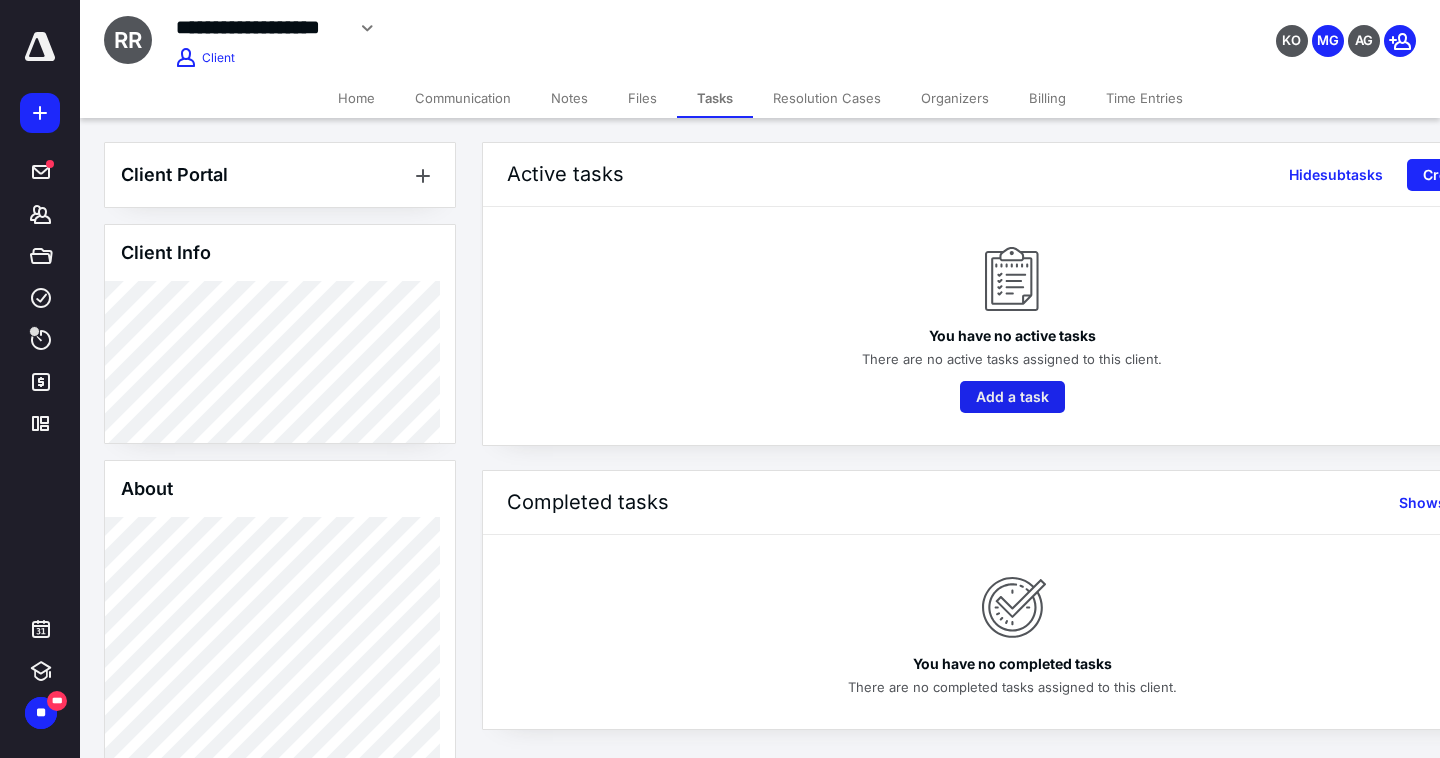 click on "Add a task" at bounding box center (1012, 397) 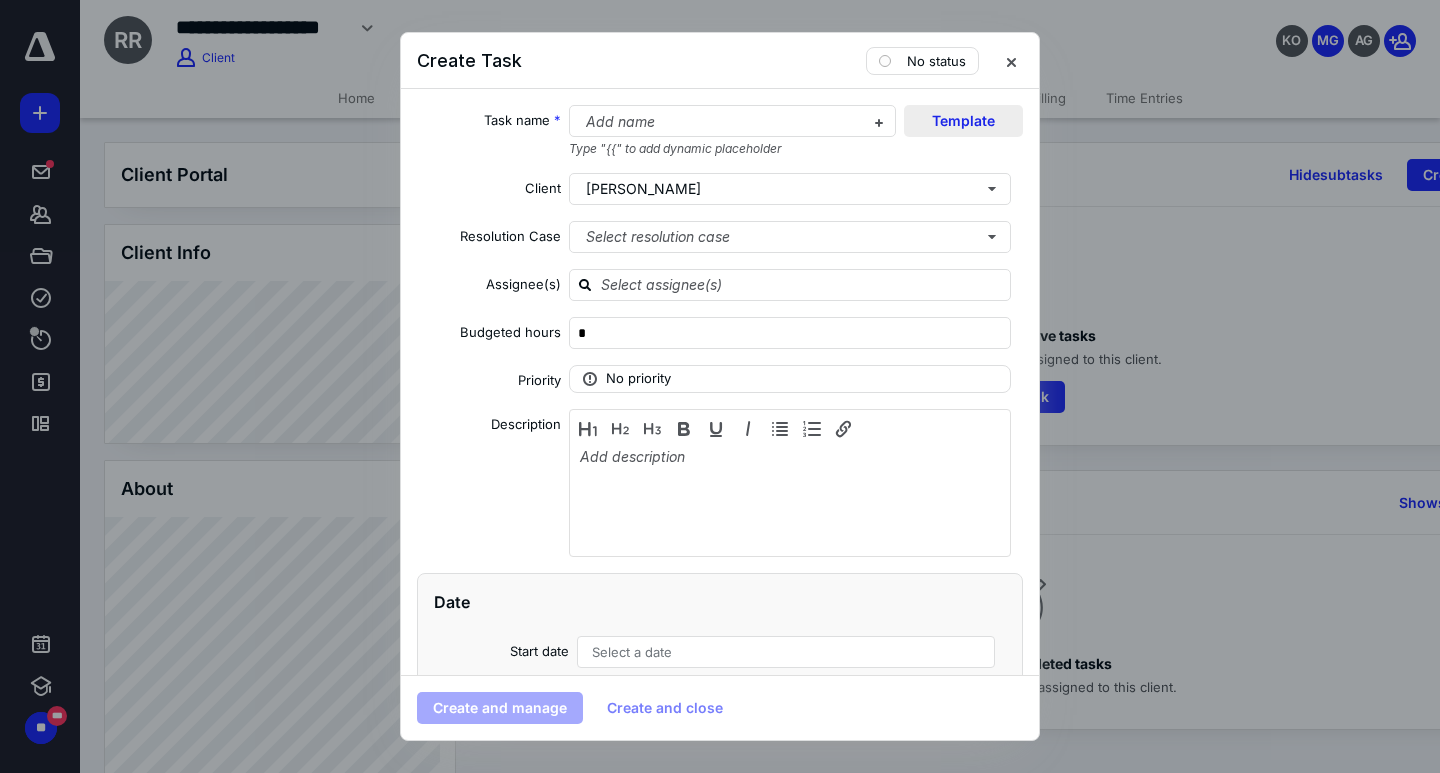 click on "Template" at bounding box center (963, 121) 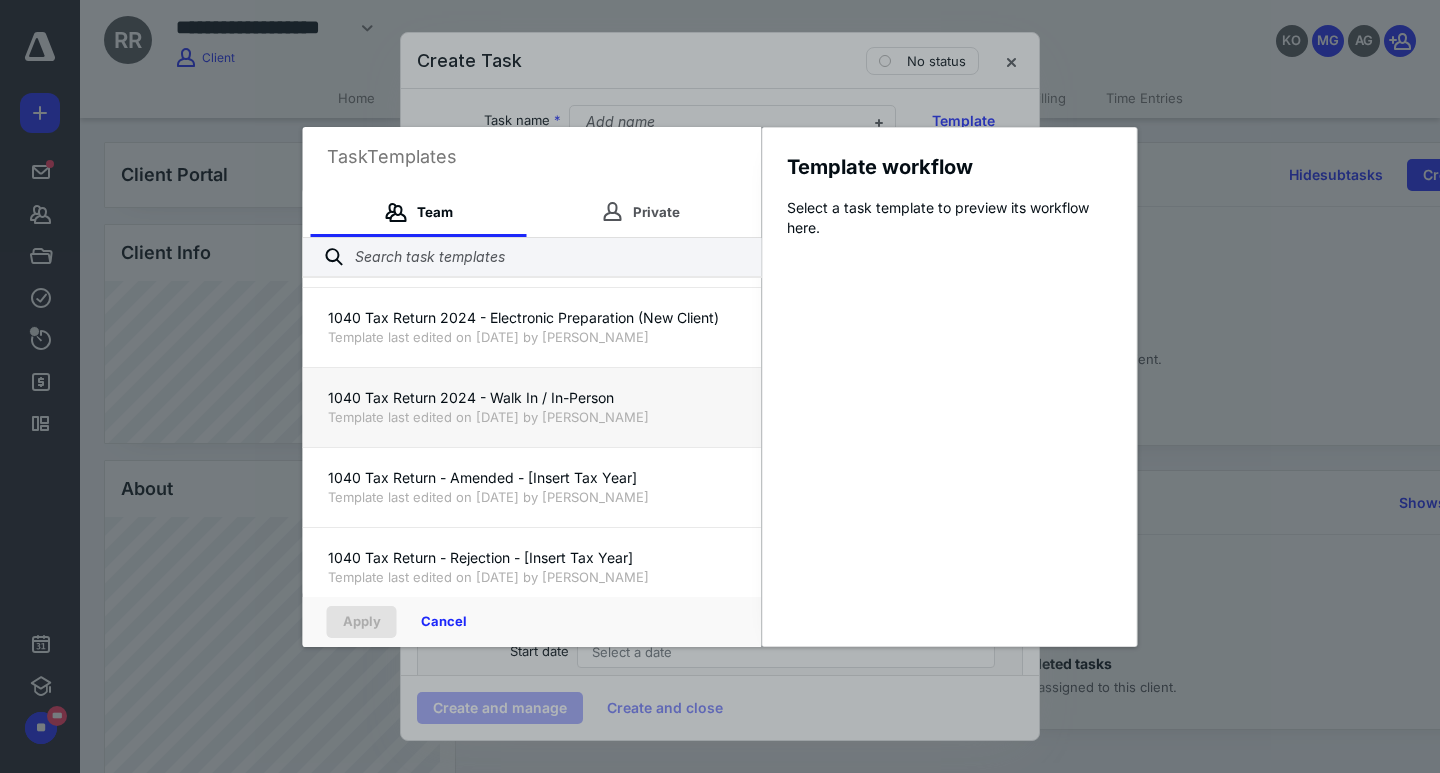 scroll, scrollTop: 73, scrollLeft: 0, axis: vertical 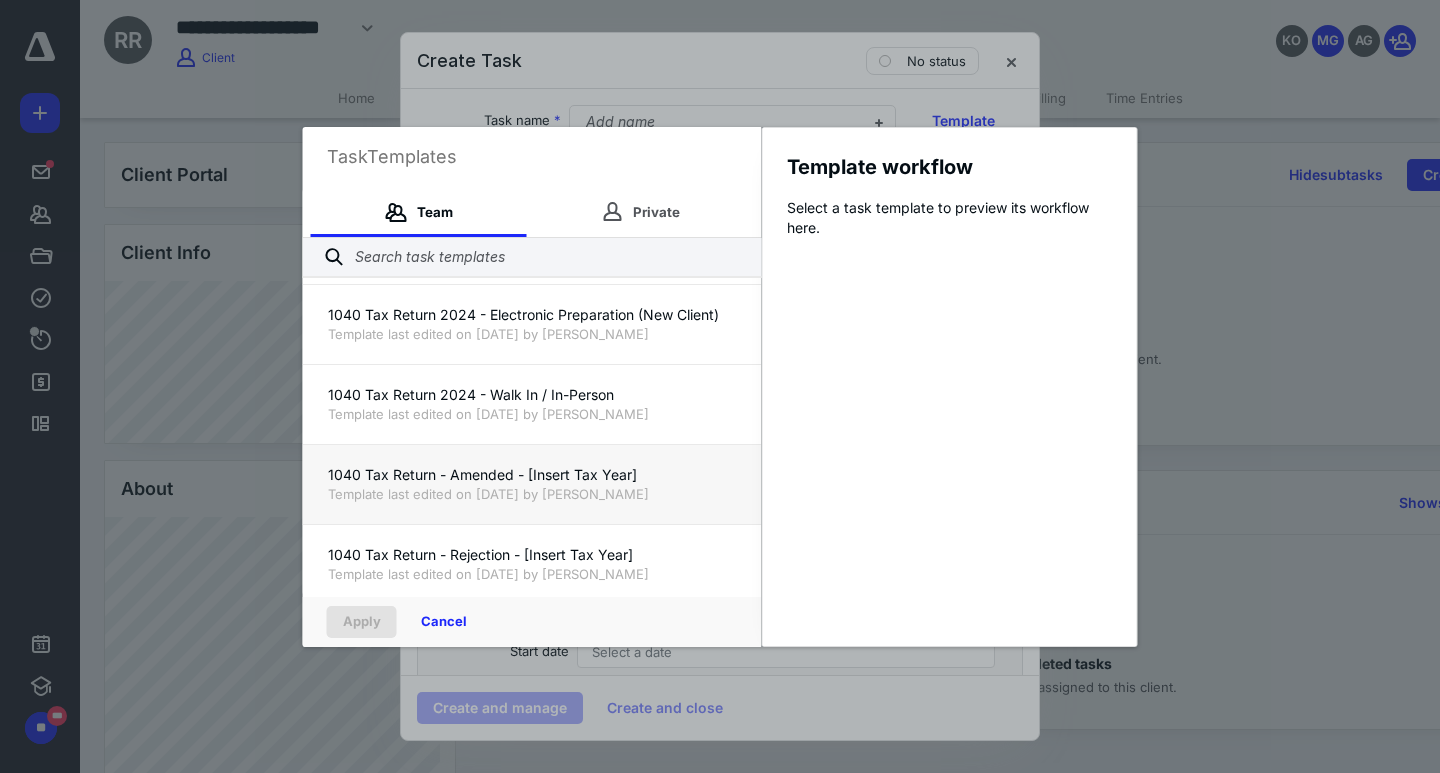 click on "1040 Tax Return - Amended - [Insert Tax Year]" at bounding box center [532, 475] 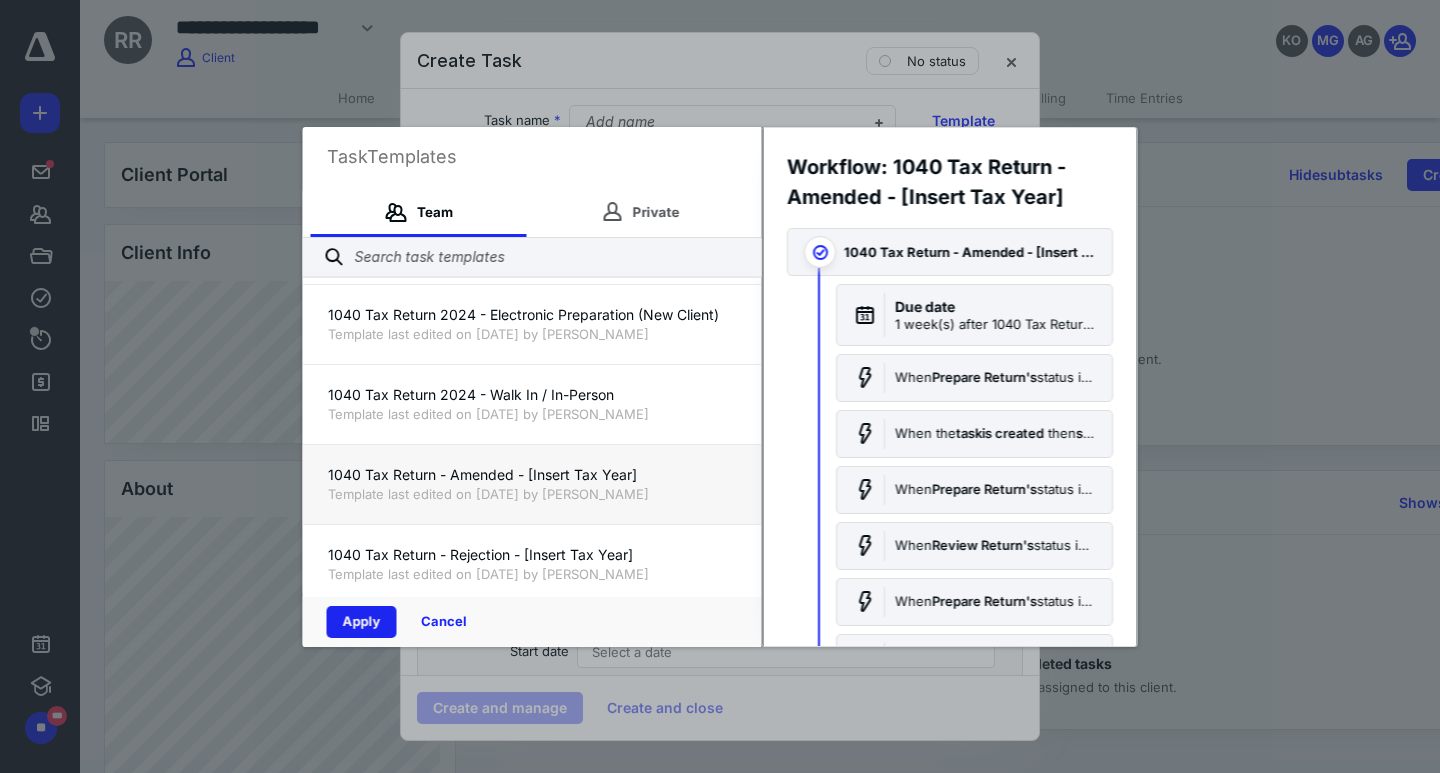click on "Apply" at bounding box center [362, 622] 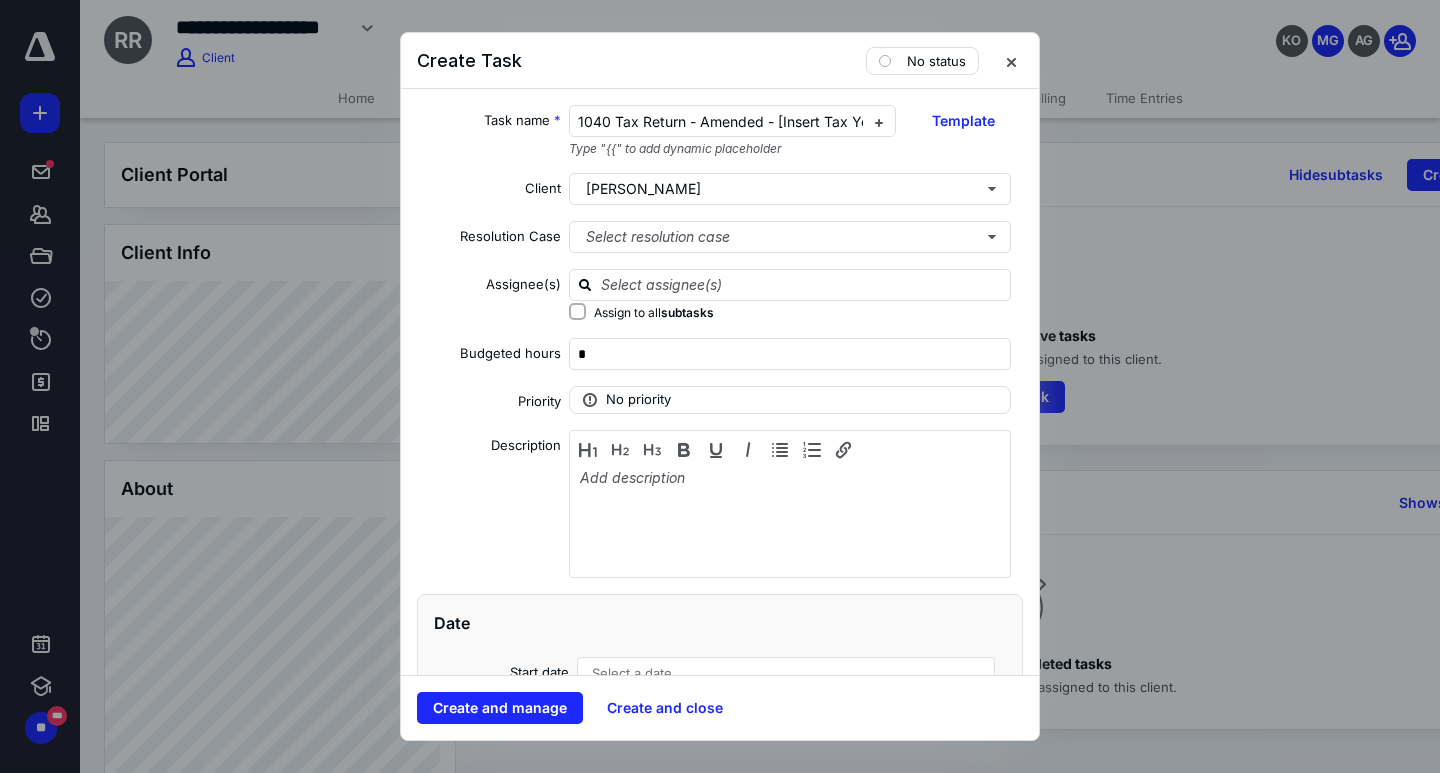 checkbox on "true" 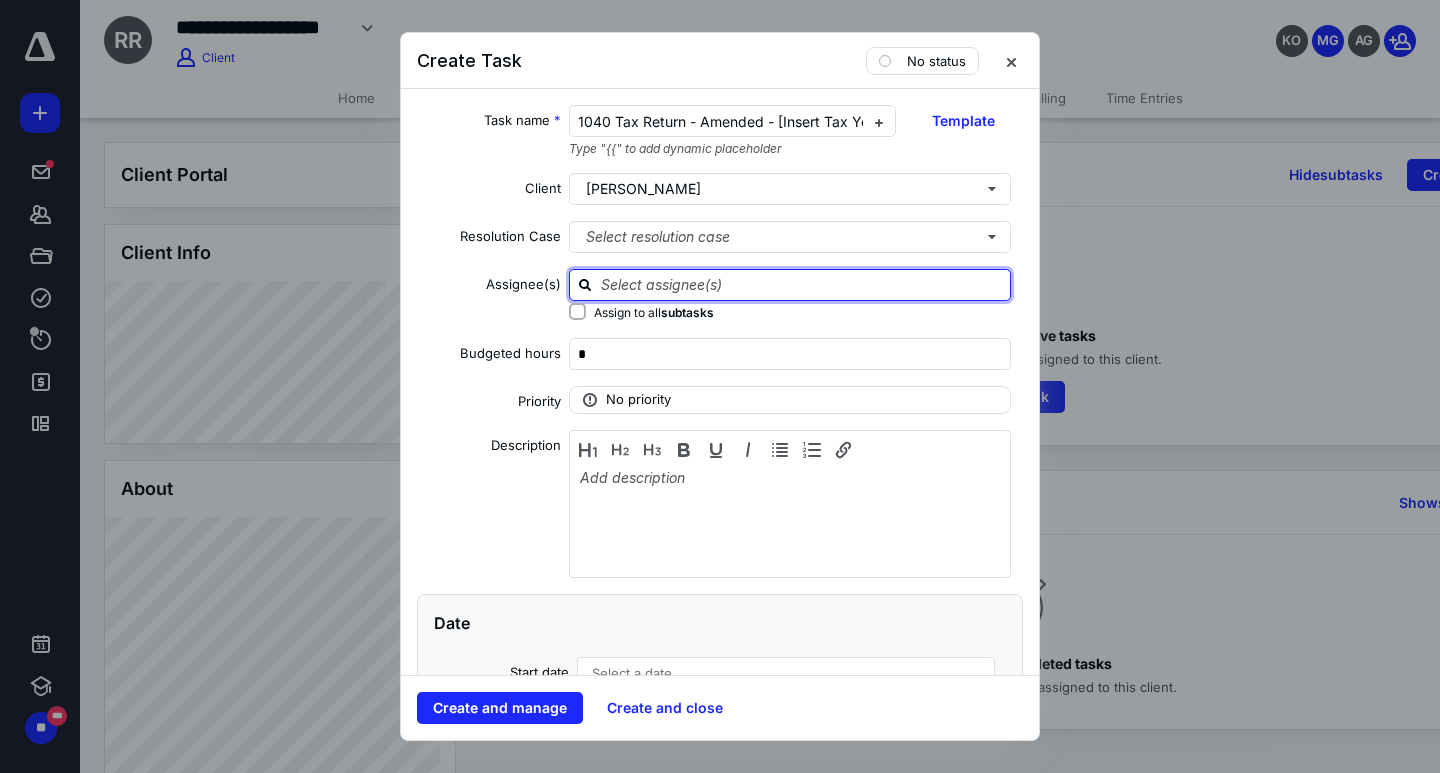 click at bounding box center [802, 284] 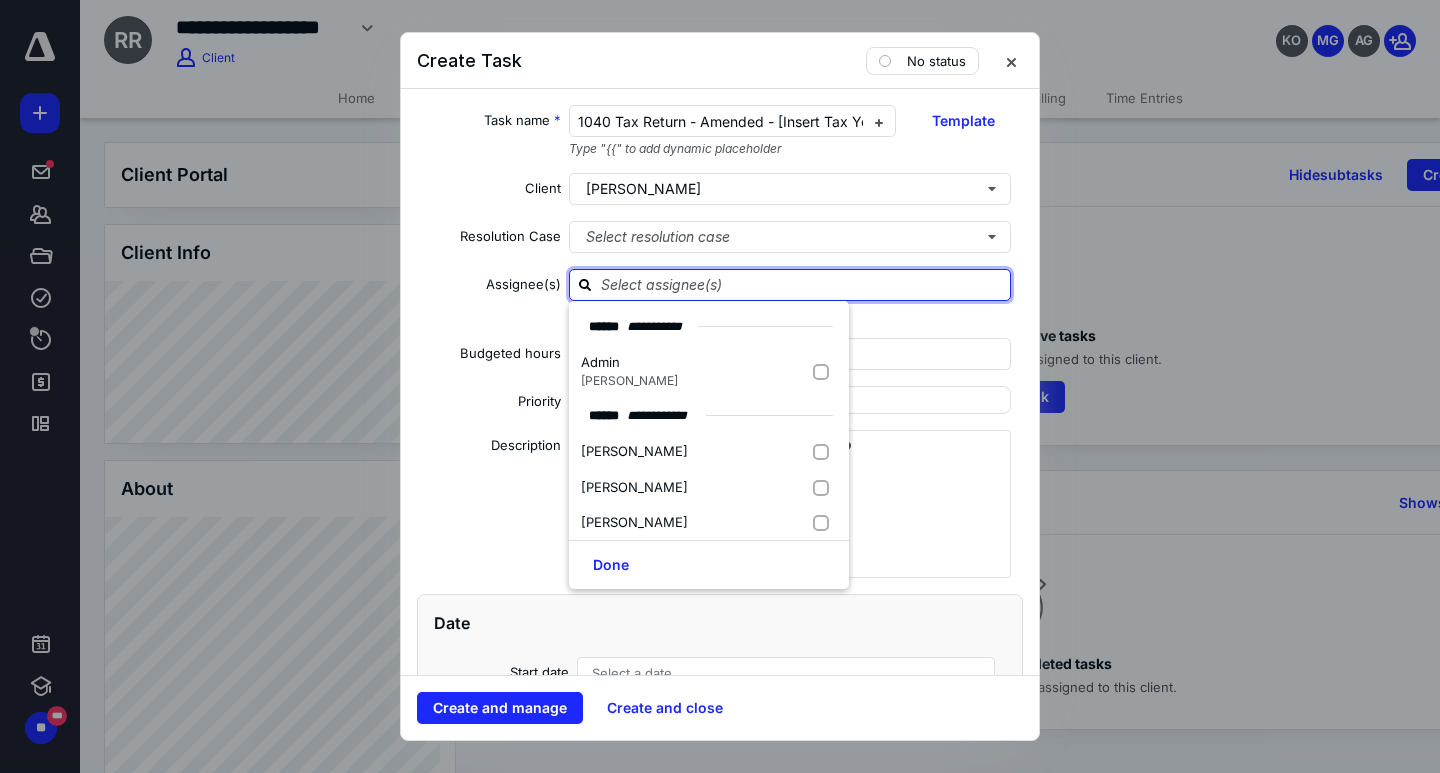 type on "," 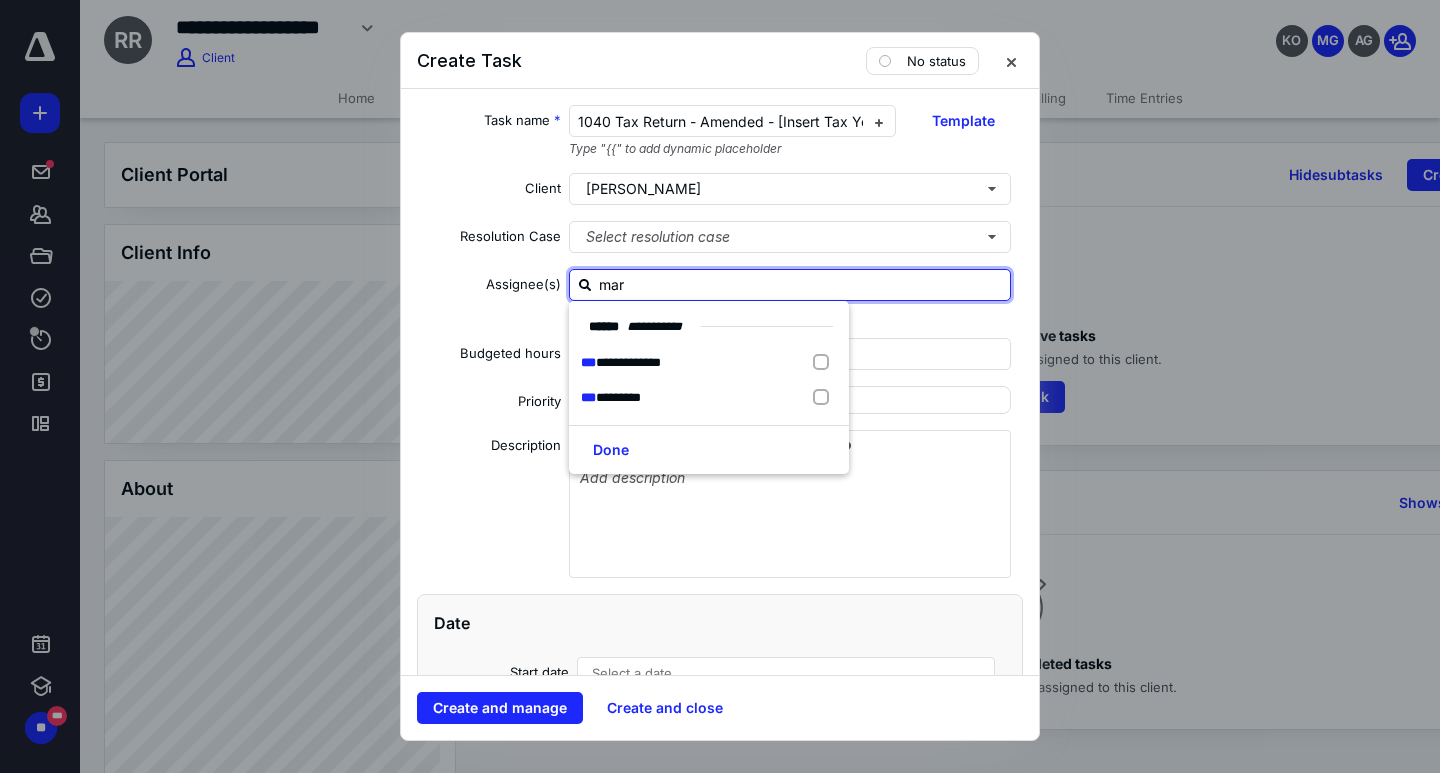 type on "[PERSON_NAME]" 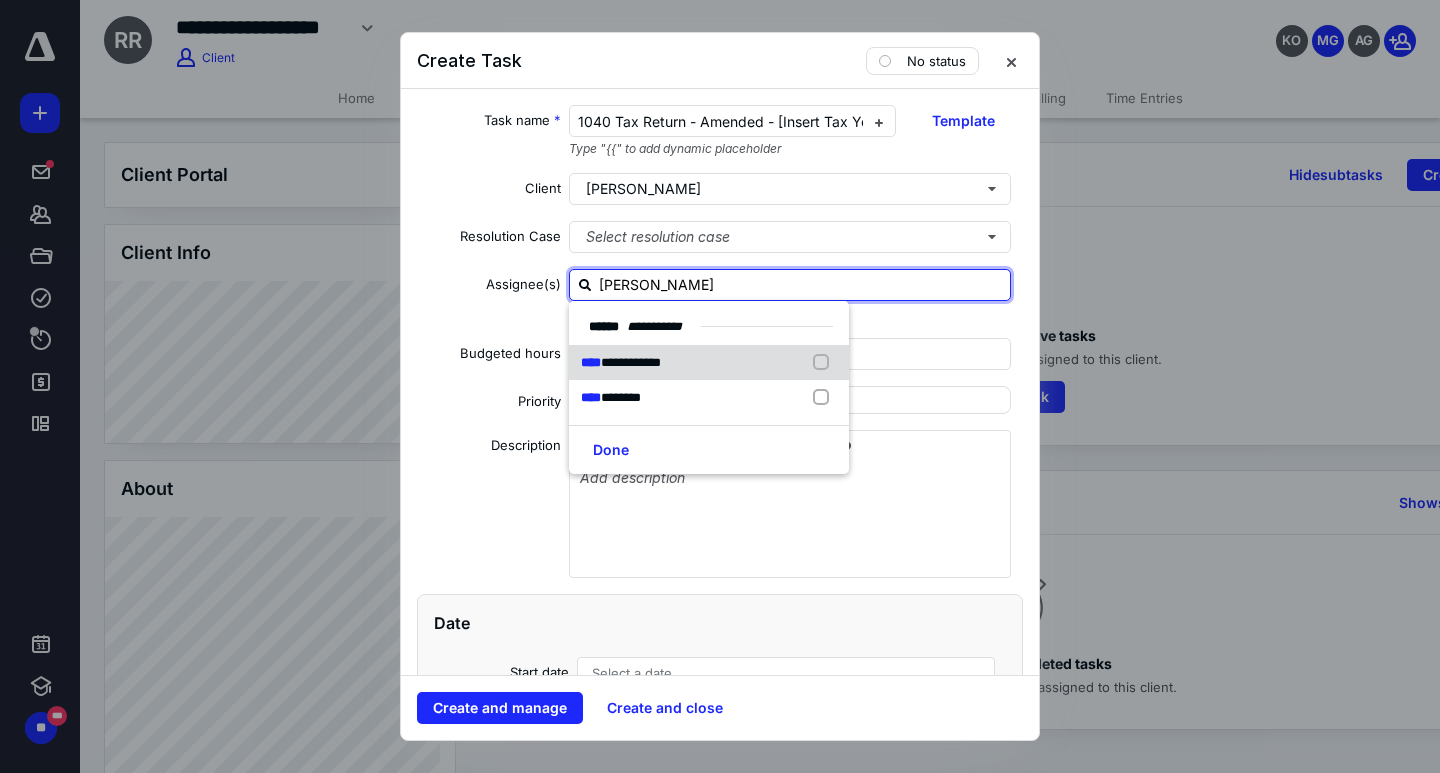click on "**********" at bounding box center (631, 362) 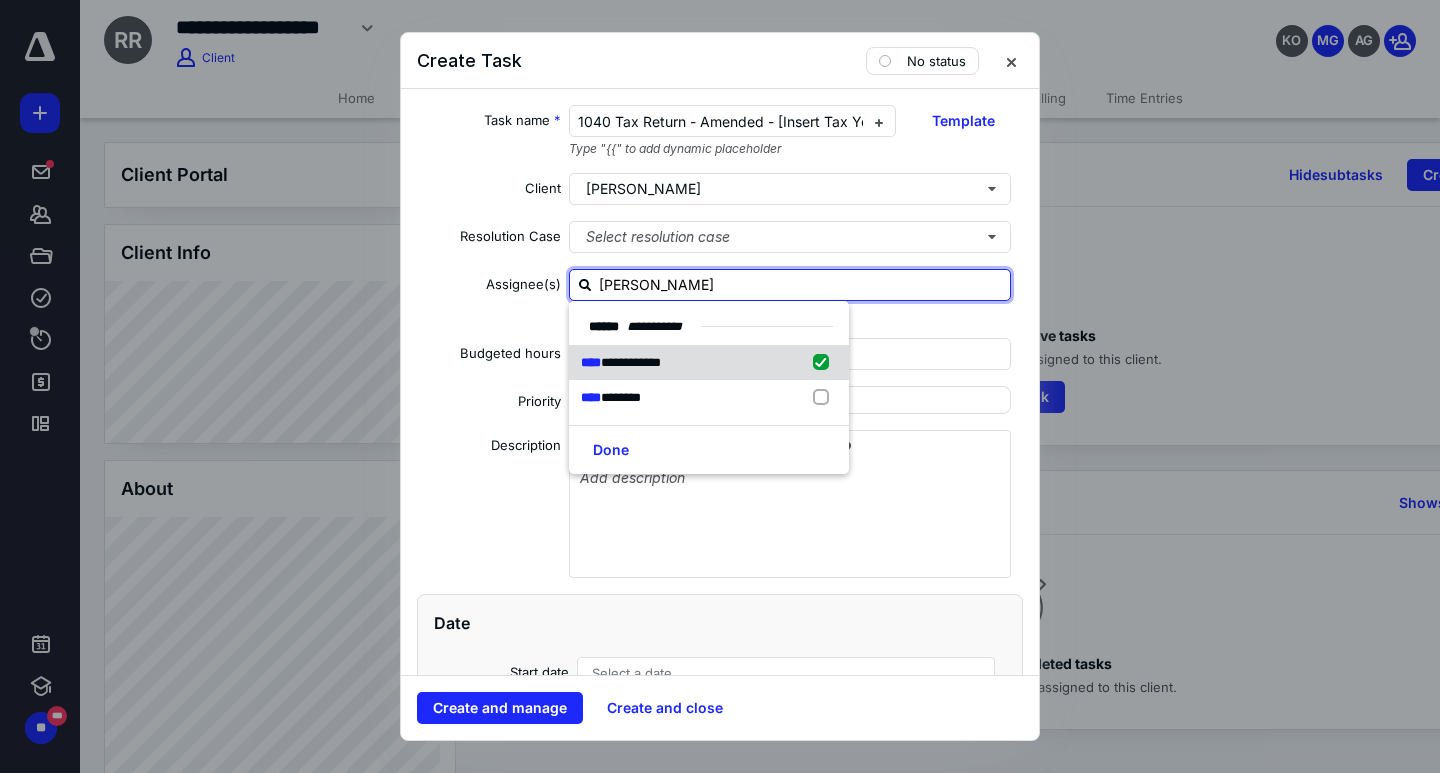 checkbox on "true" 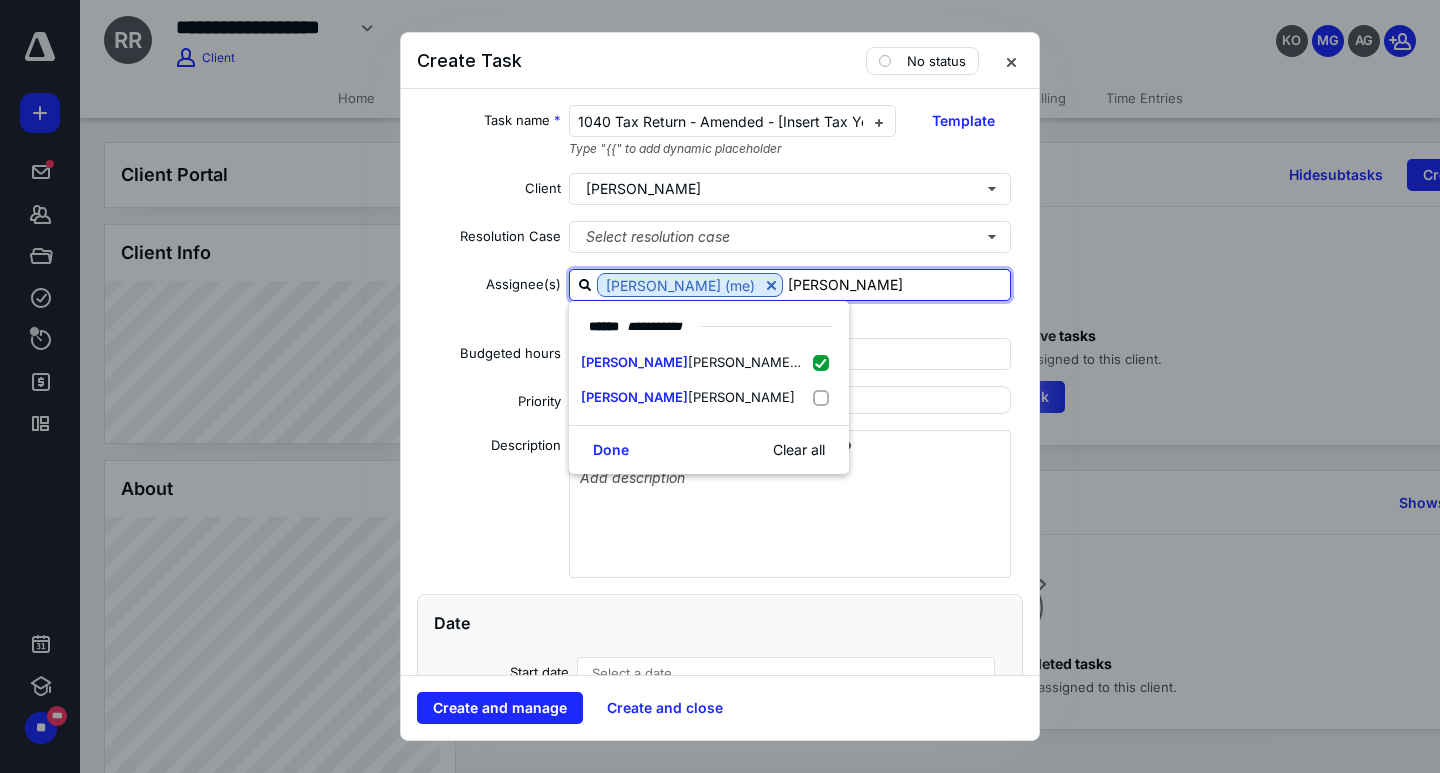drag, startPoint x: 758, startPoint y: 280, endPoint x: 864, endPoint y: 270, distance: 106.47065 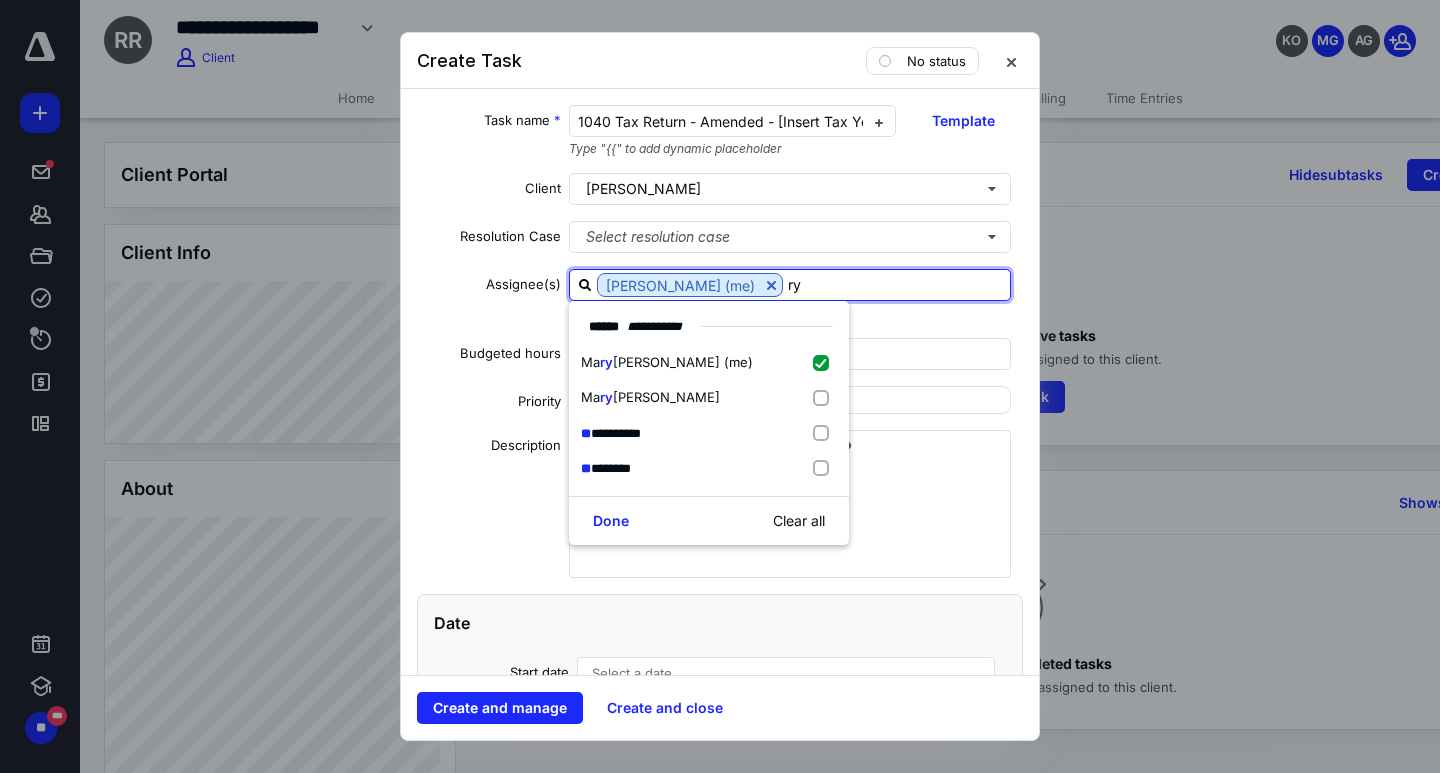 type on "rya" 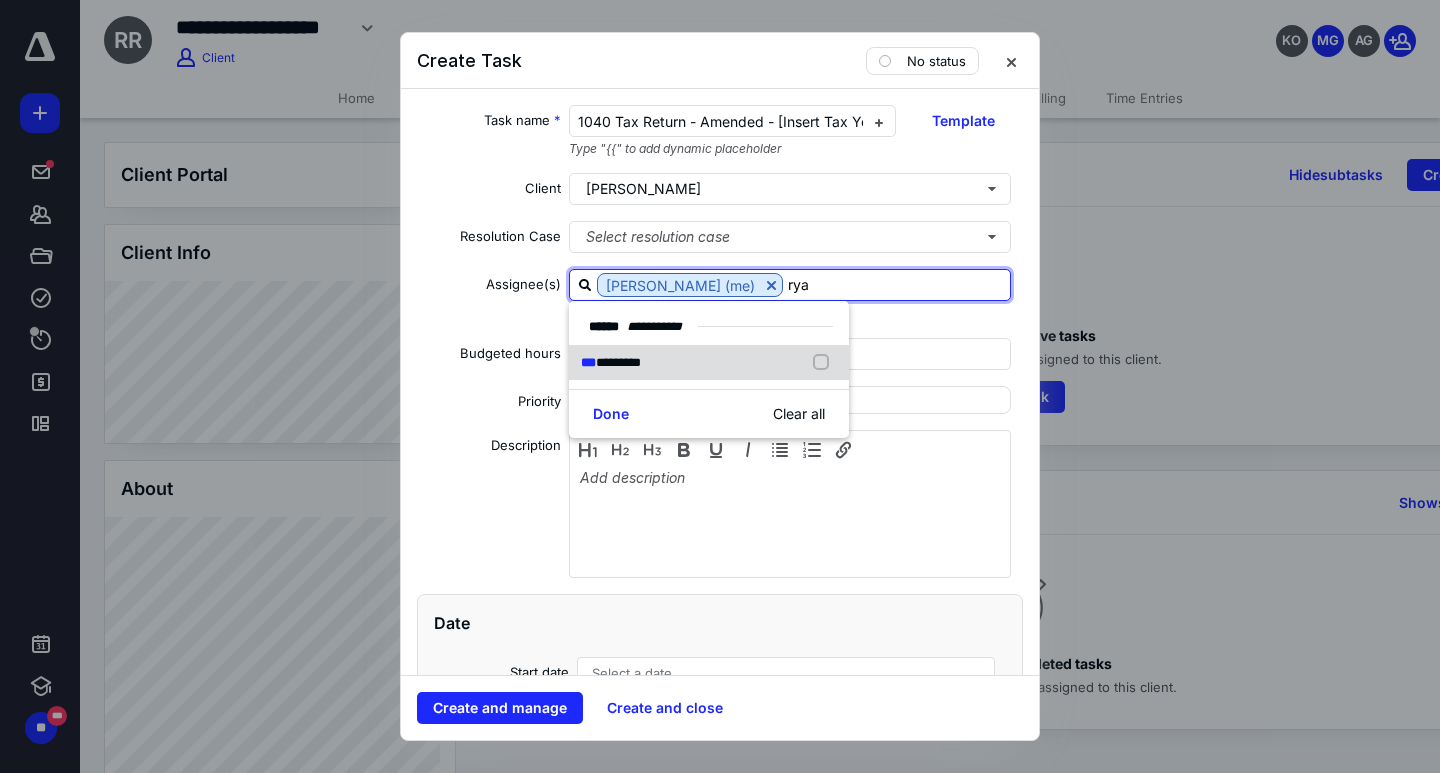 click at bounding box center [825, 363] 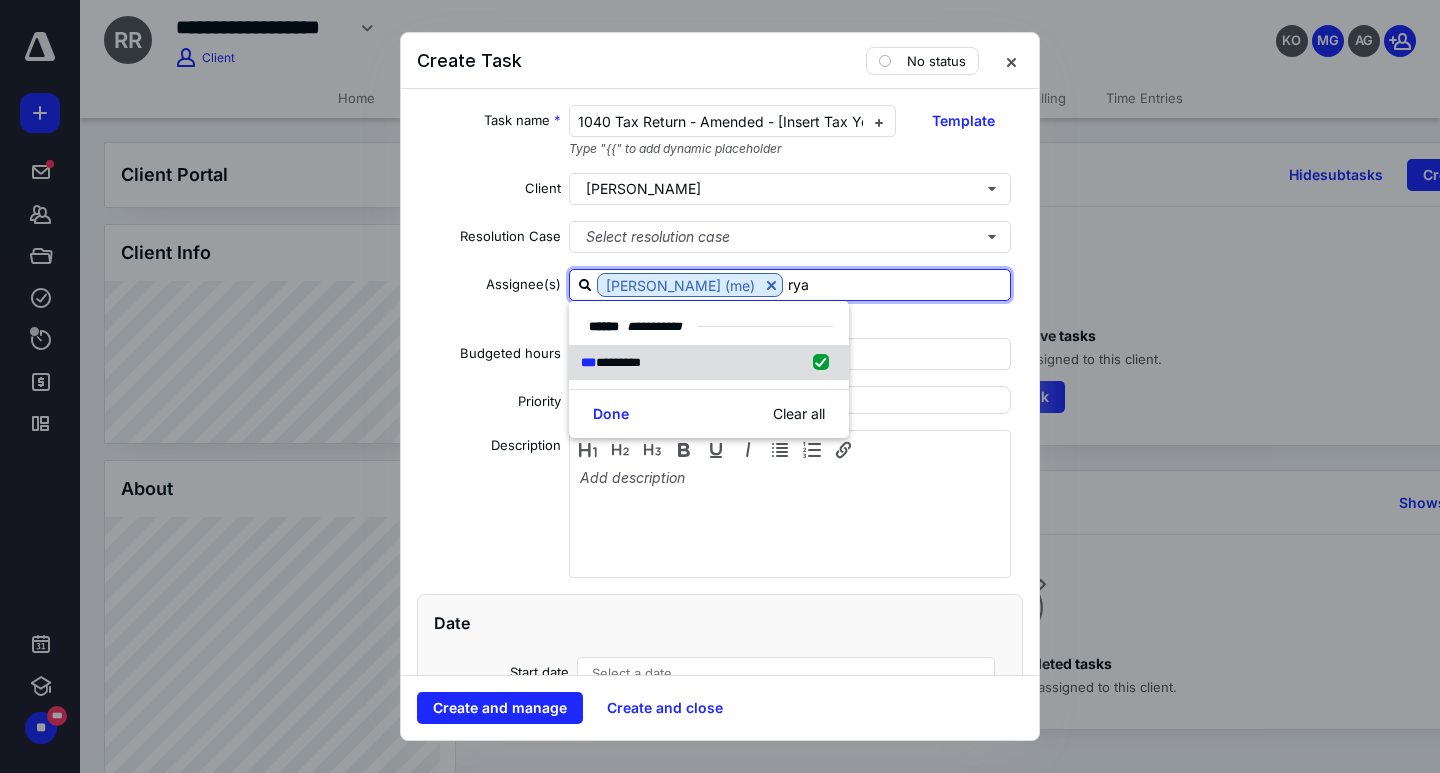 checkbox on "true" 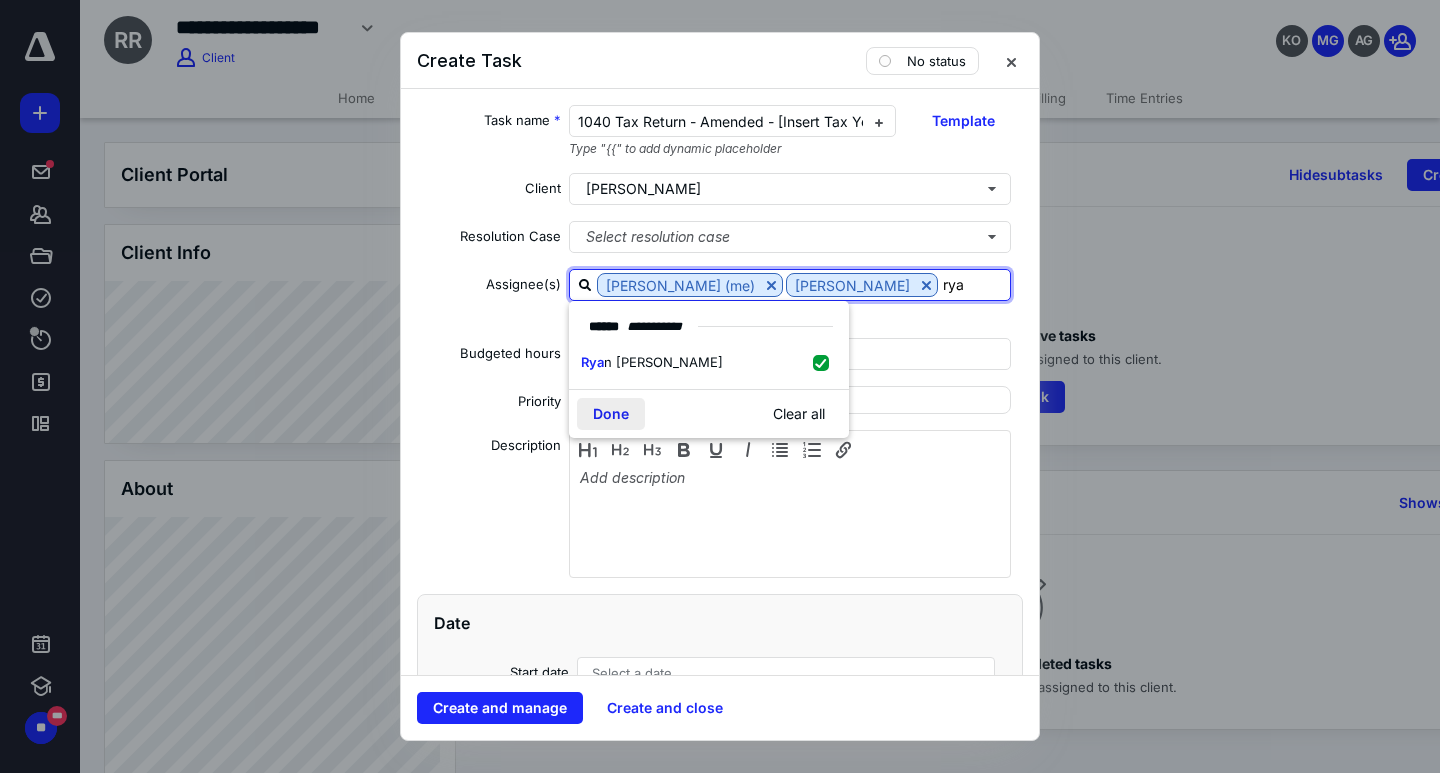 type on "rya" 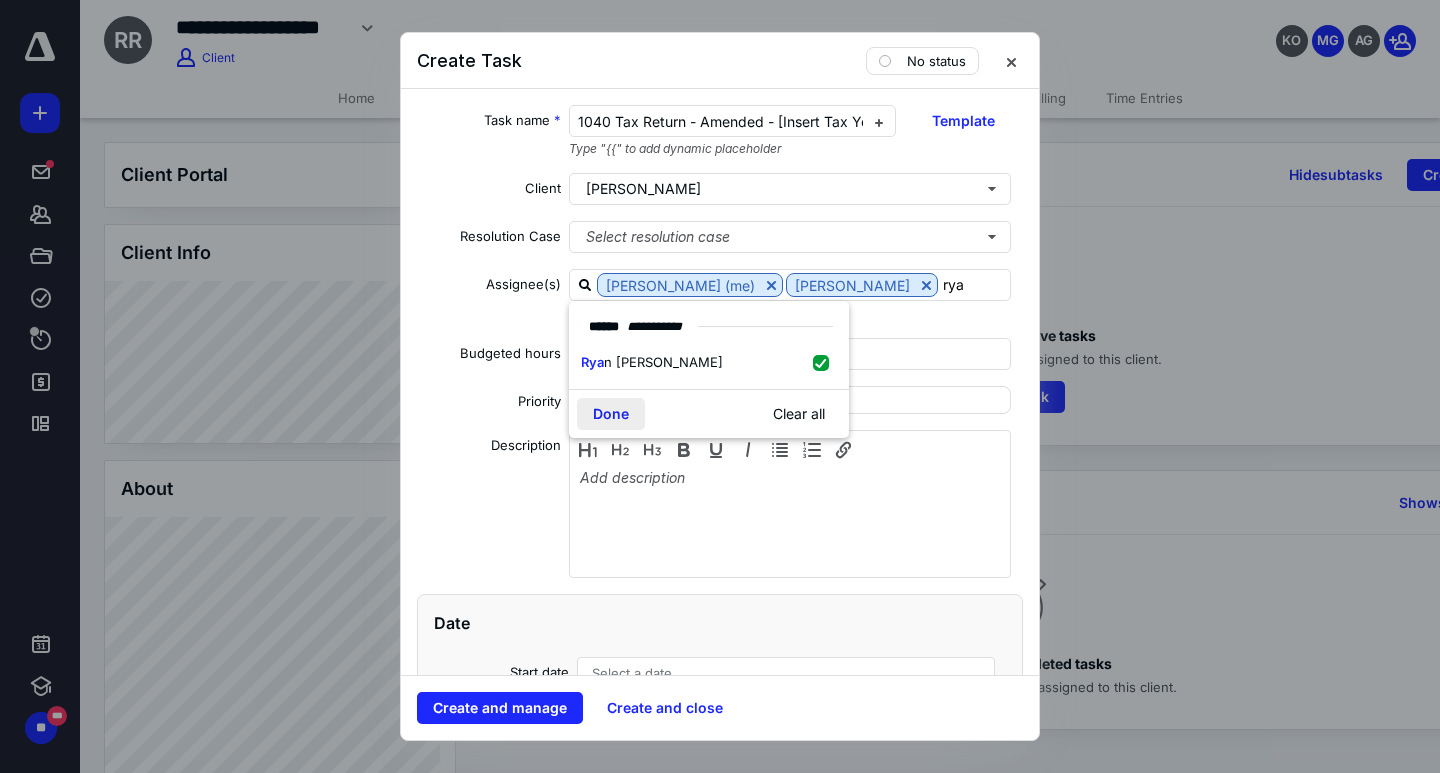 click on "Done" at bounding box center (611, 414) 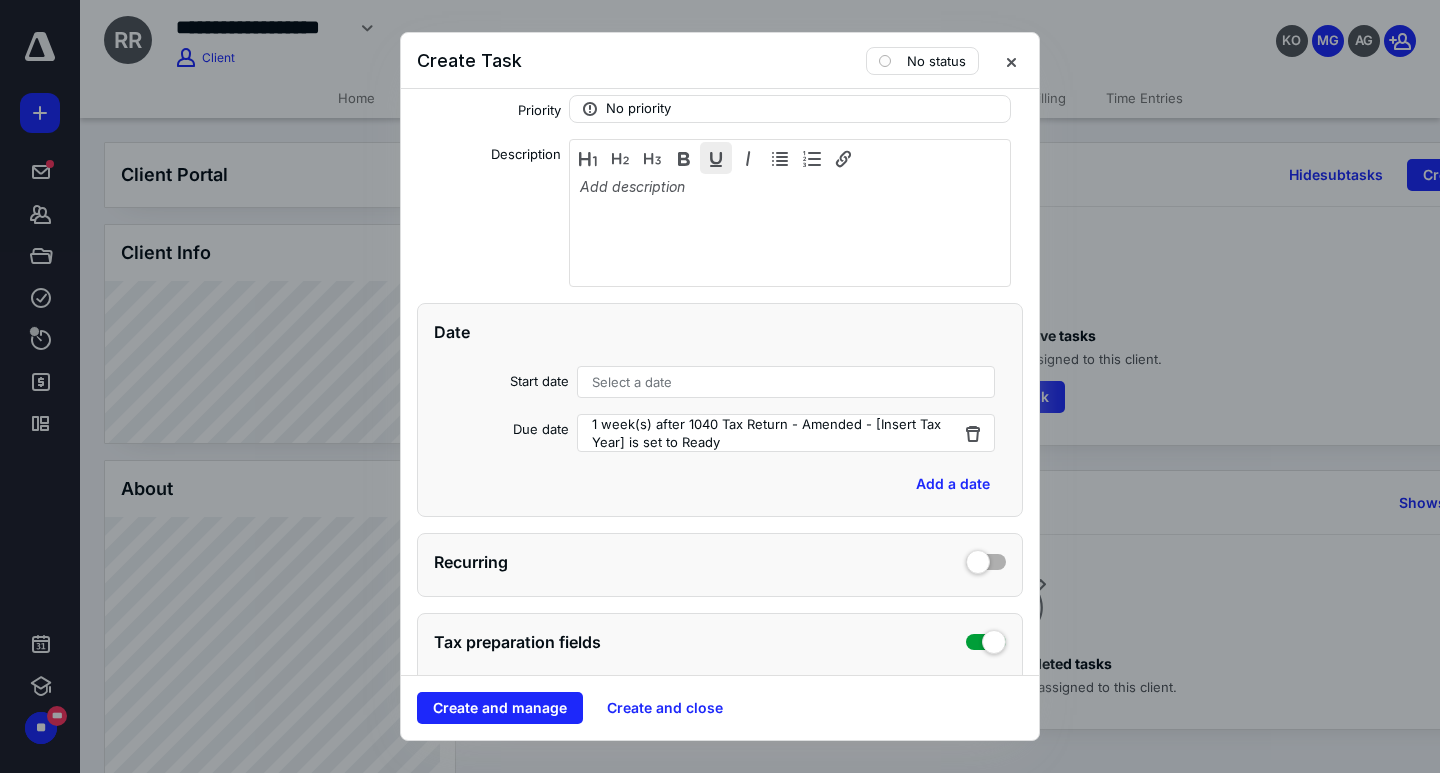 scroll, scrollTop: 332, scrollLeft: 0, axis: vertical 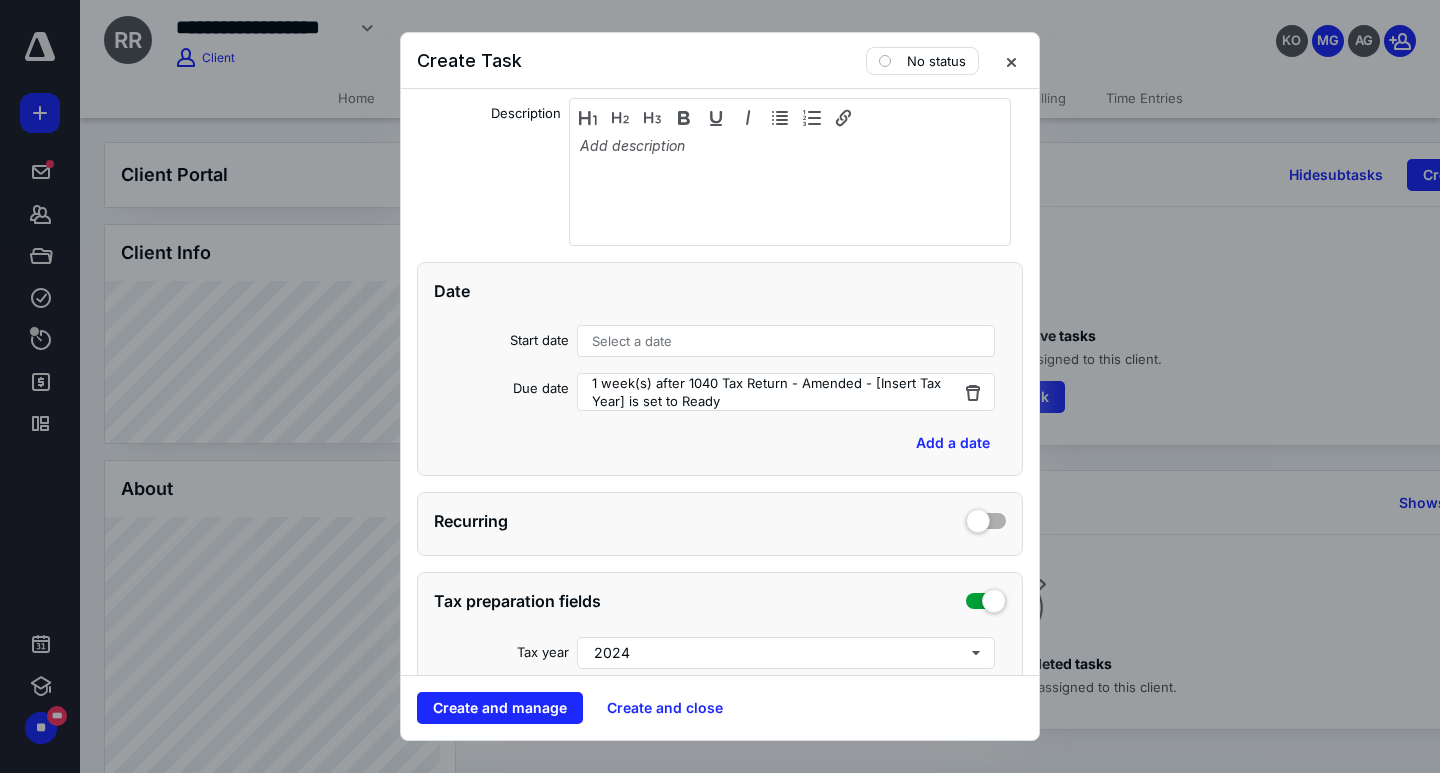 click on "Select a date" at bounding box center [786, 341] 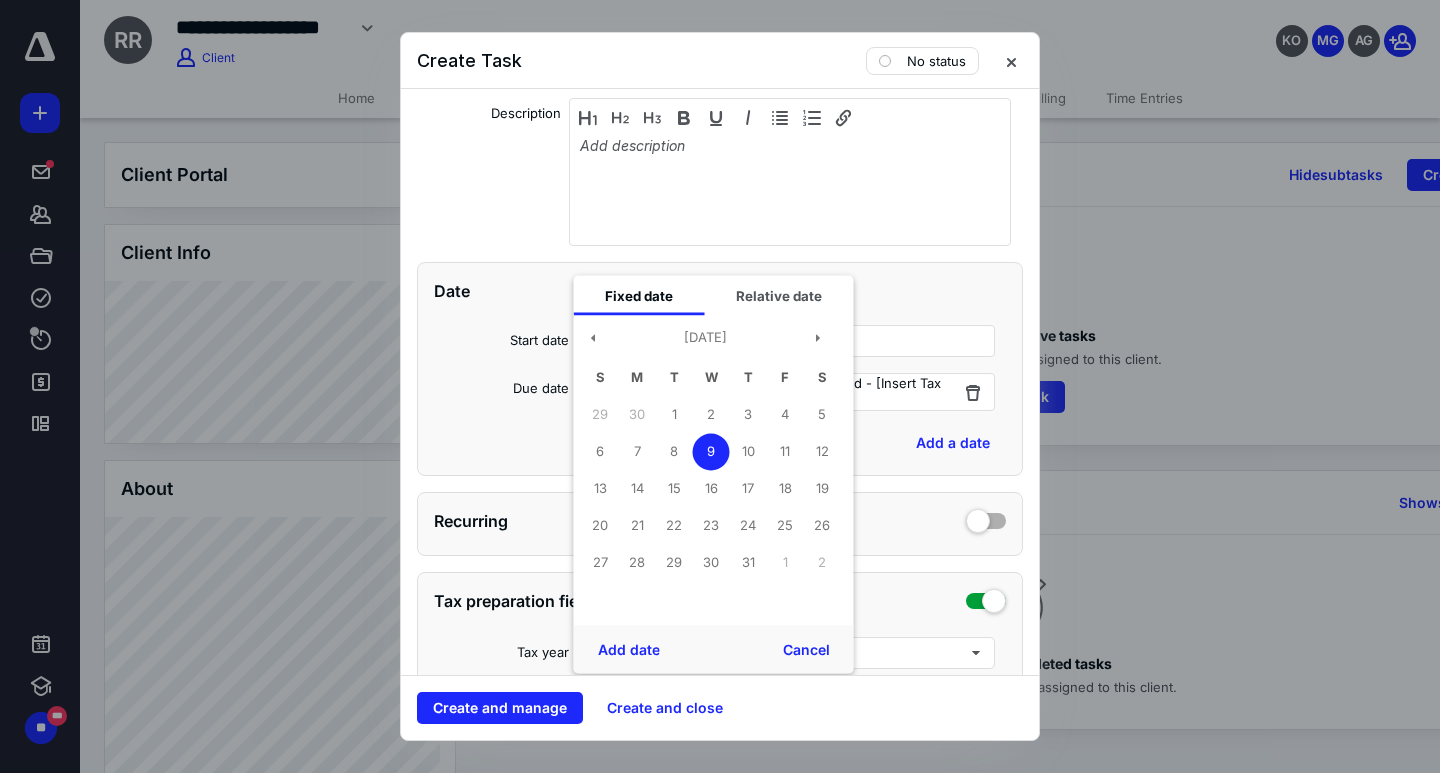 click on "9" at bounding box center (711, 451) 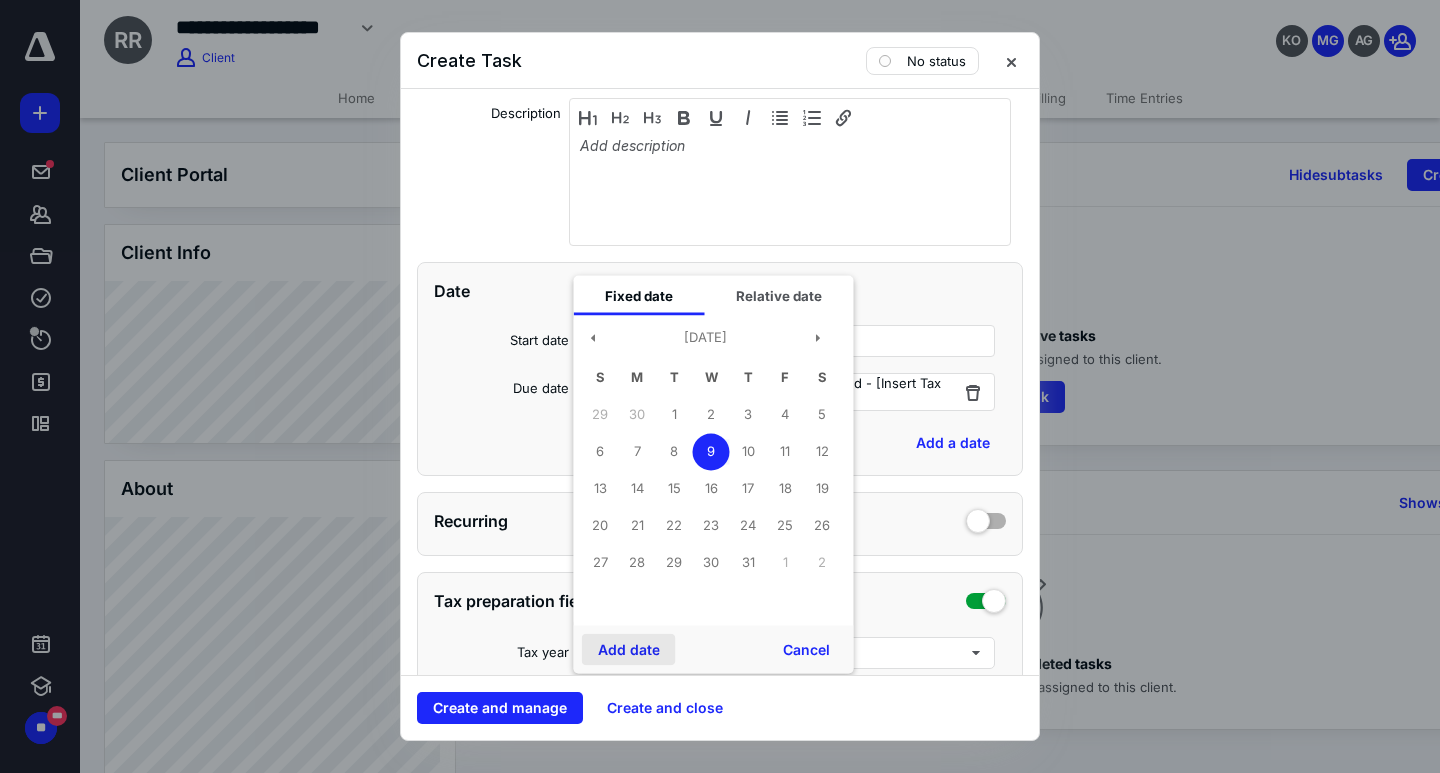 click on "Add date" at bounding box center [629, 650] 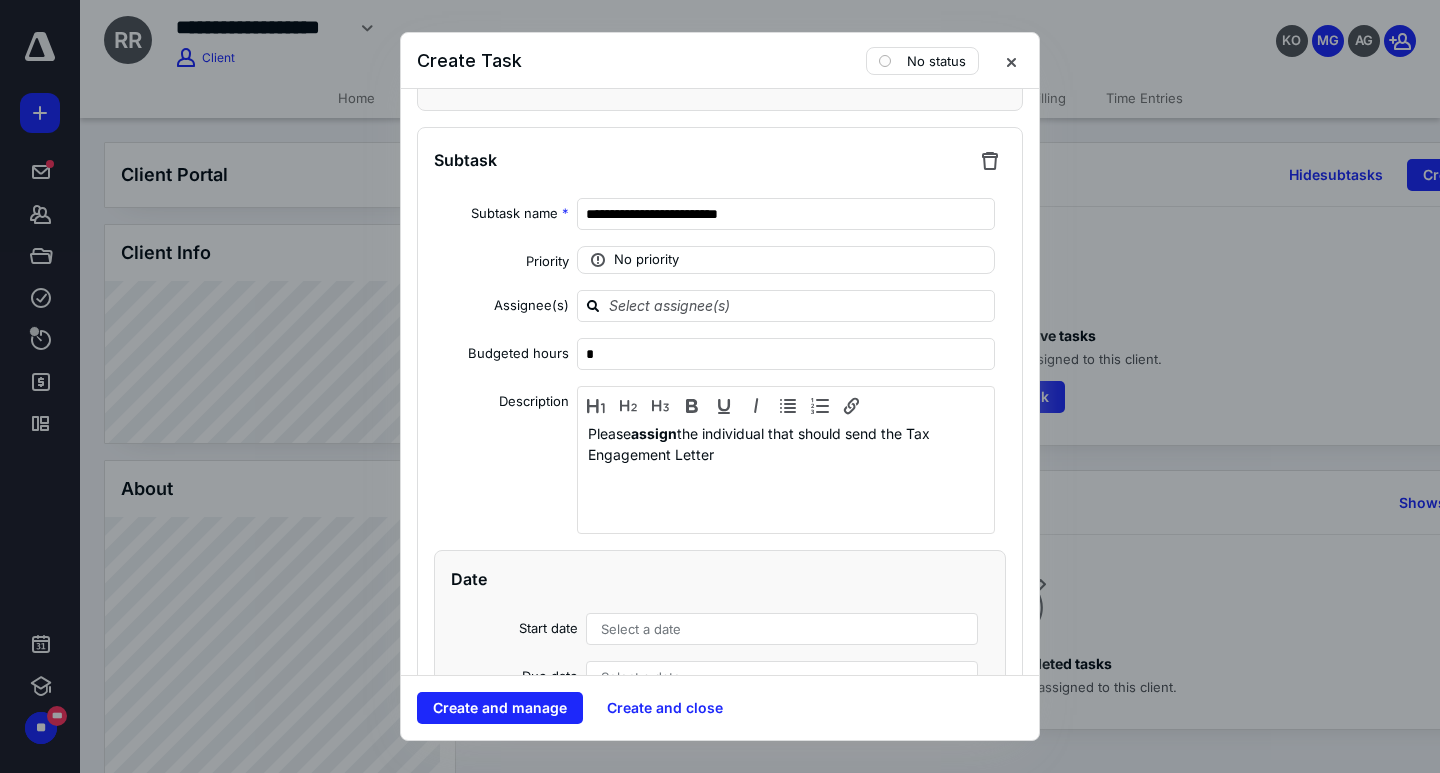 scroll, scrollTop: 1804, scrollLeft: 0, axis: vertical 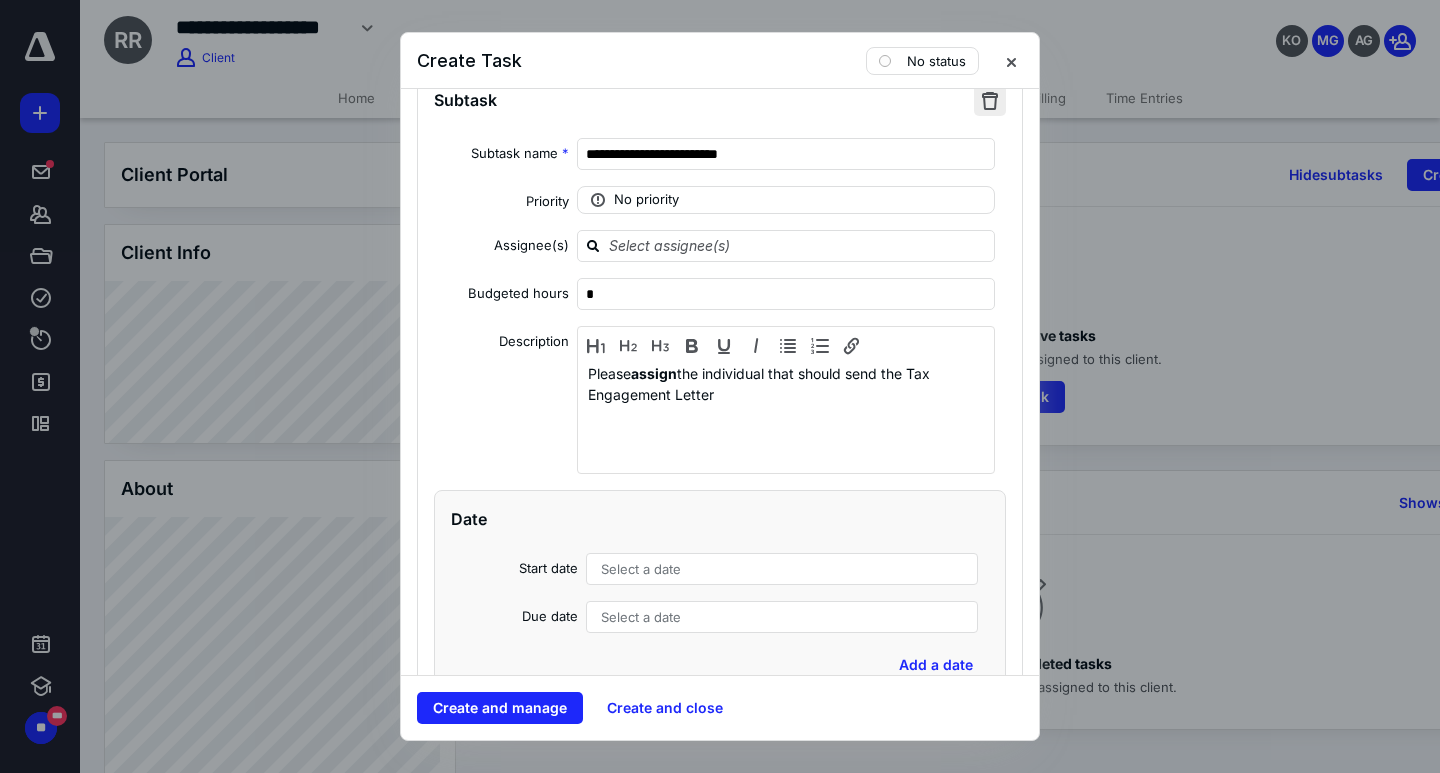 click at bounding box center [990, 100] 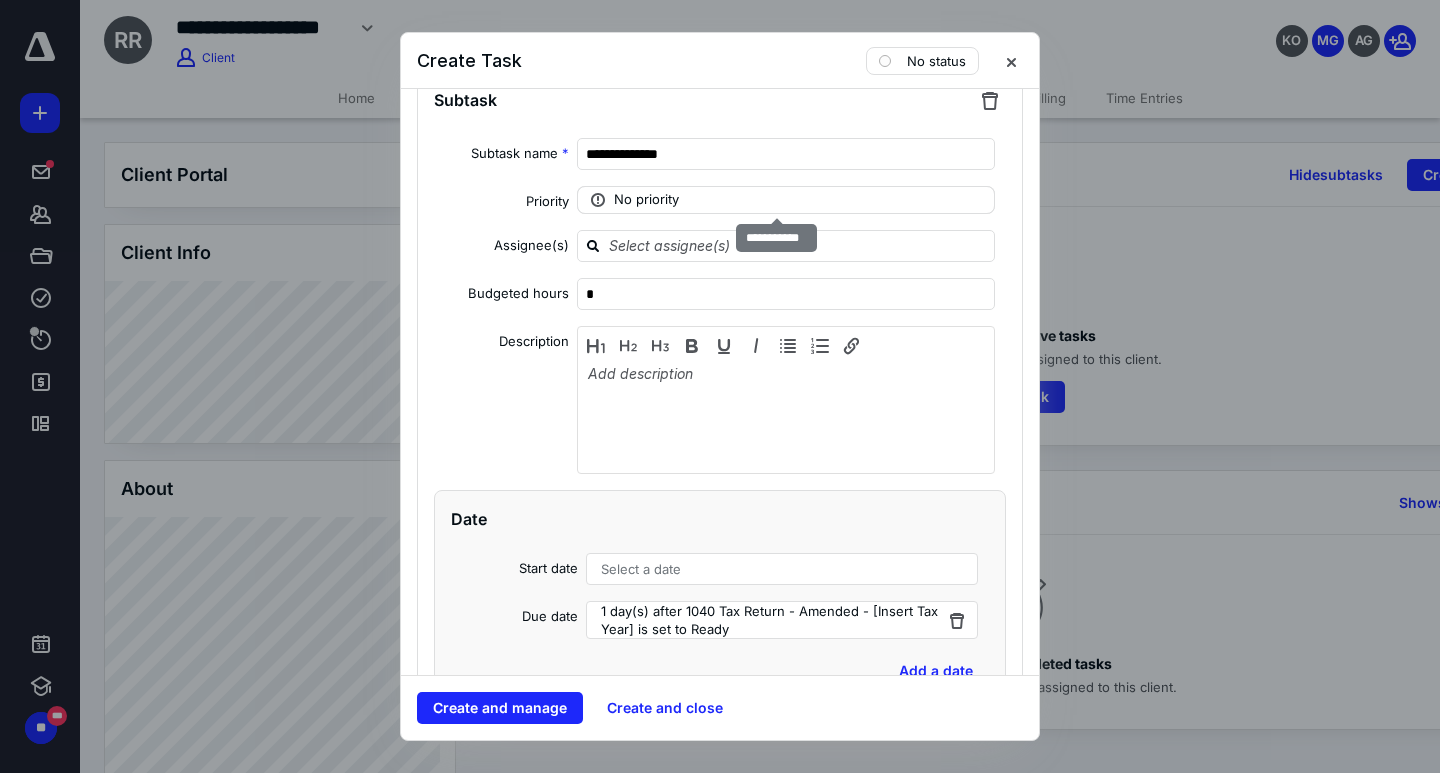 click on "No priority" at bounding box center [786, 200] 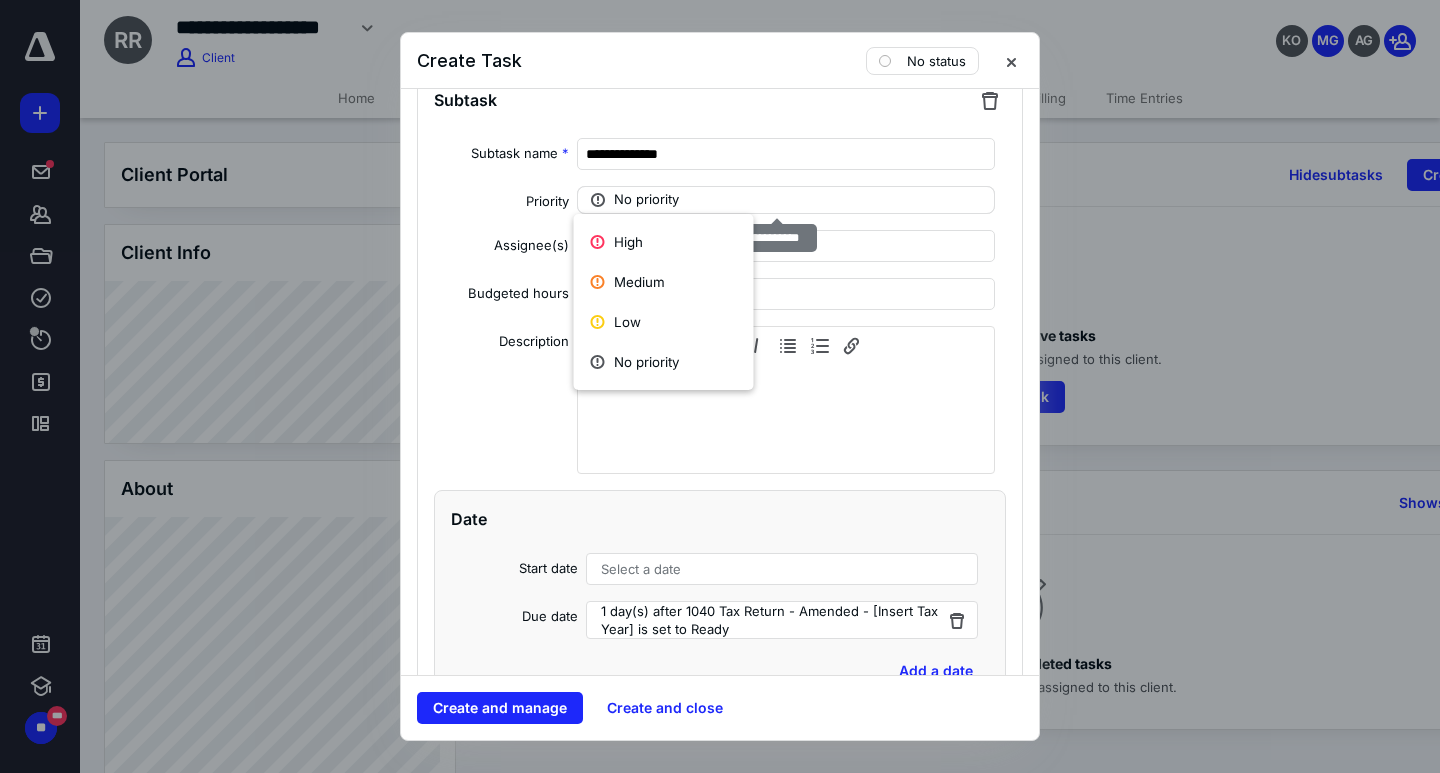 click on "No priority" at bounding box center (786, 200) 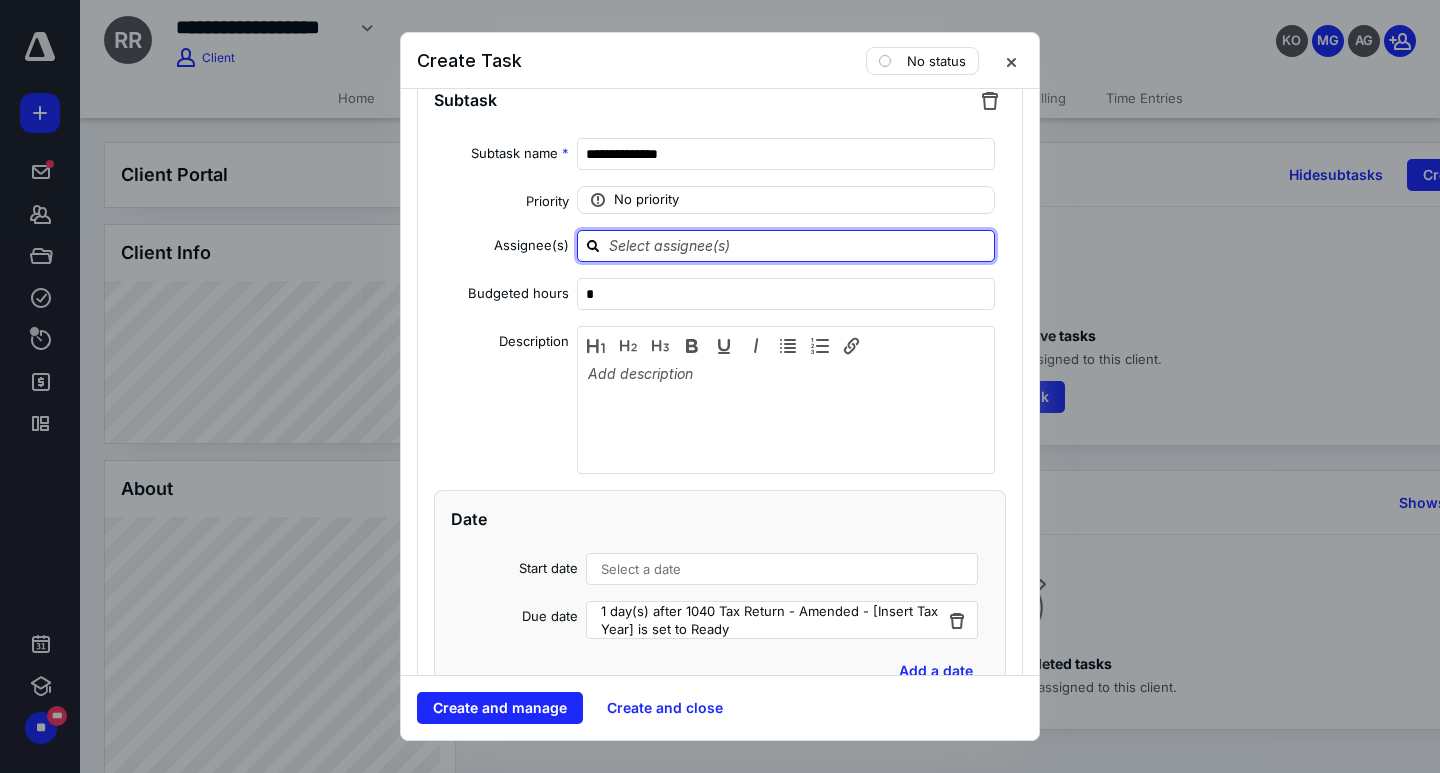 click at bounding box center (798, 245) 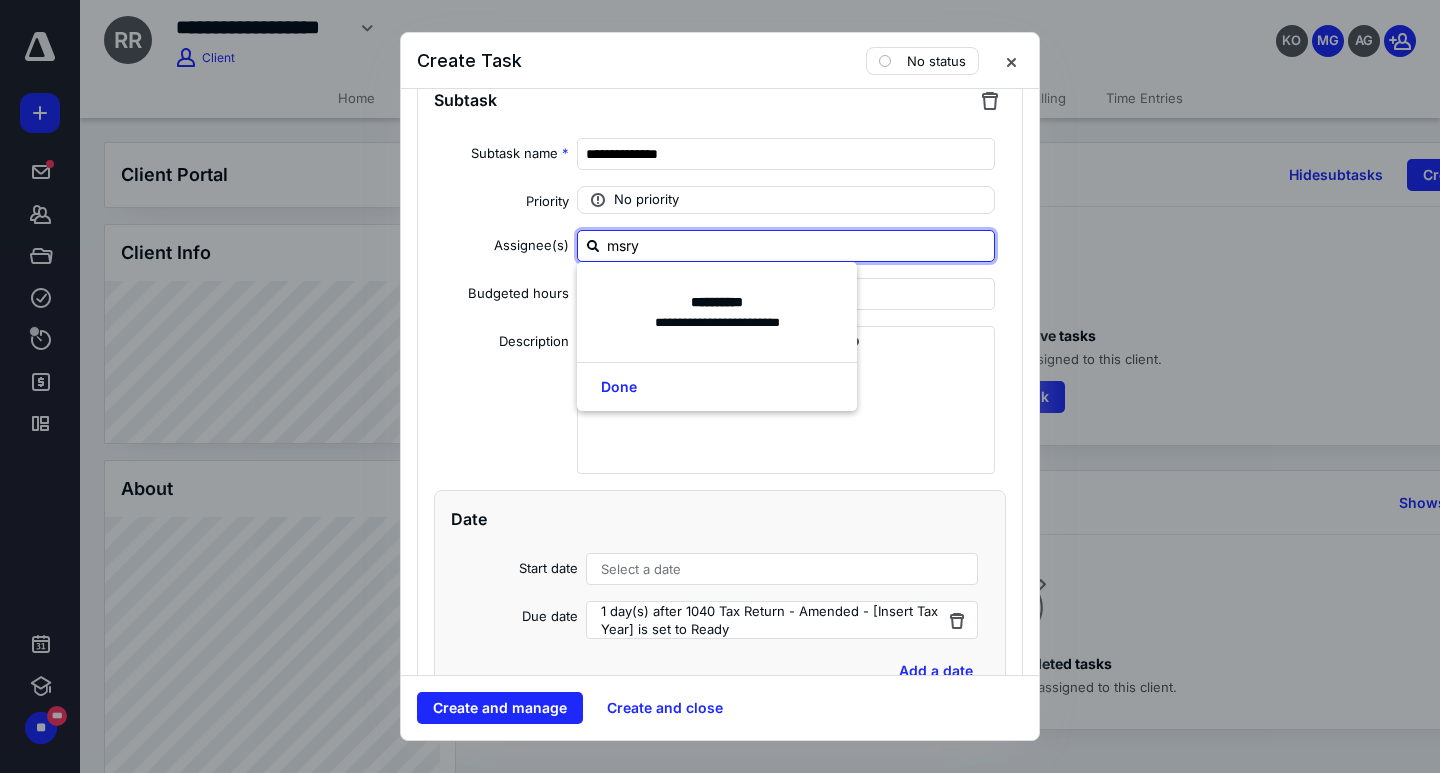 click on "msry" at bounding box center (798, 245) 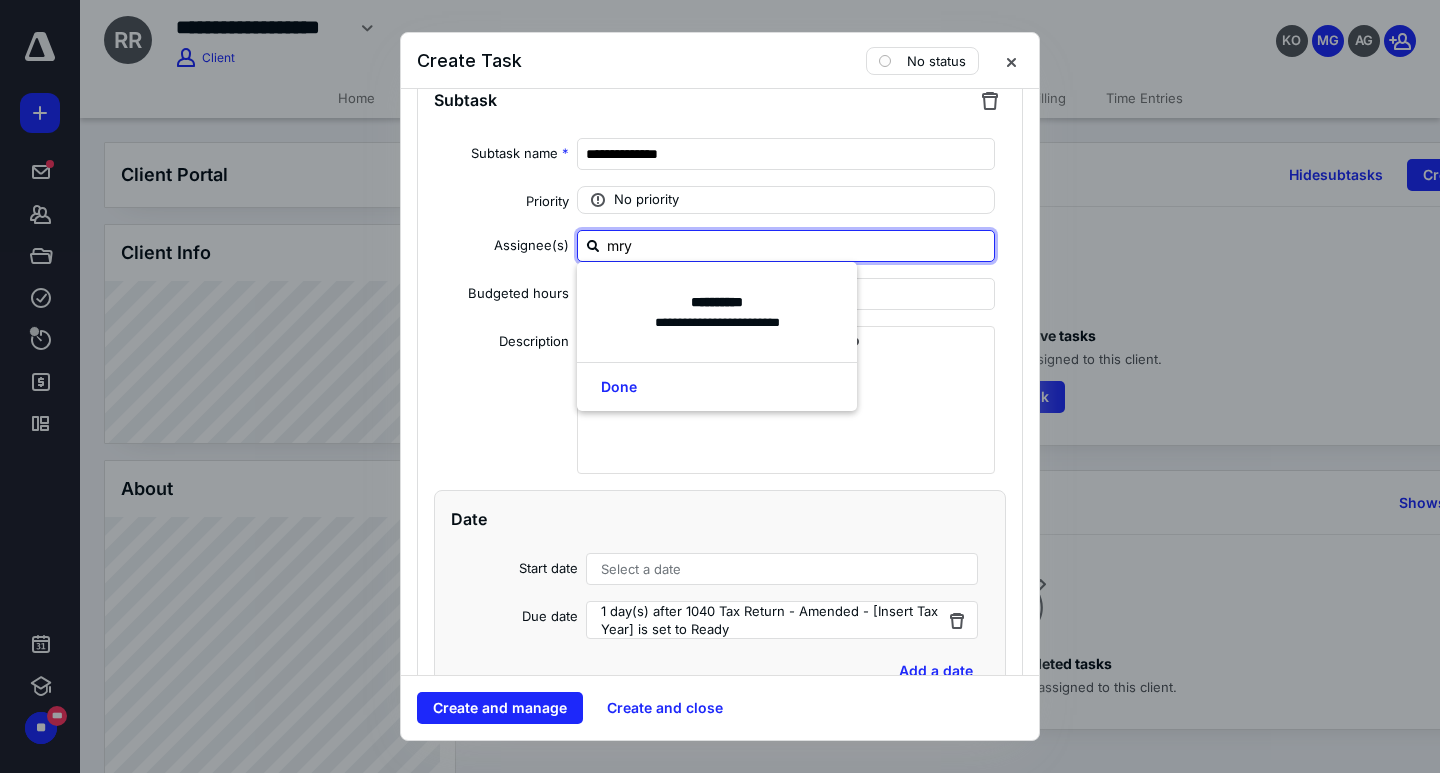 type on "[PERSON_NAME]" 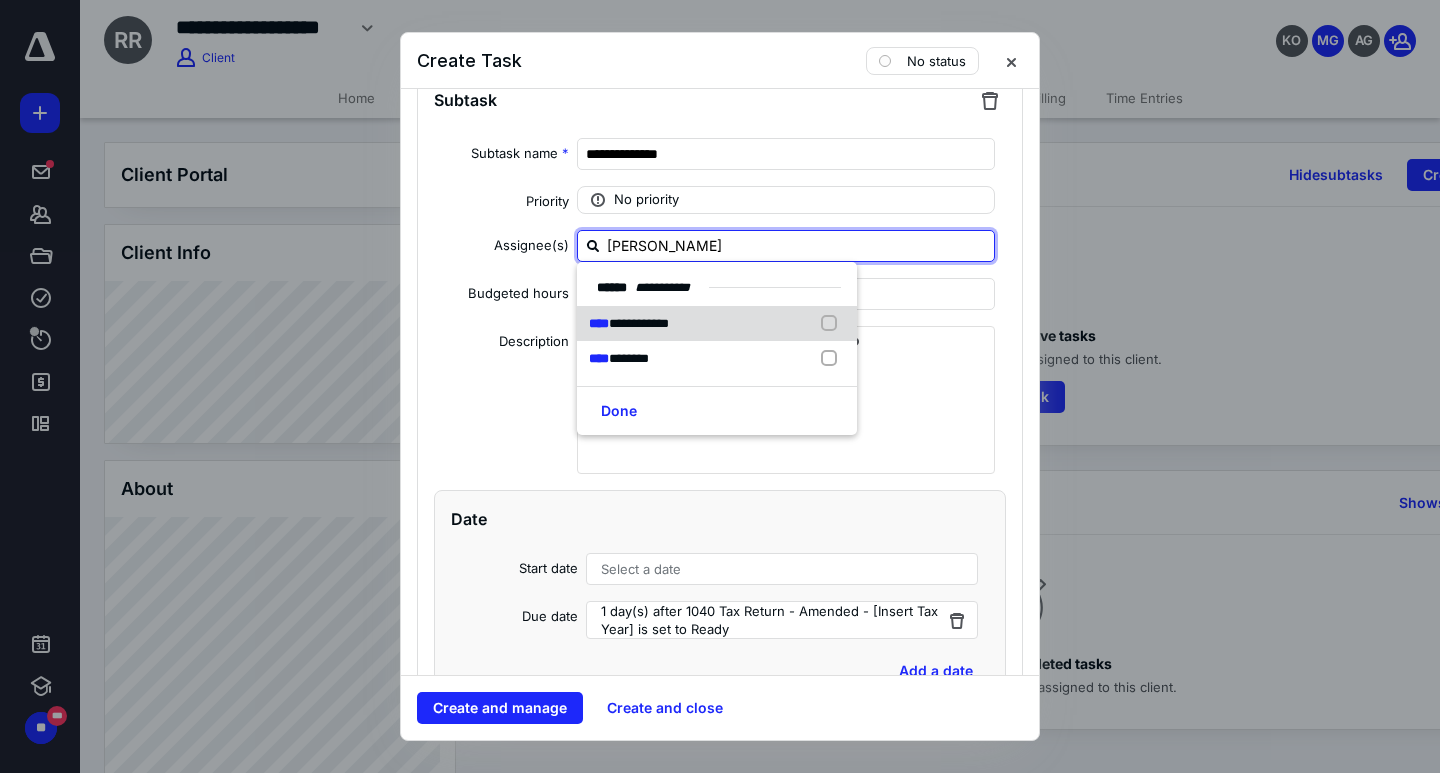 click on "**********" at bounding box center [639, 323] 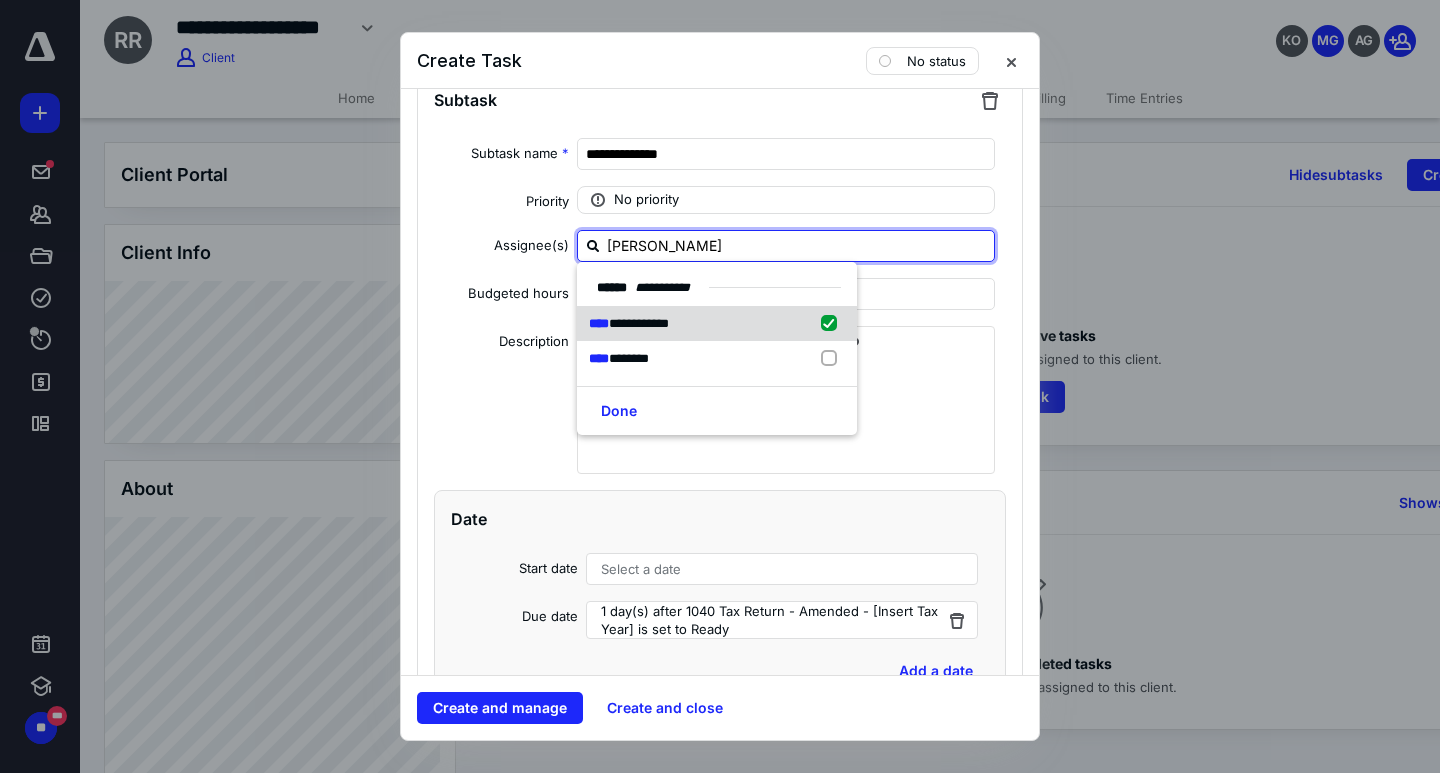 checkbox on "true" 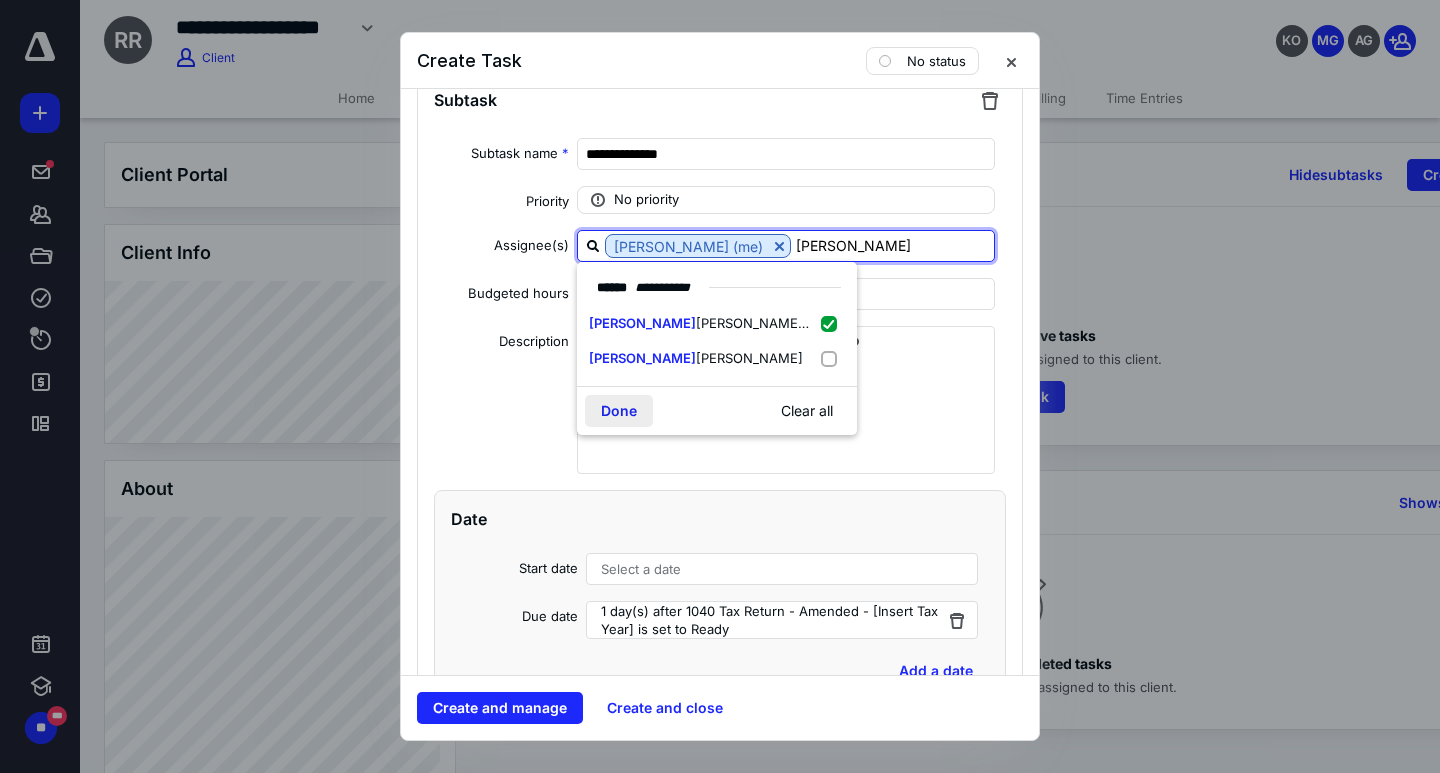 type on "[PERSON_NAME]" 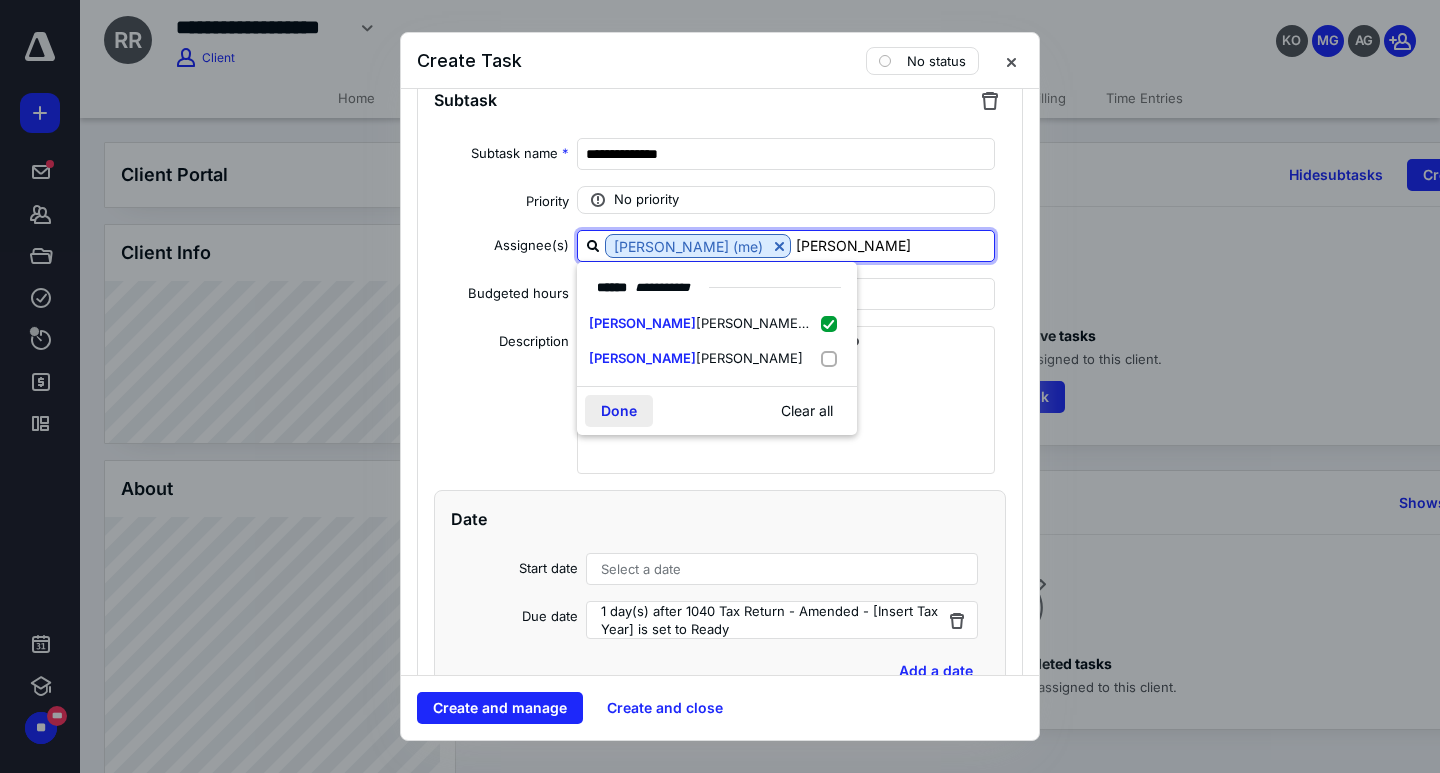 click on "Done" at bounding box center [619, 411] 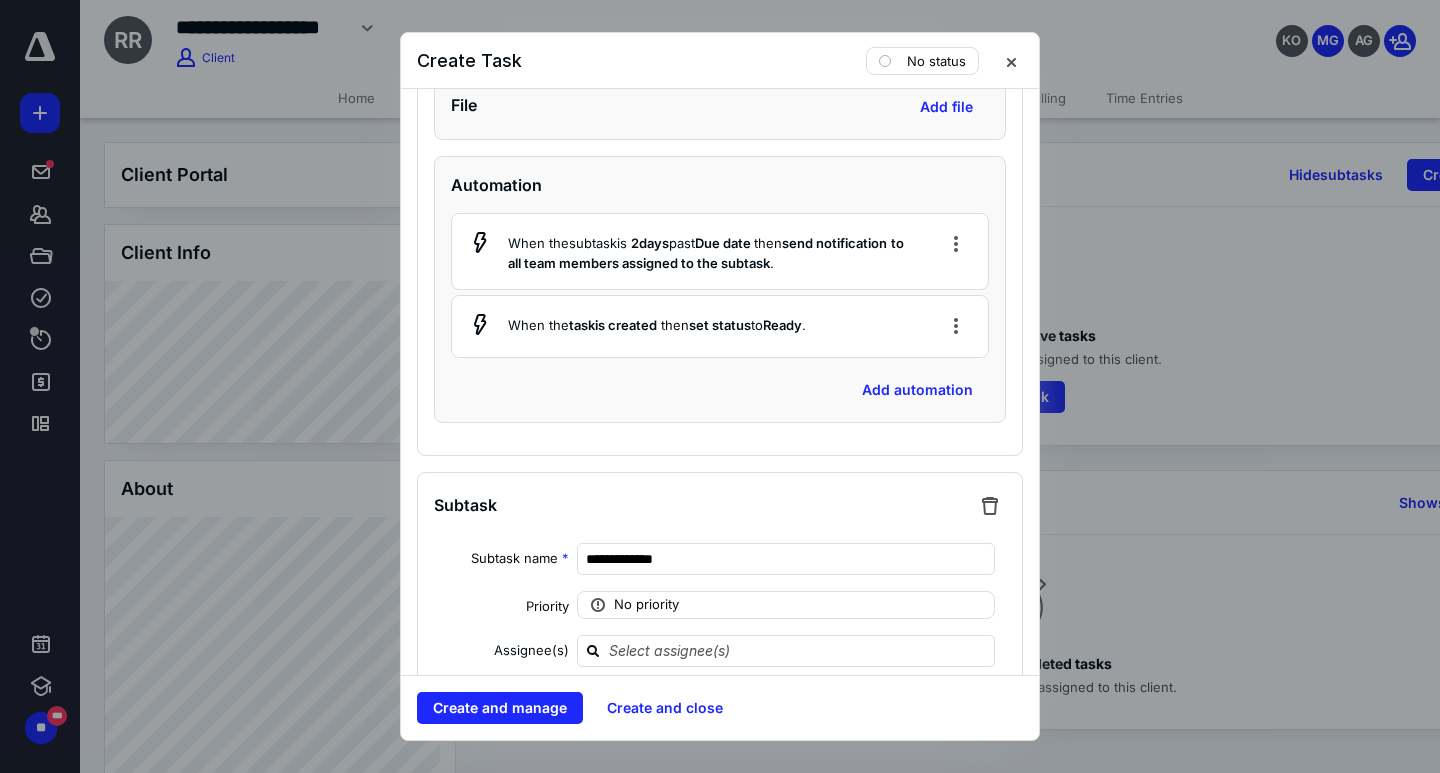 scroll, scrollTop: 2703, scrollLeft: 0, axis: vertical 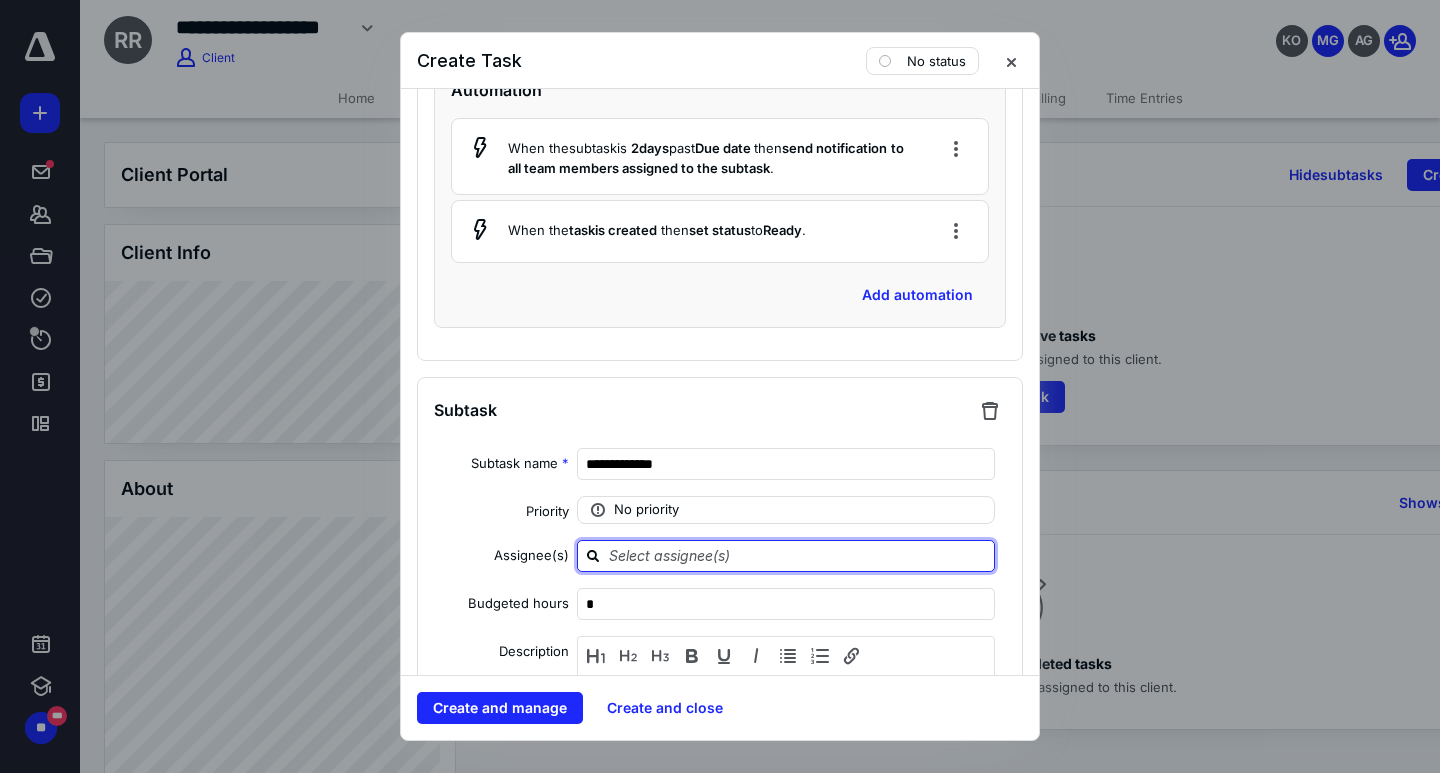 click at bounding box center (798, 555) 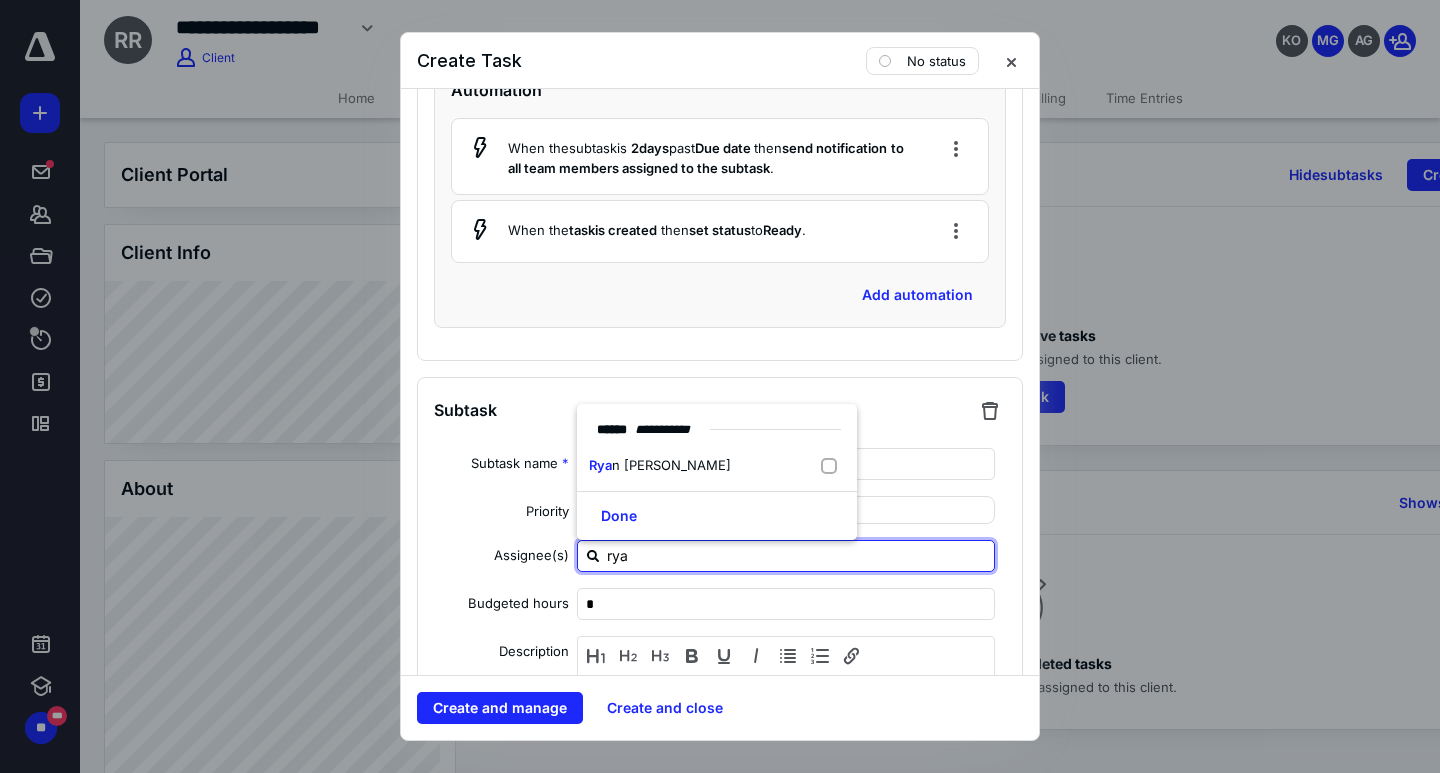 type on "[PERSON_NAME]" 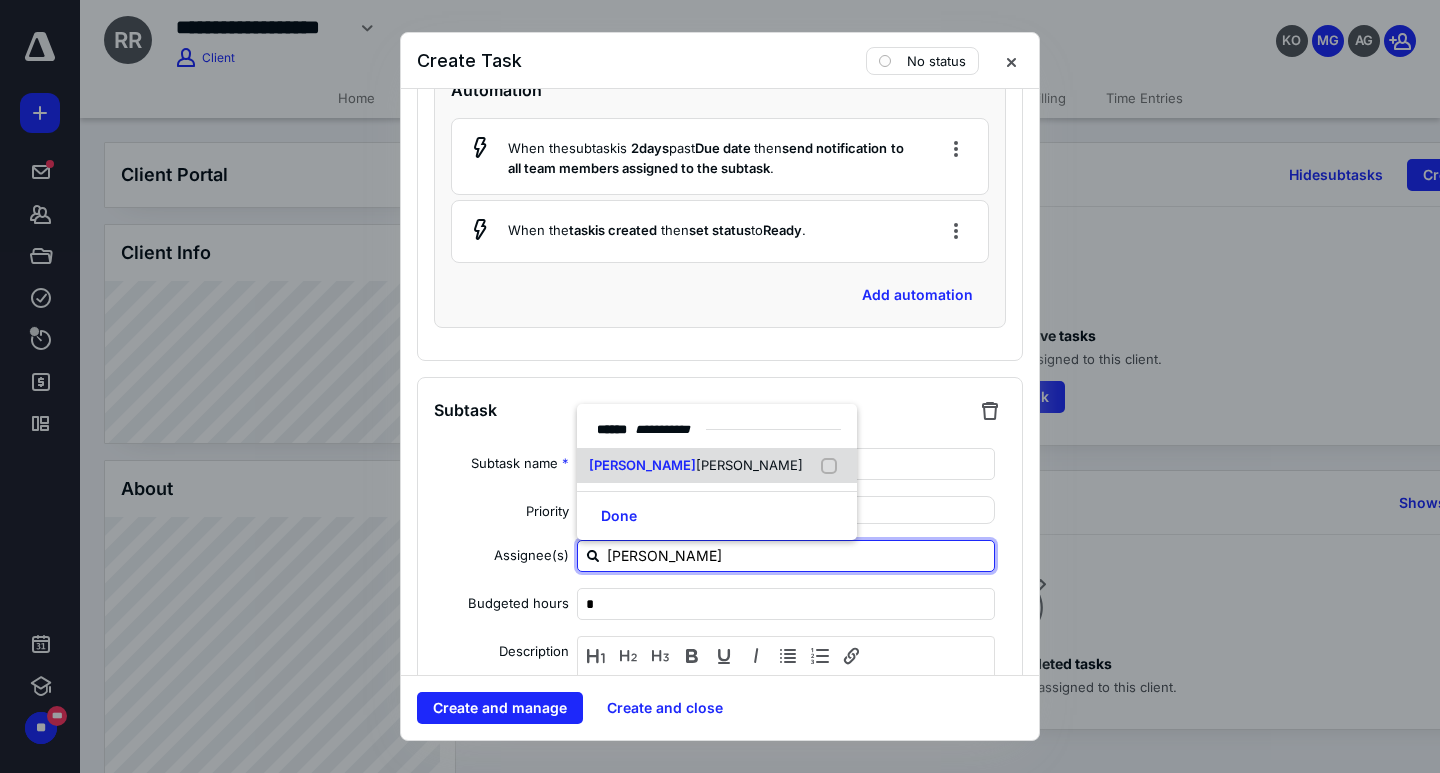 click on "[PERSON_NAME]" at bounding box center (696, 466) 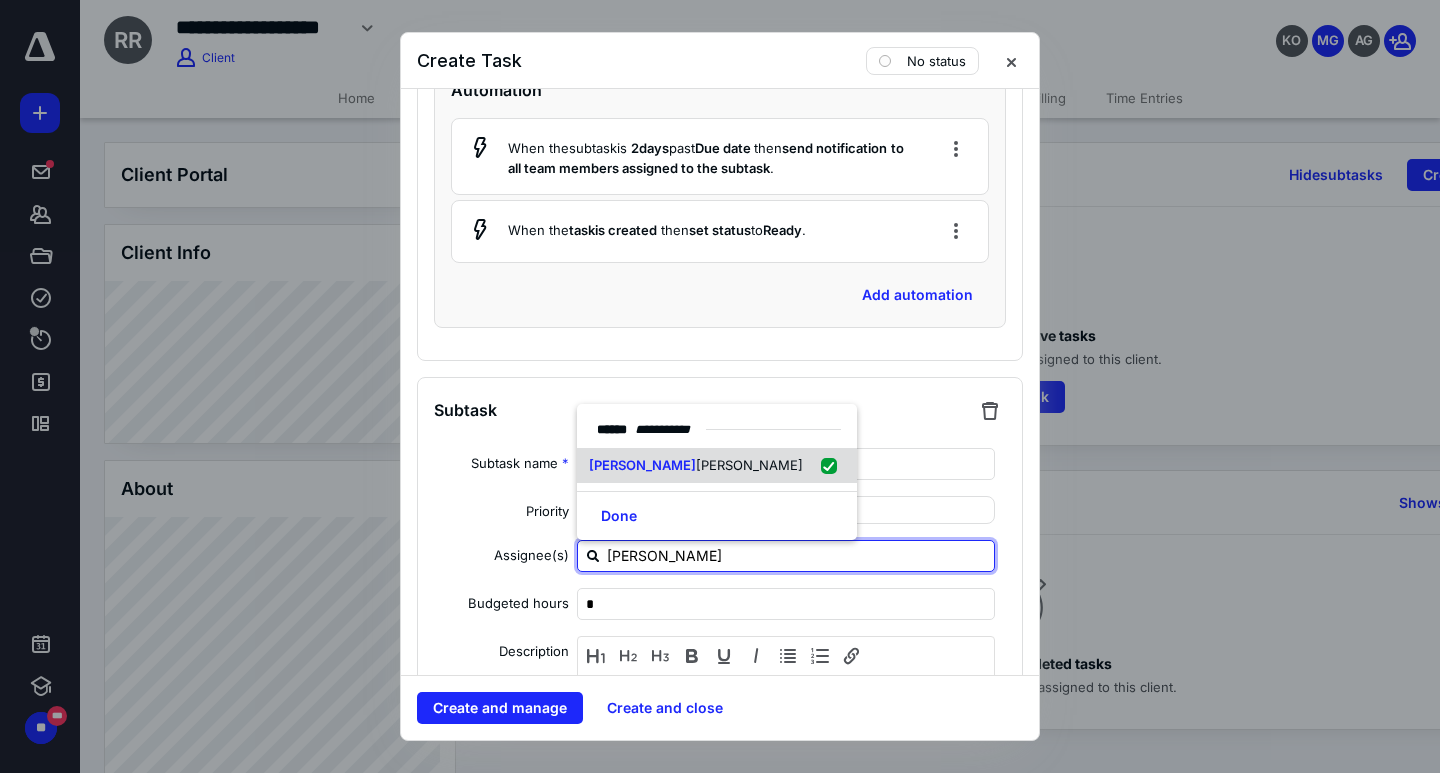checkbox on "true" 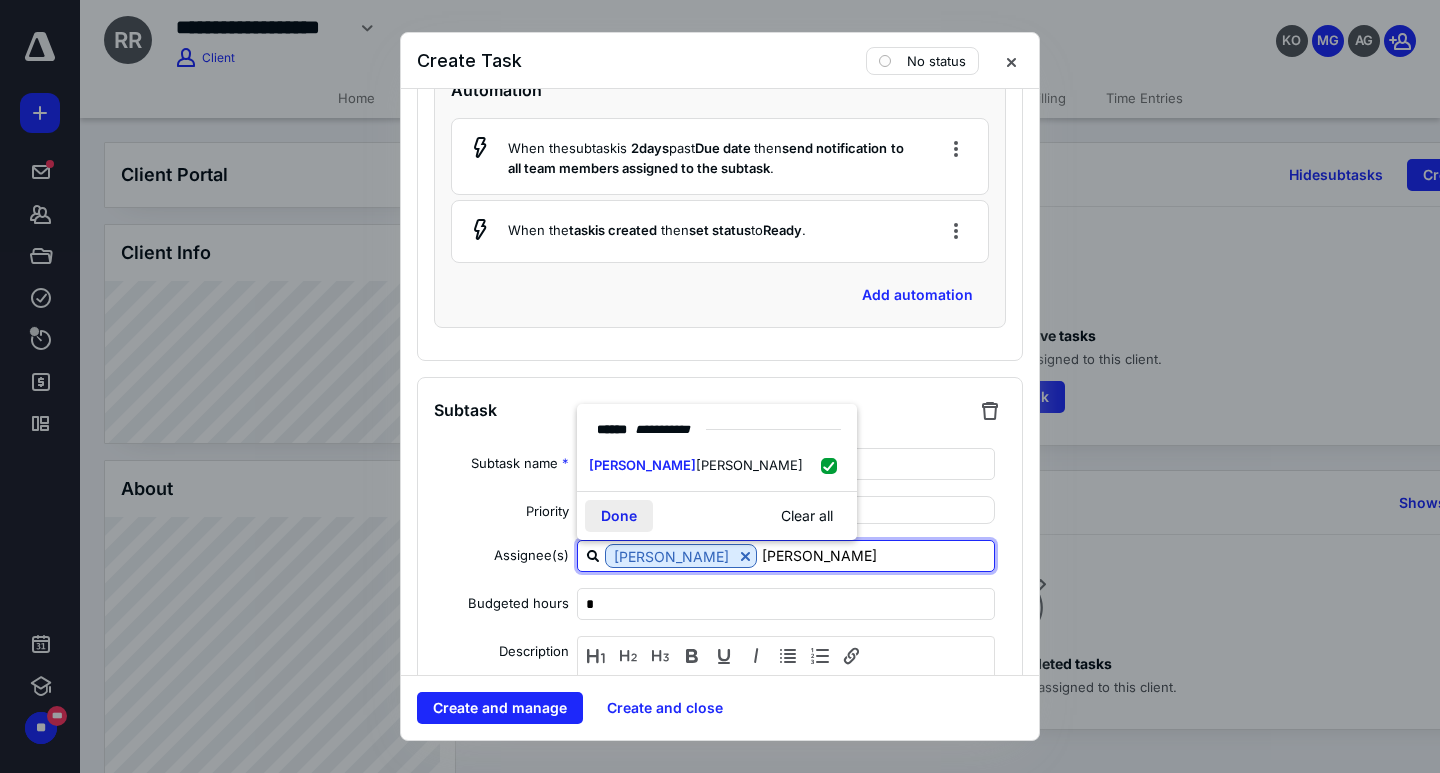 type on "[PERSON_NAME]" 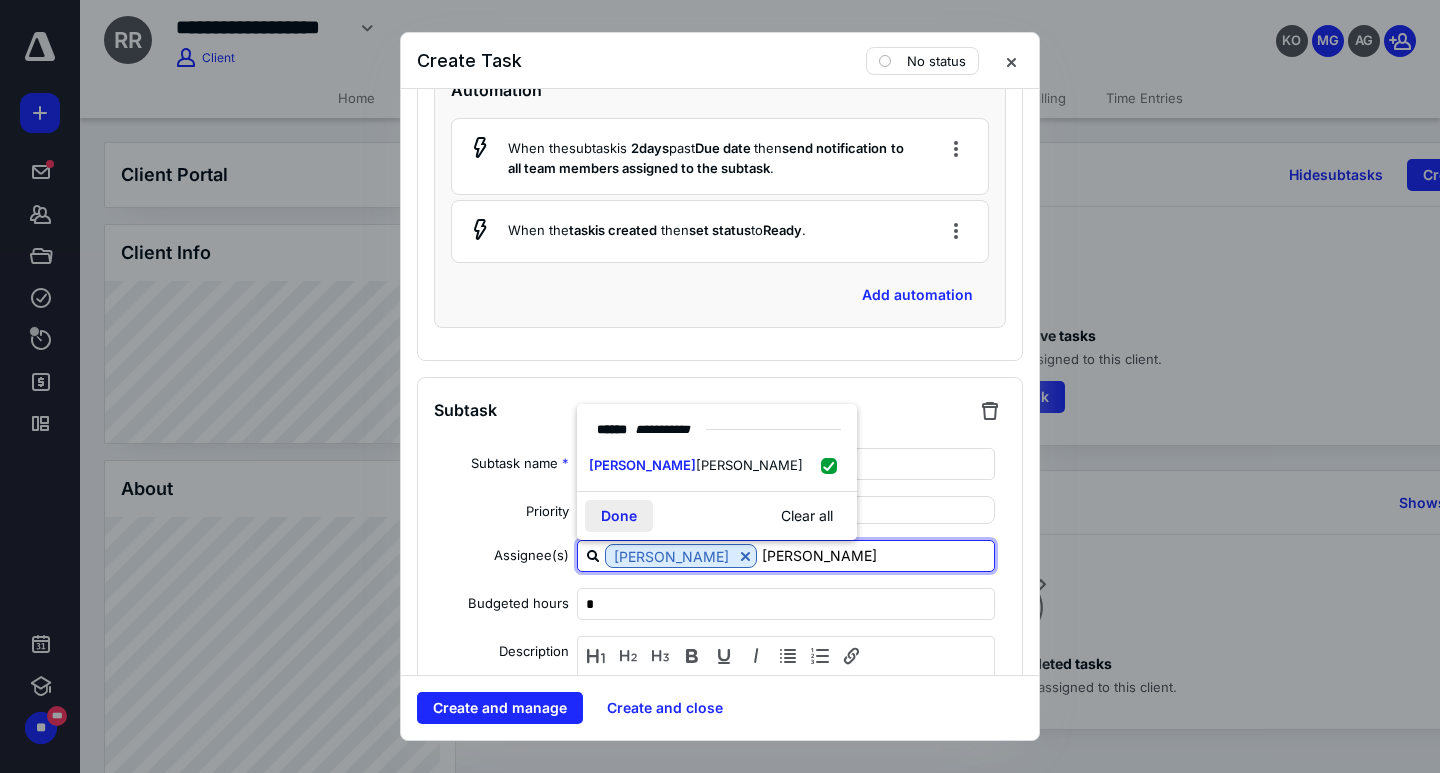 click on "Done" at bounding box center [619, 516] 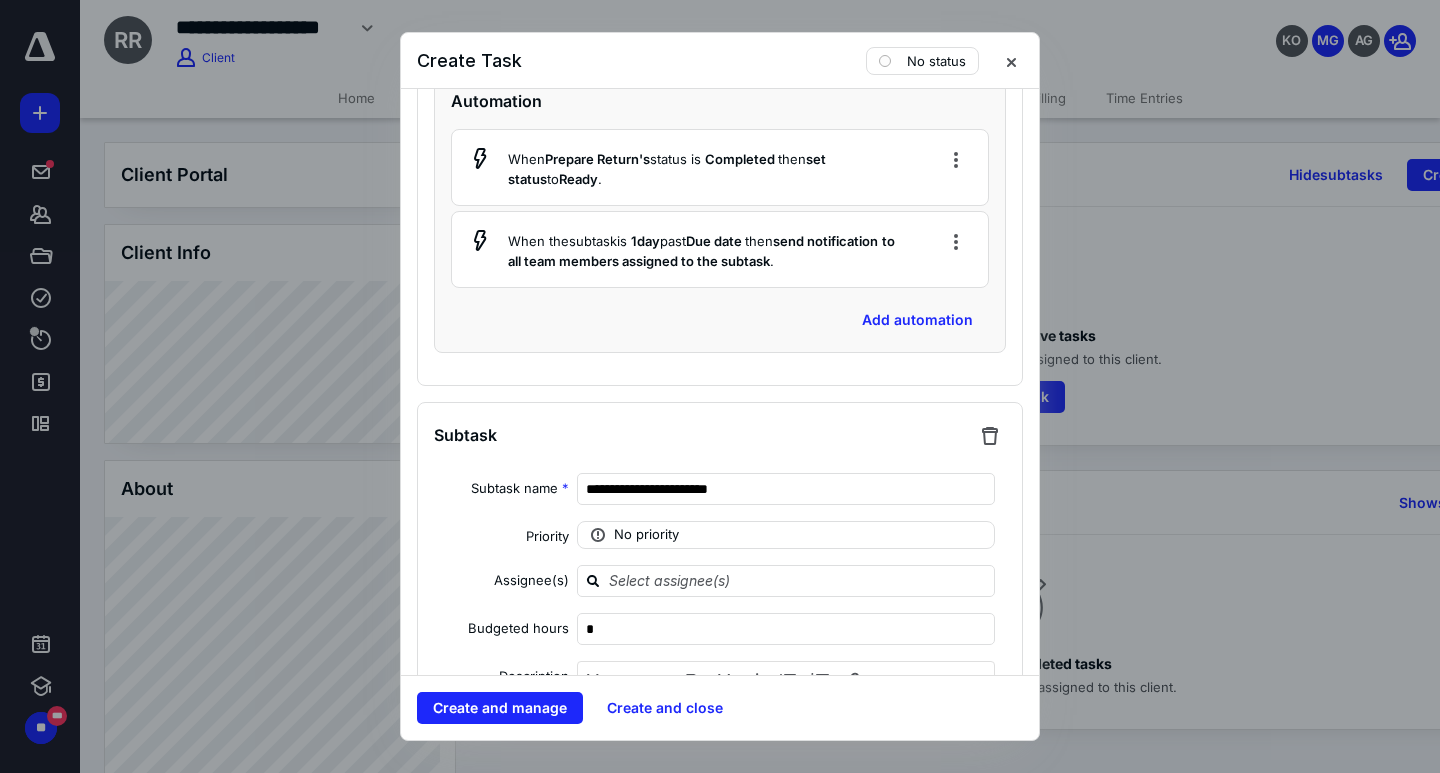 scroll, scrollTop: 3902, scrollLeft: 0, axis: vertical 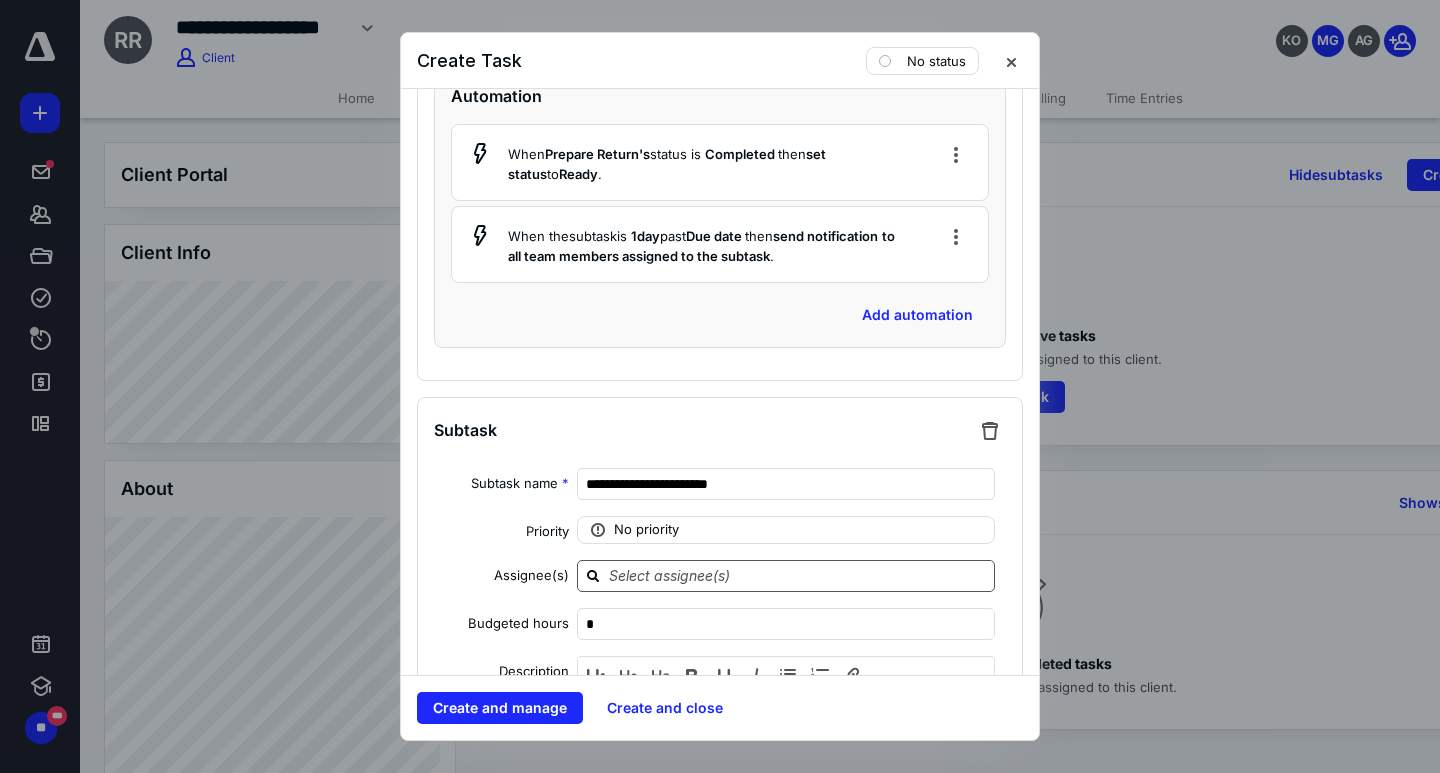 click at bounding box center [798, 576] 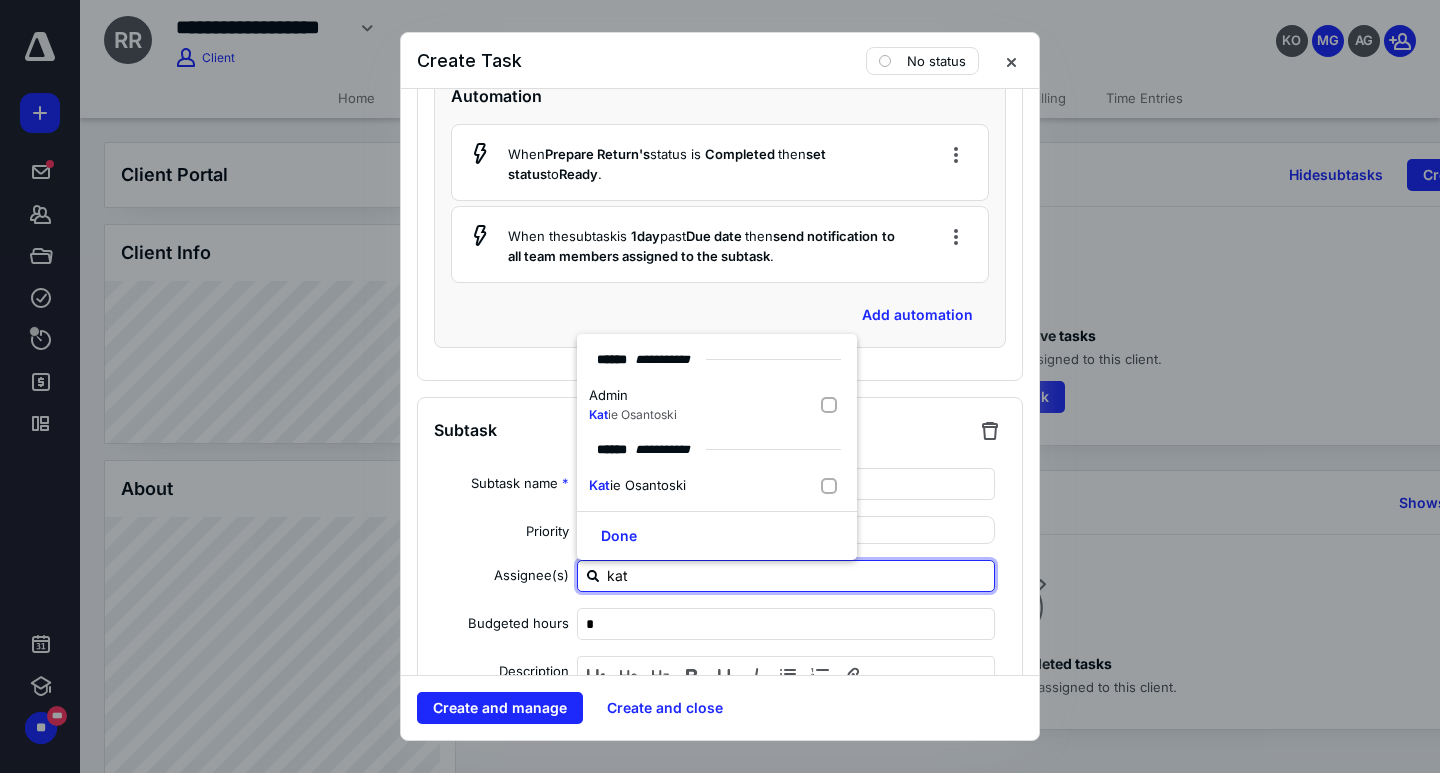type on "[PERSON_NAME]" 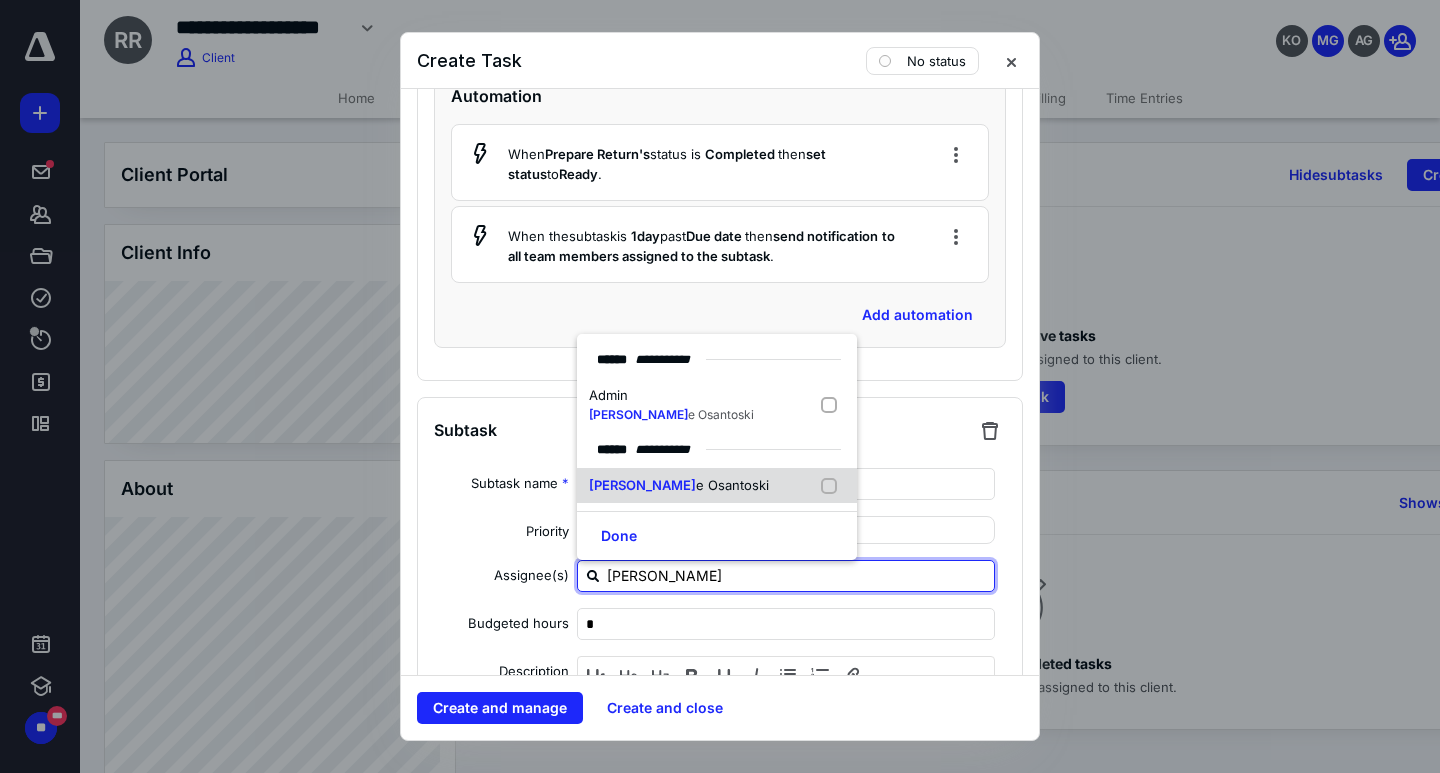 click on "[PERSON_NAME]" at bounding box center (717, 486) 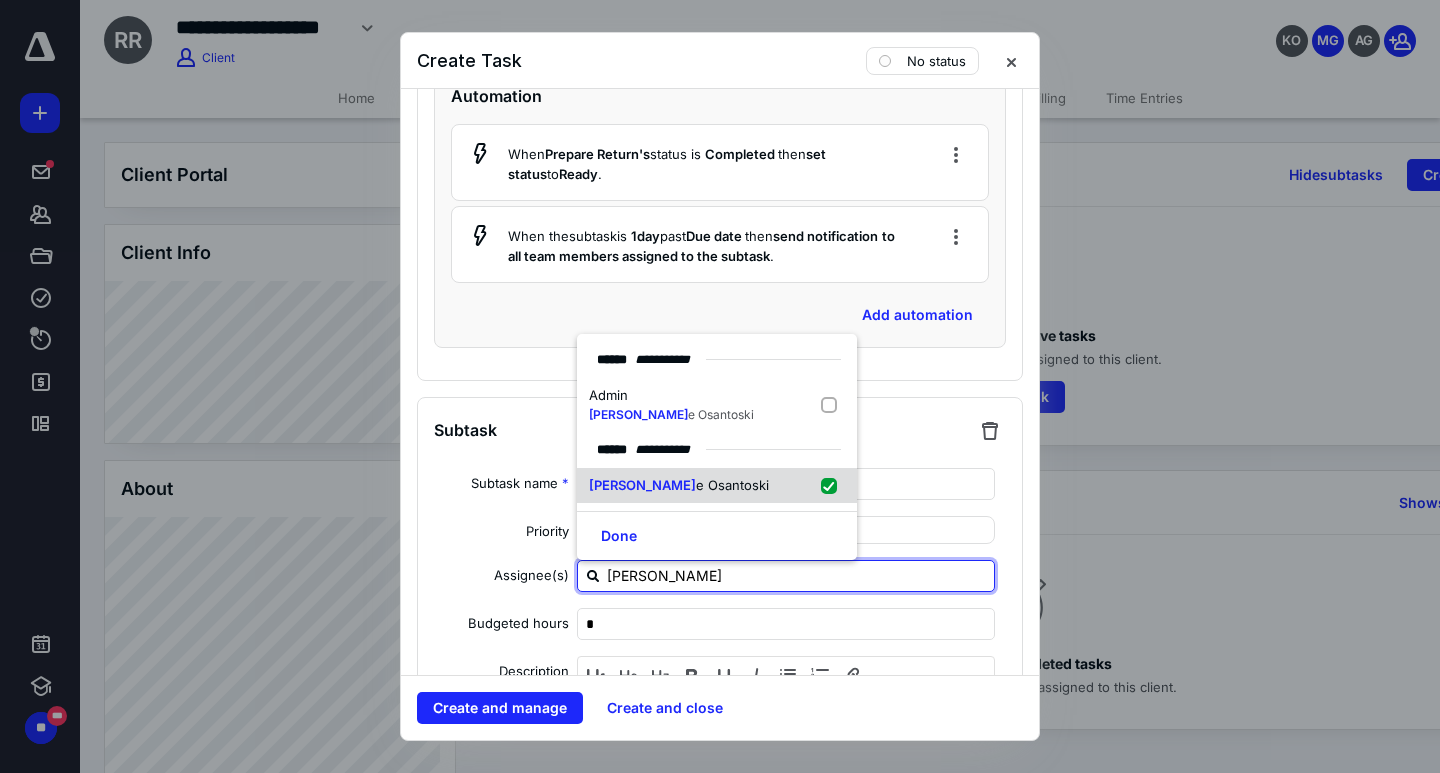 checkbox on "true" 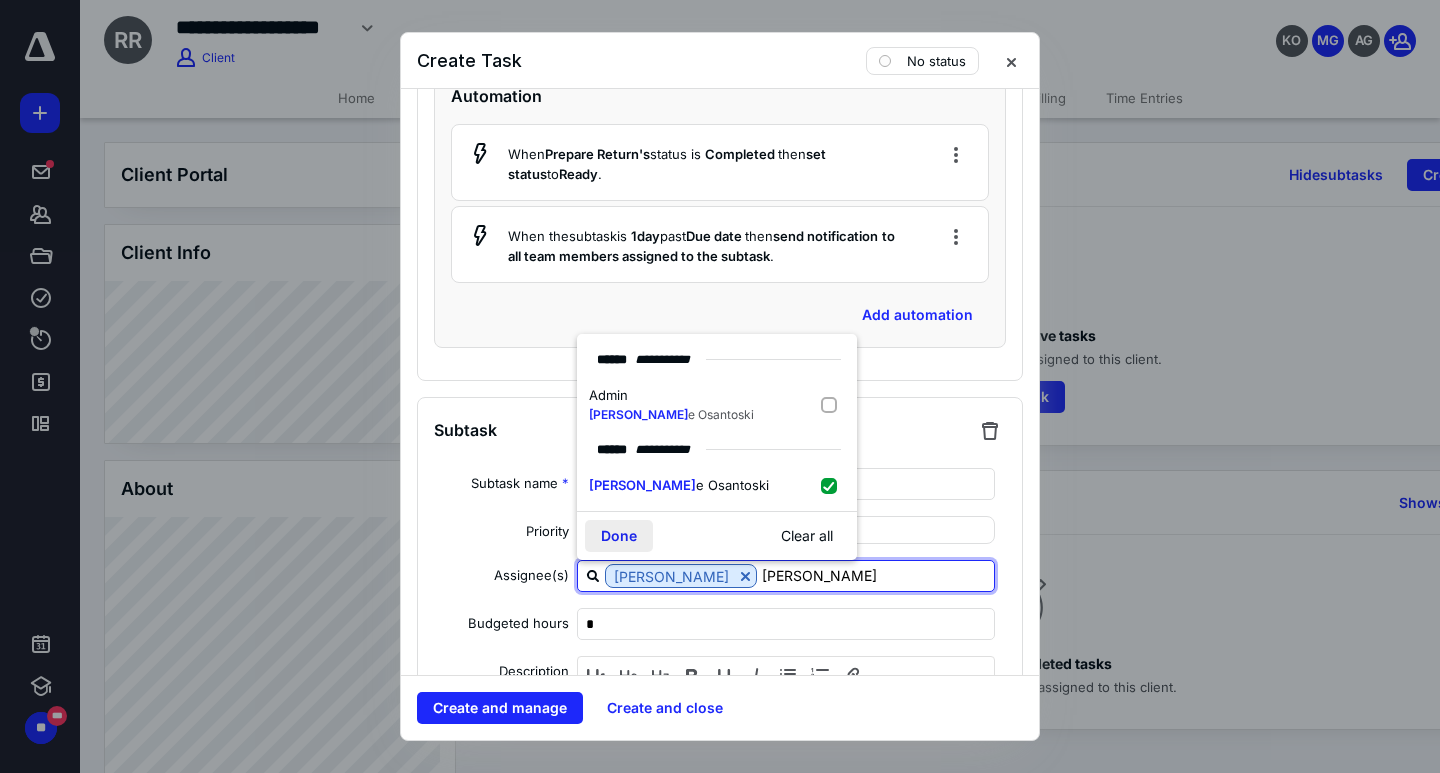 type on "[PERSON_NAME]" 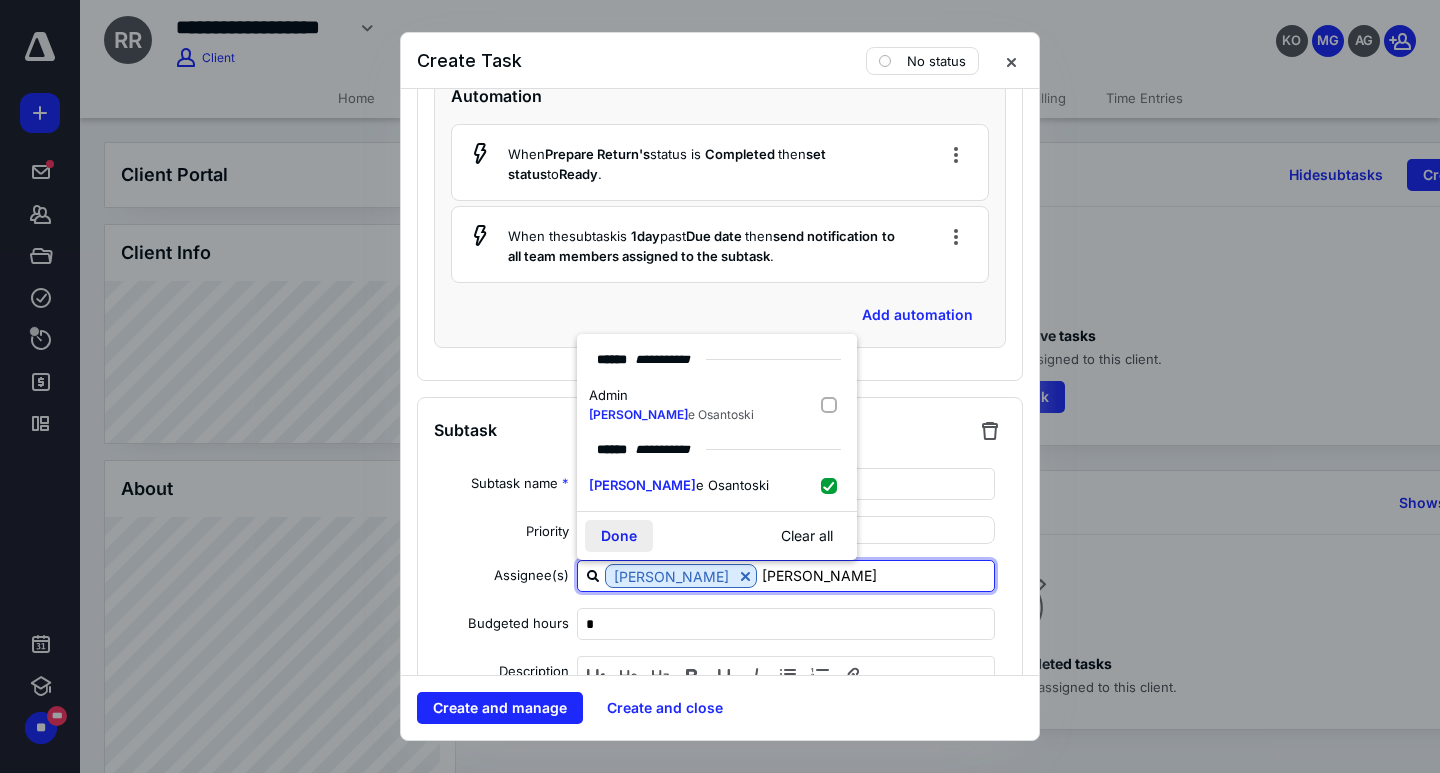 click on "Done" at bounding box center [619, 536] 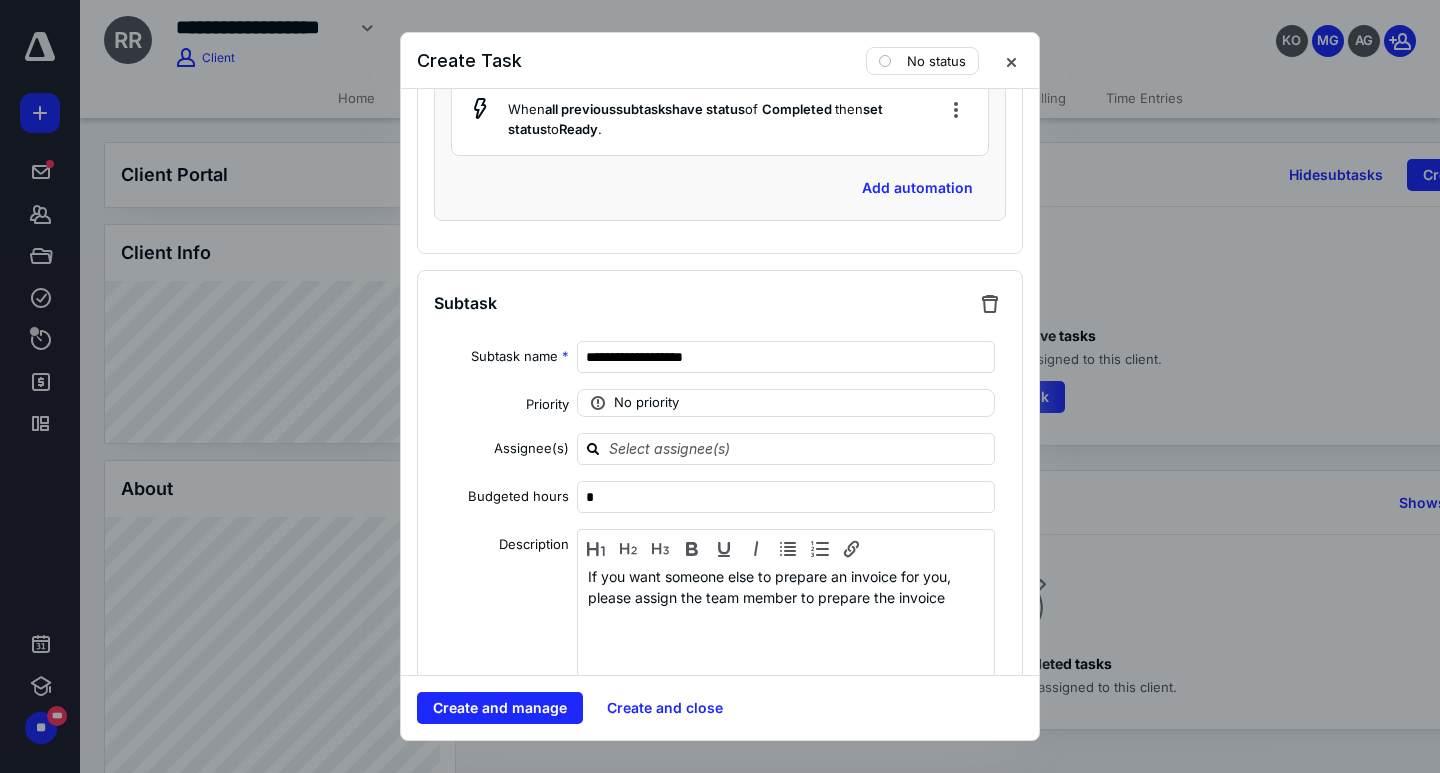 scroll, scrollTop: 5364, scrollLeft: 0, axis: vertical 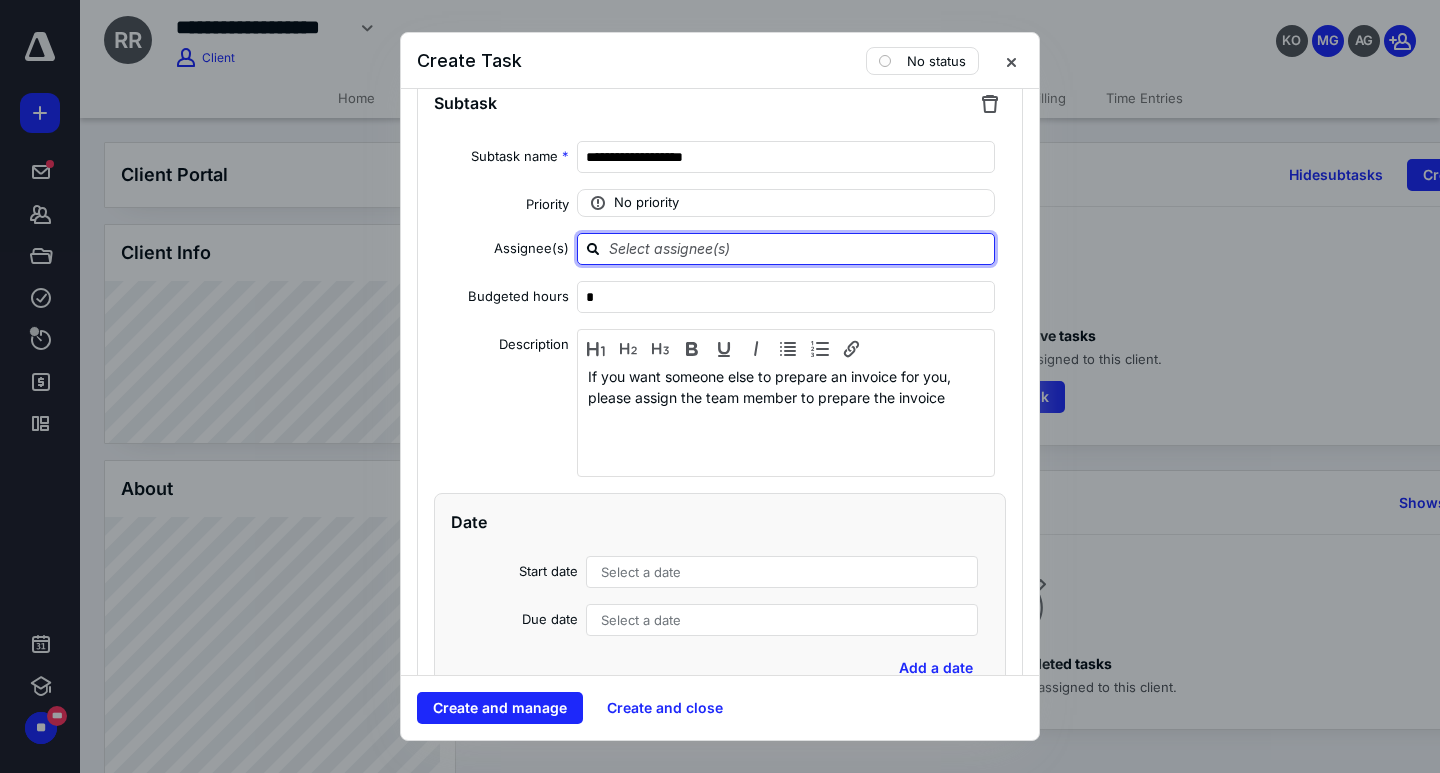 click at bounding box center [798, 248] 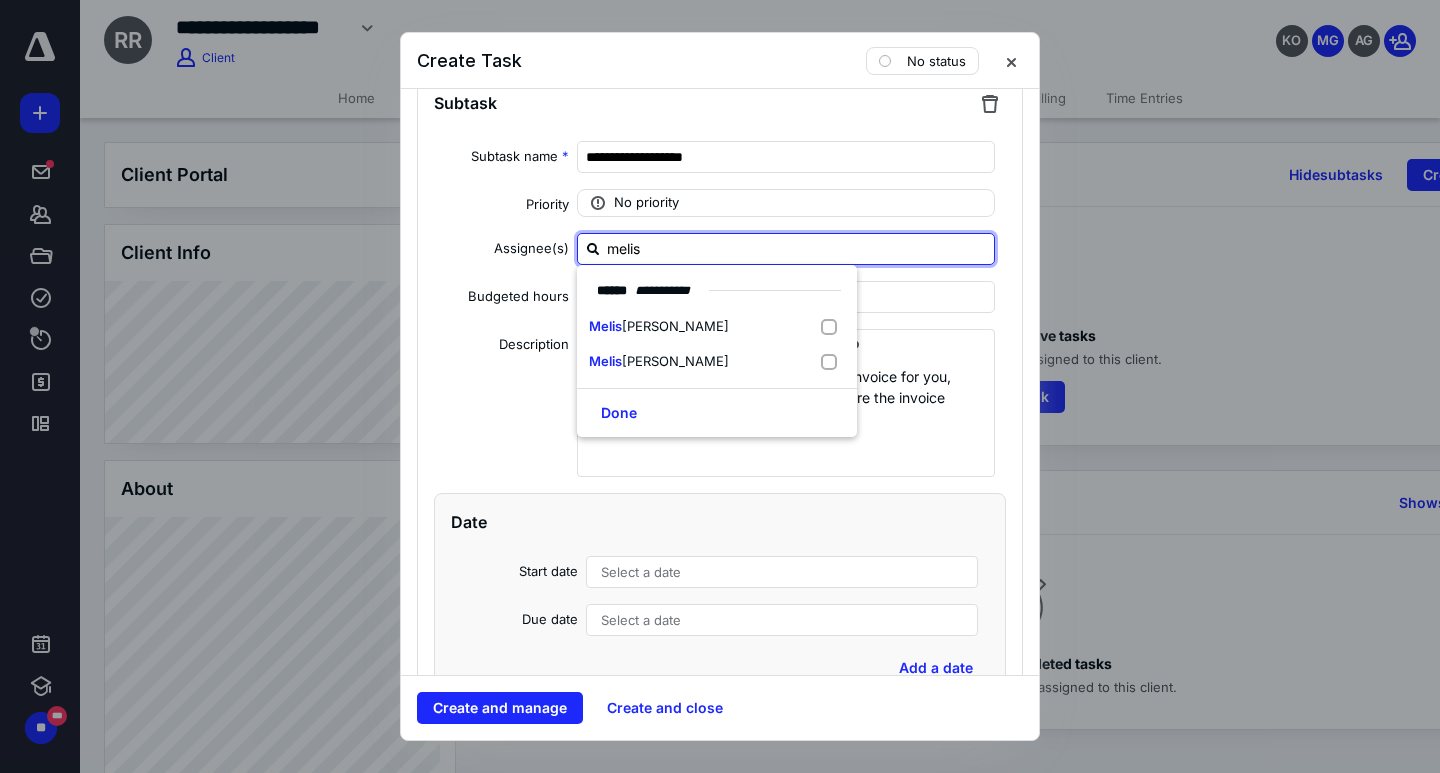 type on "[PERSON_NAME]" 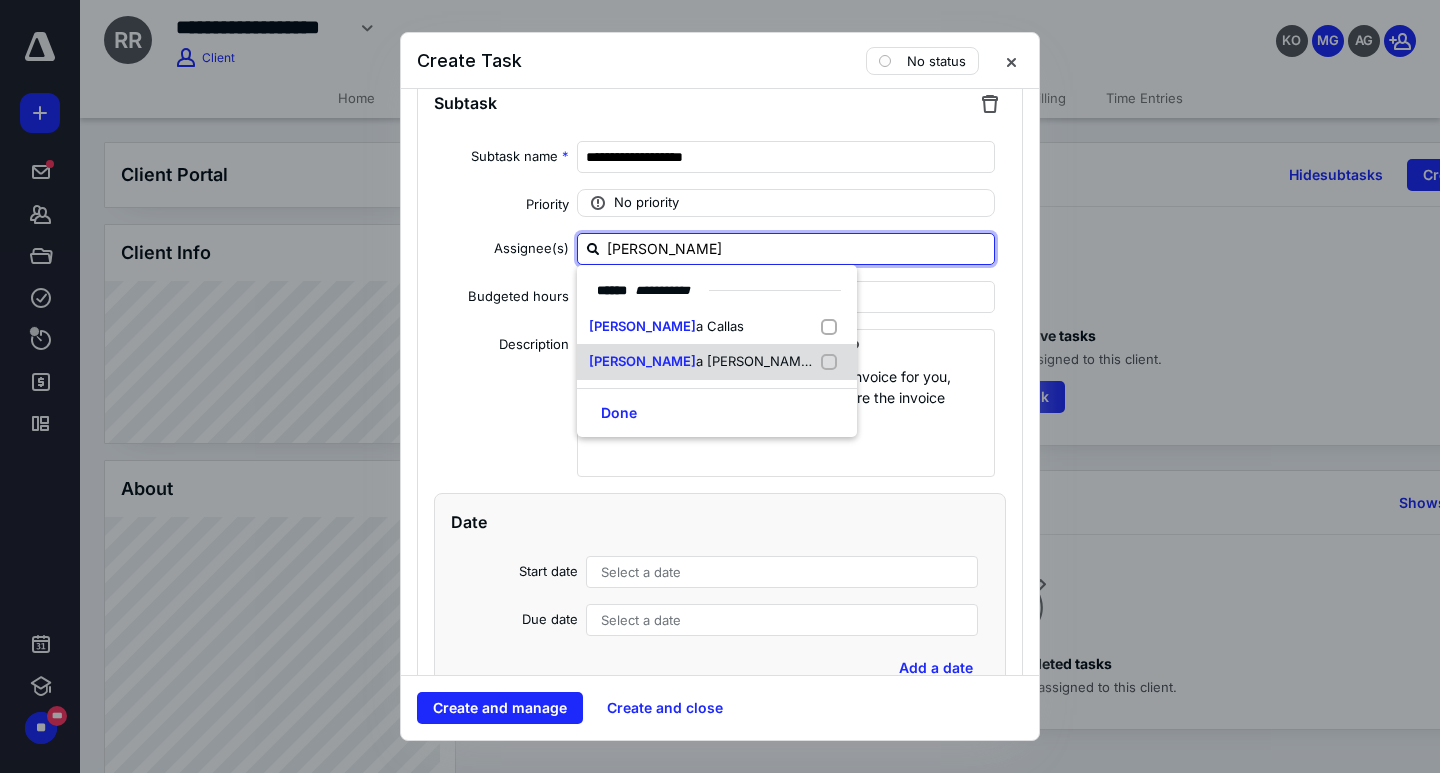 click on "a [PERSON_NAME]" at bounding box center (755, 361) 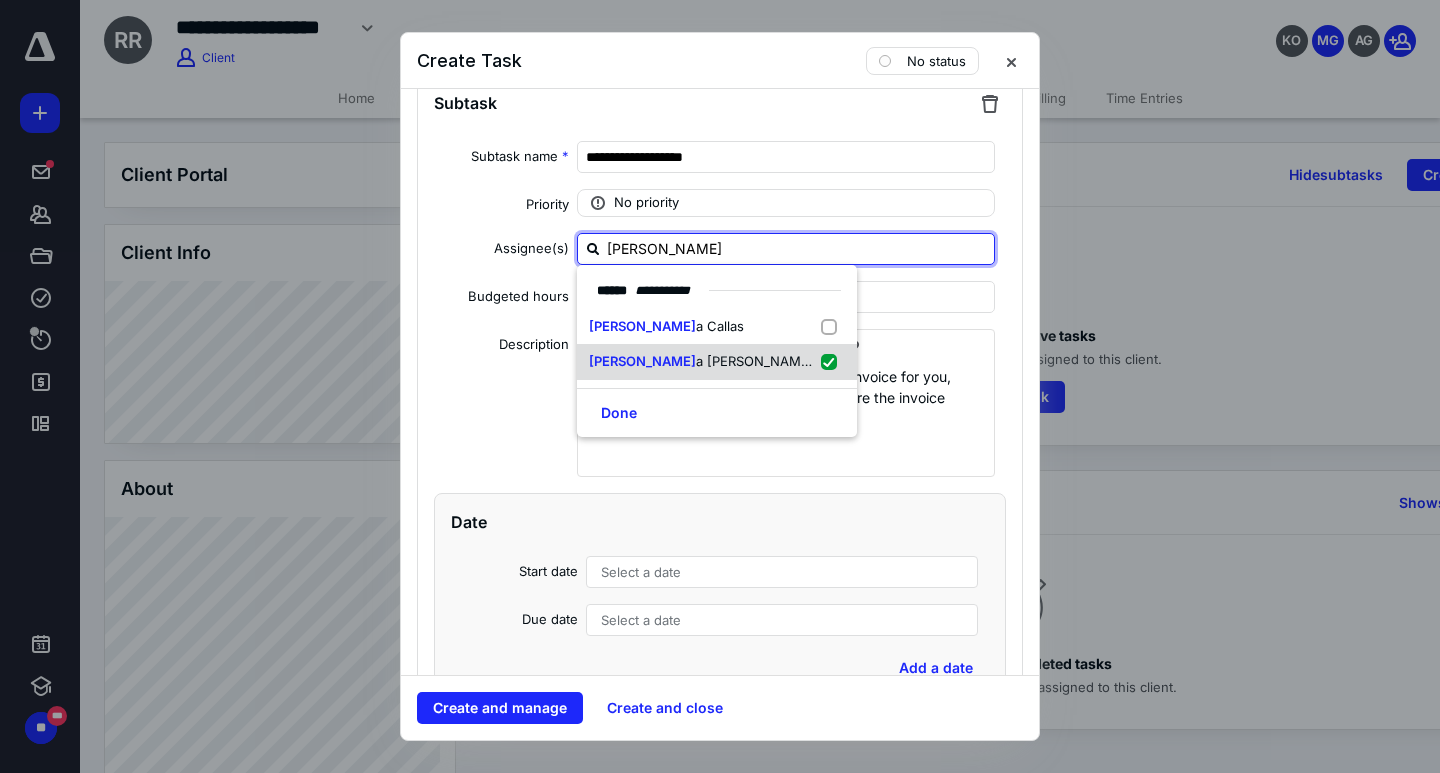 checkbox on "true" 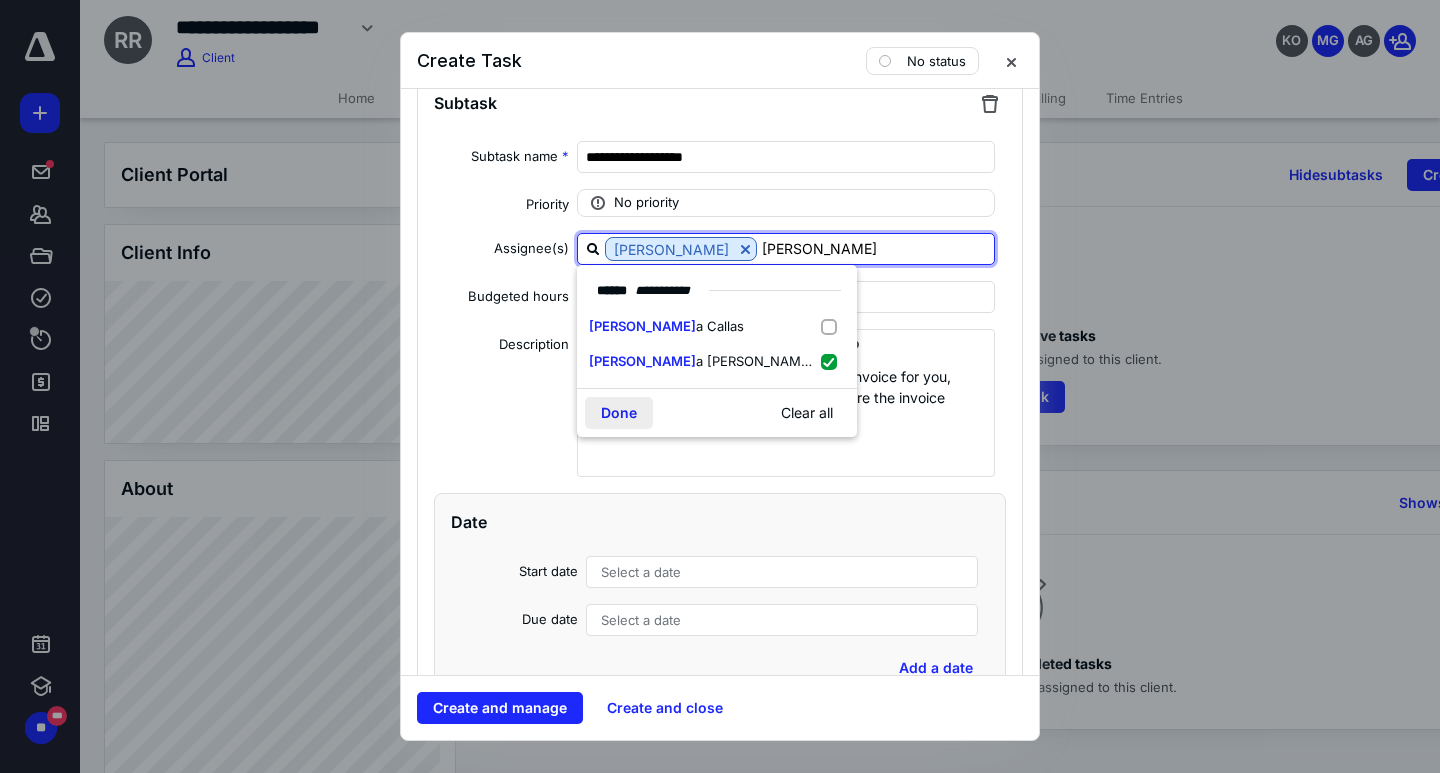 type on "[PERSON_NAME]" 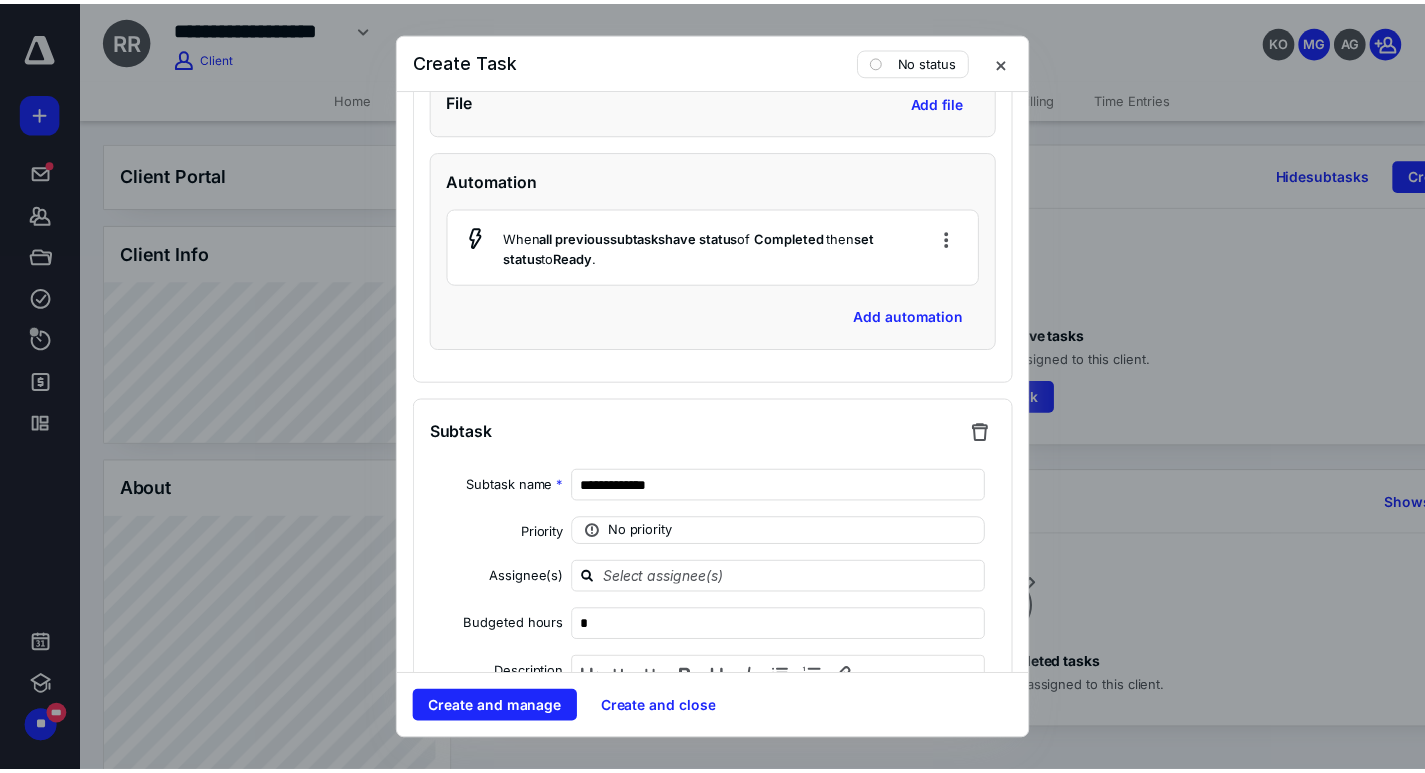 scroll, scrollTop: 6234, scrollLeft: 0, axis: vertical 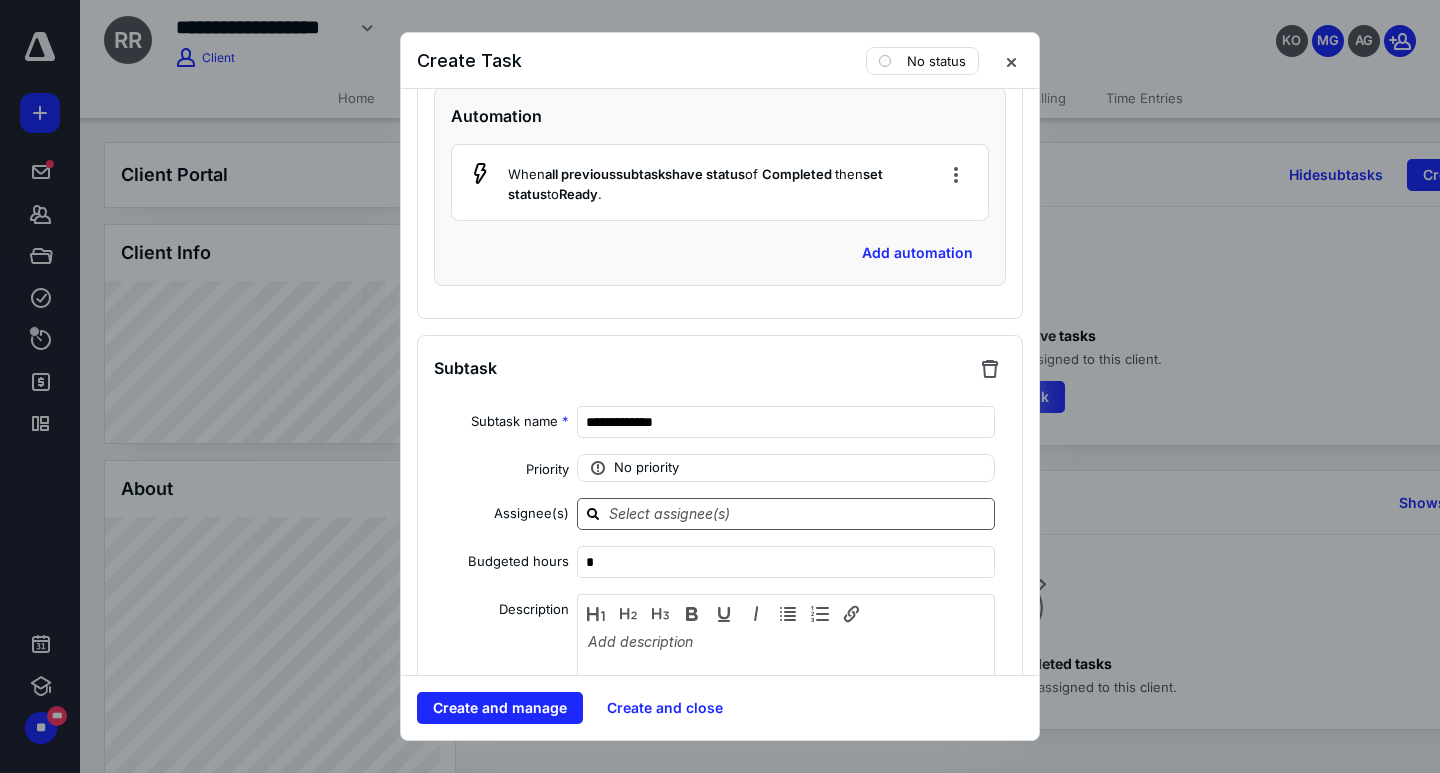 click at bounding box center [798, 513] 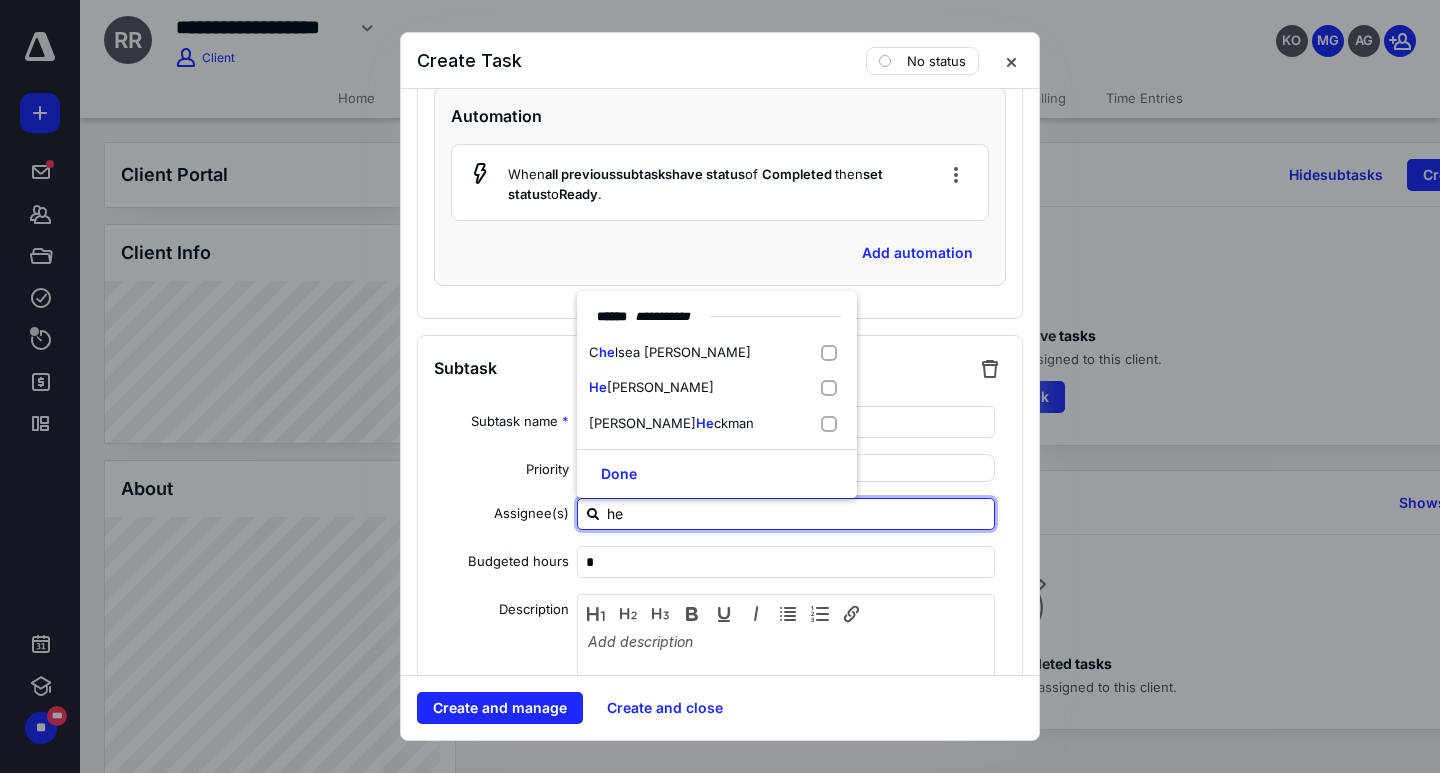 type on "hei" 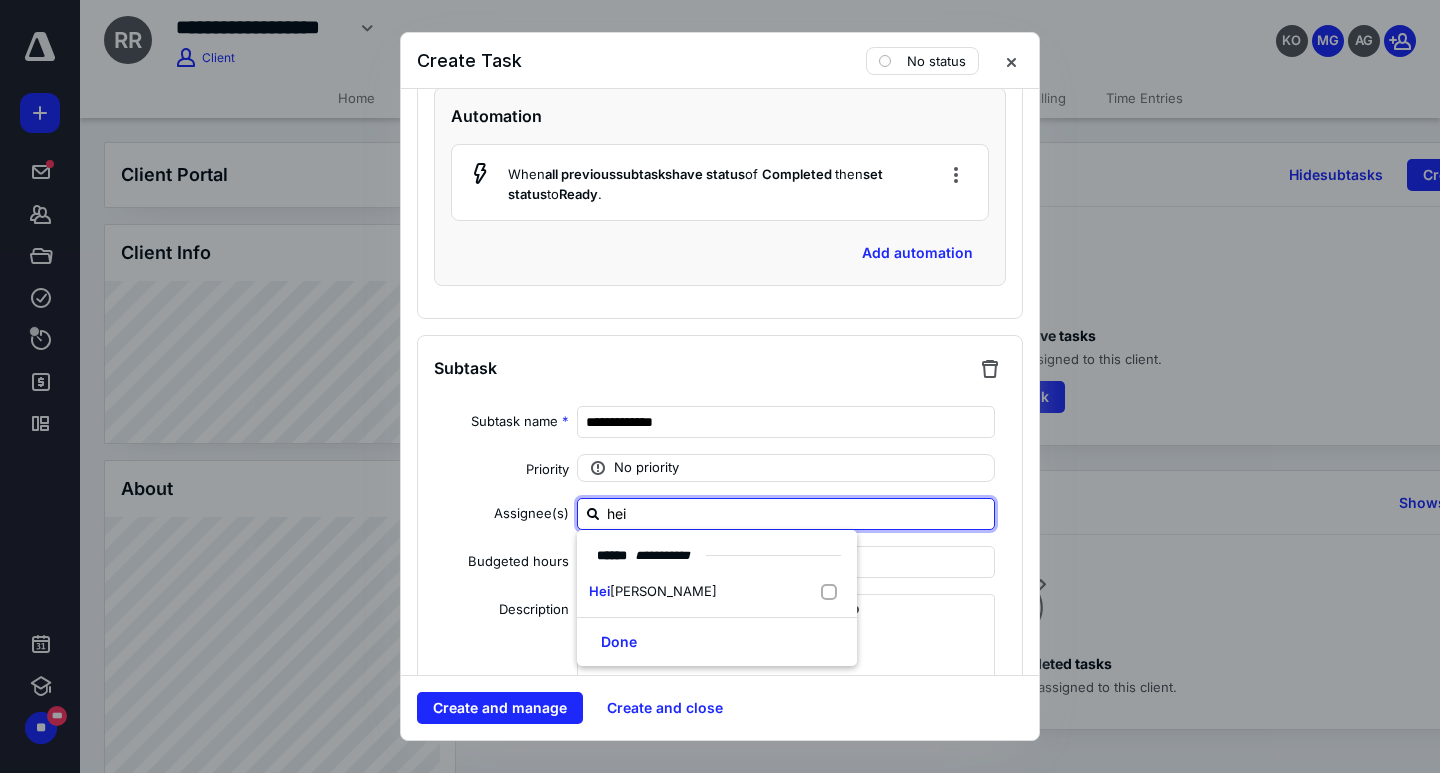 drag, startPoint x: 624, startPoint y: 583, endPoint x: 624, endPoint y: 613, distance: 30 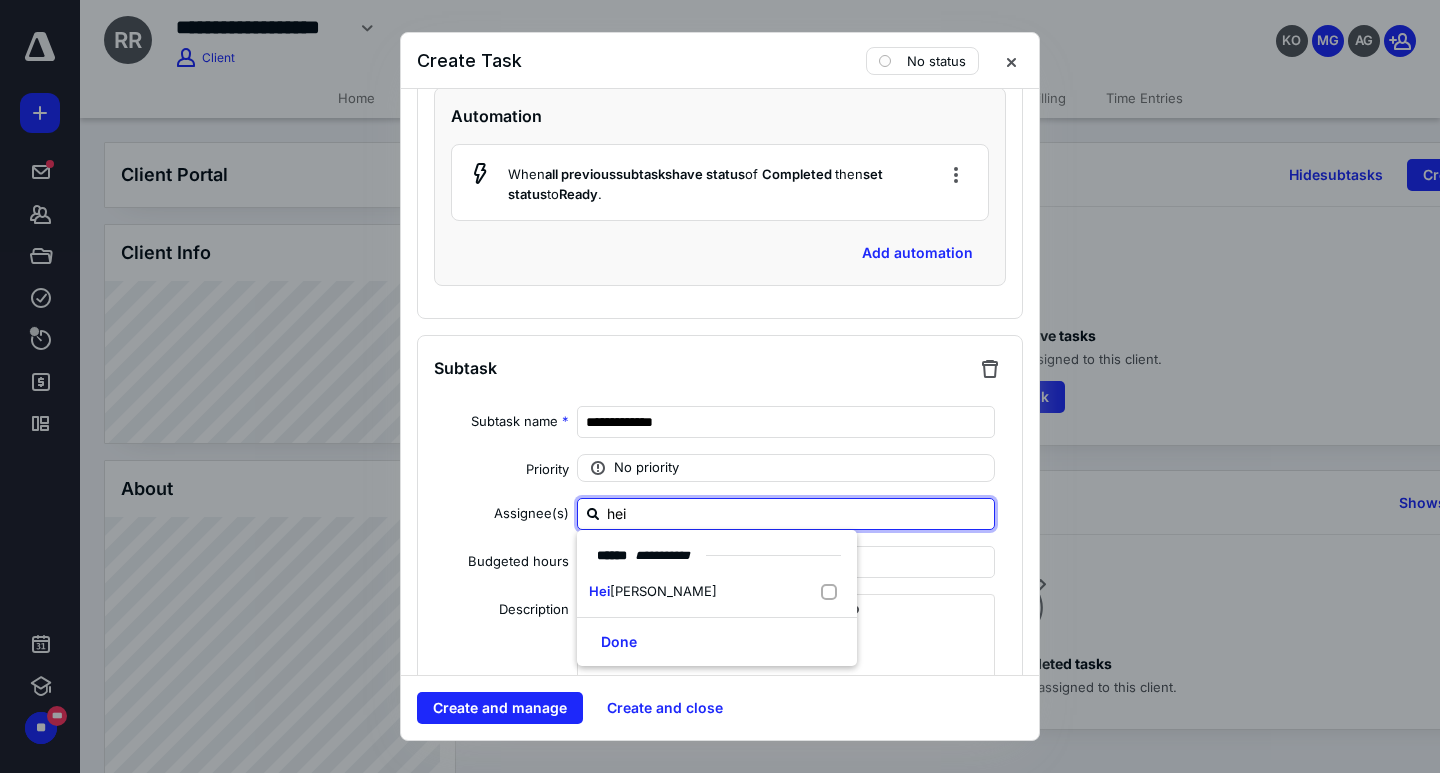 click on "Hei [PERSON_NAME]" at bounding box center [653, 592] 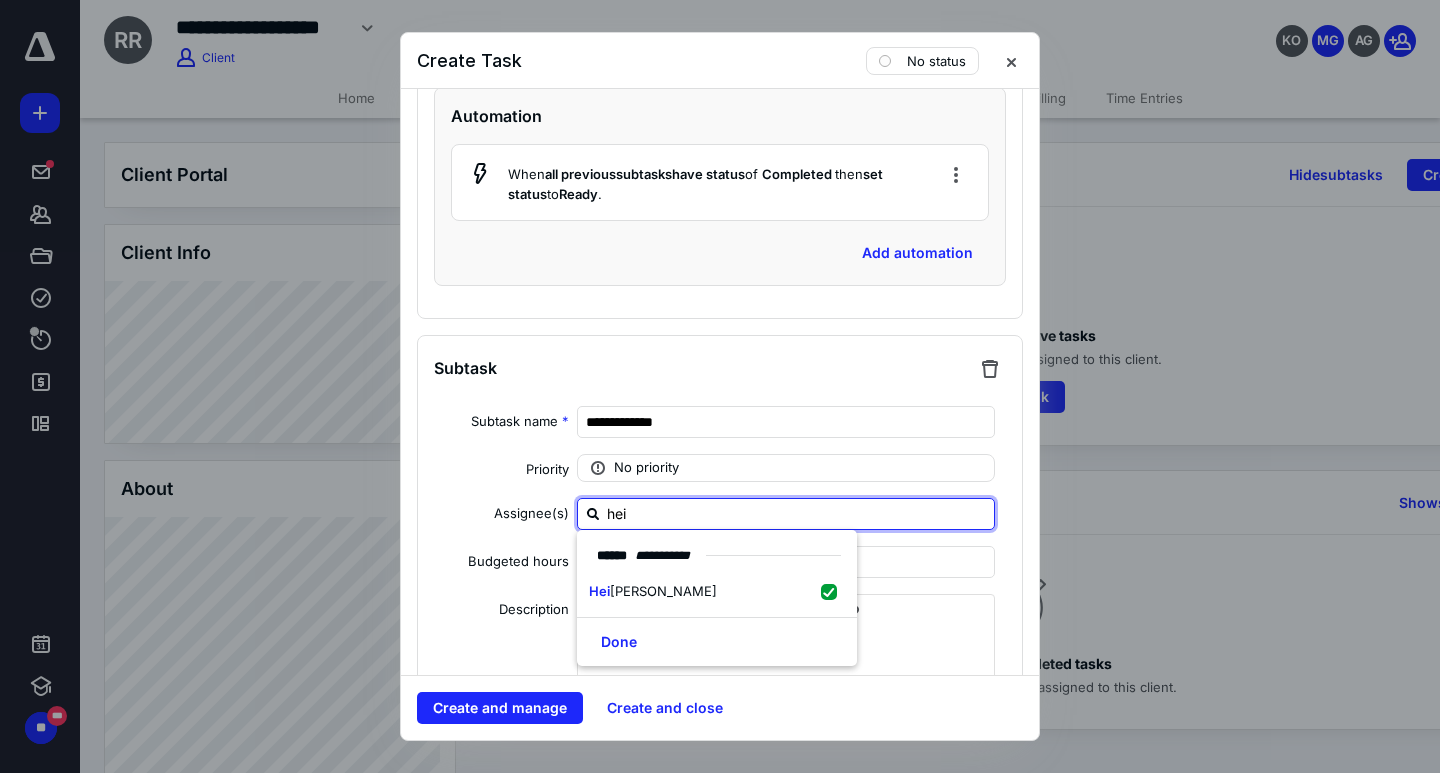 checkbox on "true" 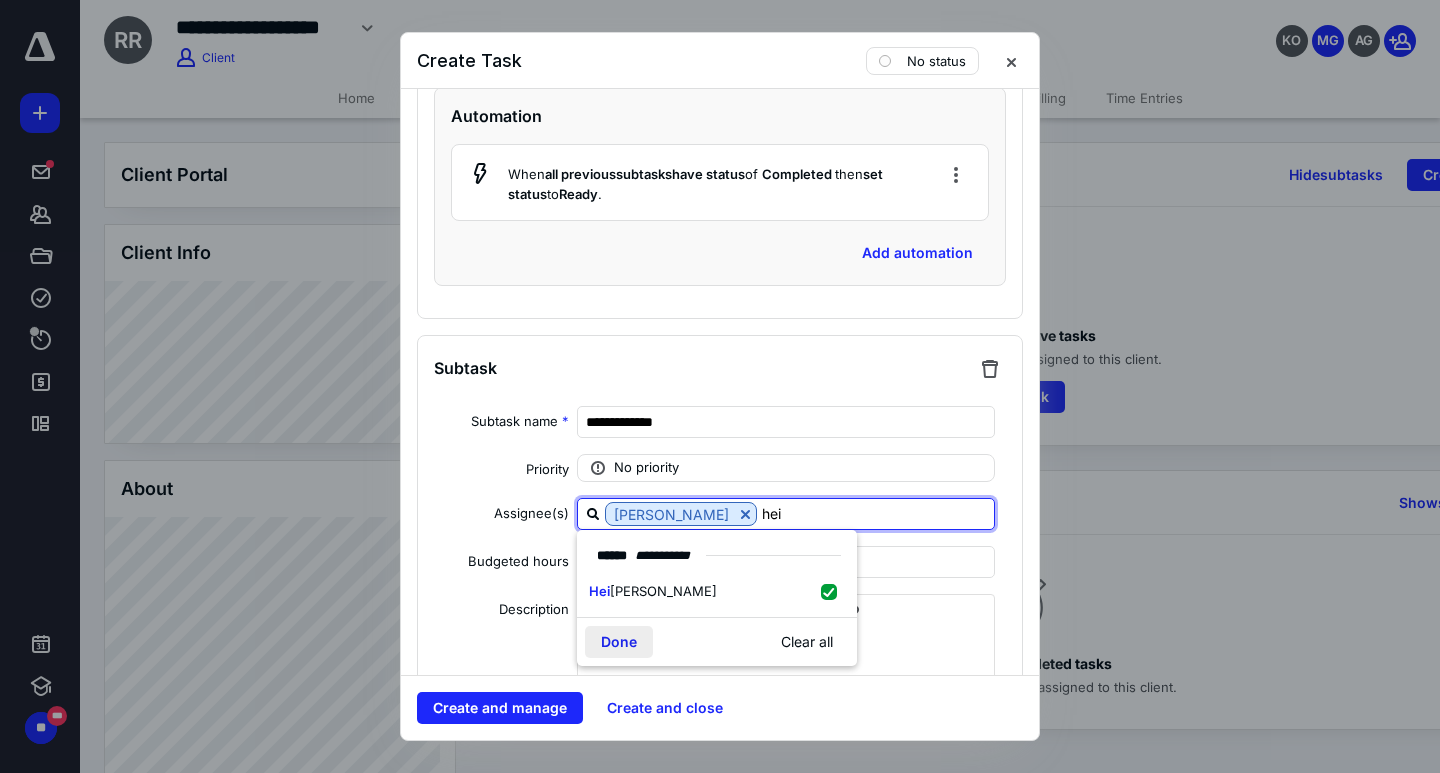 type on "hei" 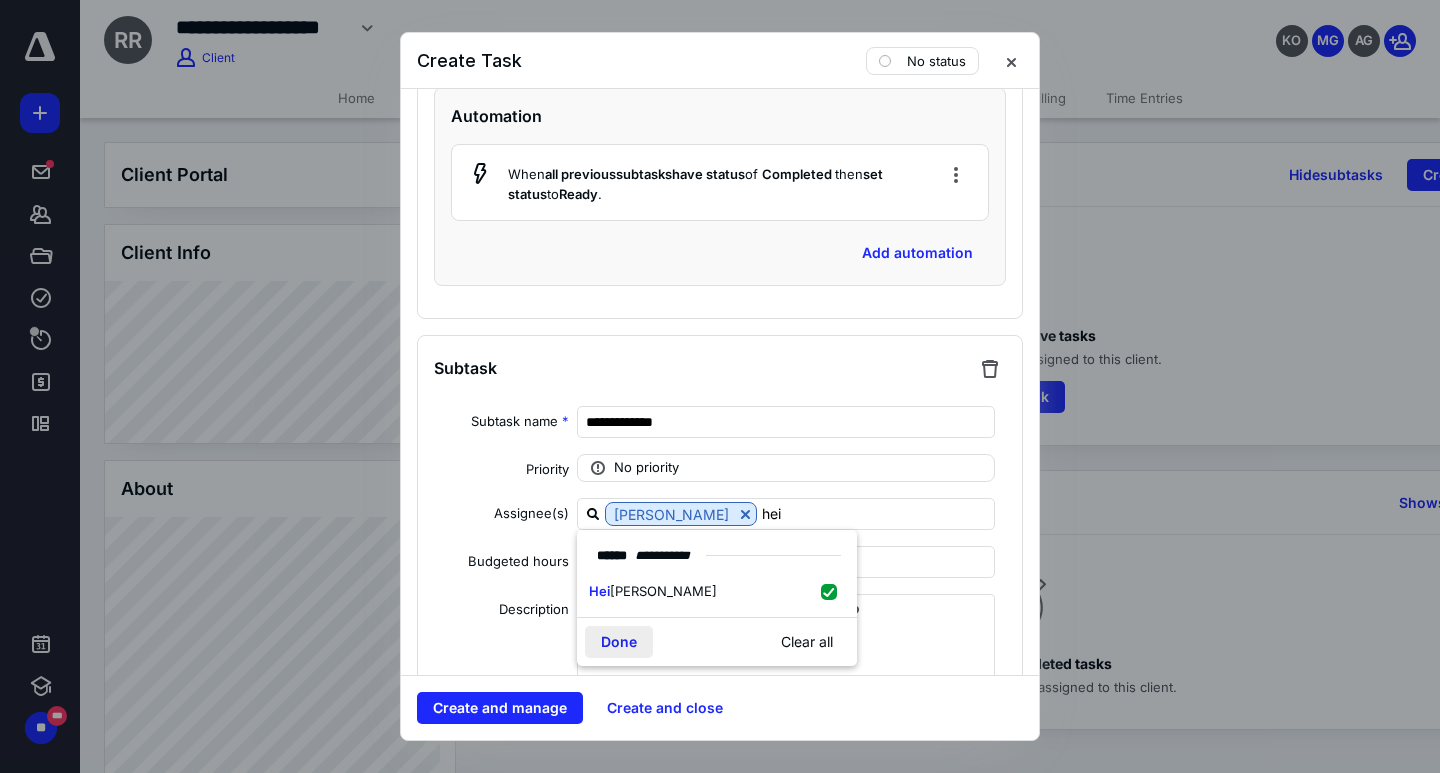 click on "Done" at bounding box center [619, 642] 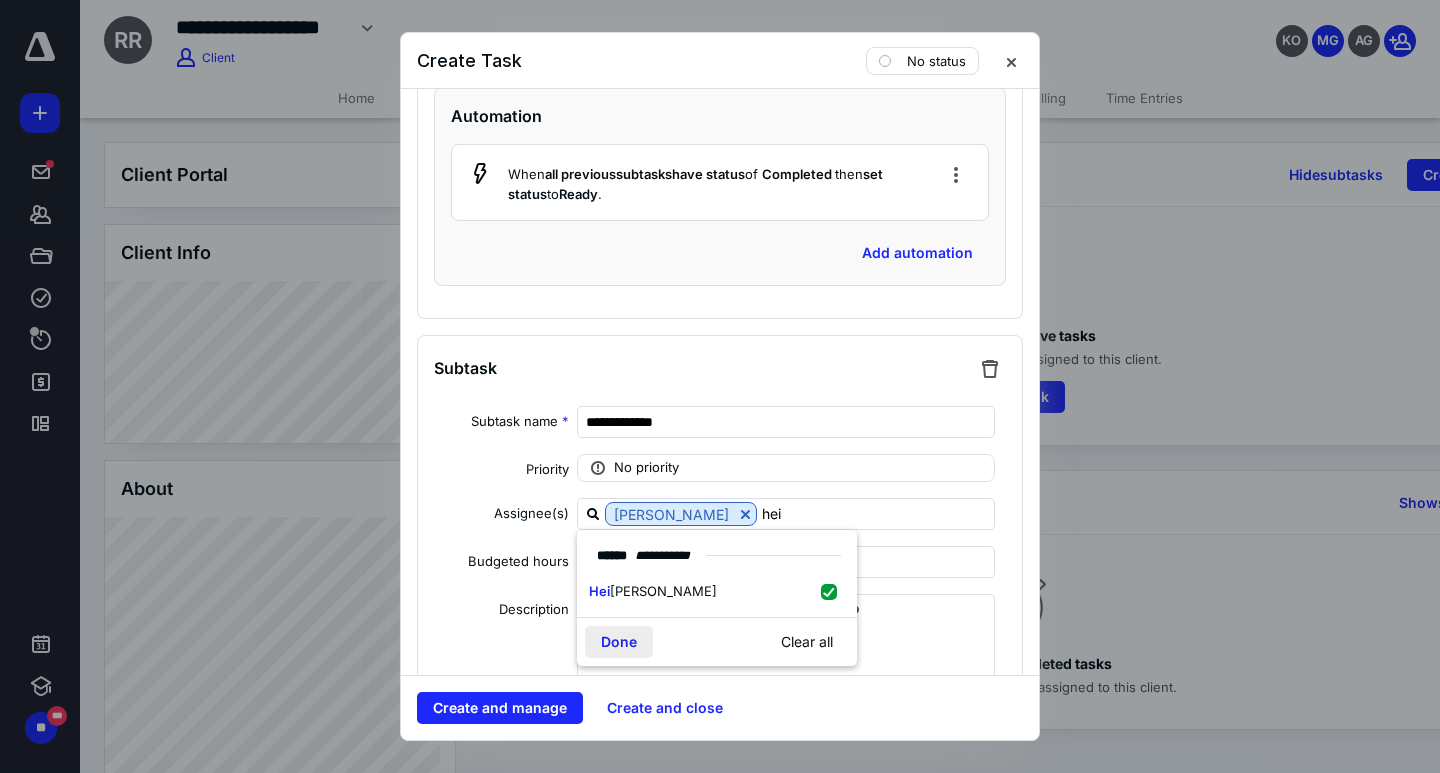 type 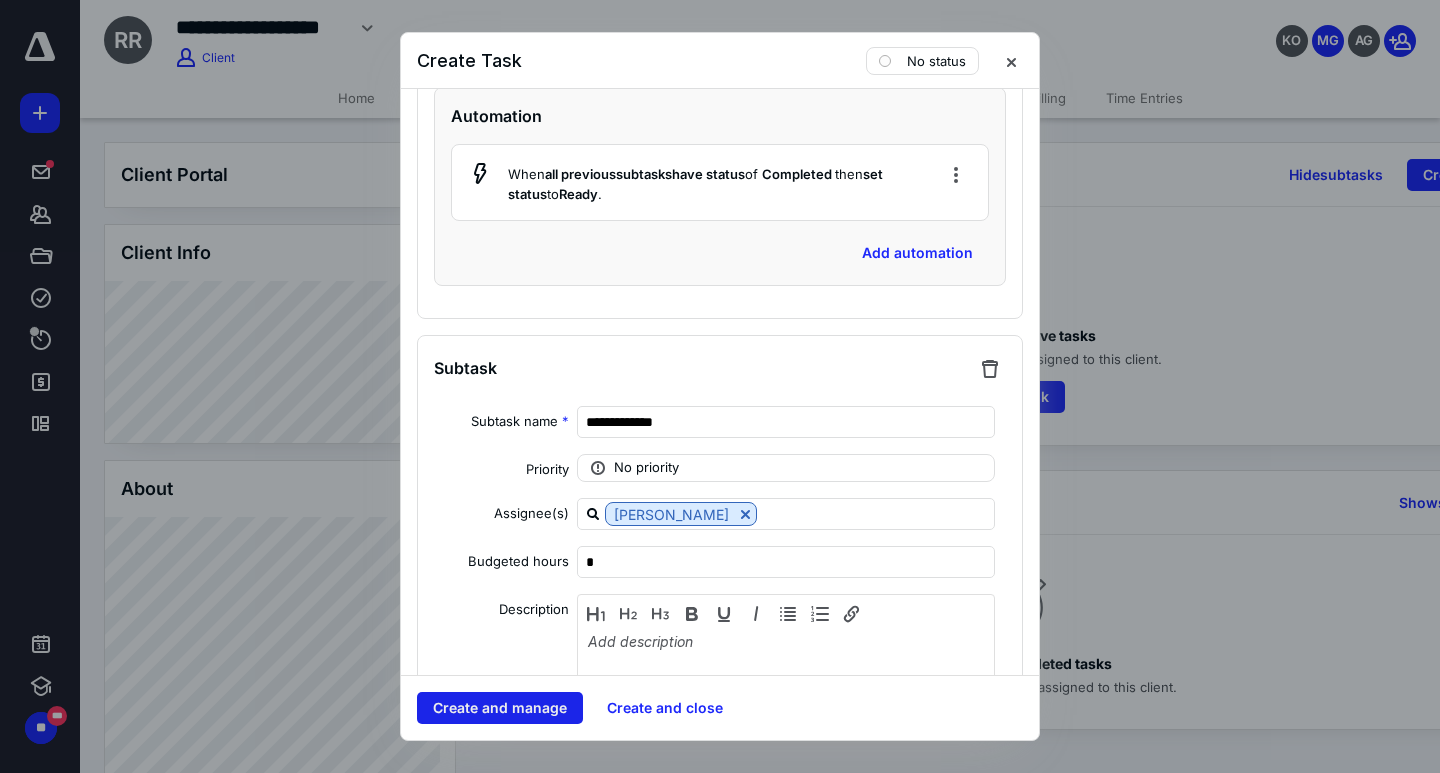 click on "Create and manage" at bounding box center [500, 708] 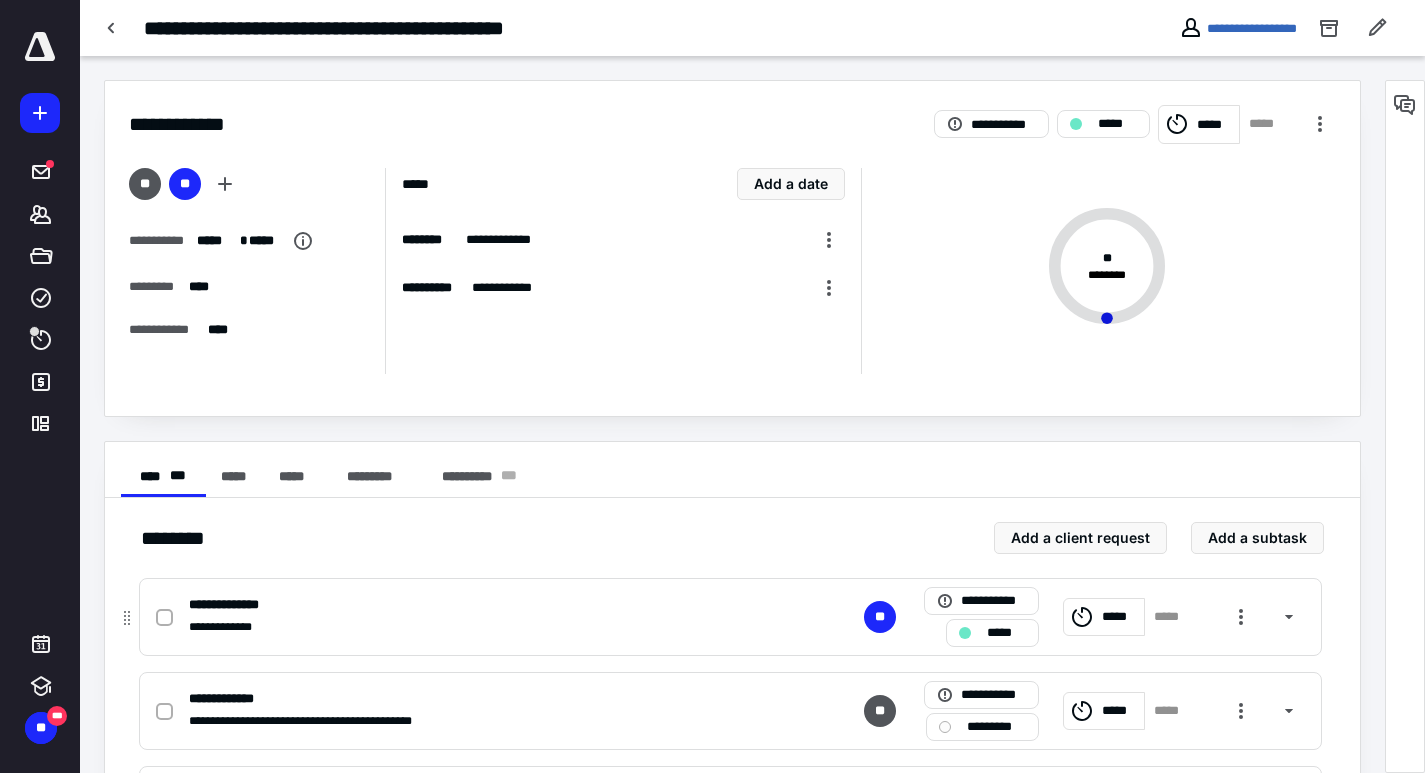 scroll, scrollTop: 68, scrollLeft: 0, axis: vertical 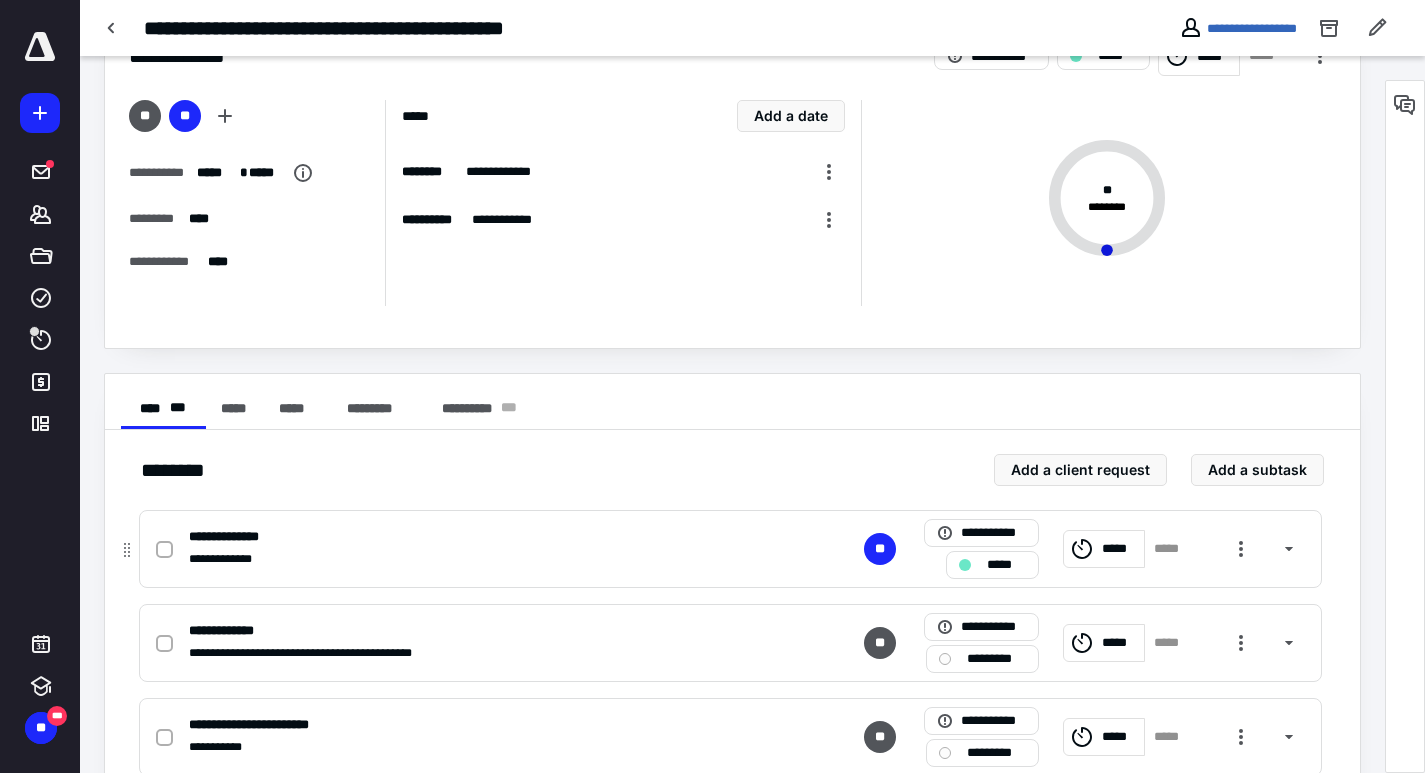click on "*****" at bounding box center (992, 565) 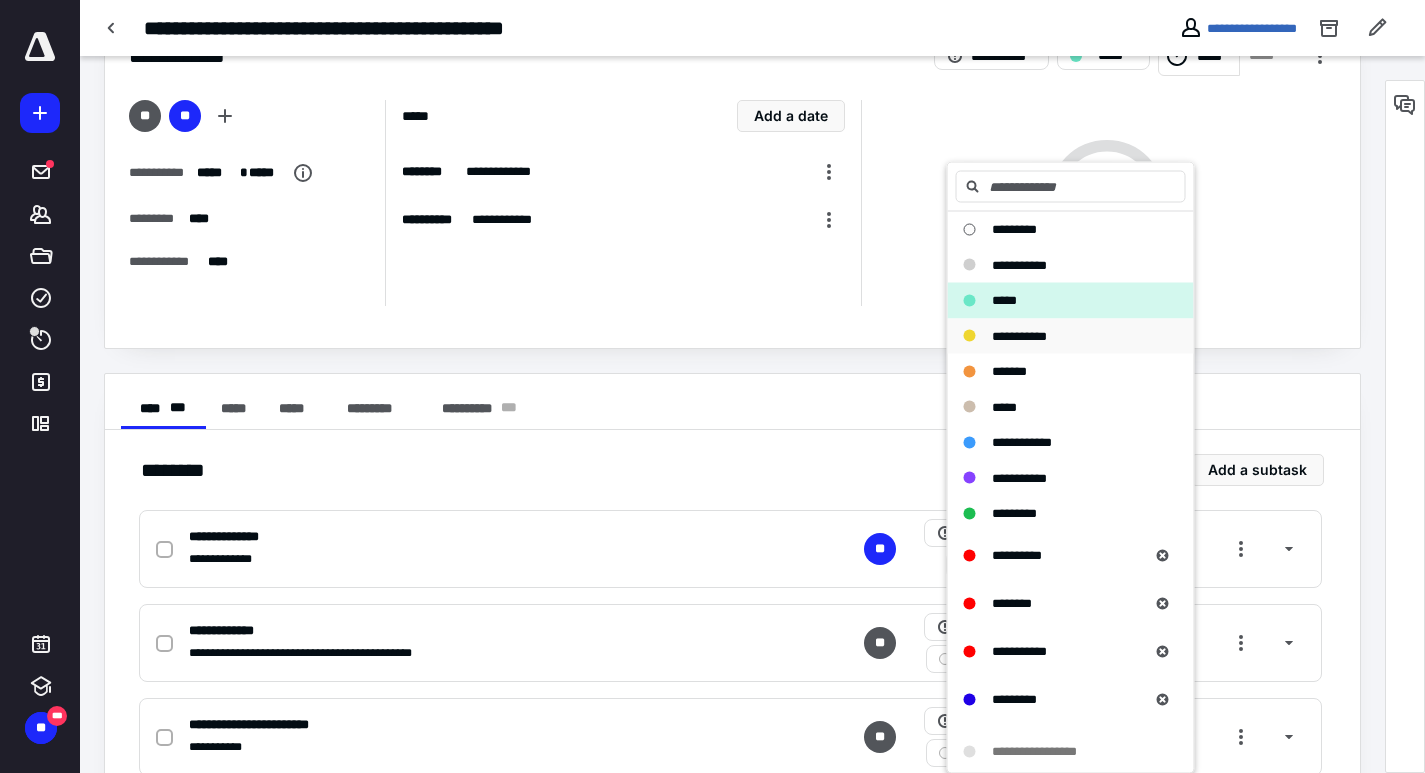click on "**********" at bounding box center (1019, 335) 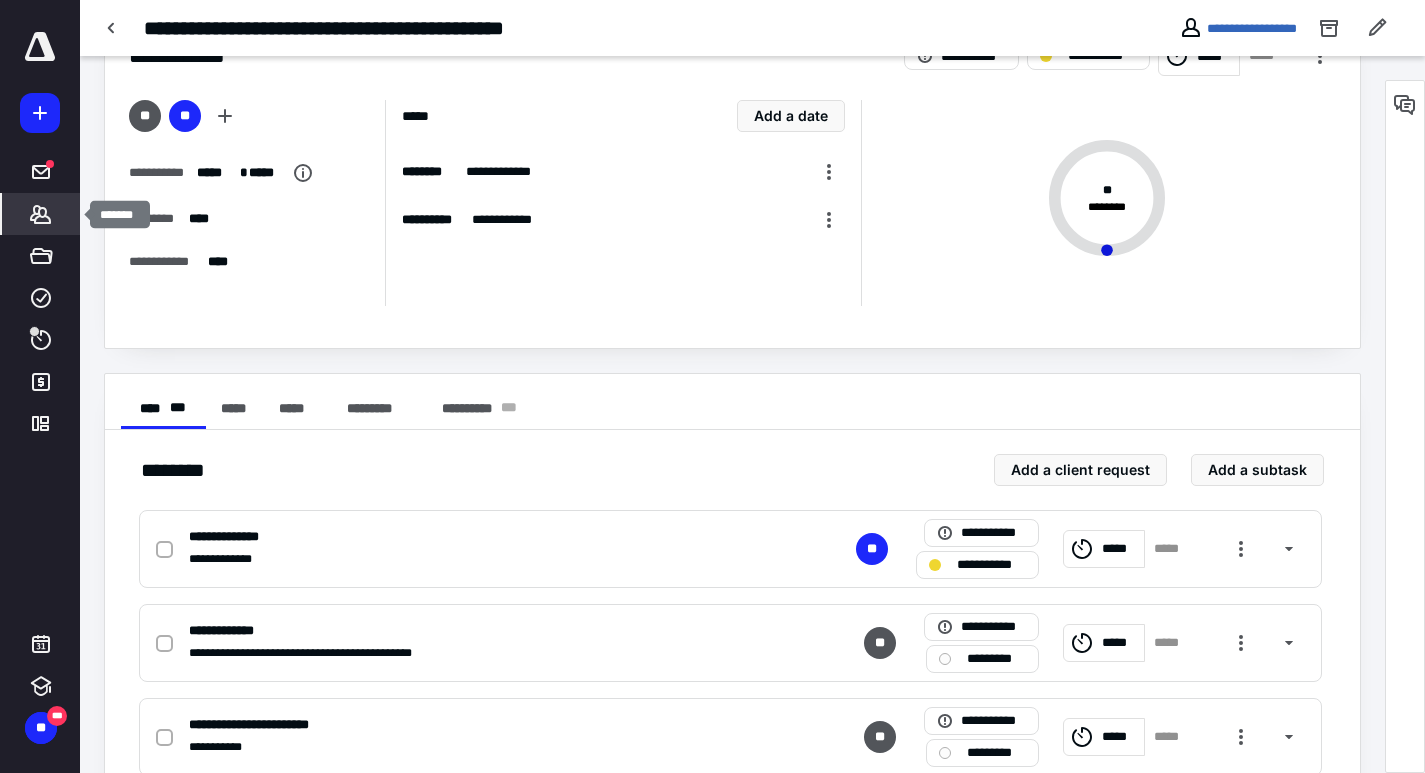 click 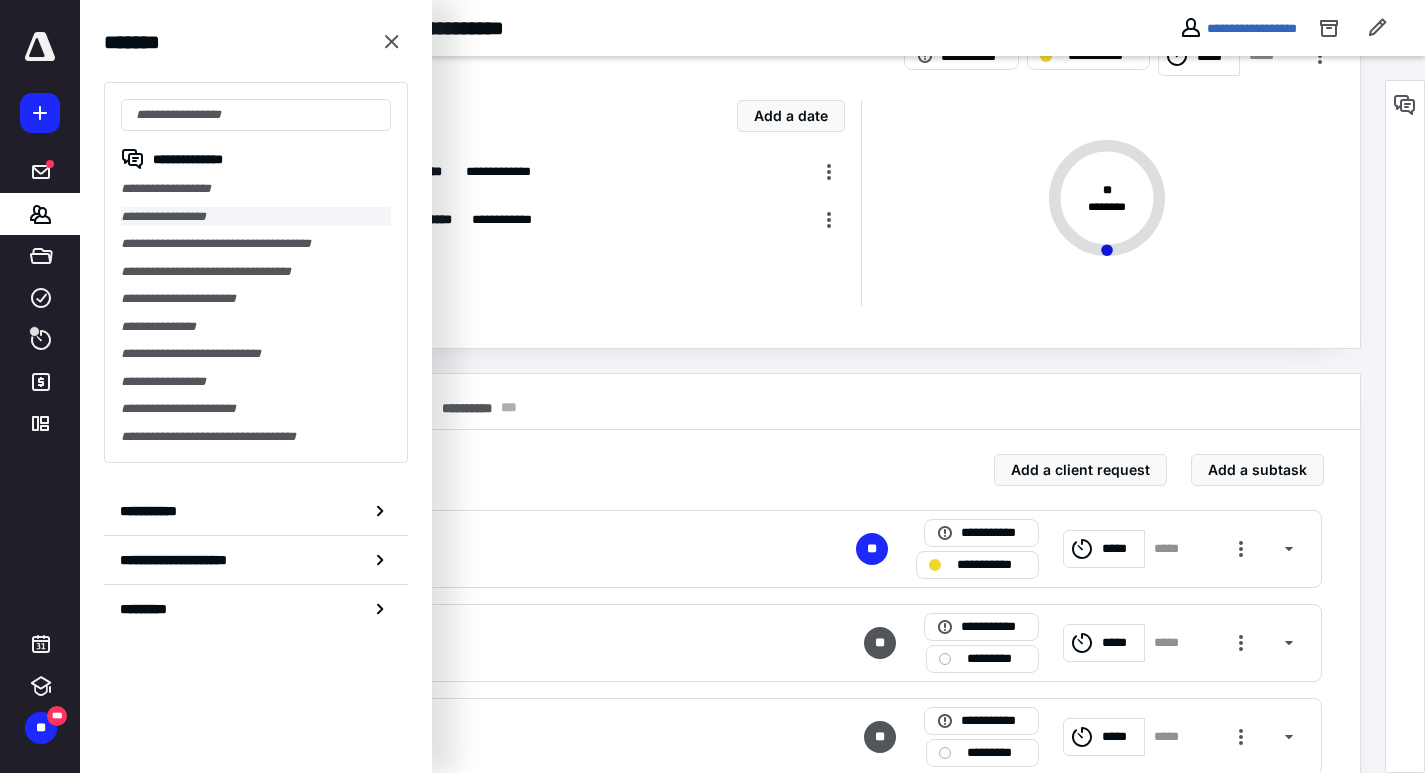 click on "**********" at bounding box center [256, 217] 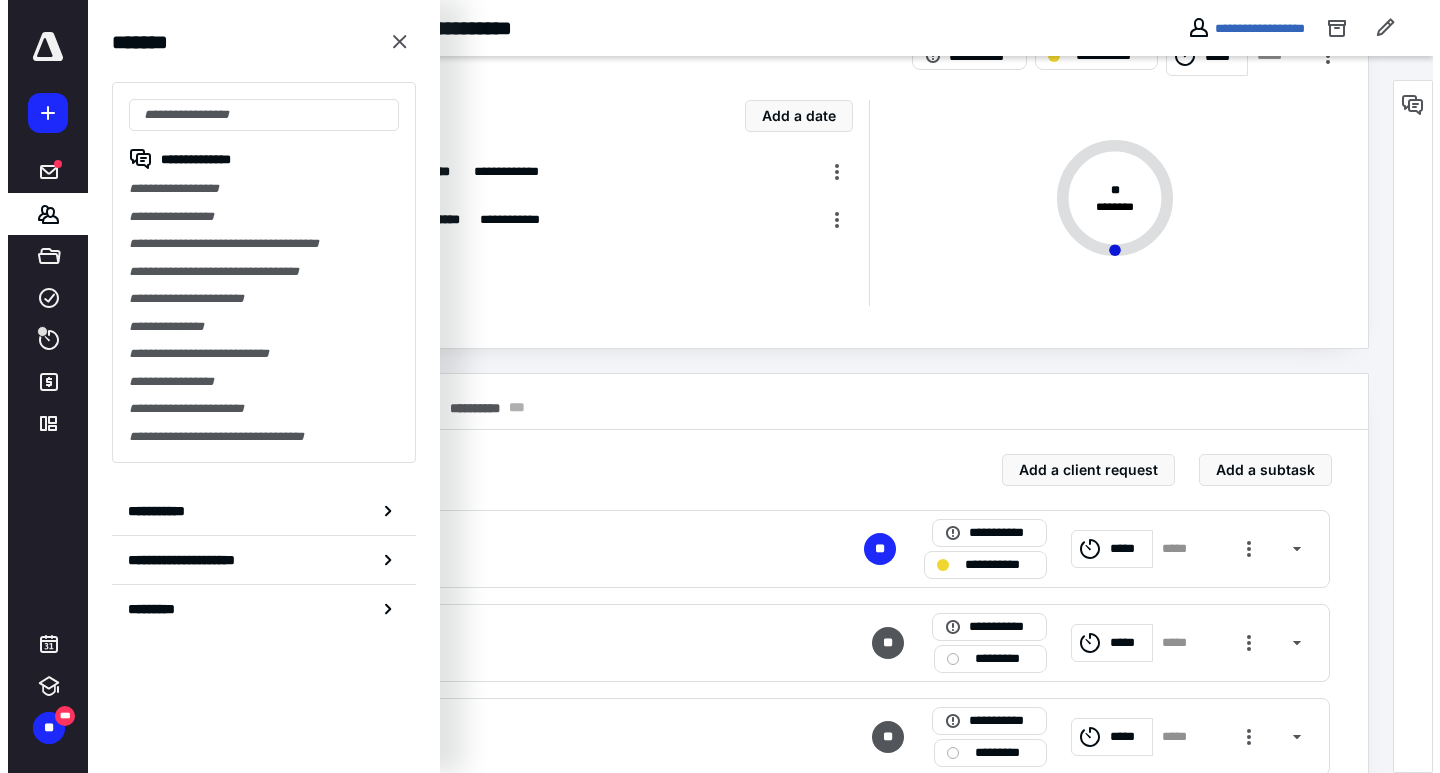 scroll, scrollTop: 0, scrollLeft: 0, axis: both 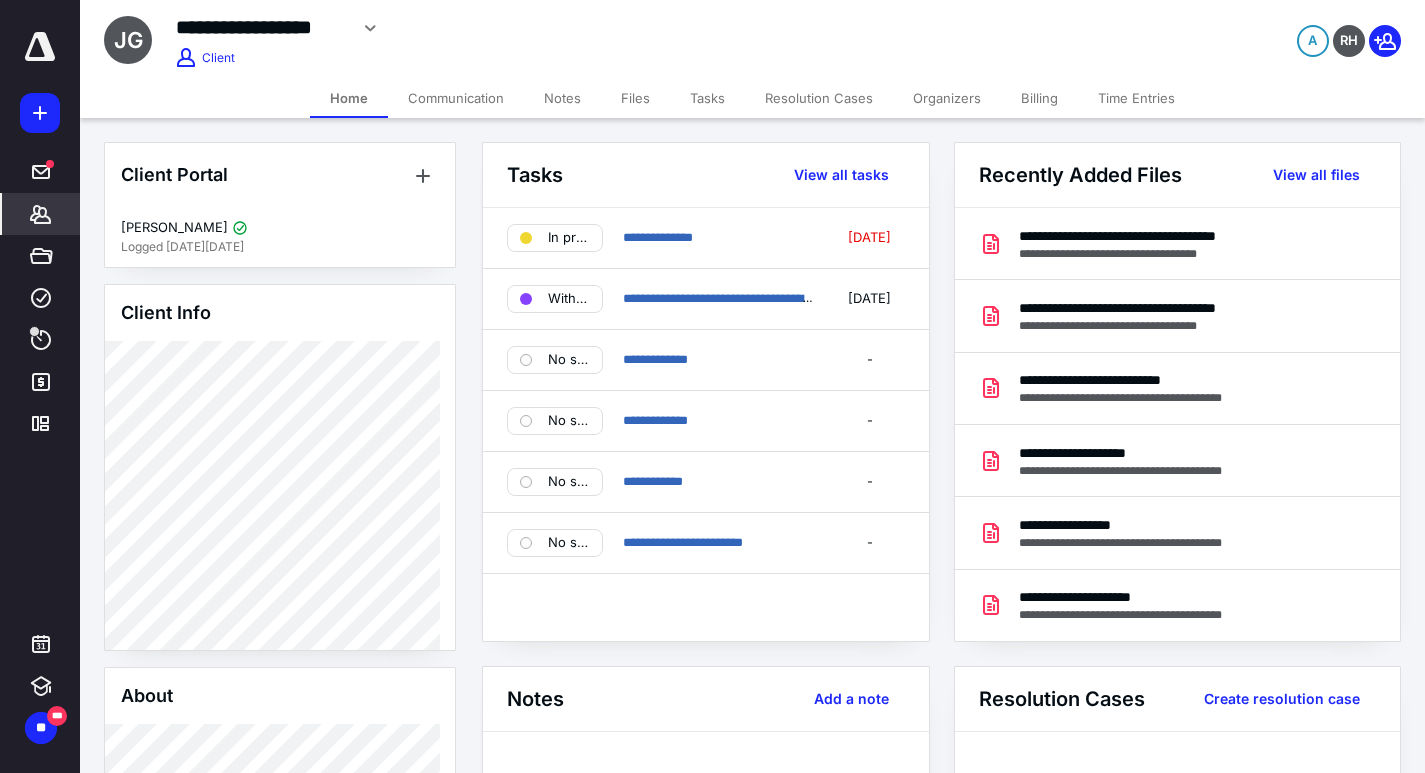 click on "Files" at bounding box center (635, 98) 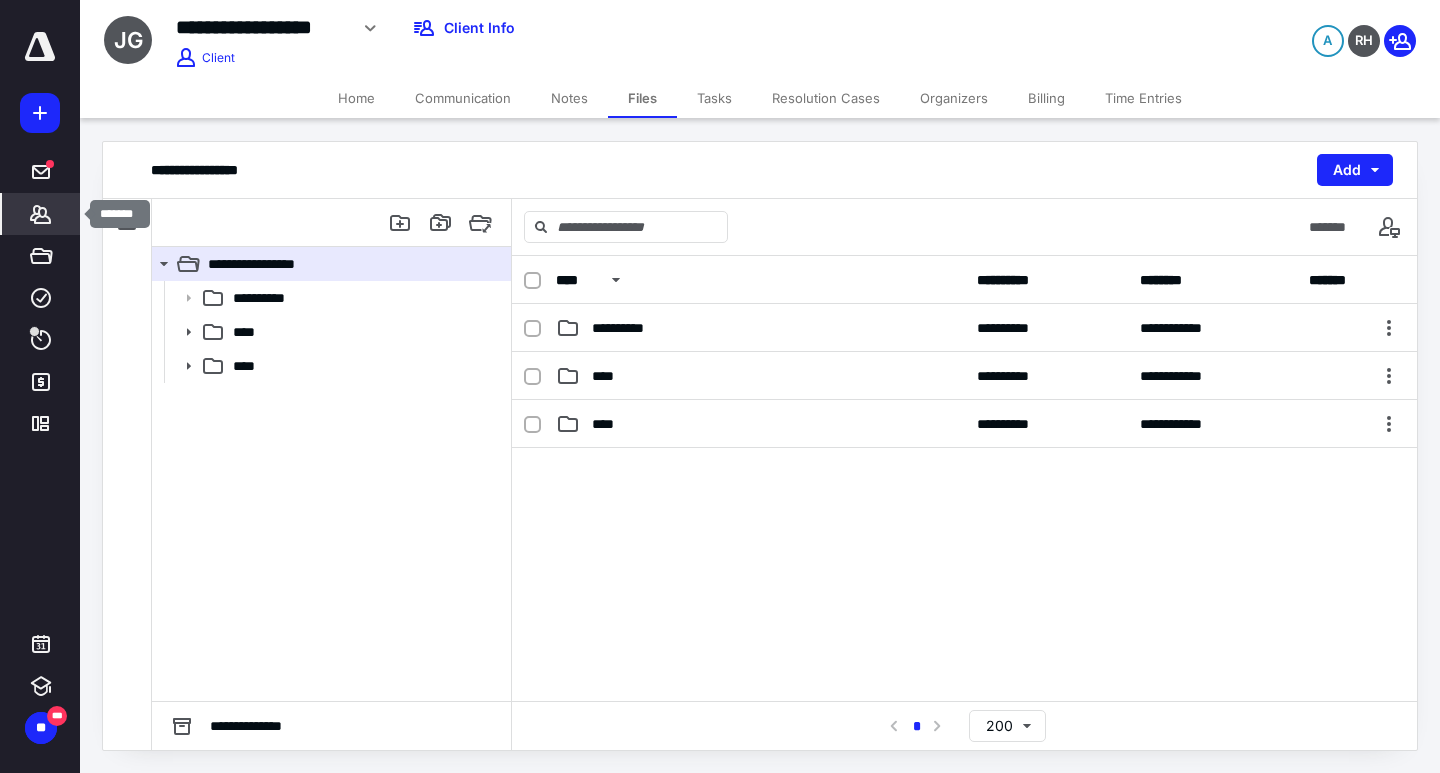 click on "*******" at bounding box center [41, 214] 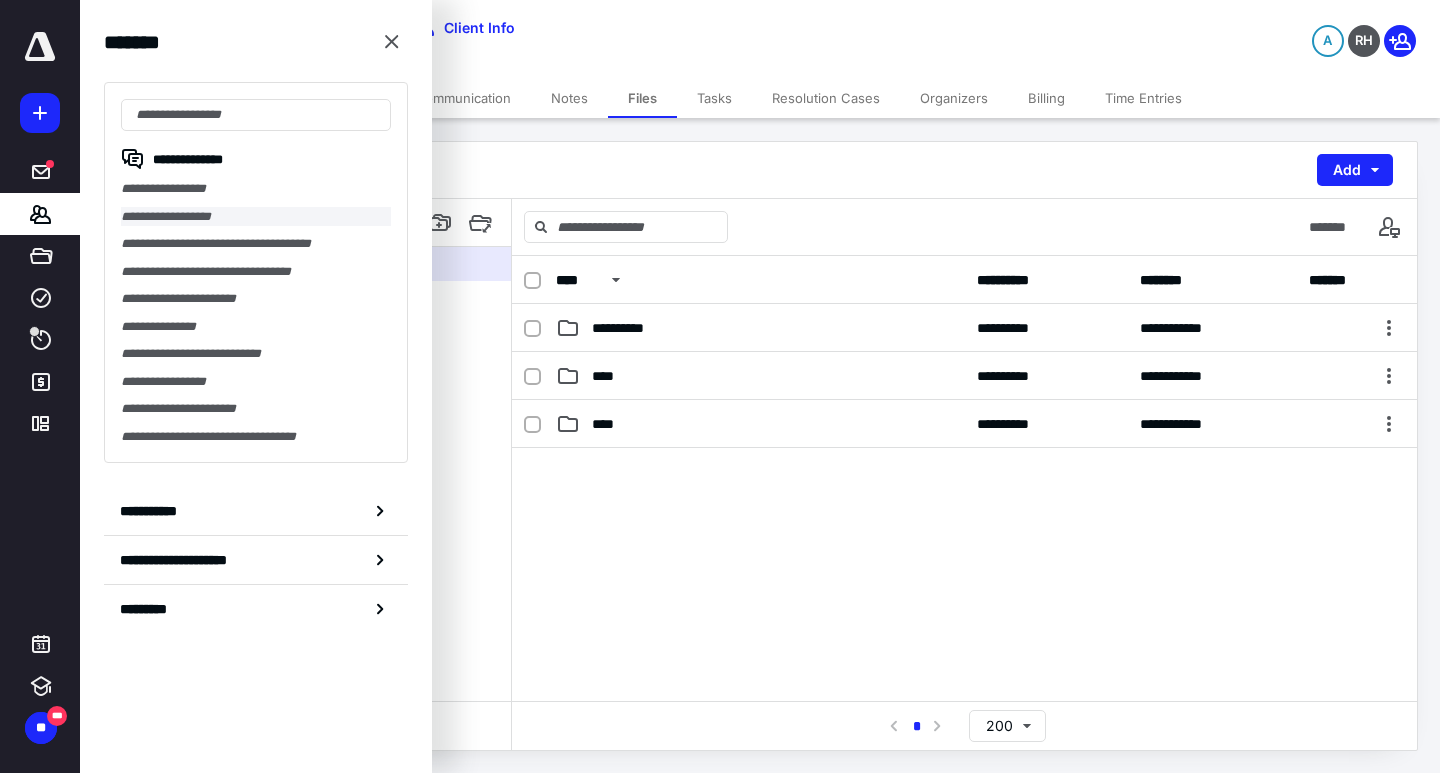 click on "**********" at bounding box center [256, 217] 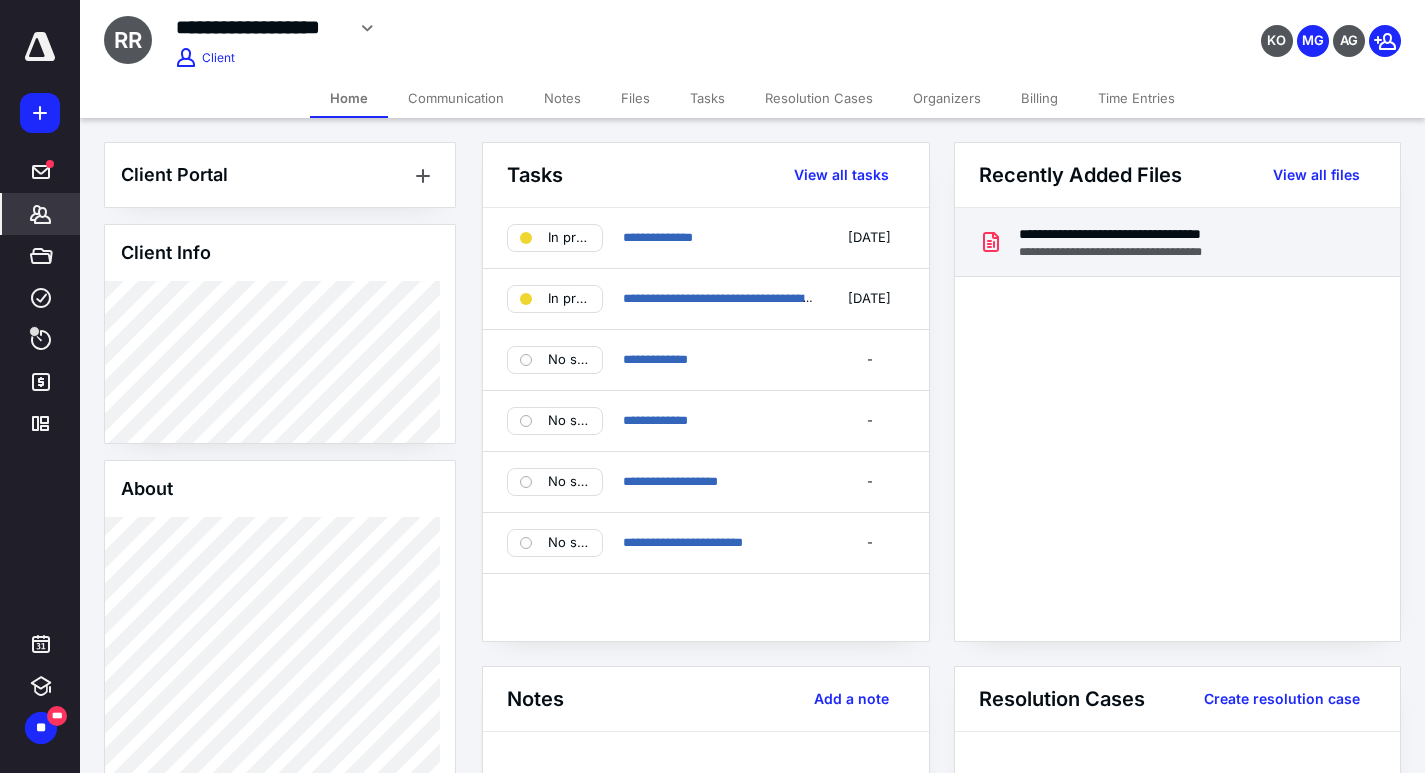click on "**********" at bounding box center [1151, 234] 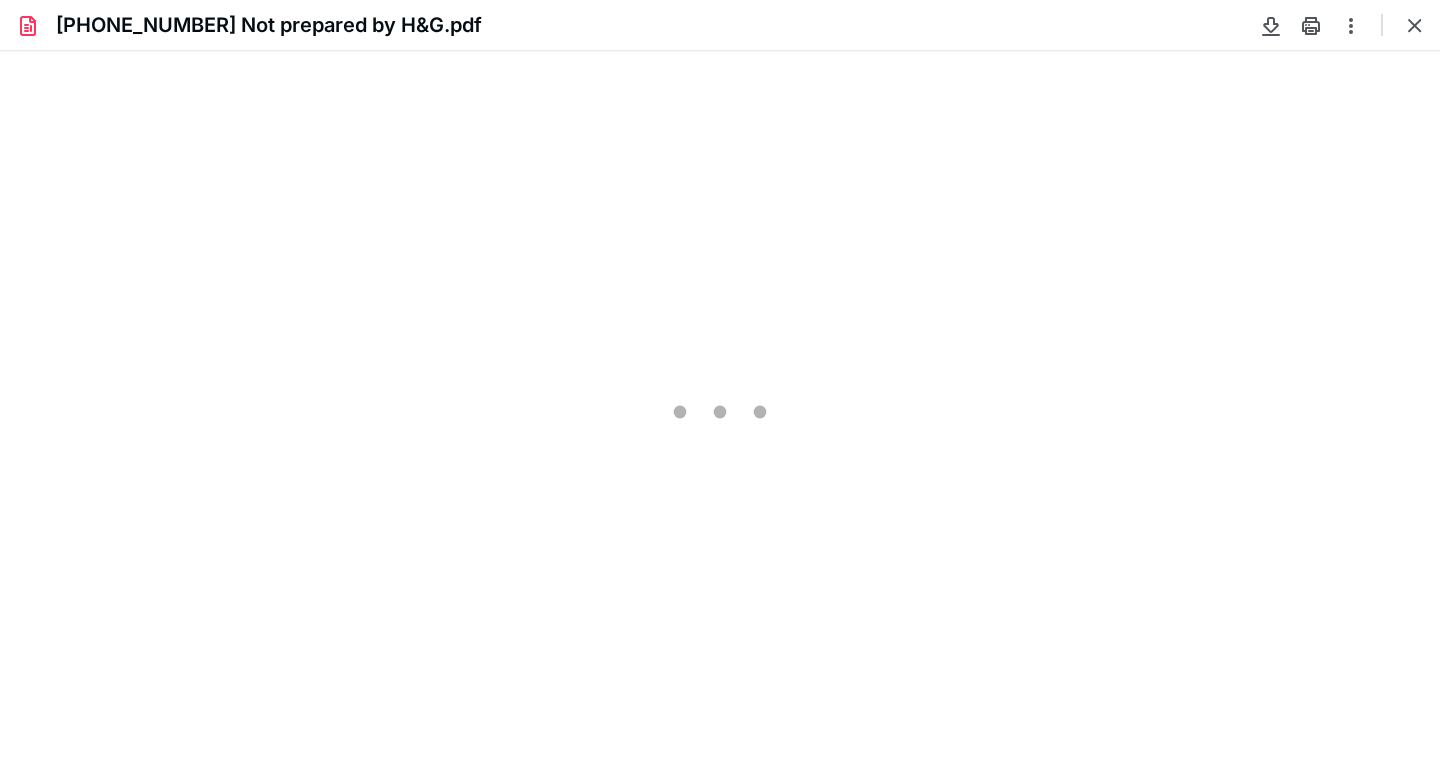 scroll, scrollTop: 0, scrollLeft: 0, axis: both 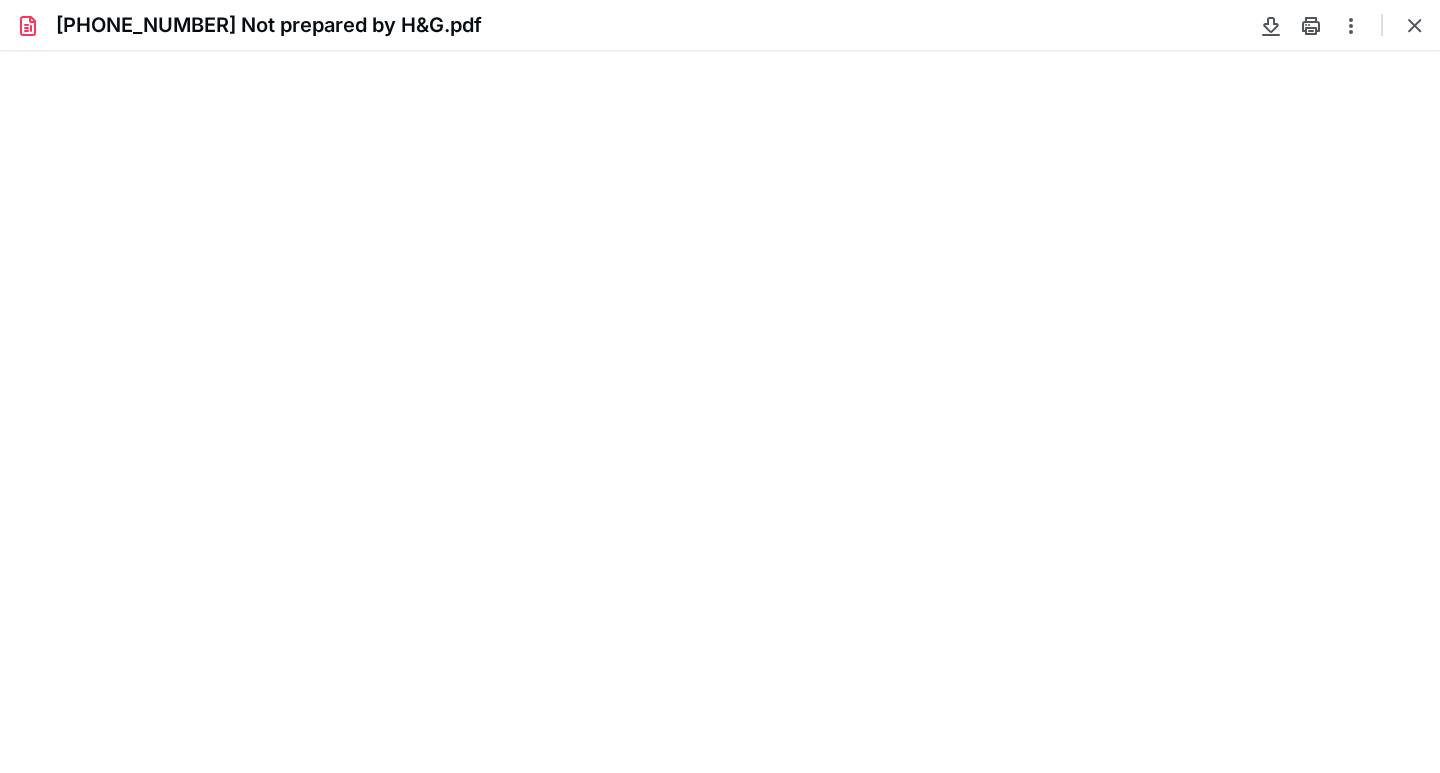 type on "230" 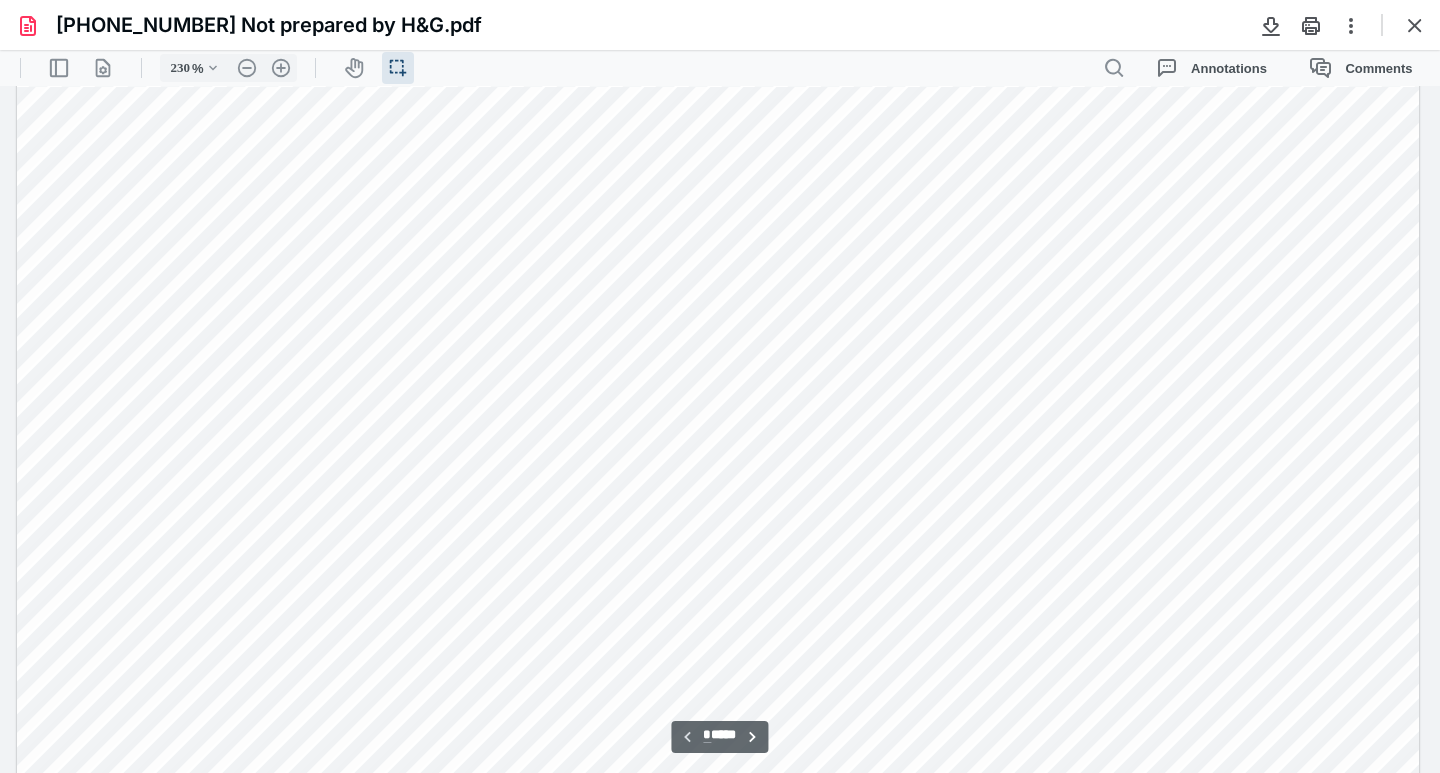 scroll, scrollTop: 1746, scrollLeft: 0, axis: vertical 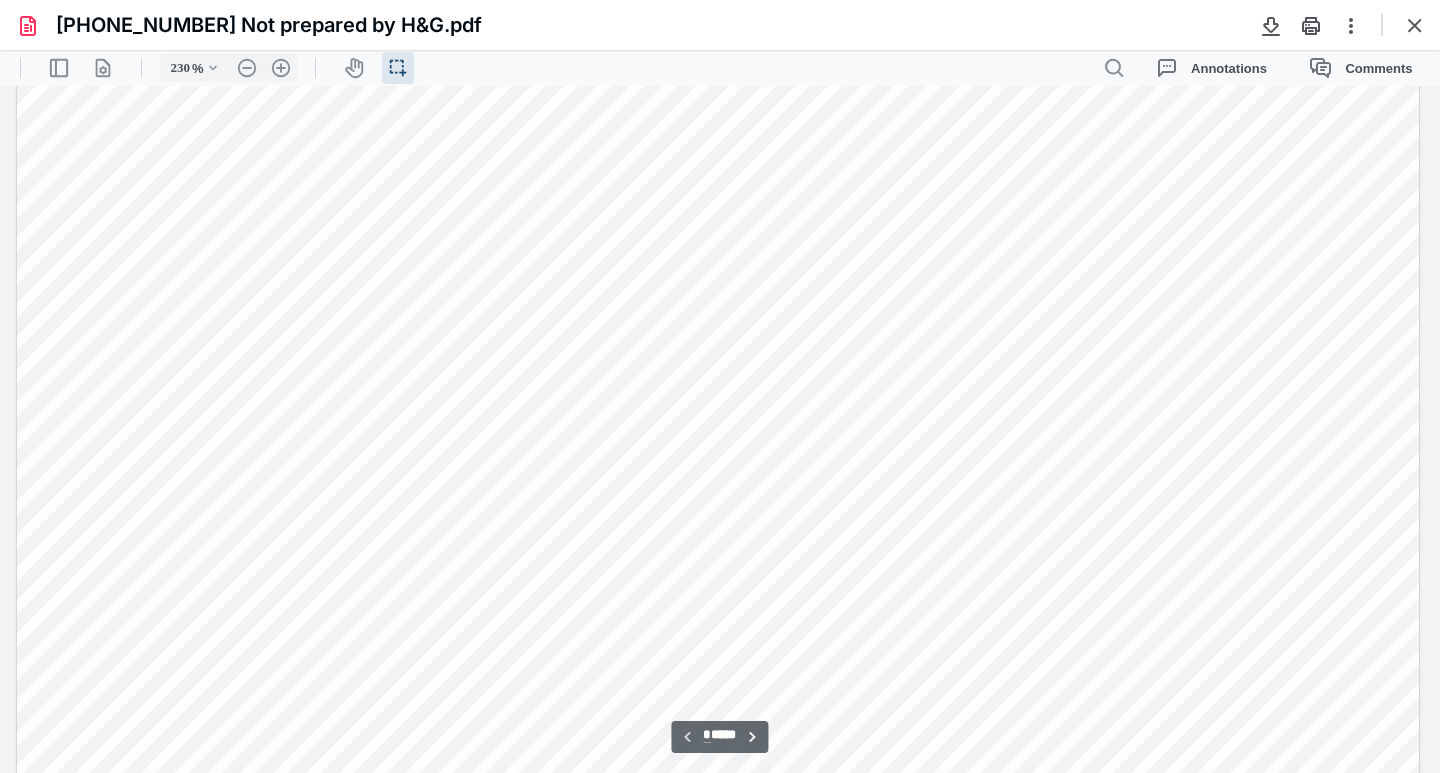 click at bounding box center [718, 150] 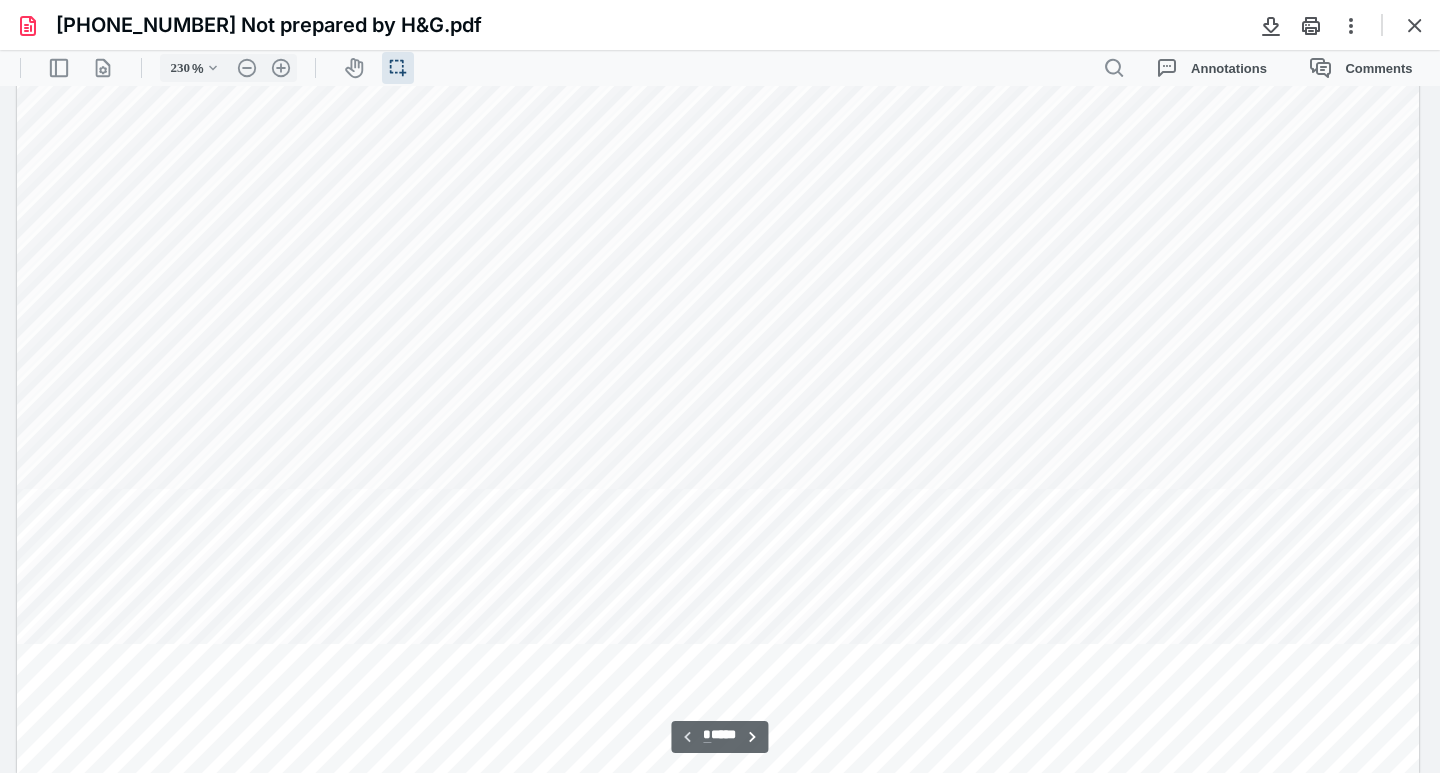 type on "*" 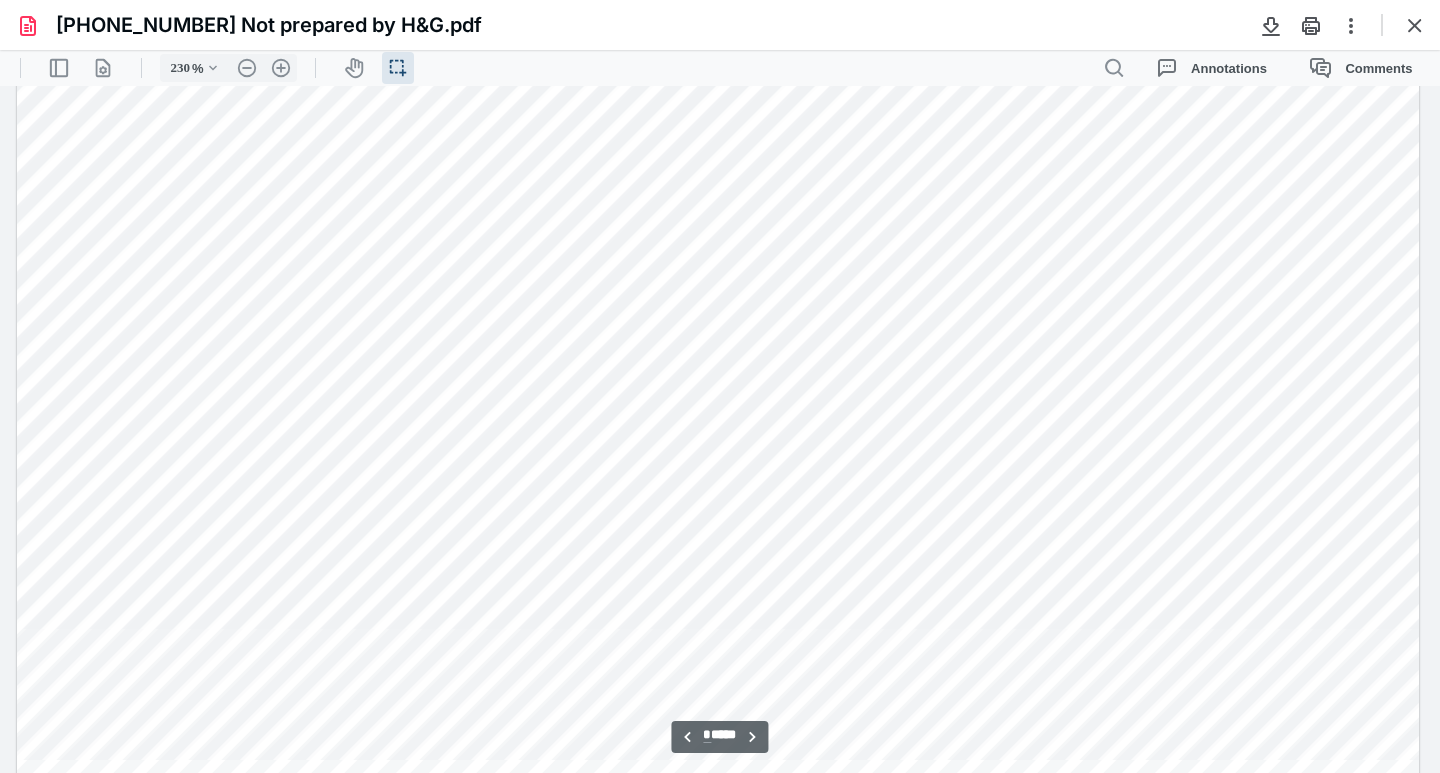 scroll, scrollTop: 2318, scrollLeft: 0, axis: vertical 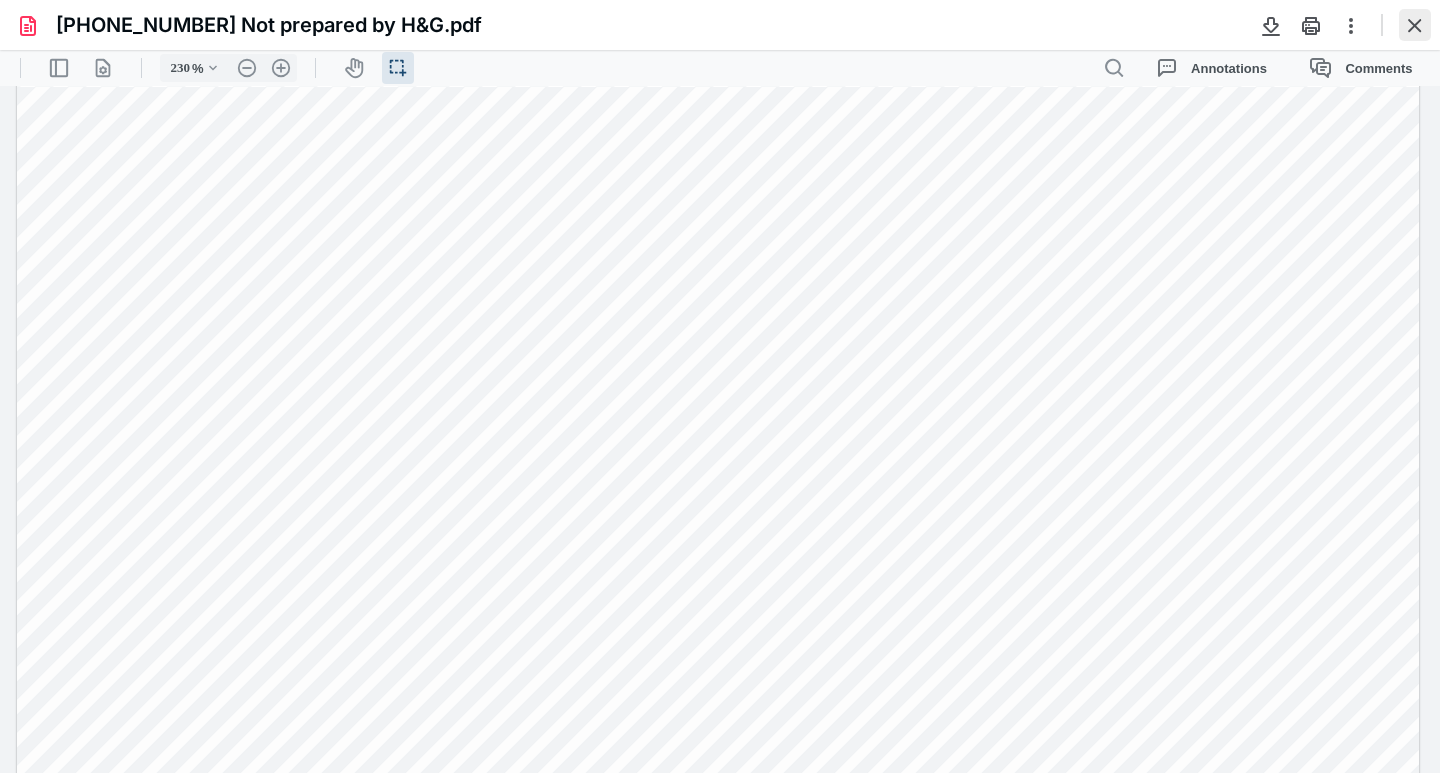 click at bounding box center [1415, 25] 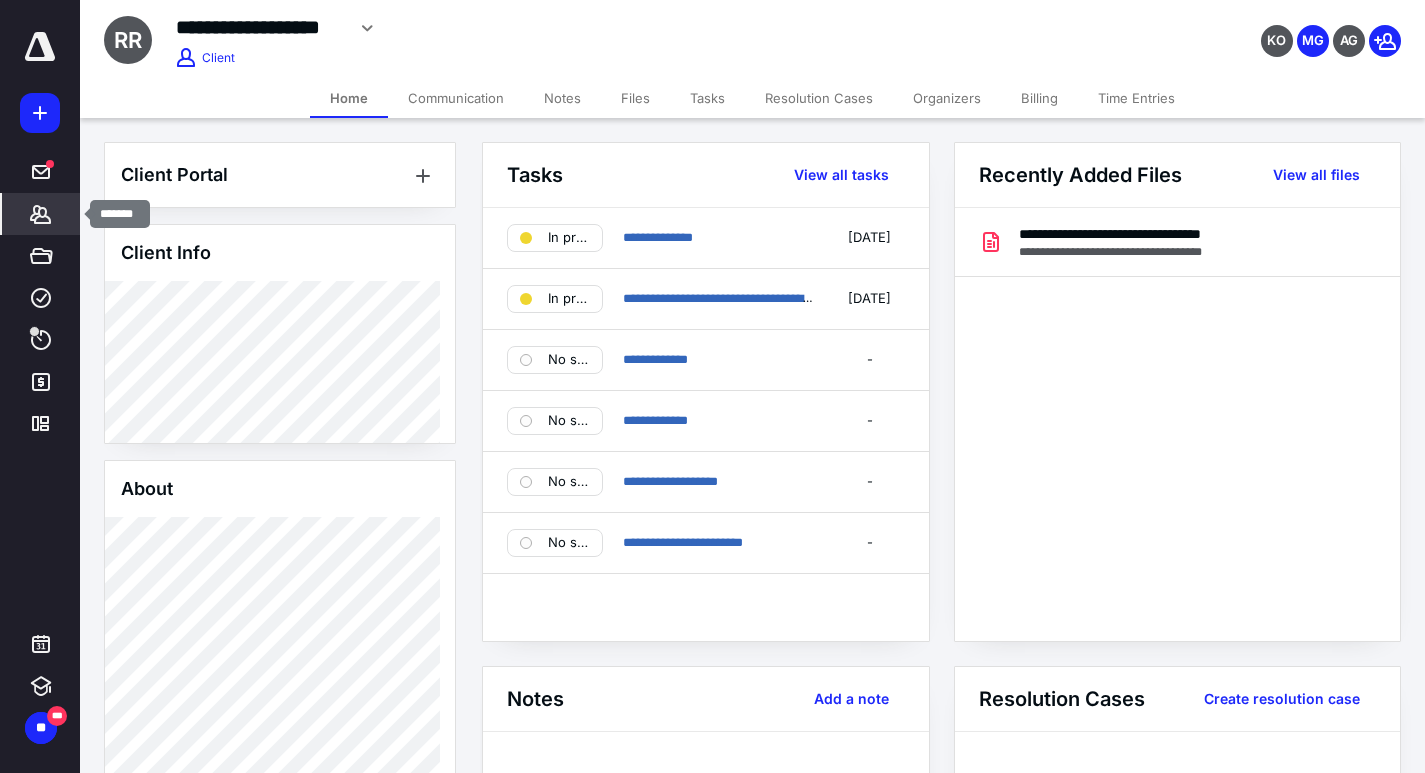 click 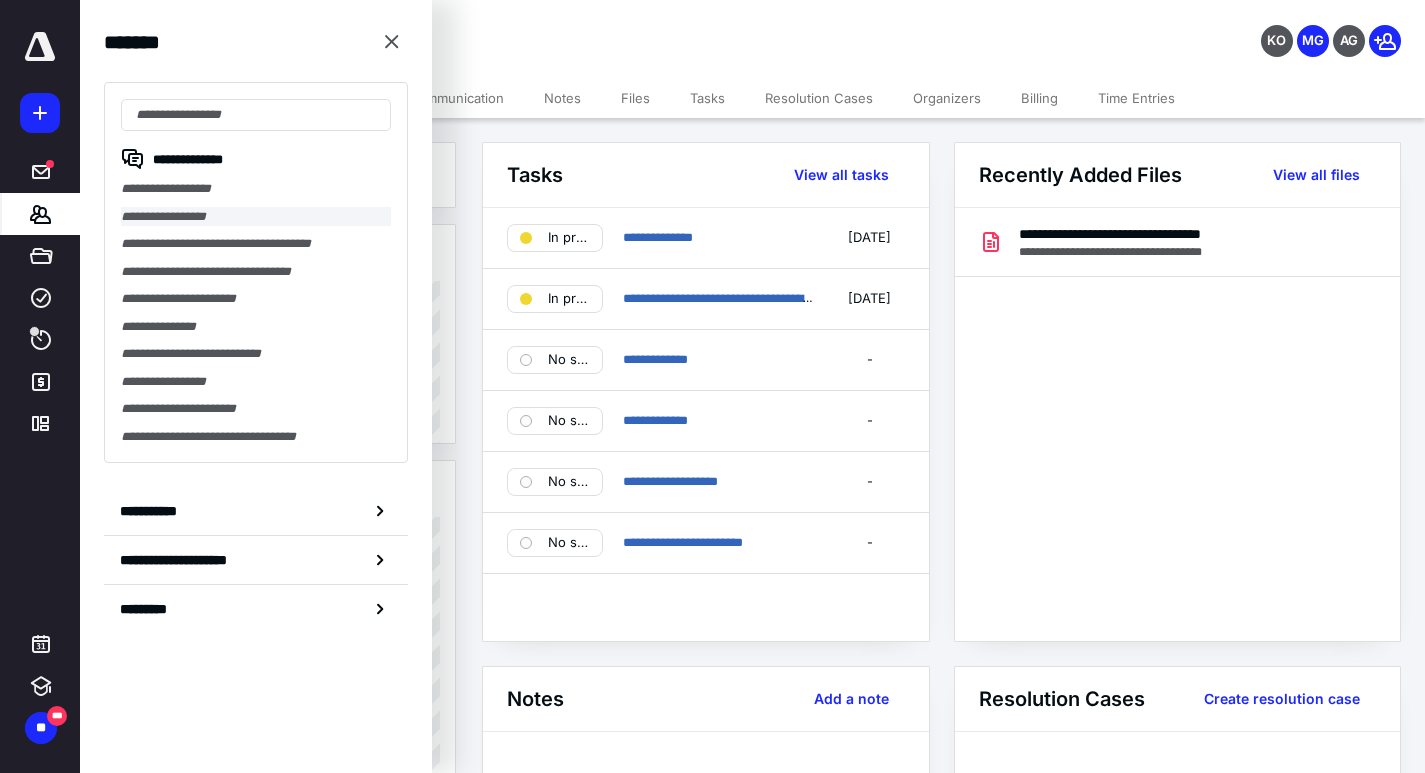 click on "**********" at bounding box center (256, 217) 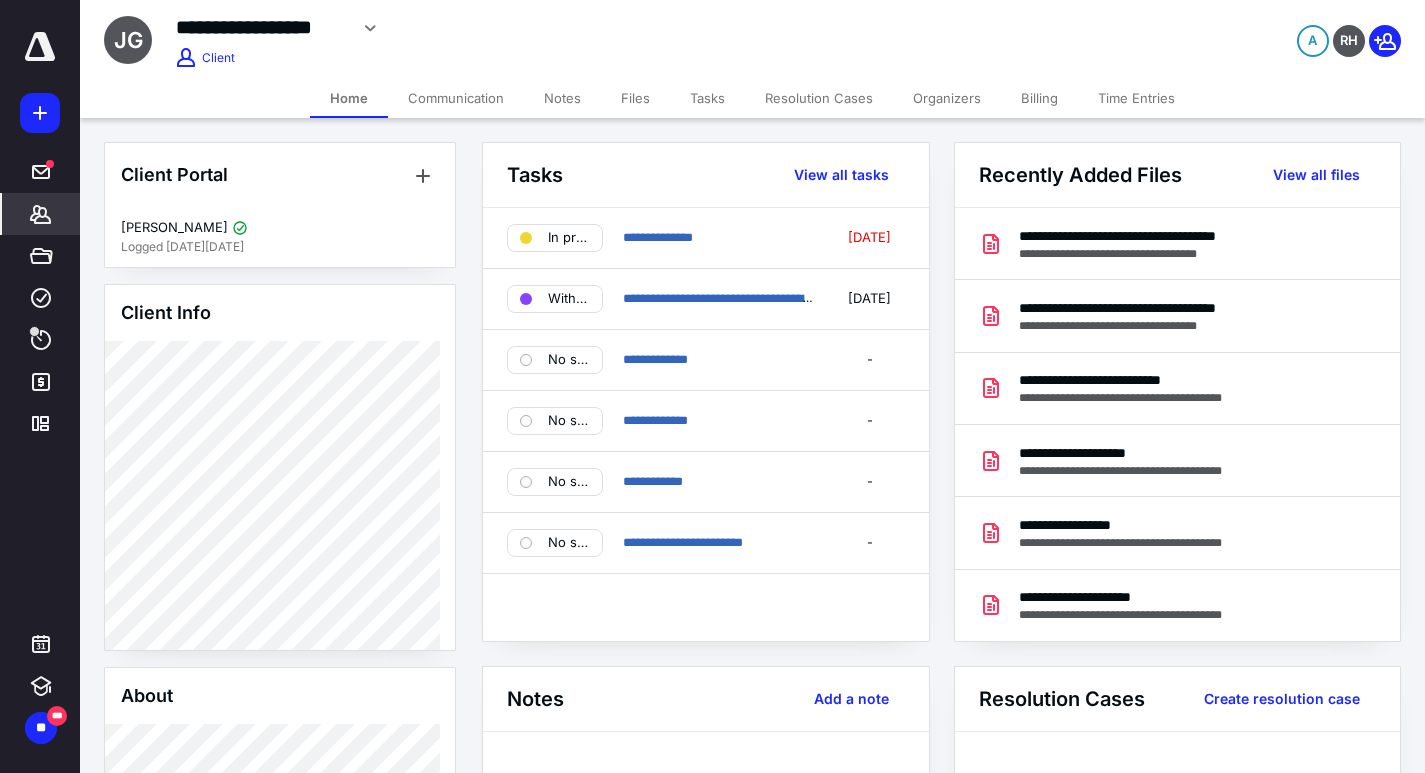 click on "Files" at bounding box center [635, 98] 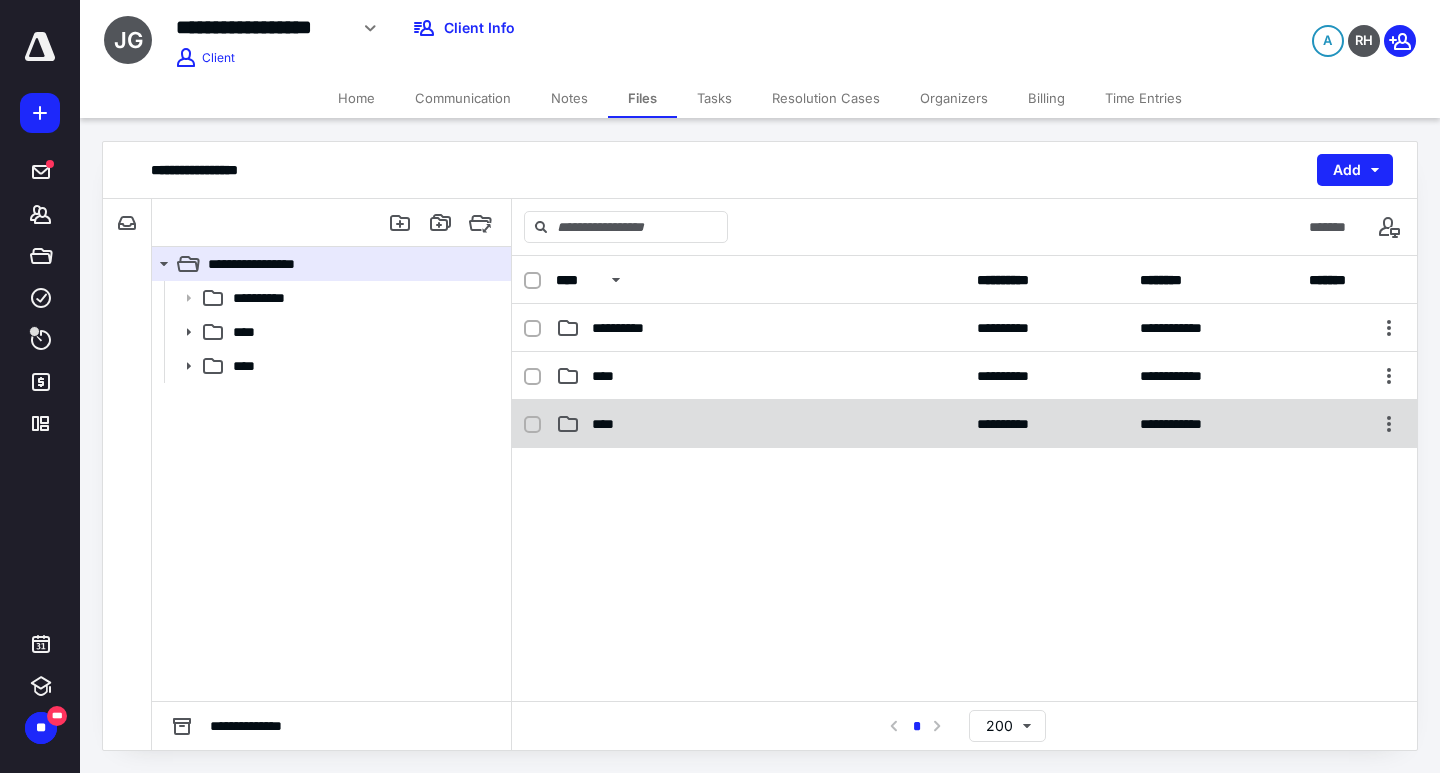 click on "****" at bounding box center [609, 424] 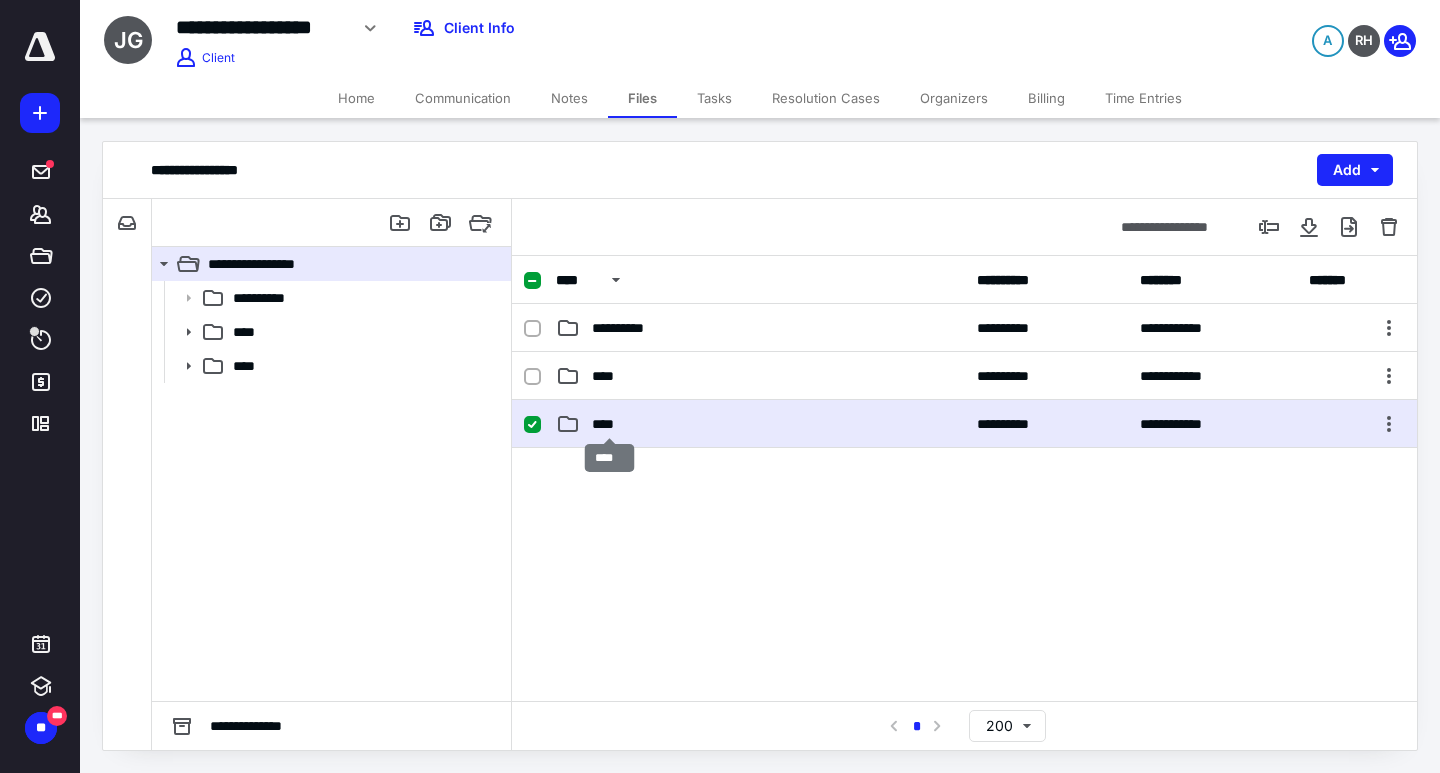 click on "****" at bounding box center [609, 424] 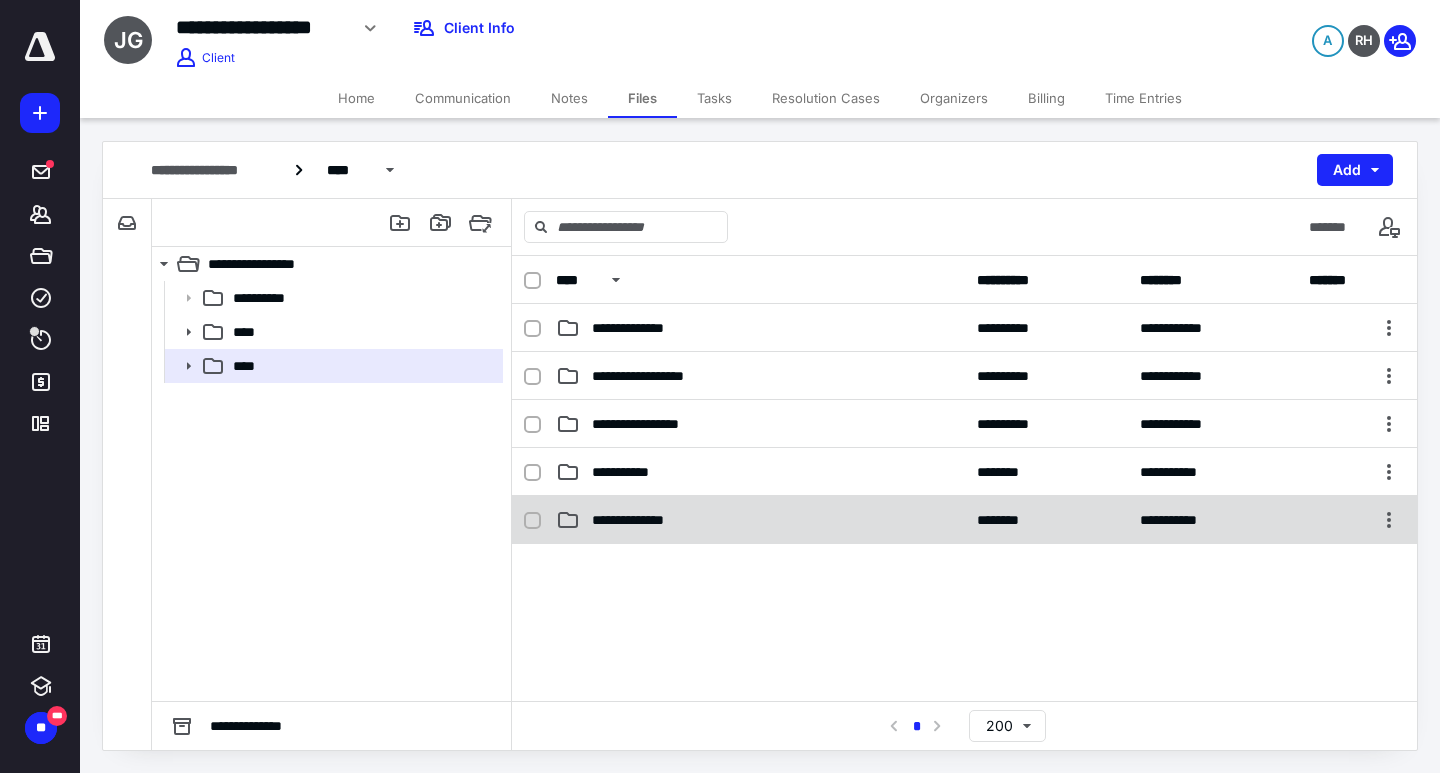 click on "**********" at bounding box center [646, 520] 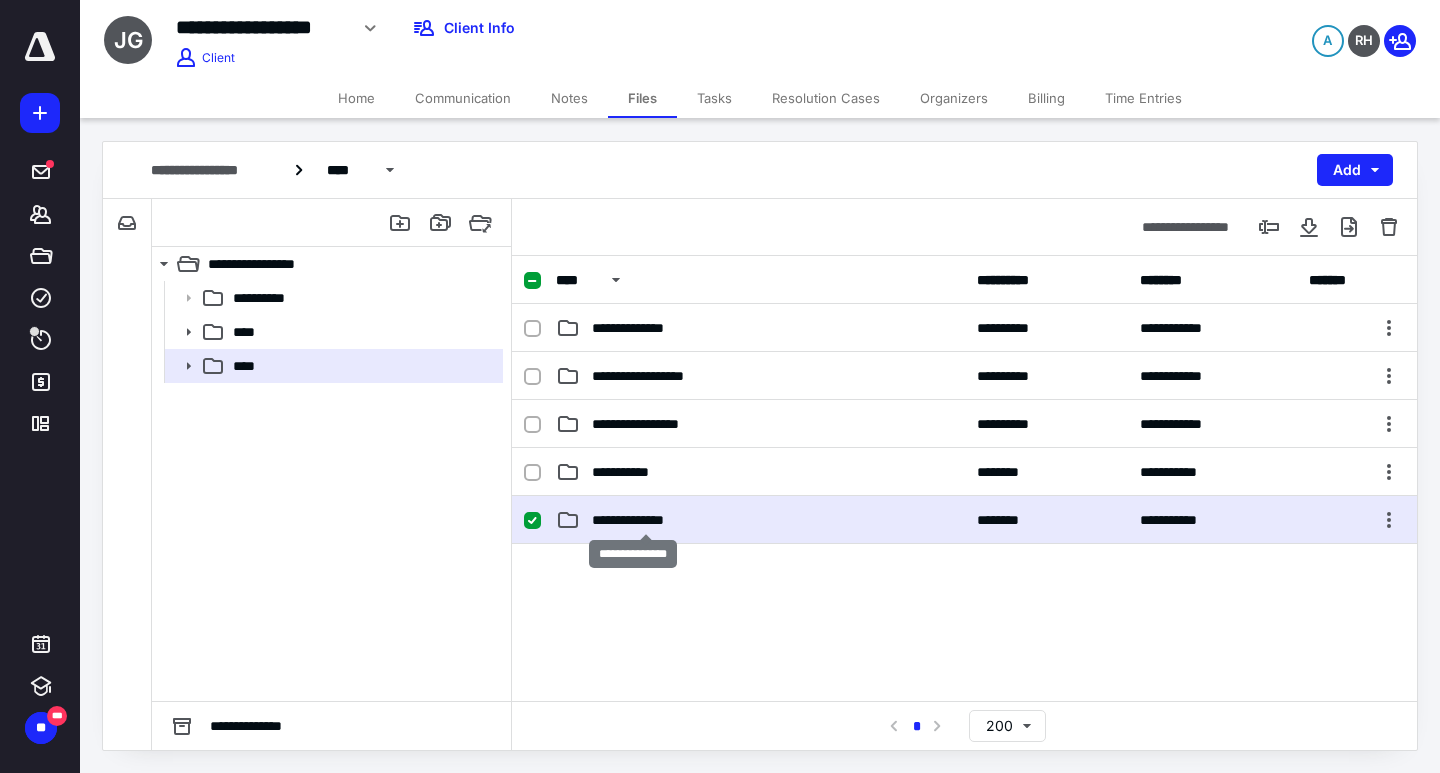click on "**********" at bounding box center [646, 520] 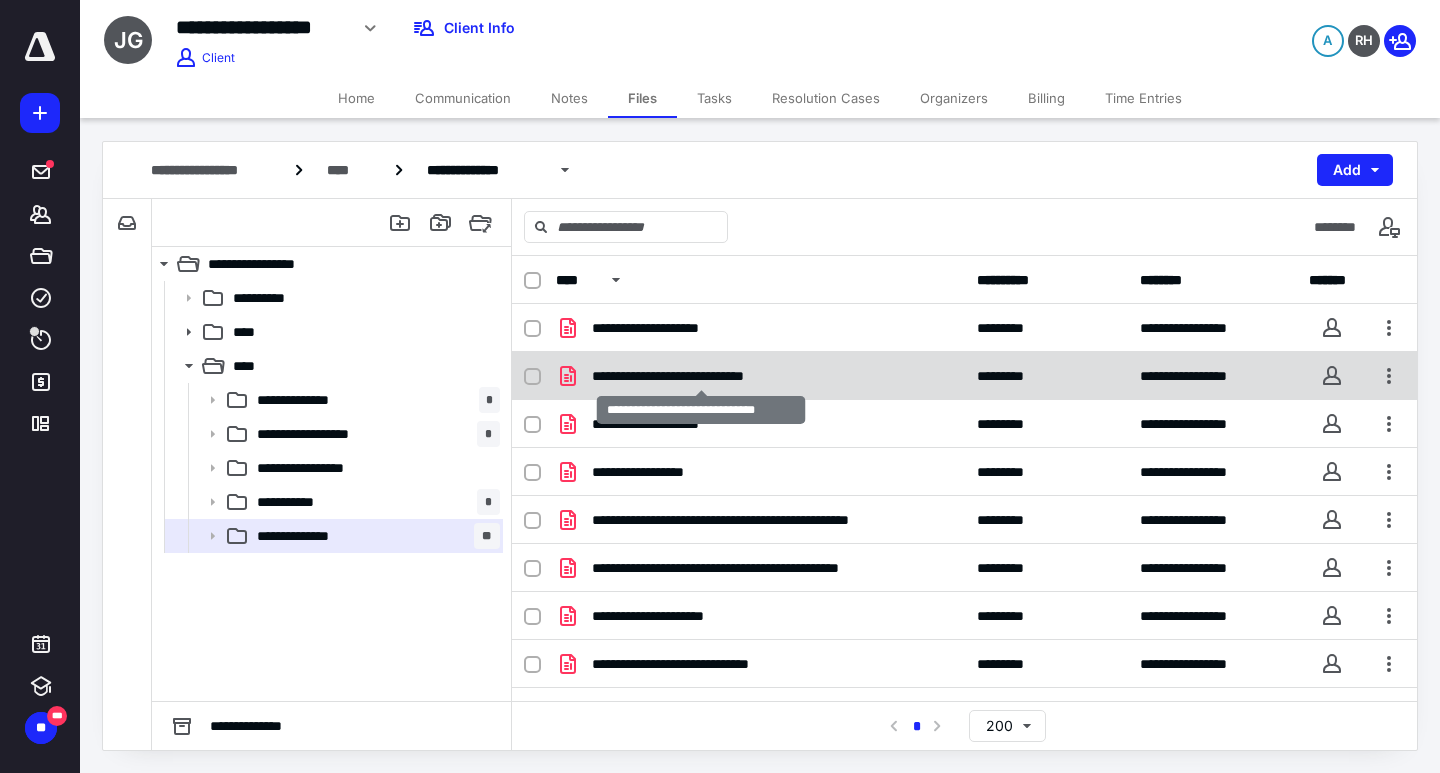 click on "**********" at bounding box center (701, 376) 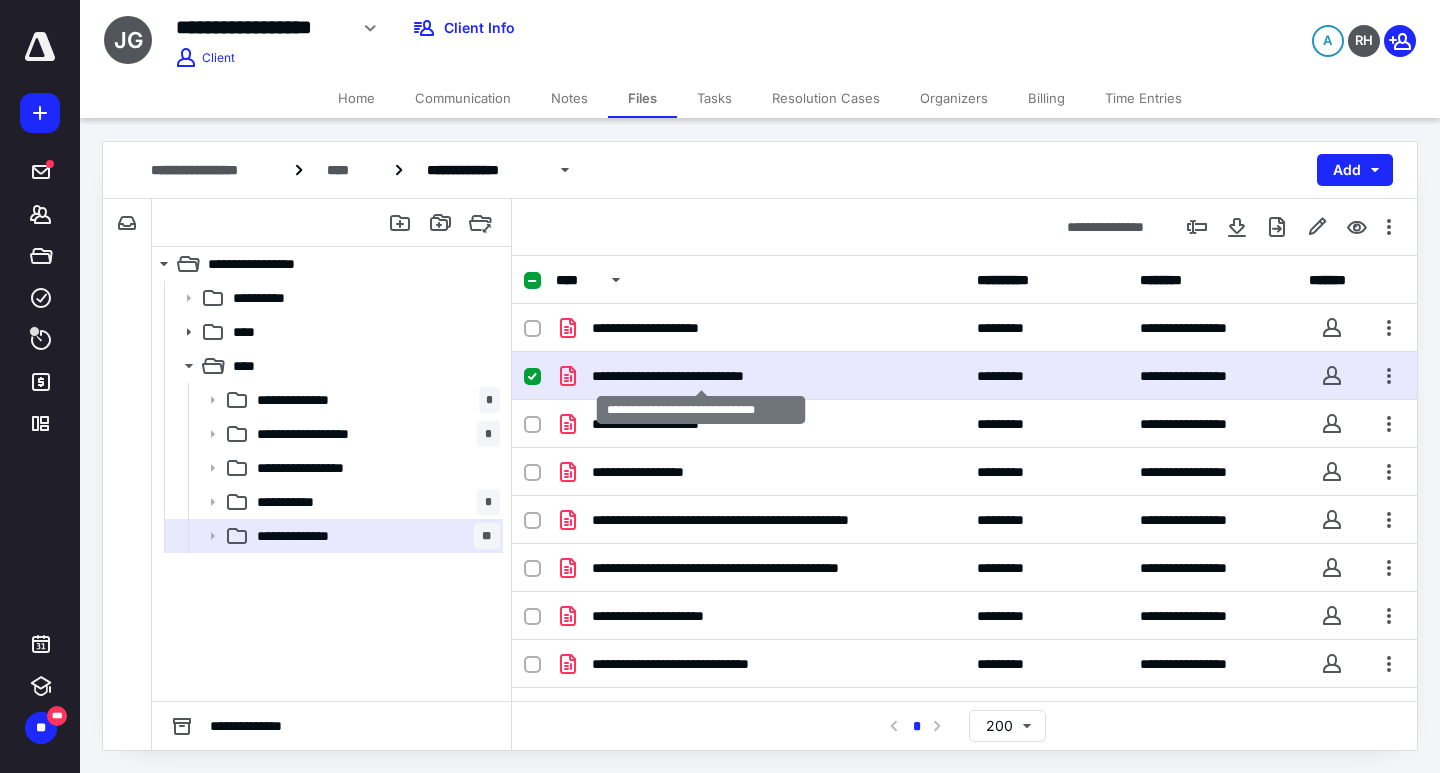 click on "**********" at bounding box center (701, 376) 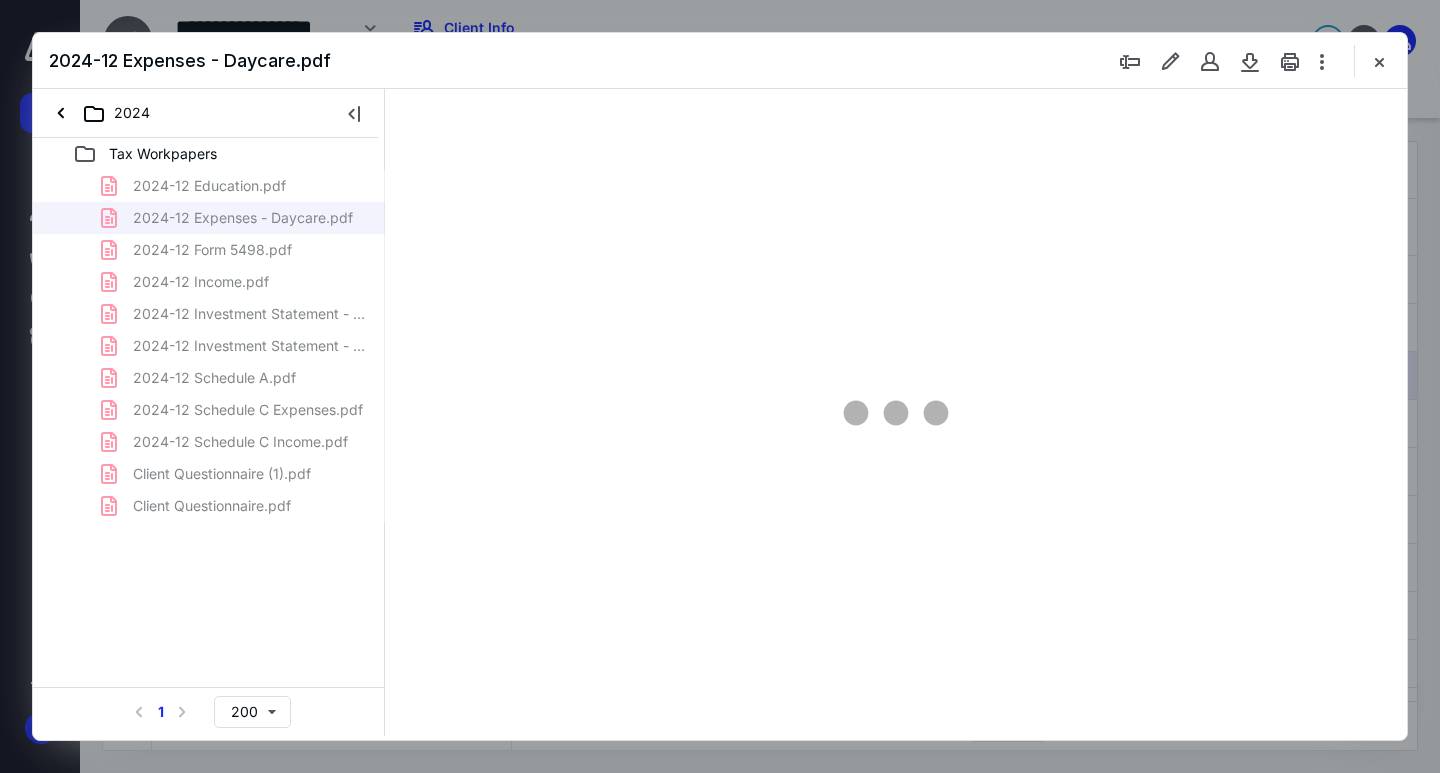 scroll, scrollTop: 0, scrollLeft: 0, axis: both 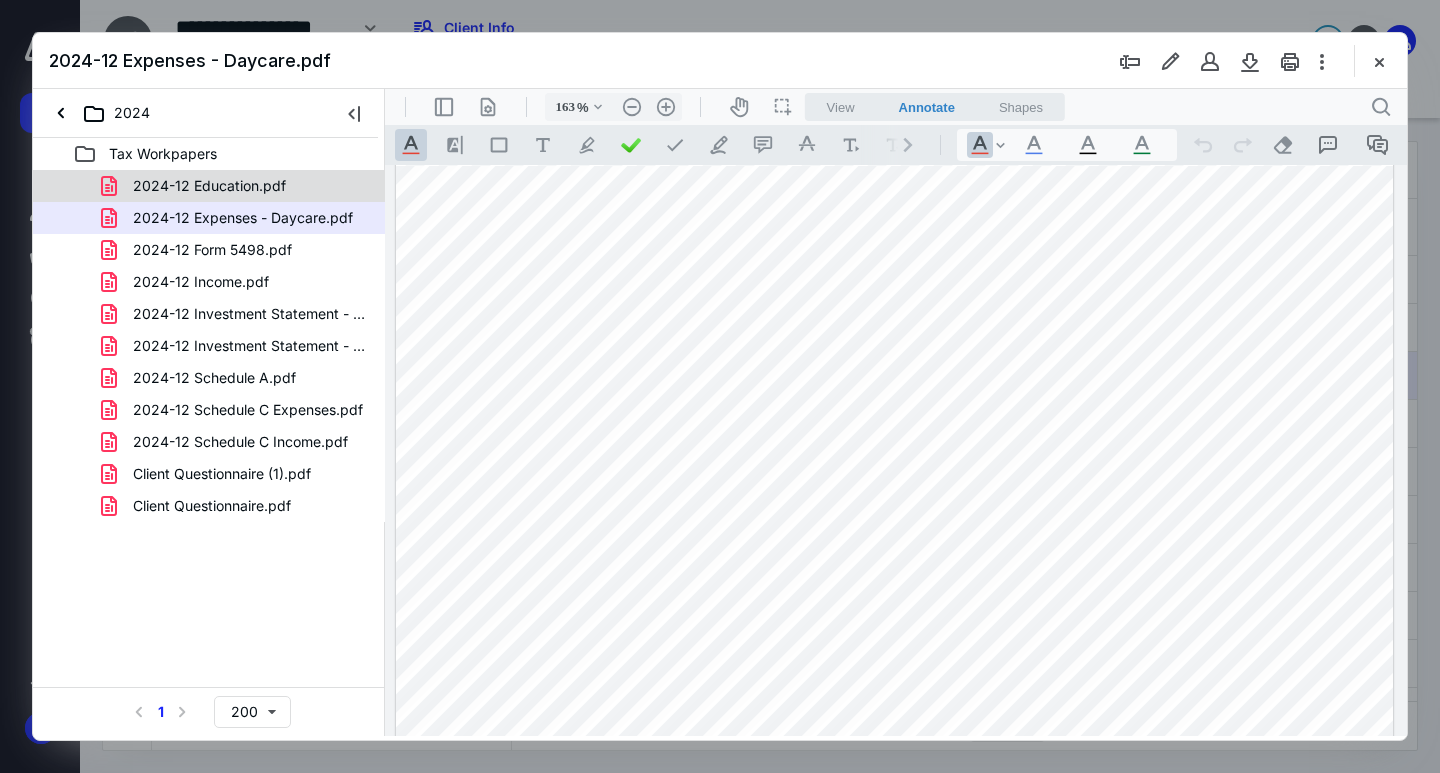 click on "2024-12 Education.pdf" at bounding box center (209, 186) 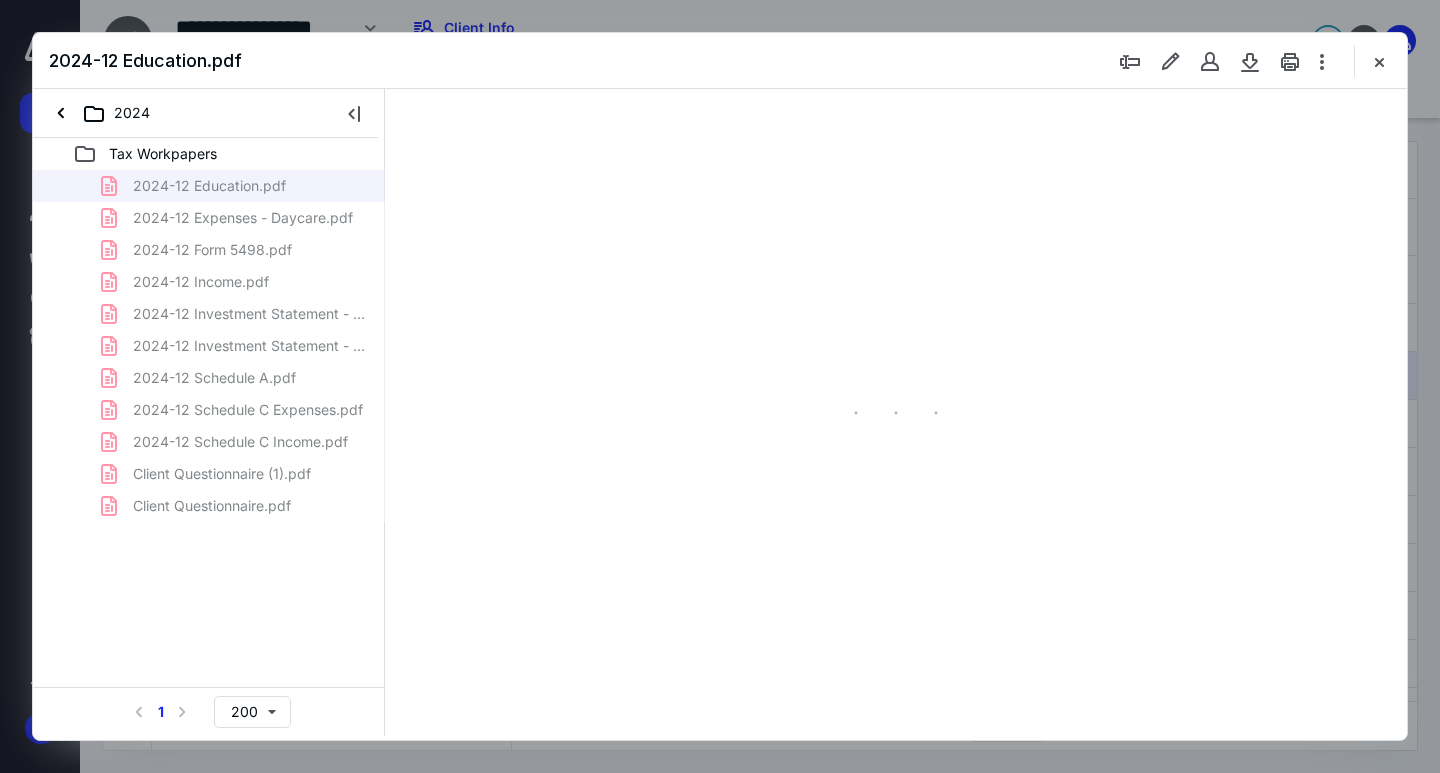 type on "162" 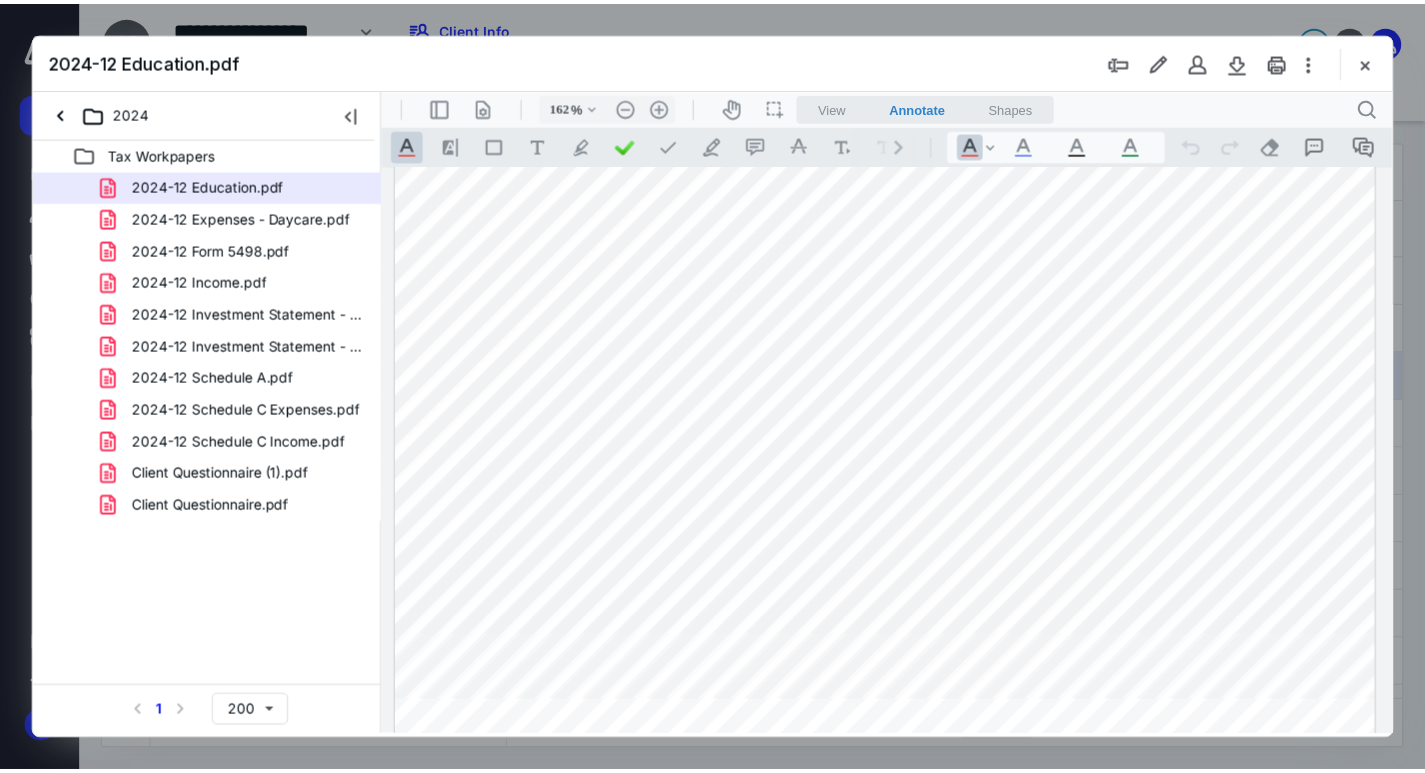 scroll, scrollTop: 656, scrollLeft: 0, axis: vertical 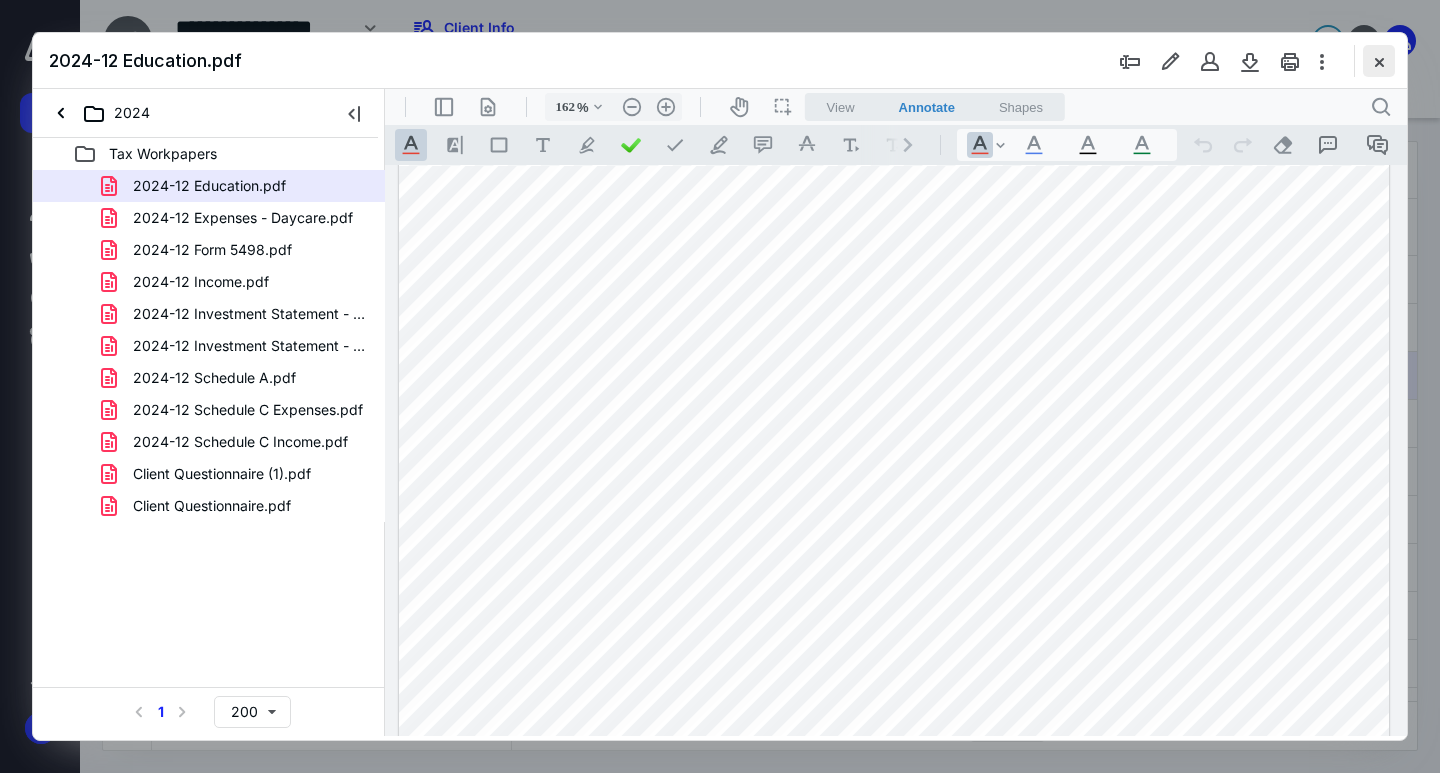 click at bounding box center [1379, 61] 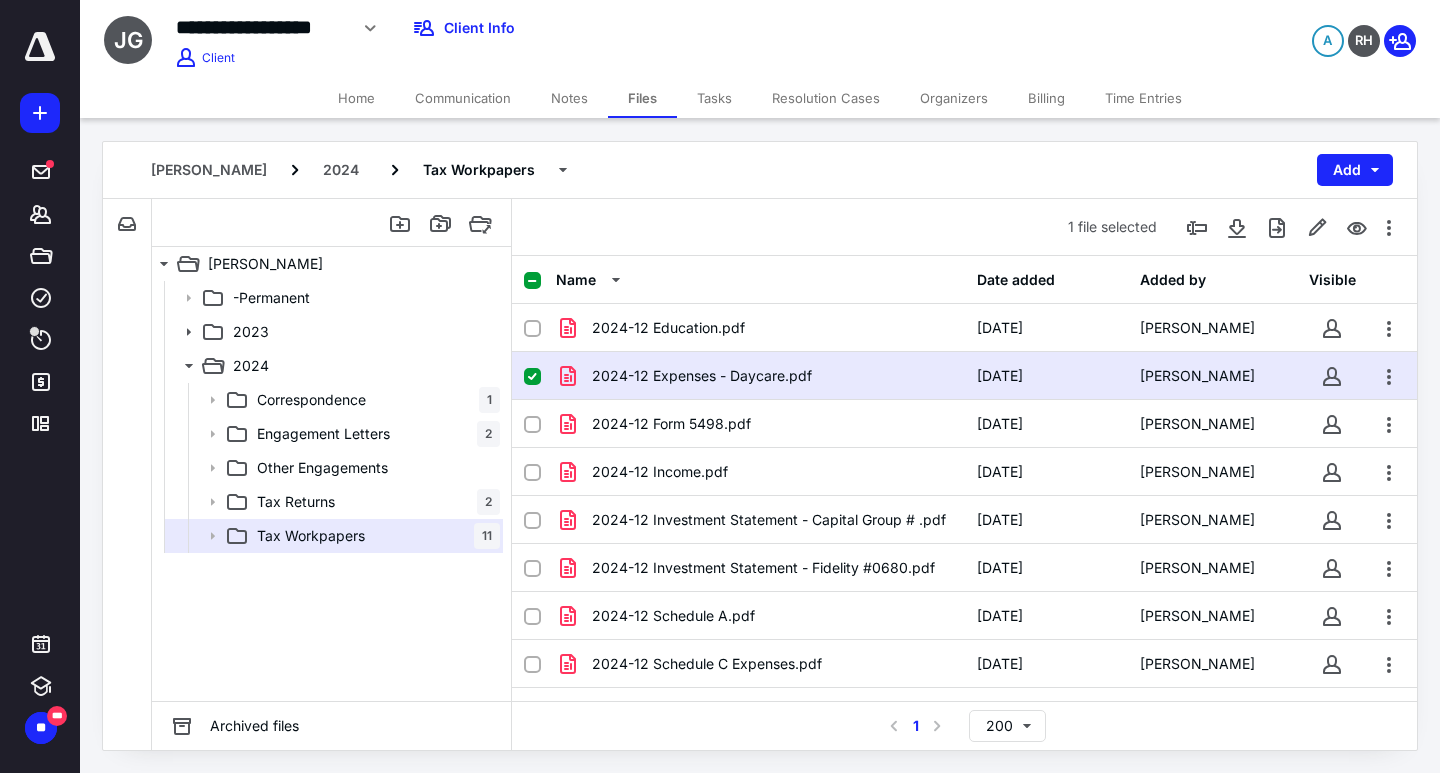 click on "Tasks" at bounding box center (714, 98) 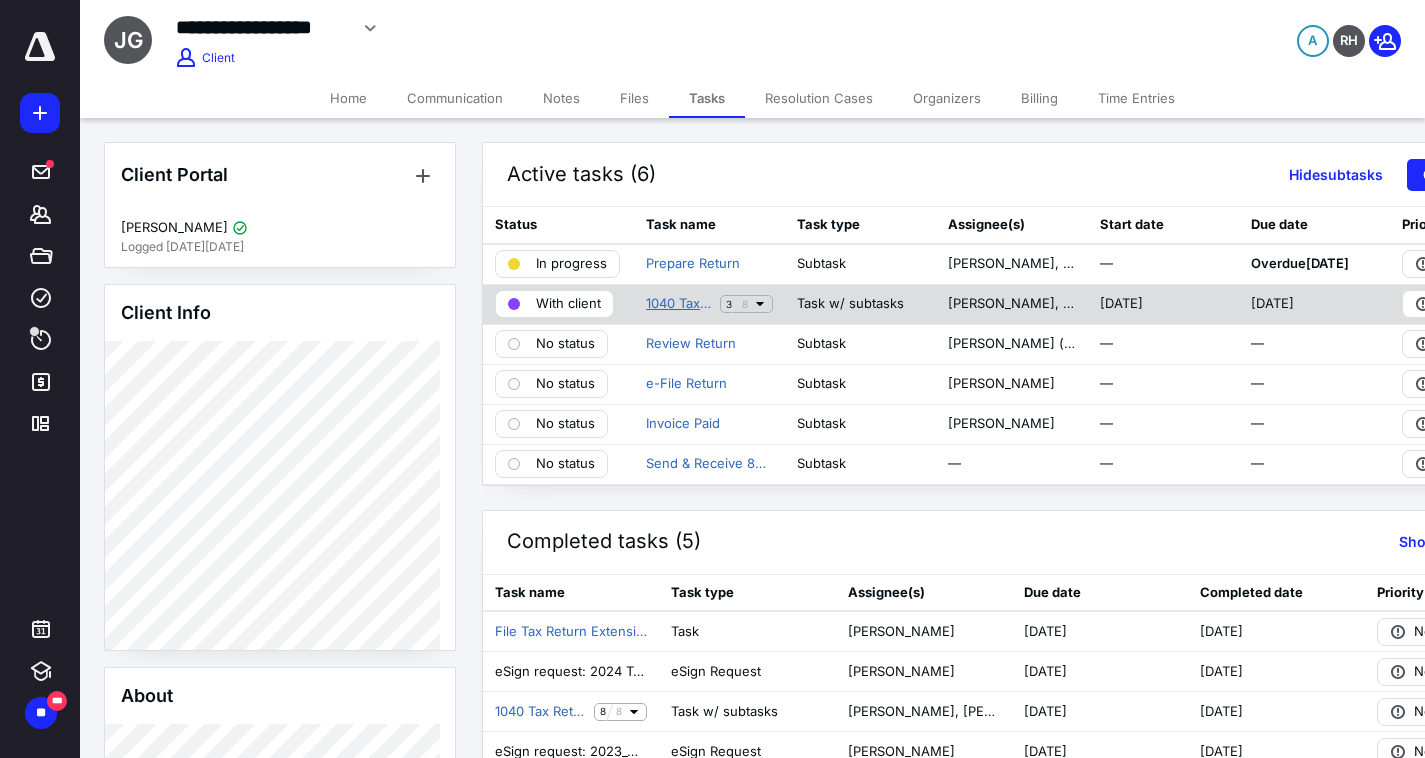 click on "1040 Tax Return 2024 - Walk In / In-Person" at bounding box center (679, 304) 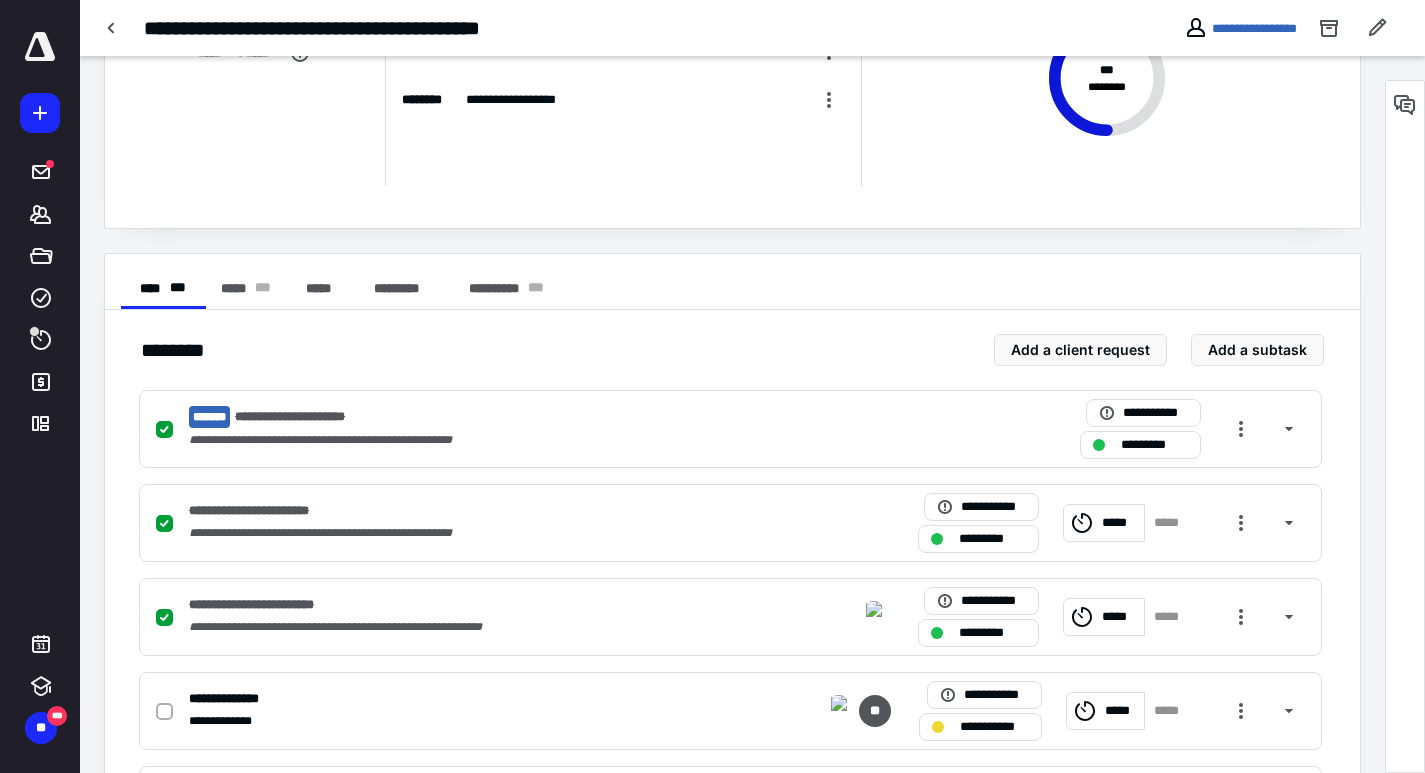 scroll, scrollTop: 446, scrollLeft: 0, axis: vertical 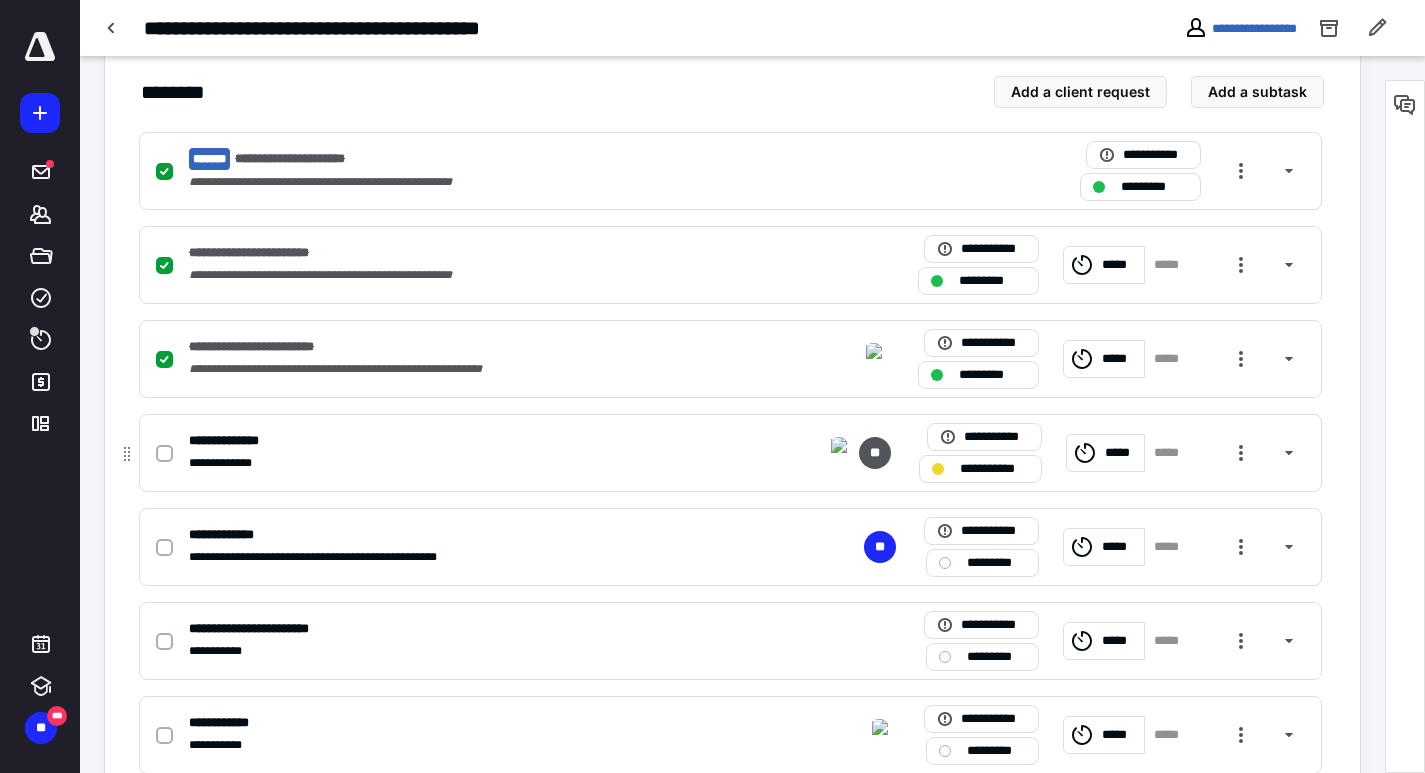 click on "**********" at bounding box center [994, 469] 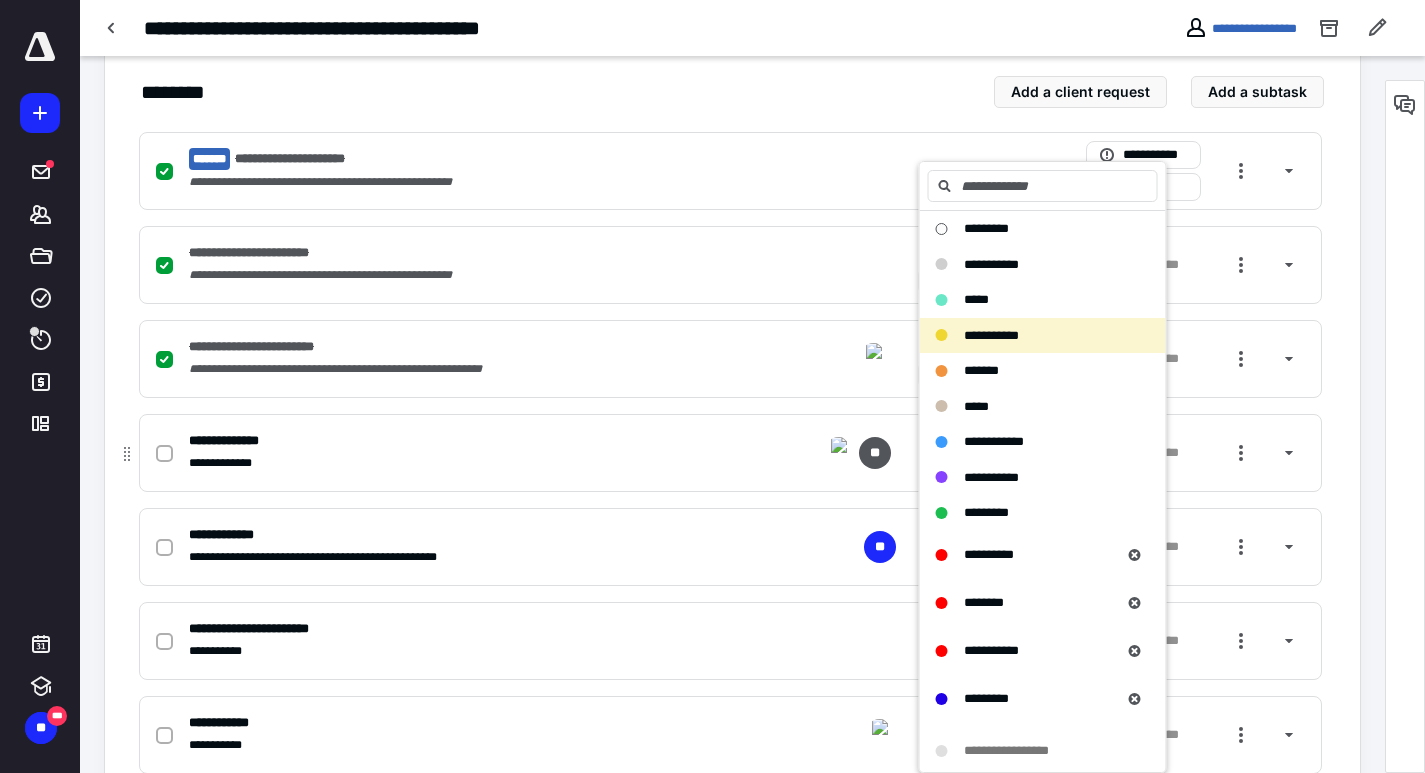 click on "**********" at bounding box center (468, 463) 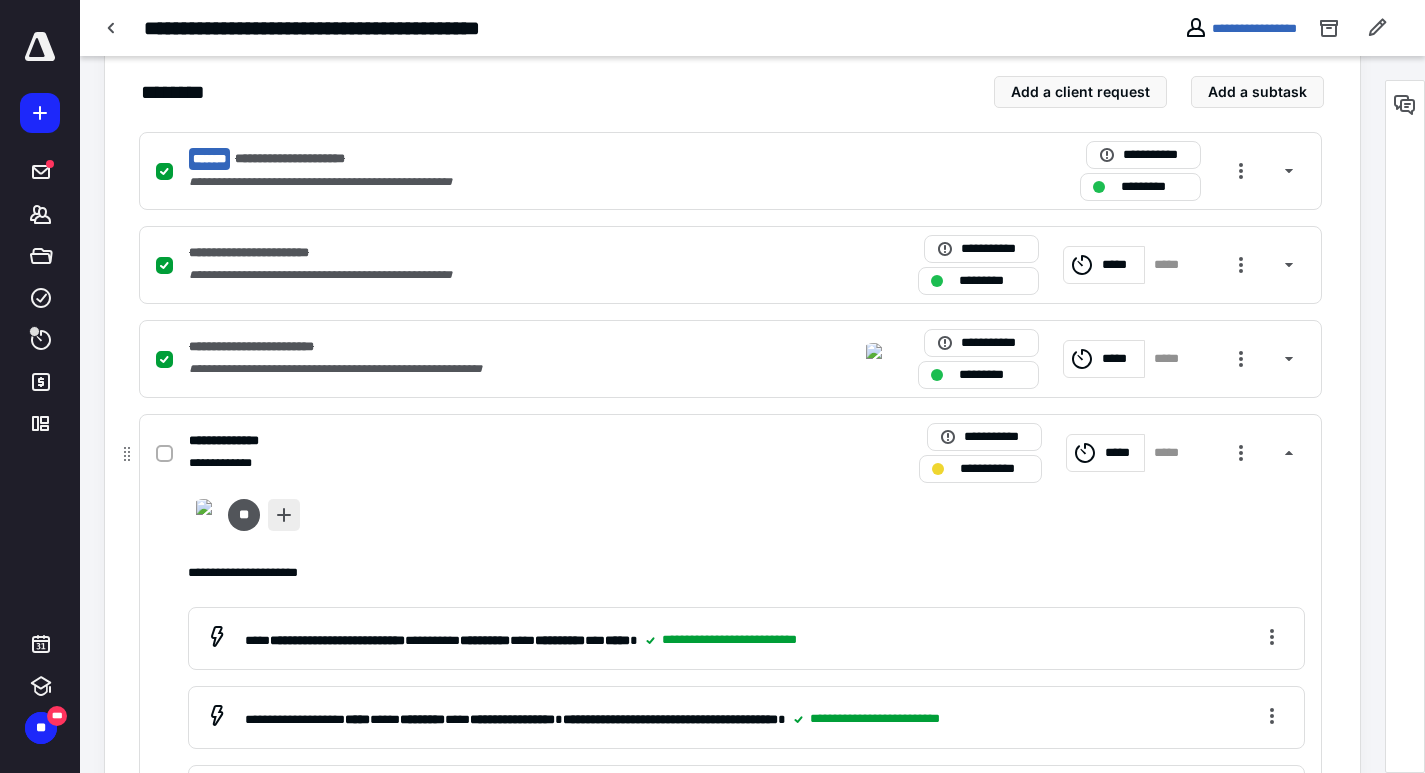 click at bounding box center [284, 515] 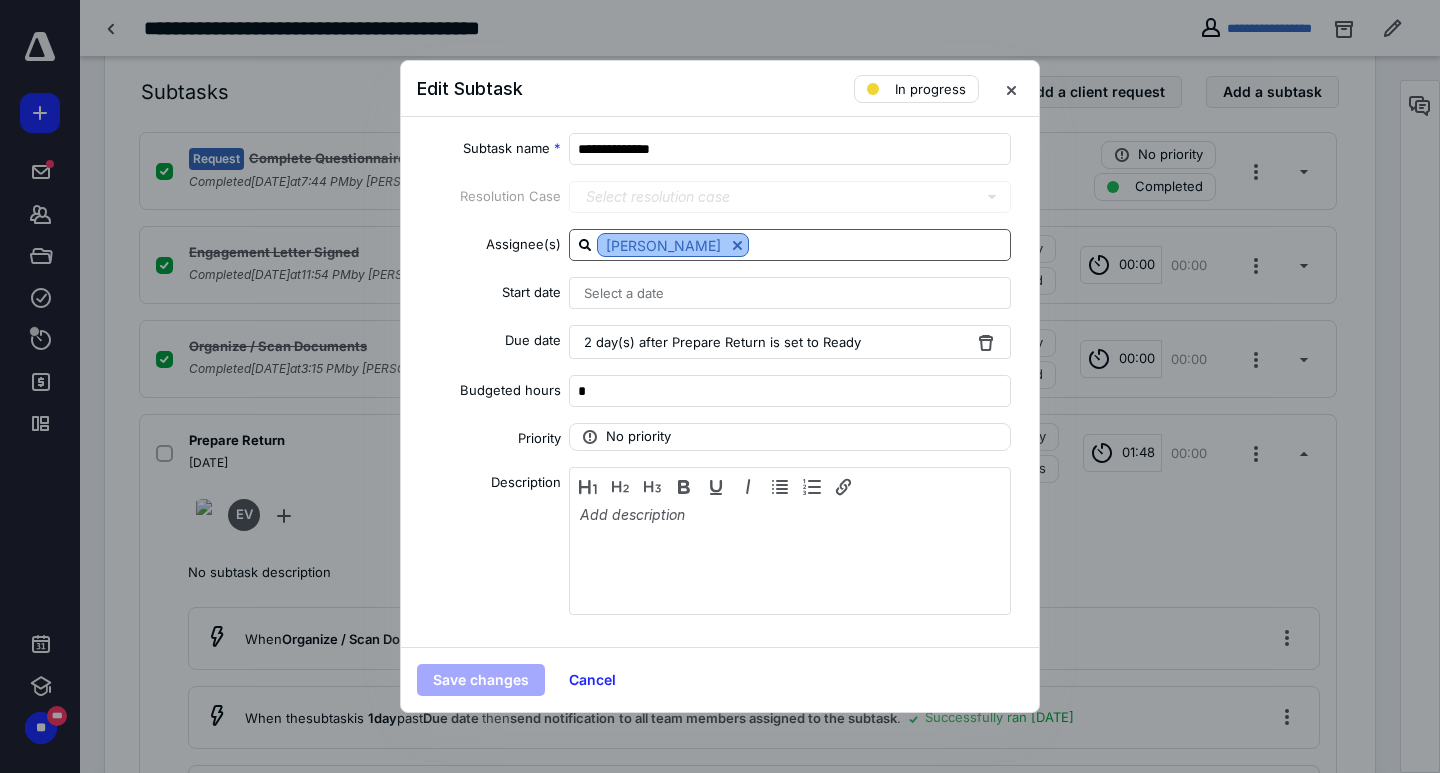 click at bounding box center (737, 245) 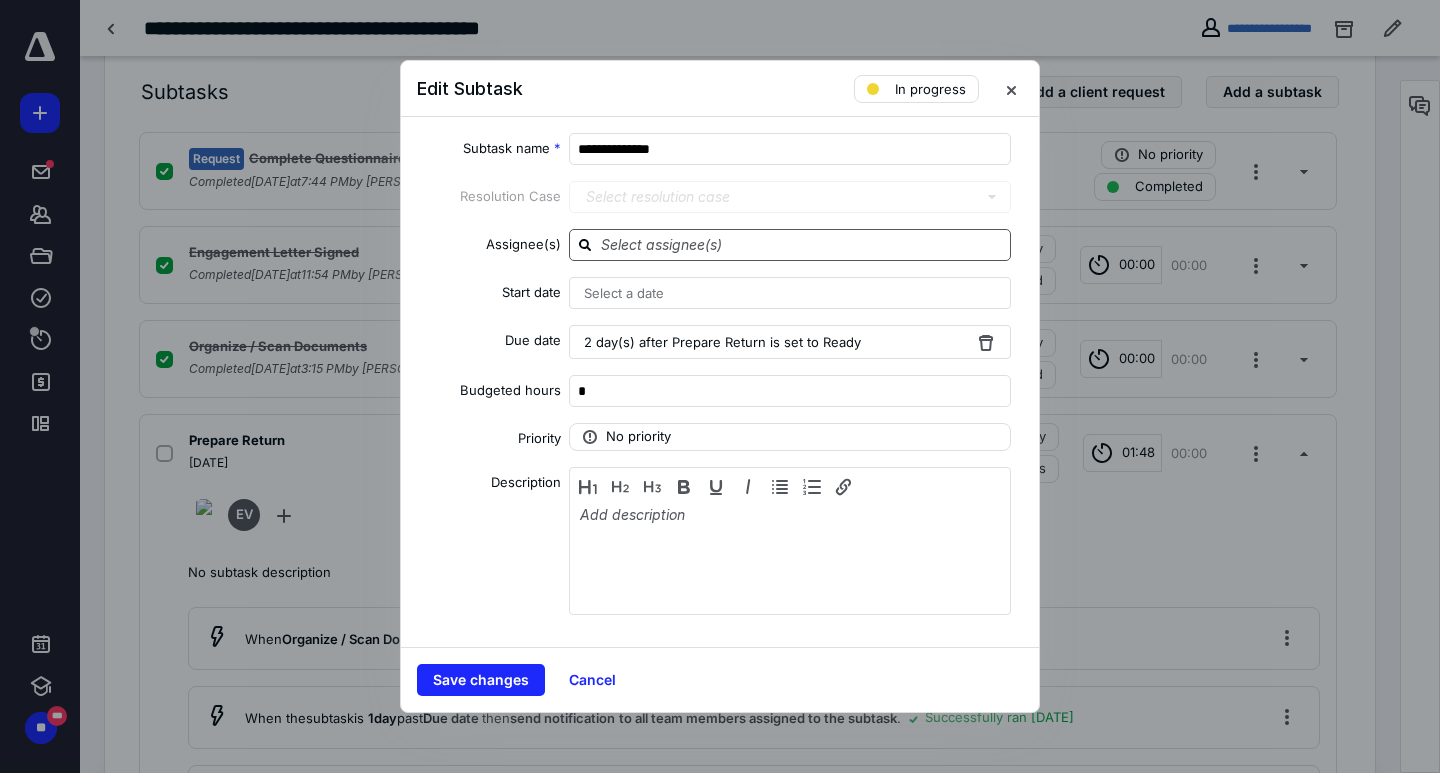 click at bounding box center [802, 244] 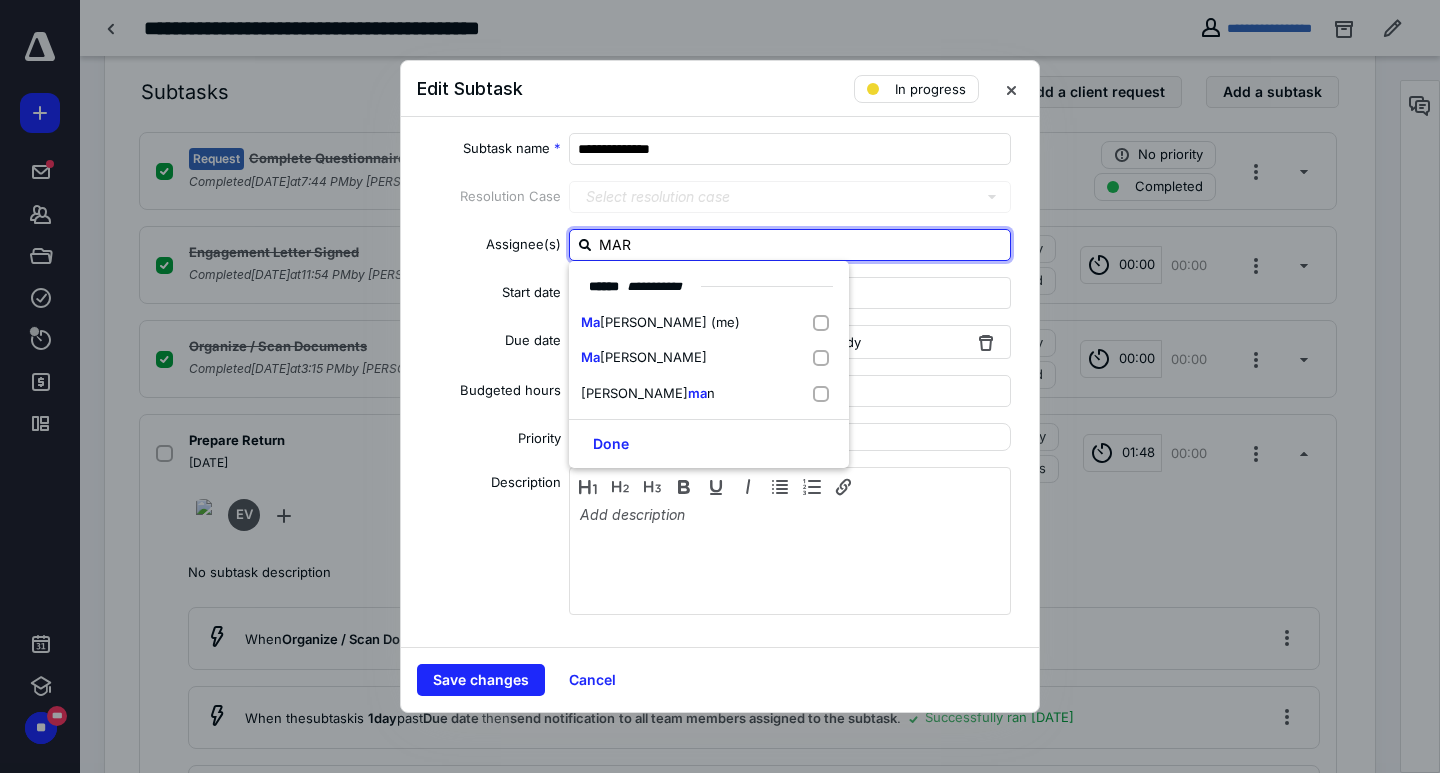 type on "[PERSON_NAME]" 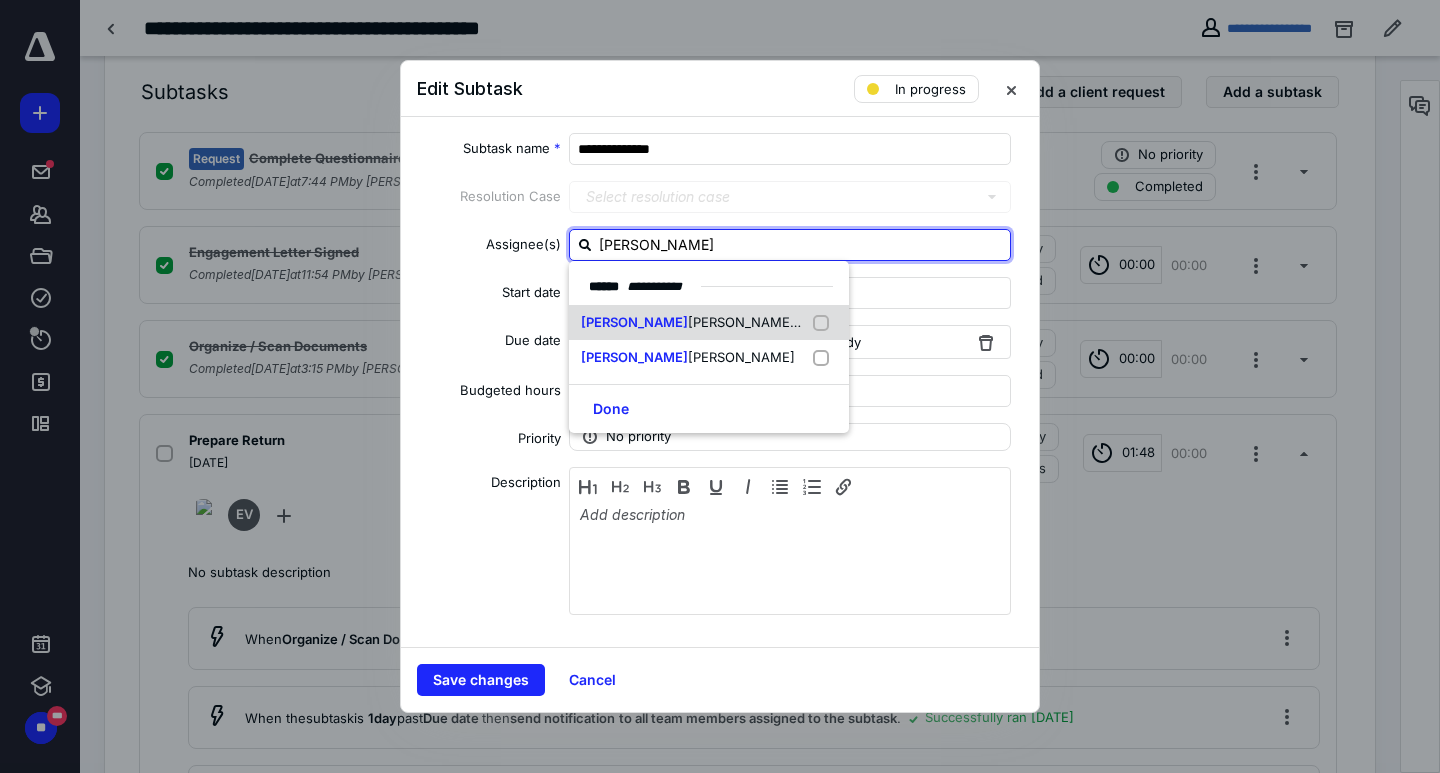 click on "[PERSON_NAME] (me)" at bounding box center (758, 322) 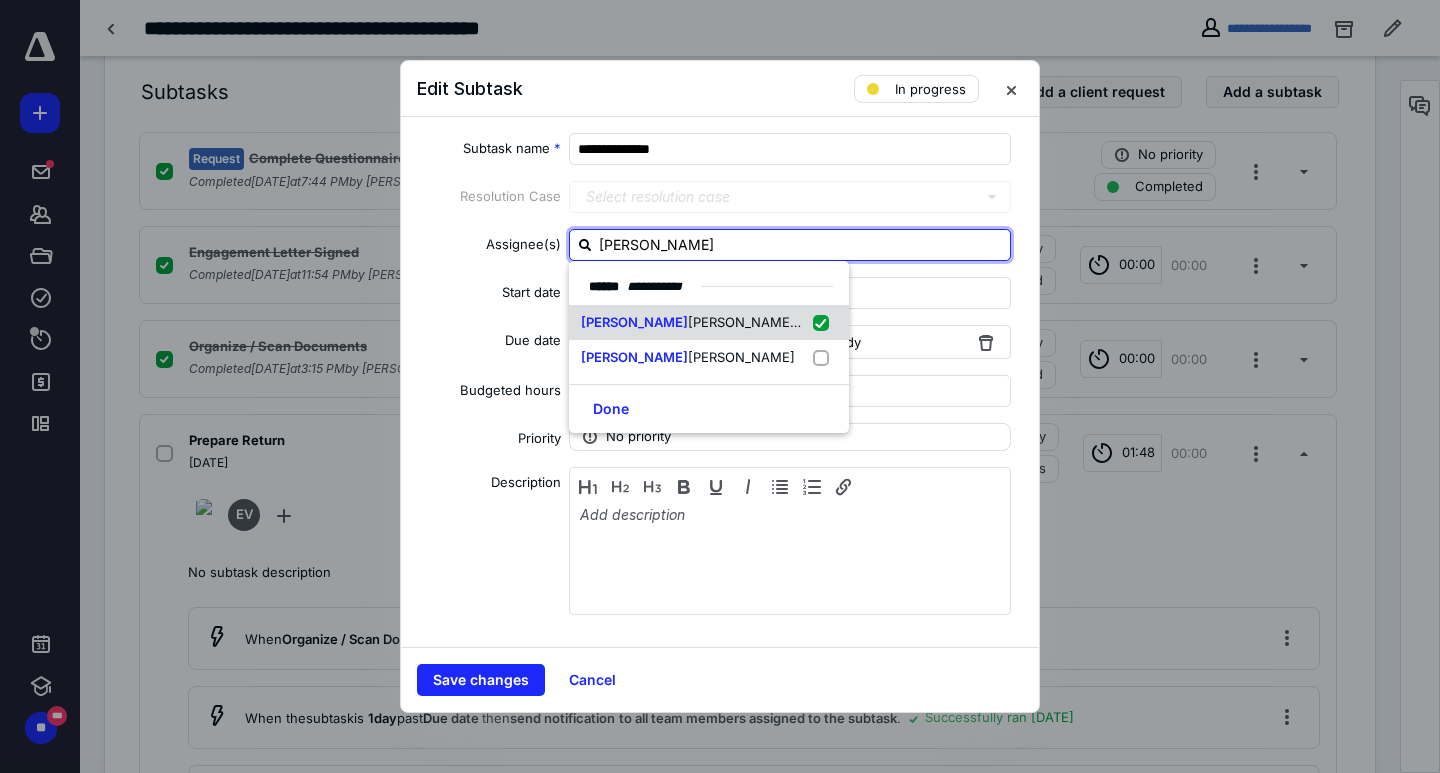 checkbox on "true" 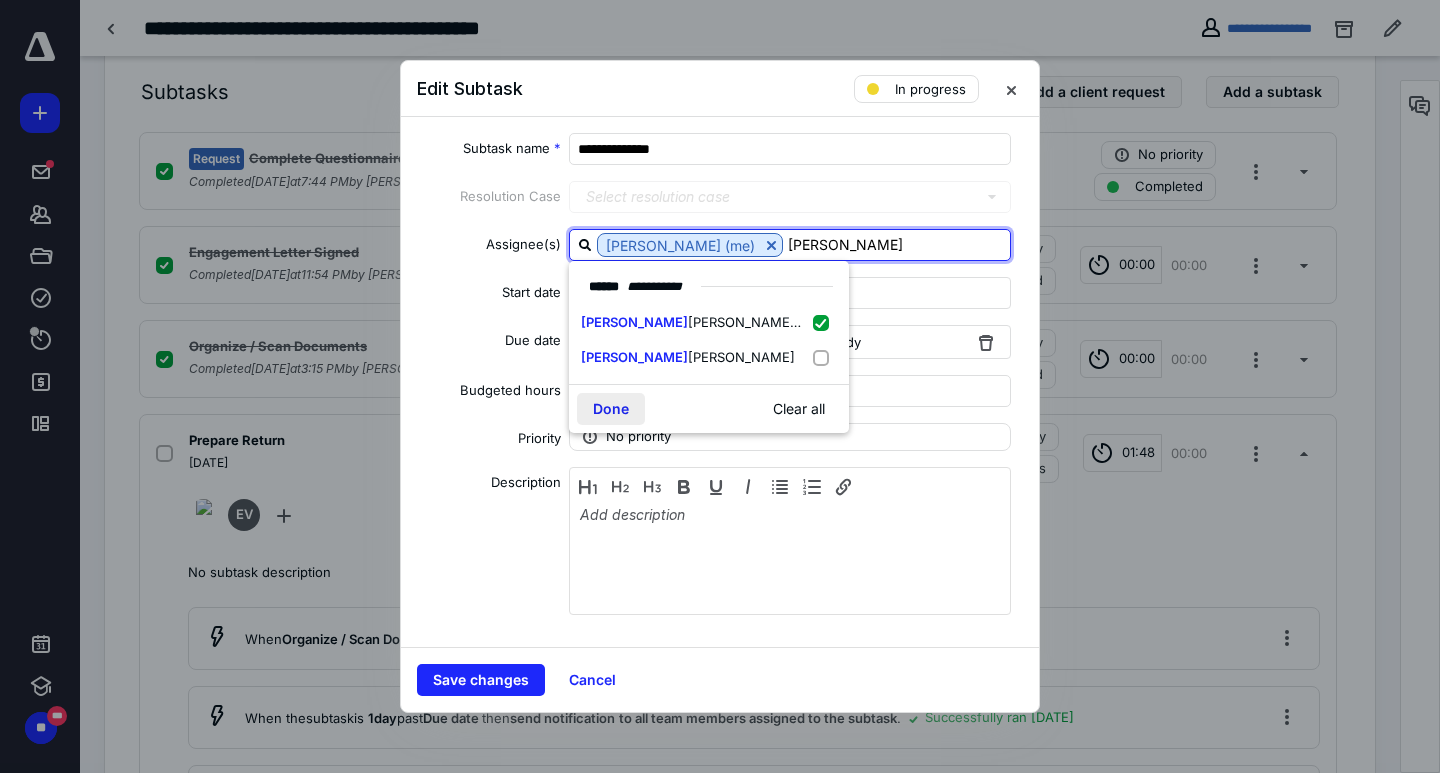 type on "[PERSON_NAME]" 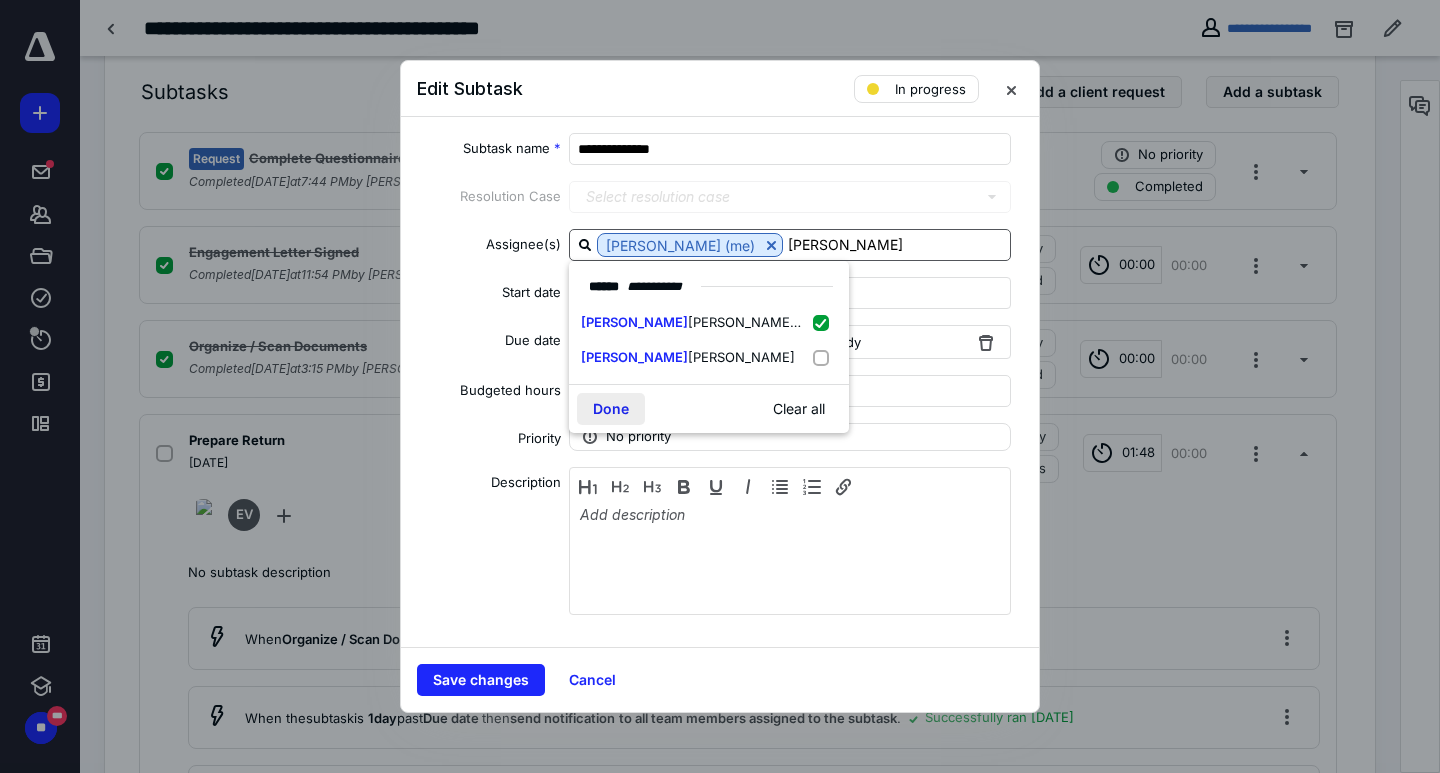 click on "Done" at bounding box center (611, 409) 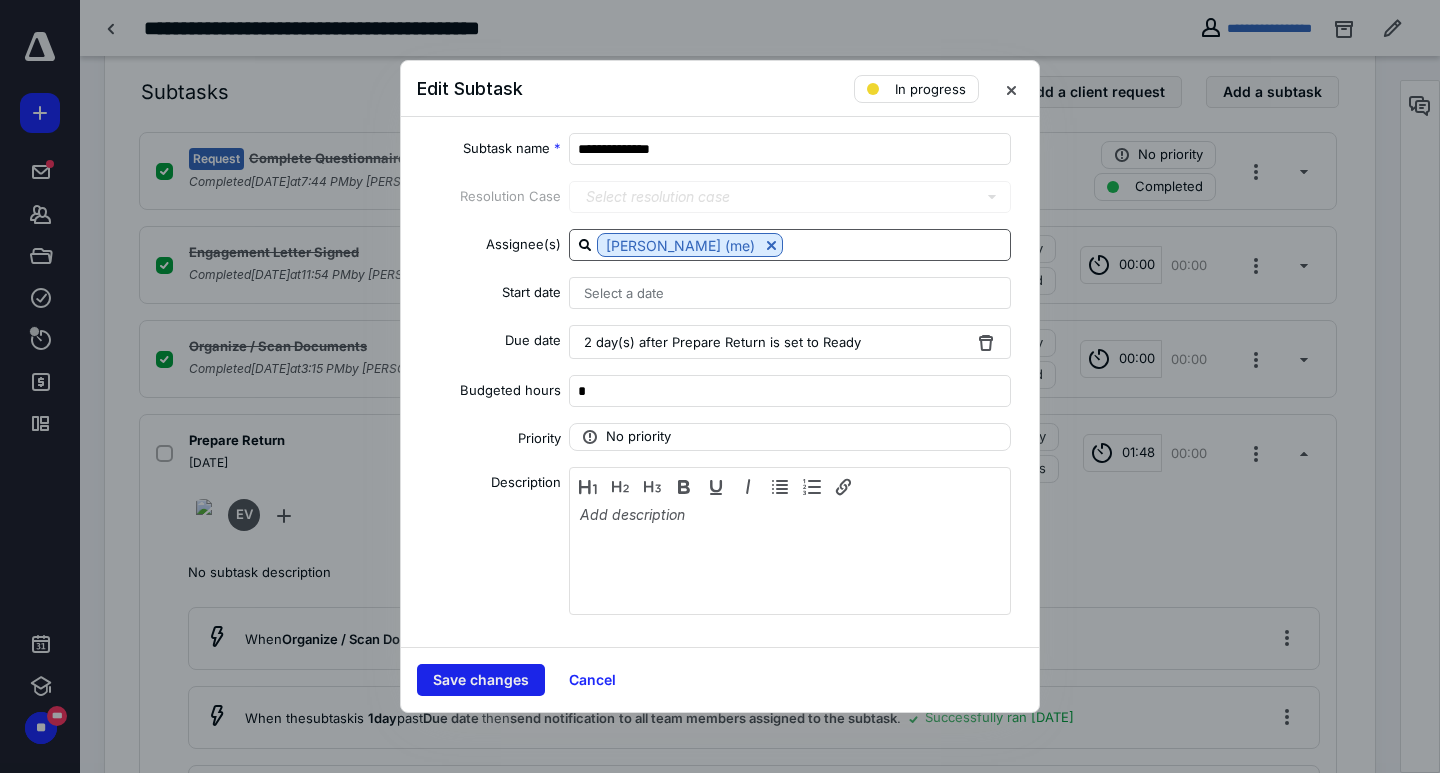 click on "Save changes" at bounding box center (481, 680) 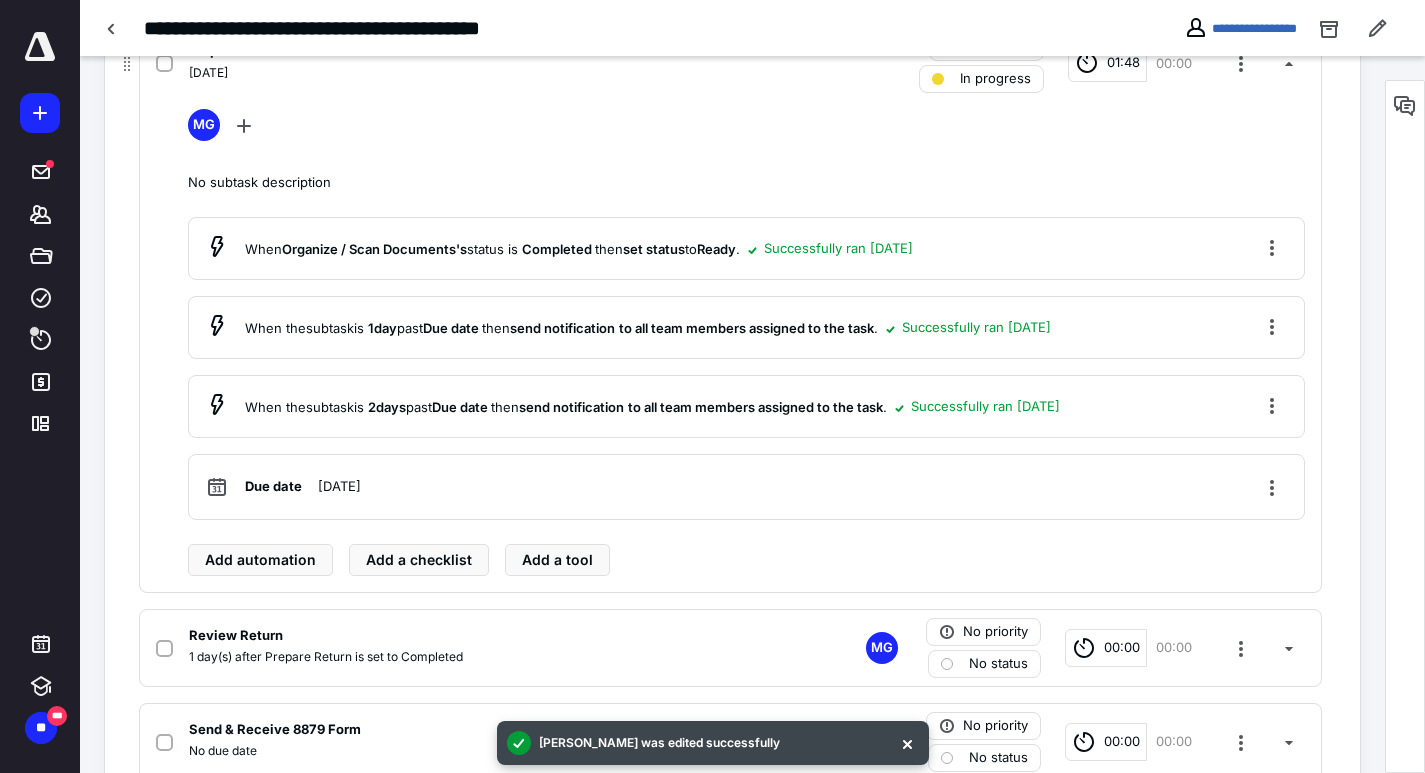 scroll, scrollTop: 1080, scrollLeft: 0, axis: vertical 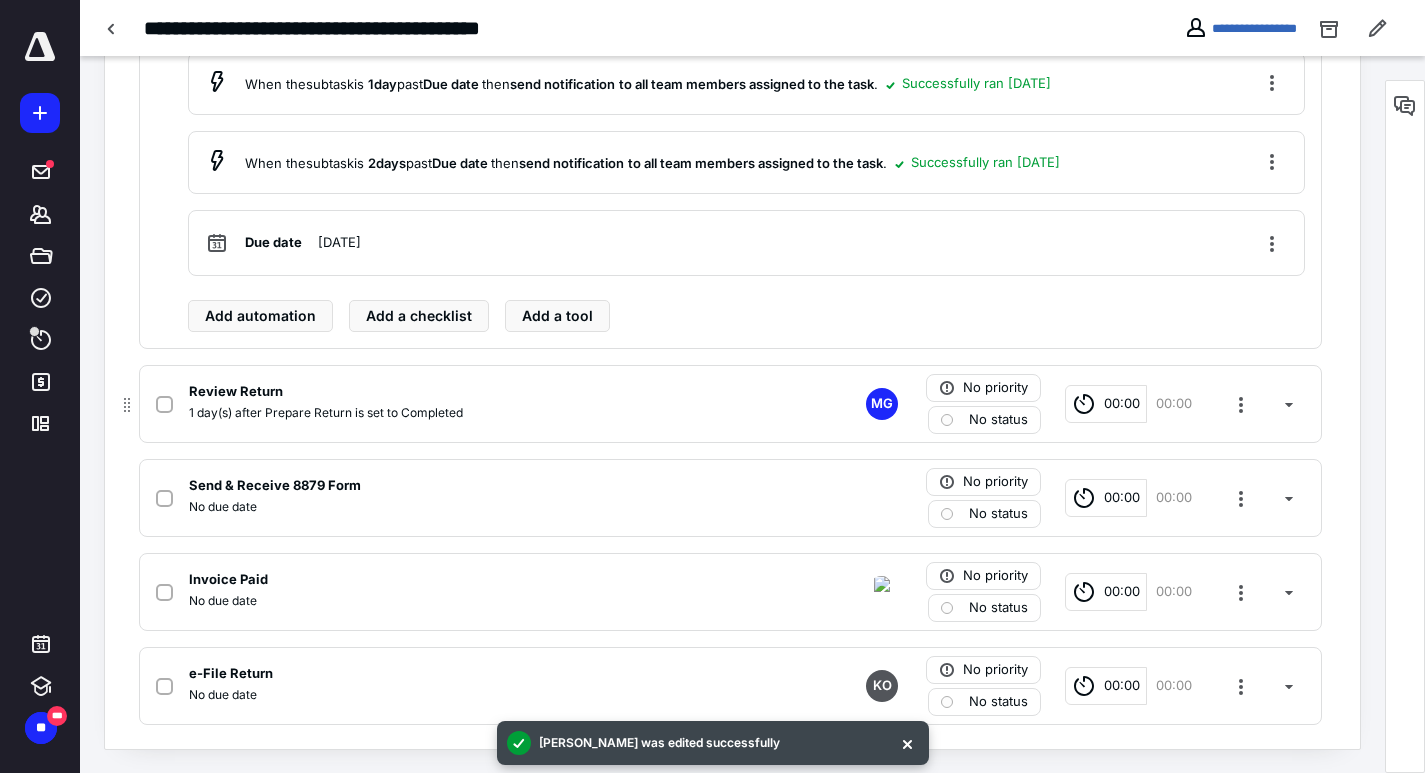 click on "Review Return" at bounding box center [468, 392] 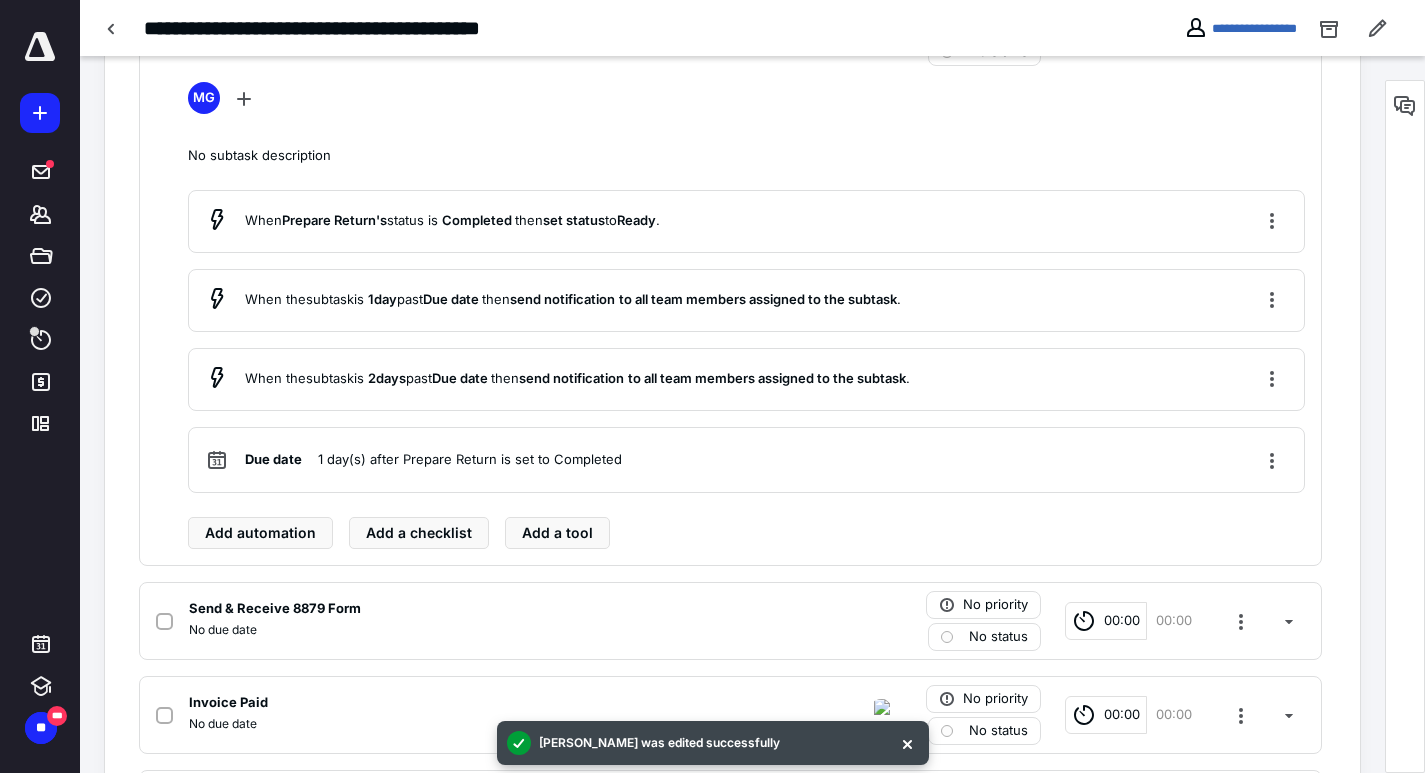 scroll, scrollTop: 759, scrollLeft: 0, axis: vertical 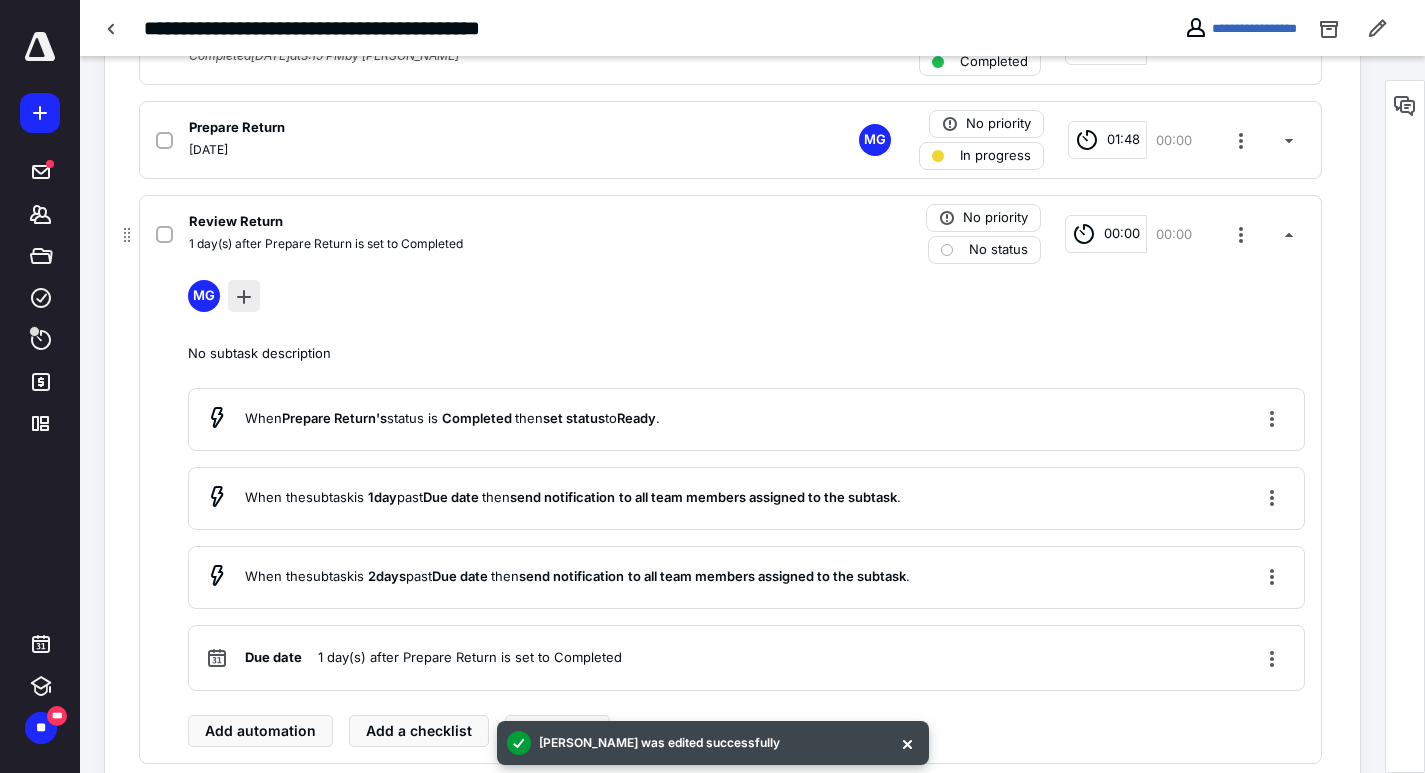 click at bounding box center [244, 296] 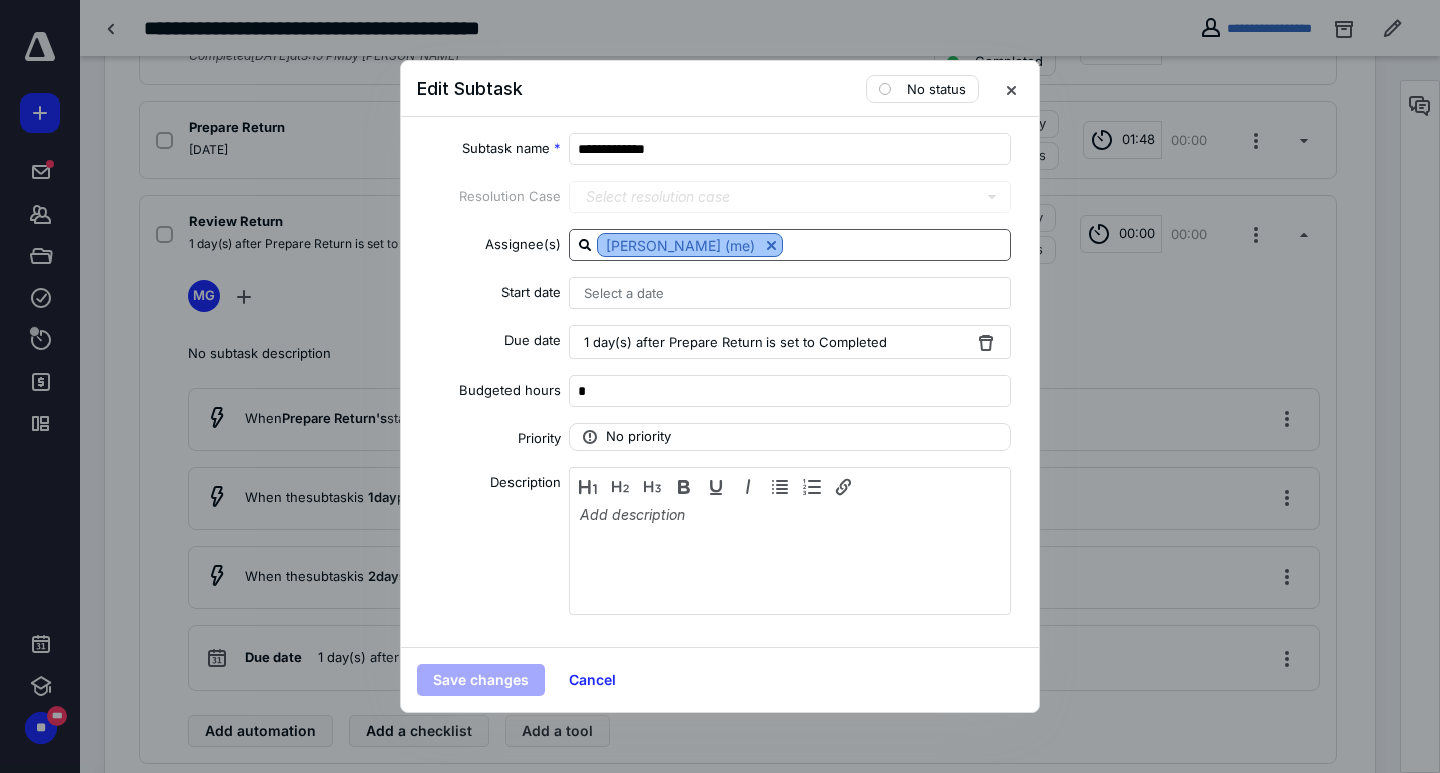 click at bounding box center [771, 245] 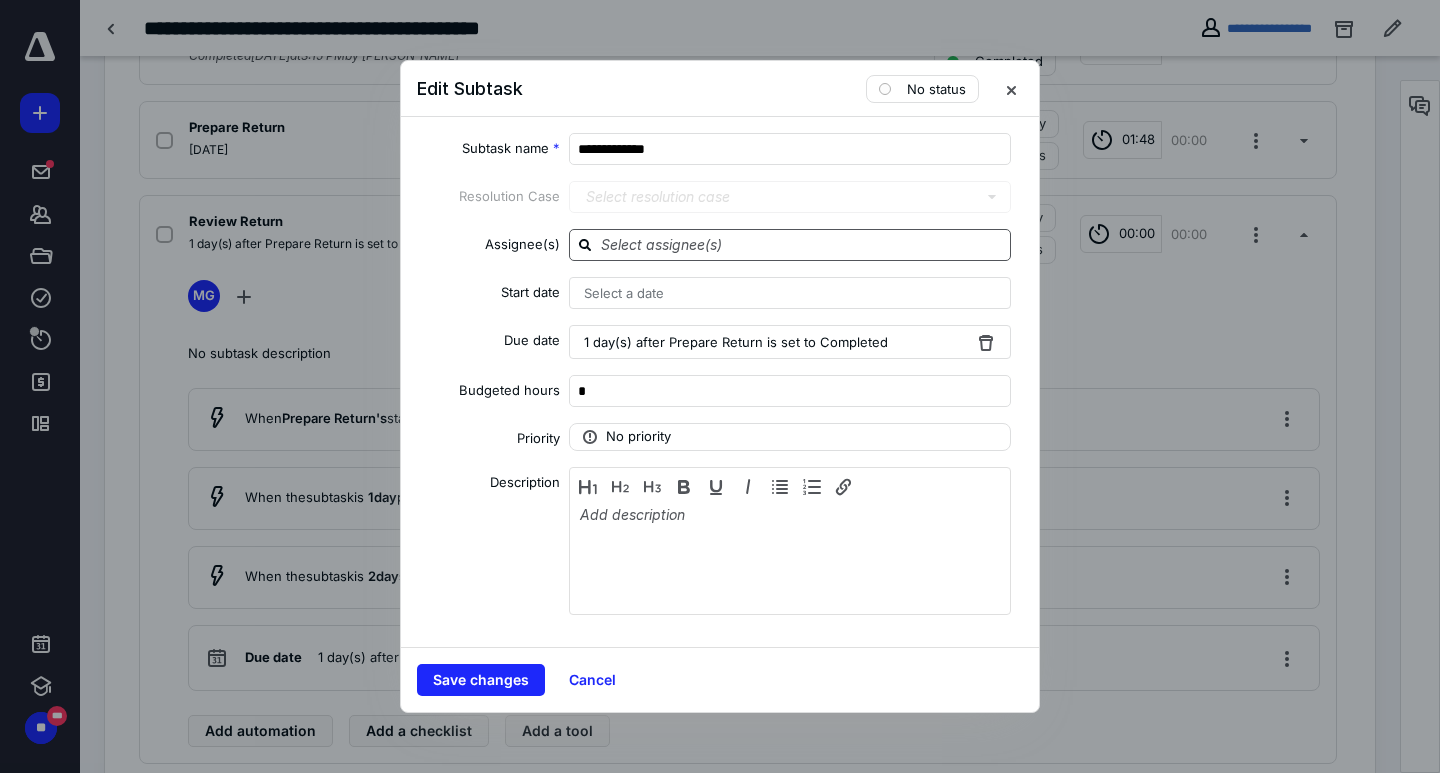 click at bounding box center (802, 244) 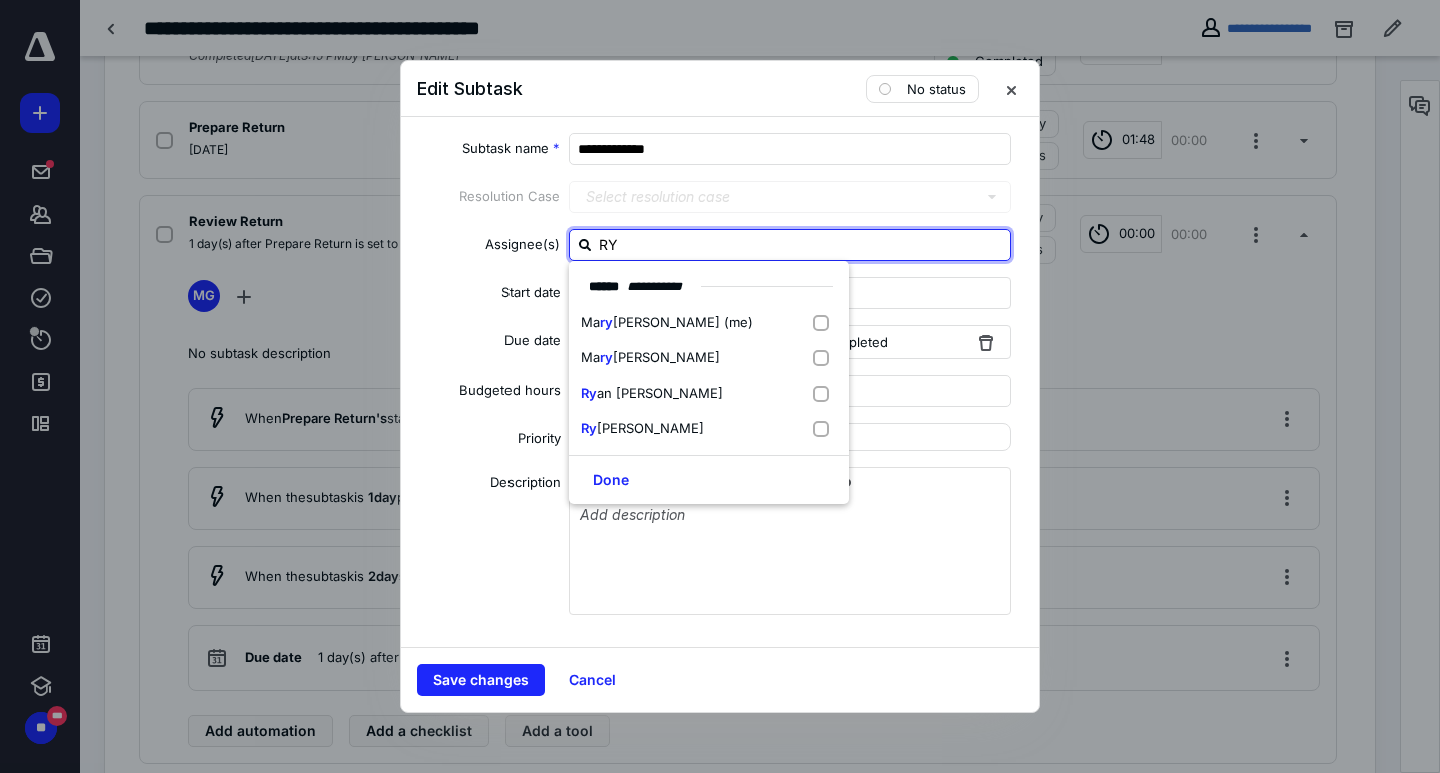 type on "RYA" 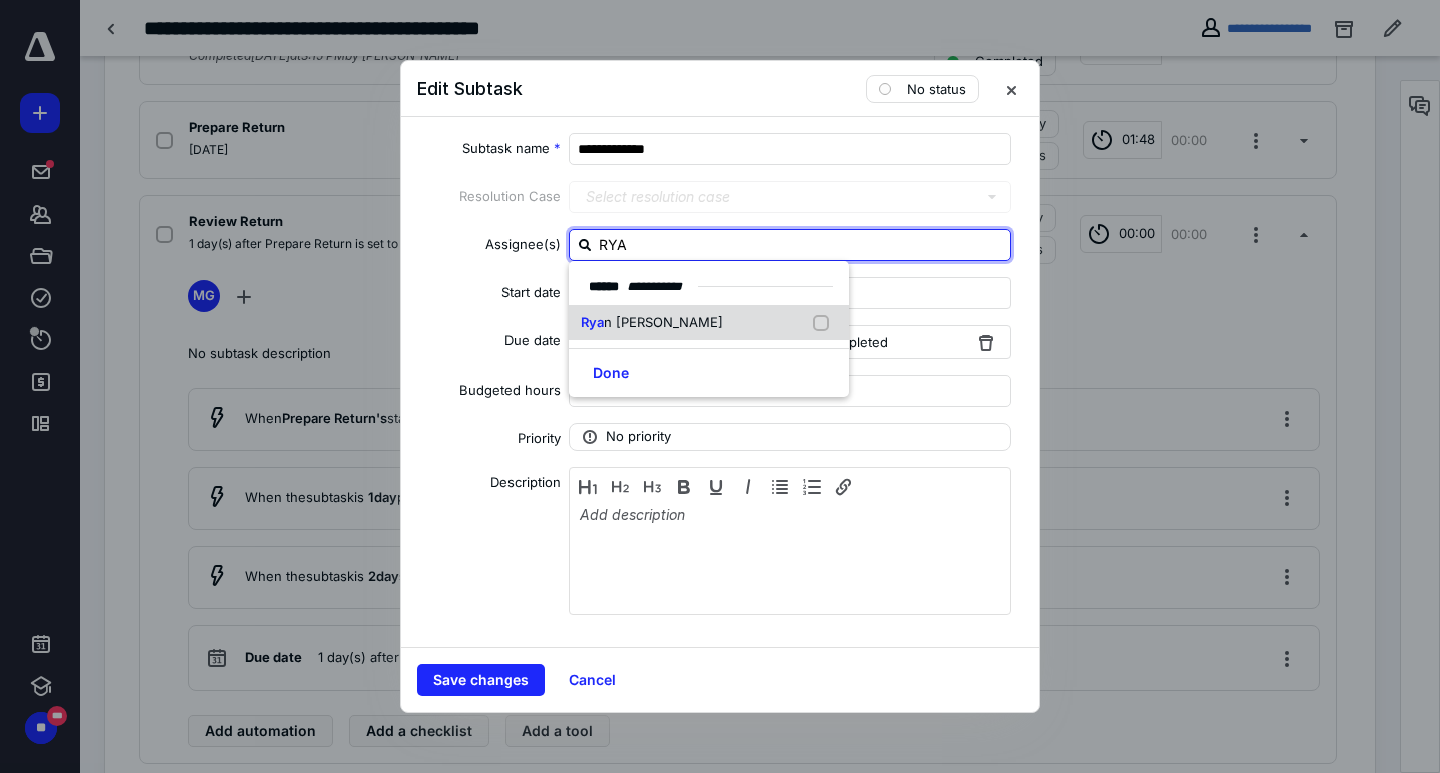 click on "[PERSON_NAME]" at bounding box center [709, 323] 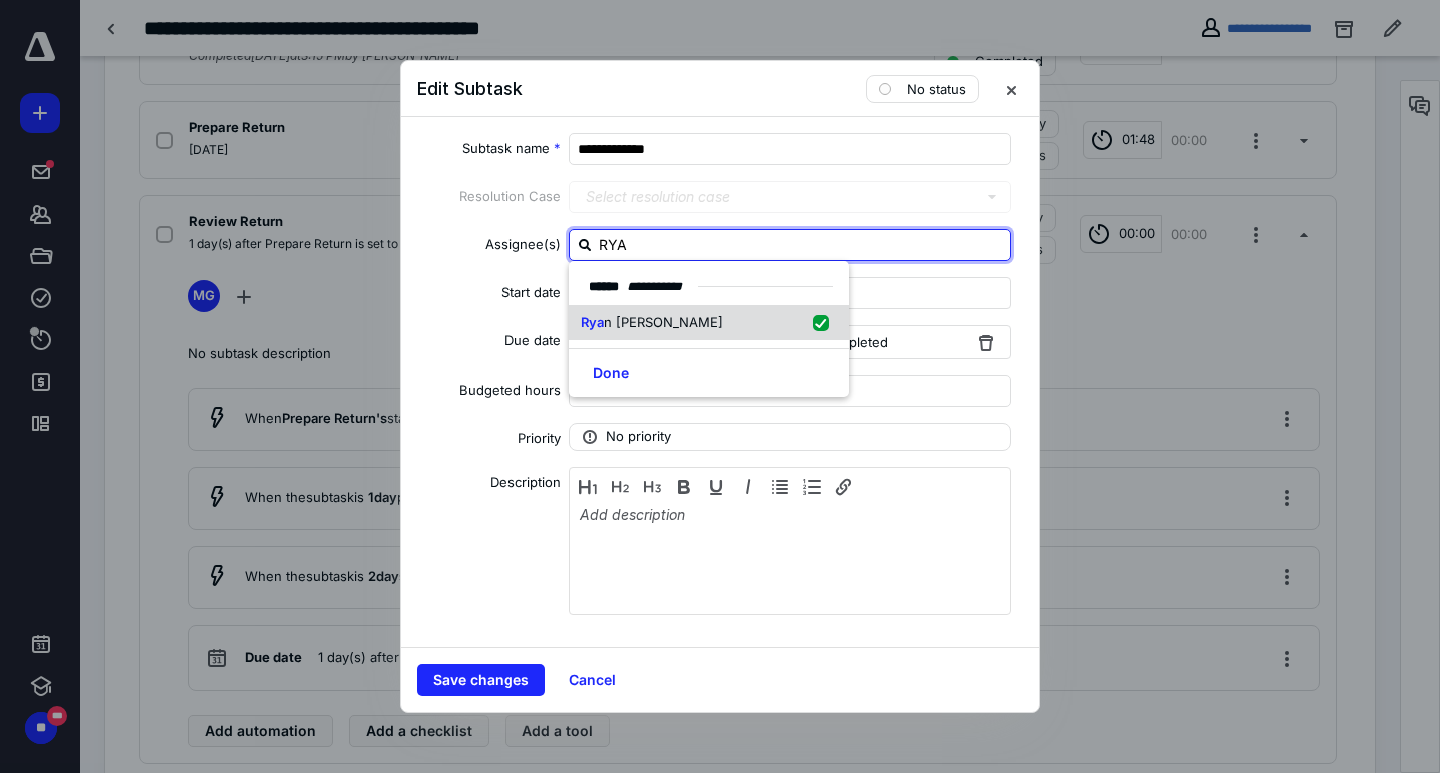 checkbox on "true" 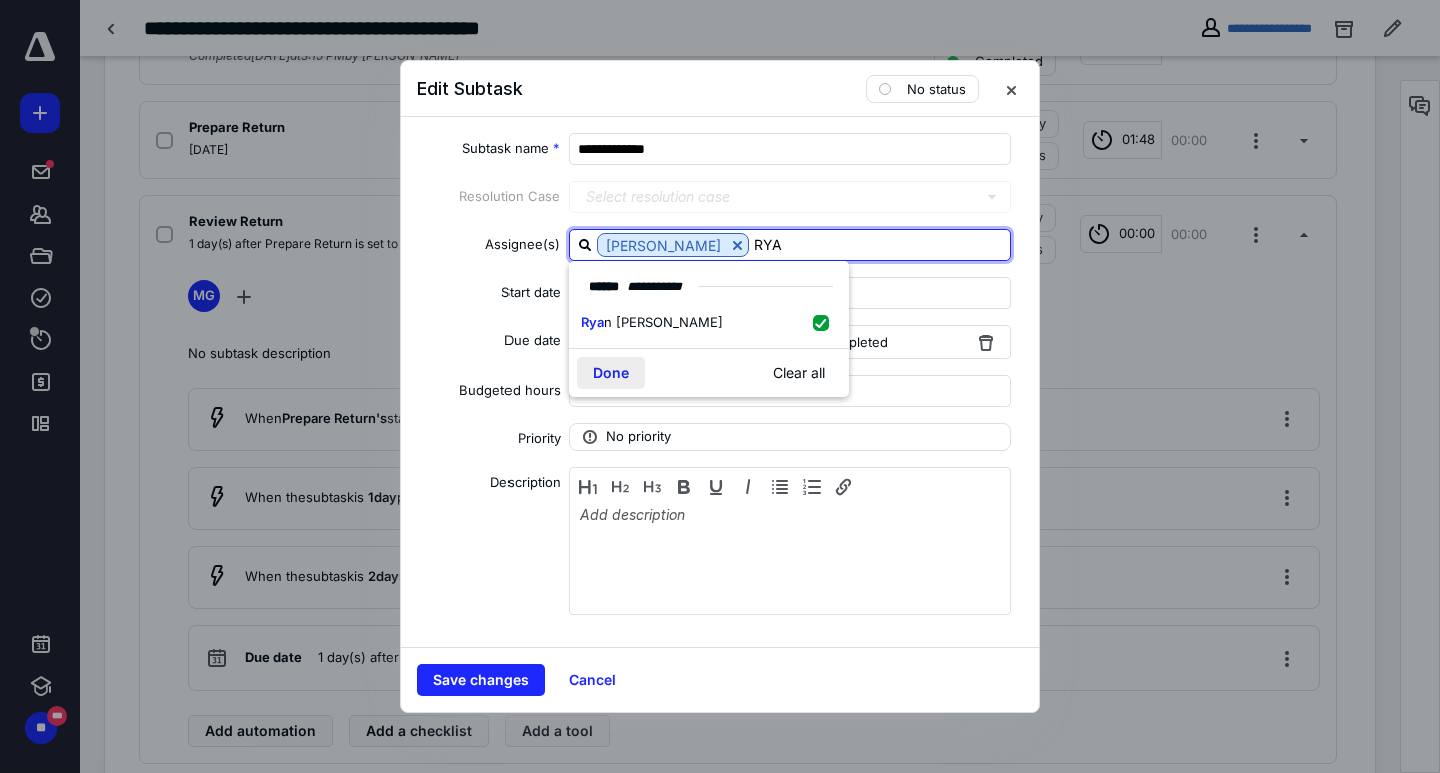 type on "RYA" 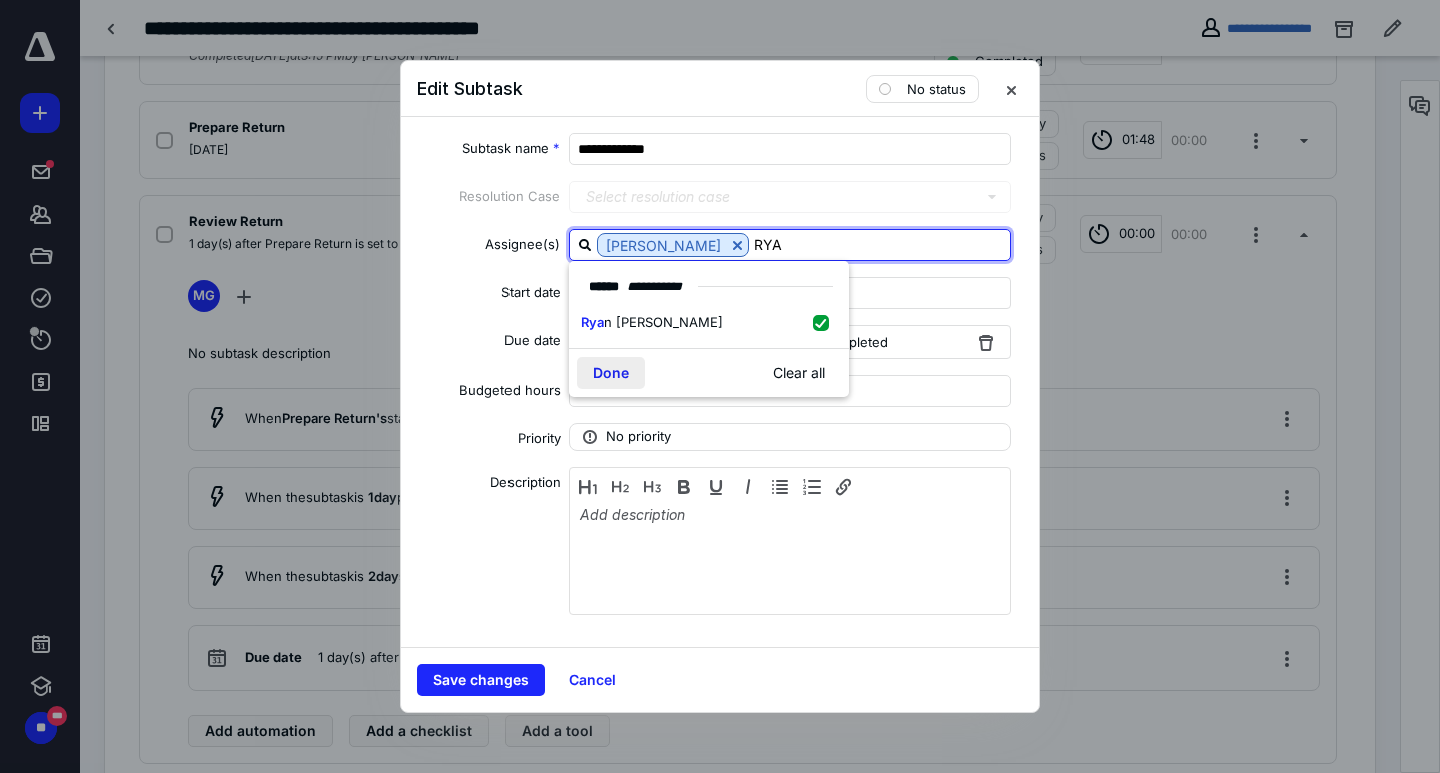 click on "Done" at bounding box center [611, 373] 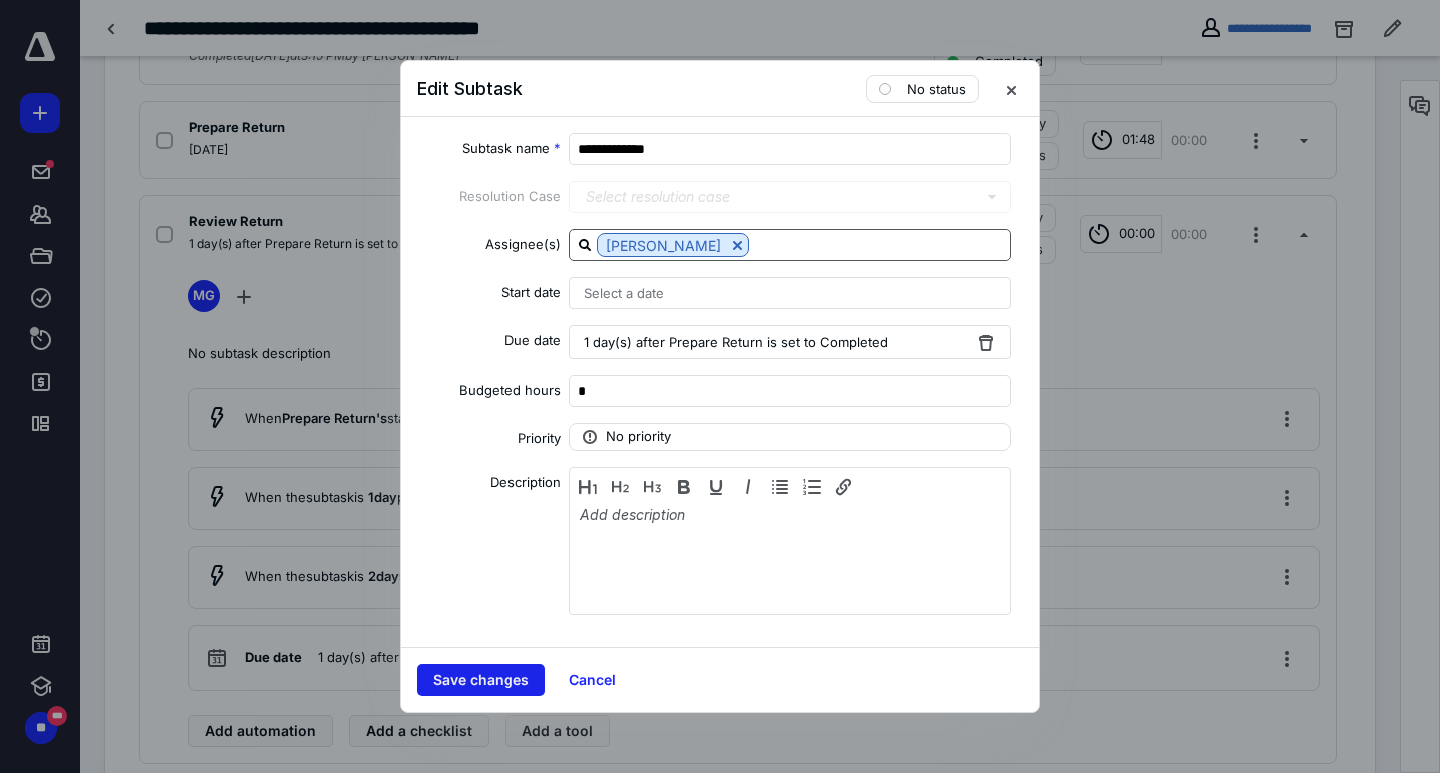 click on "Save changes" at bounding box center [481, 680] 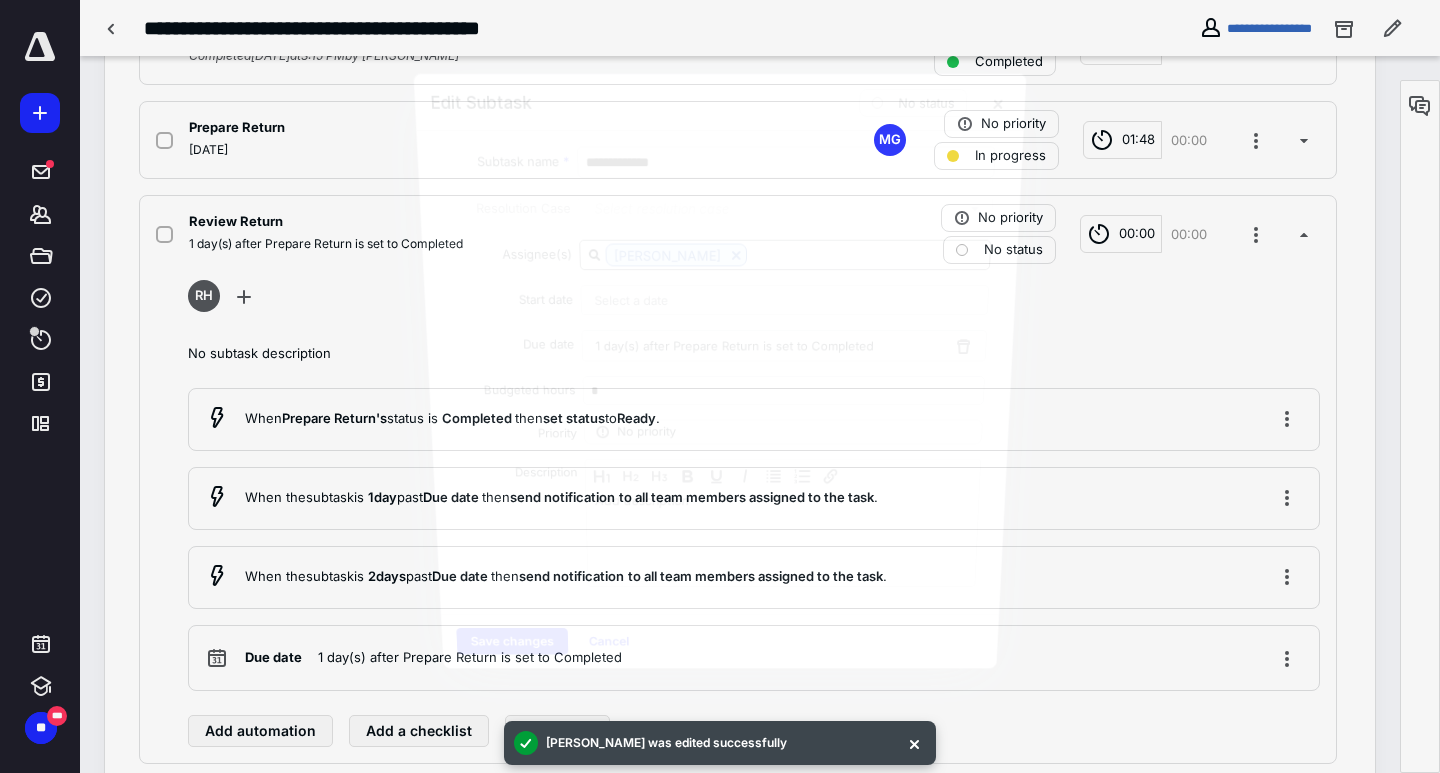 type 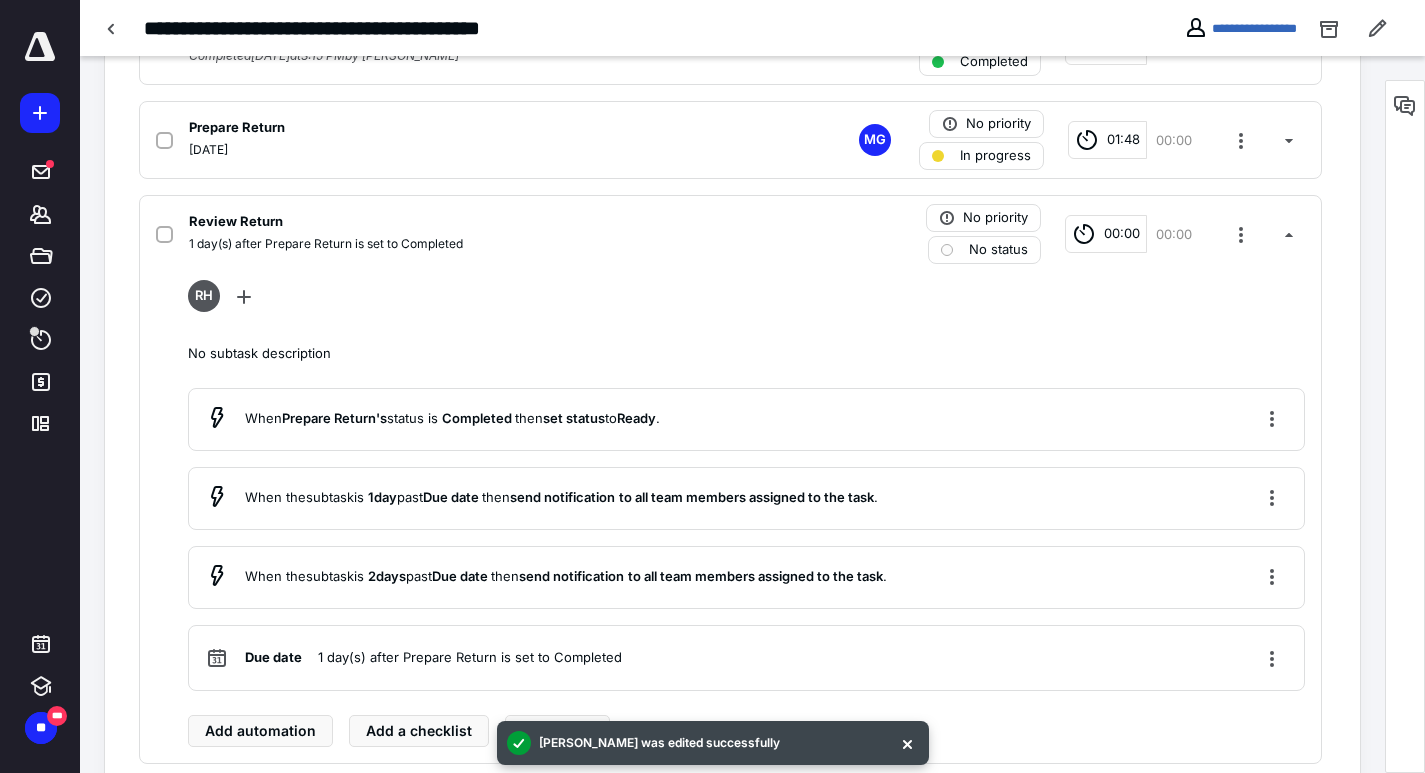 click at bounding box center (1405, 426) 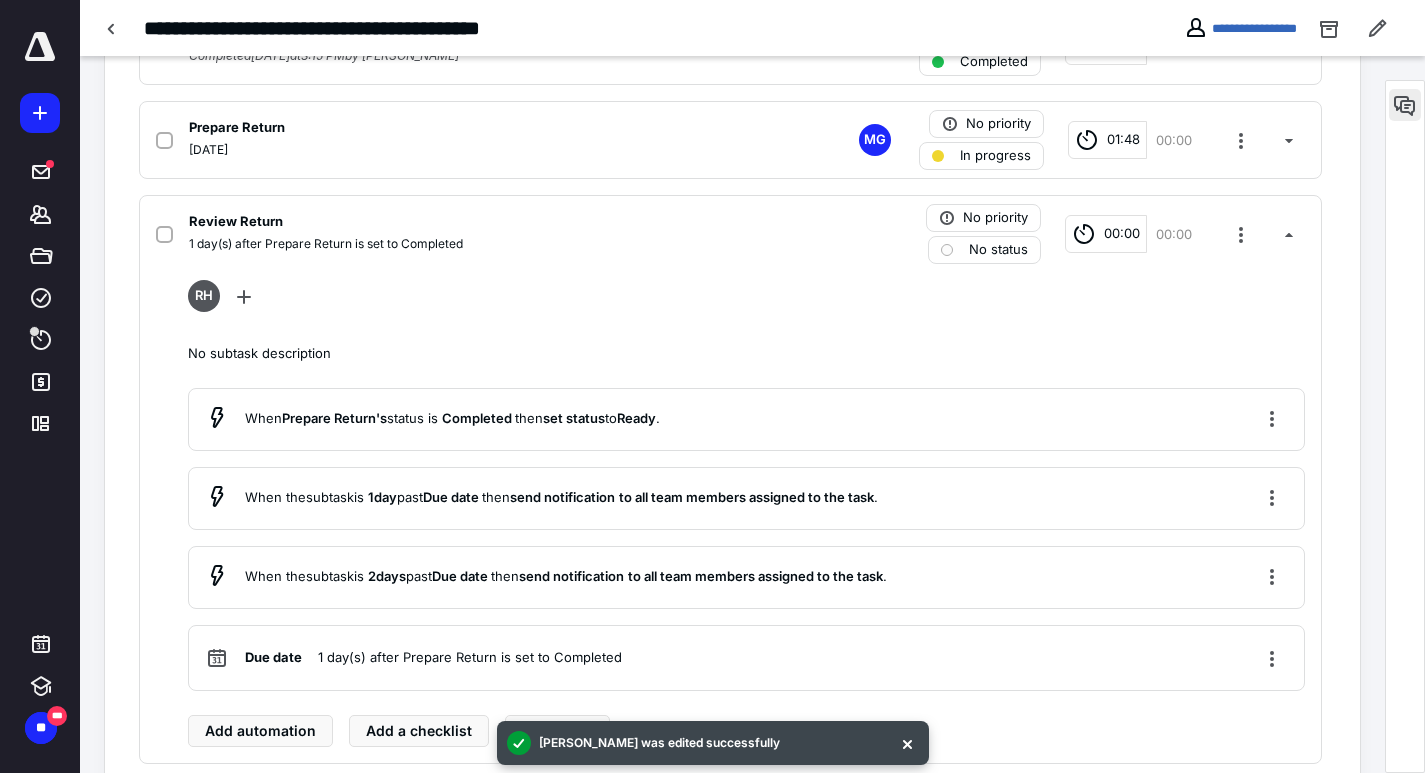 click at bounding box center (1405, 105) 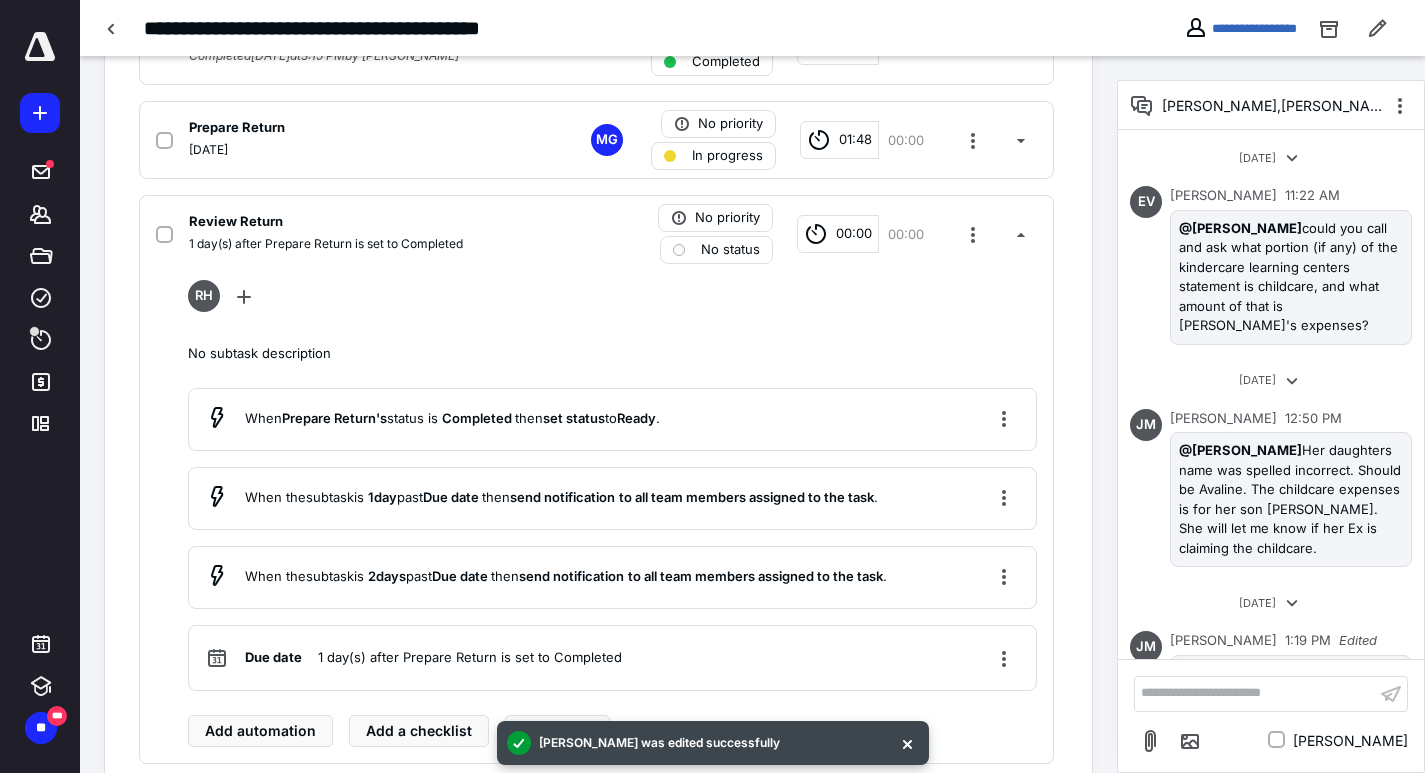 scroll, scrollTop: 949, scrollLeft: 0, axis: vertical 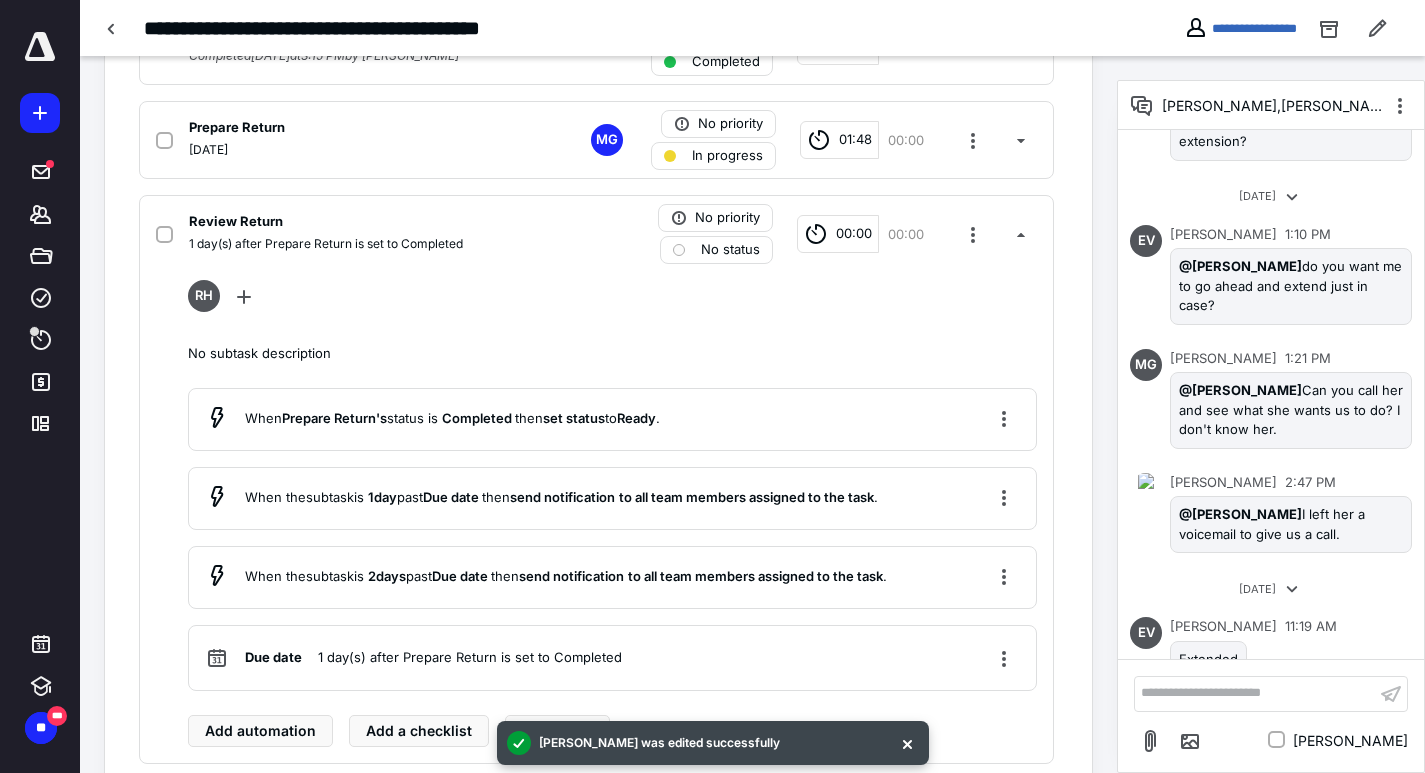 click on "**********" at bounding box center [1255, 693] 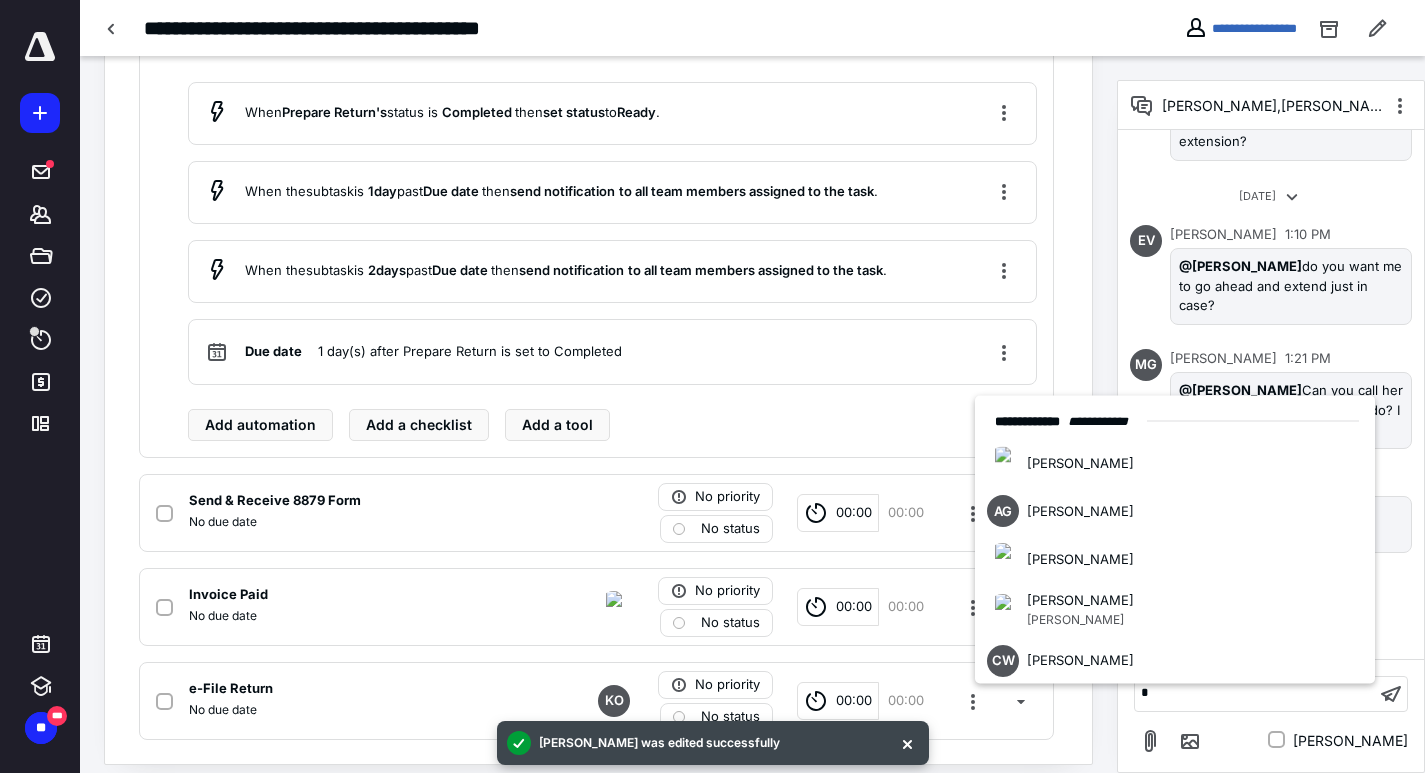 type 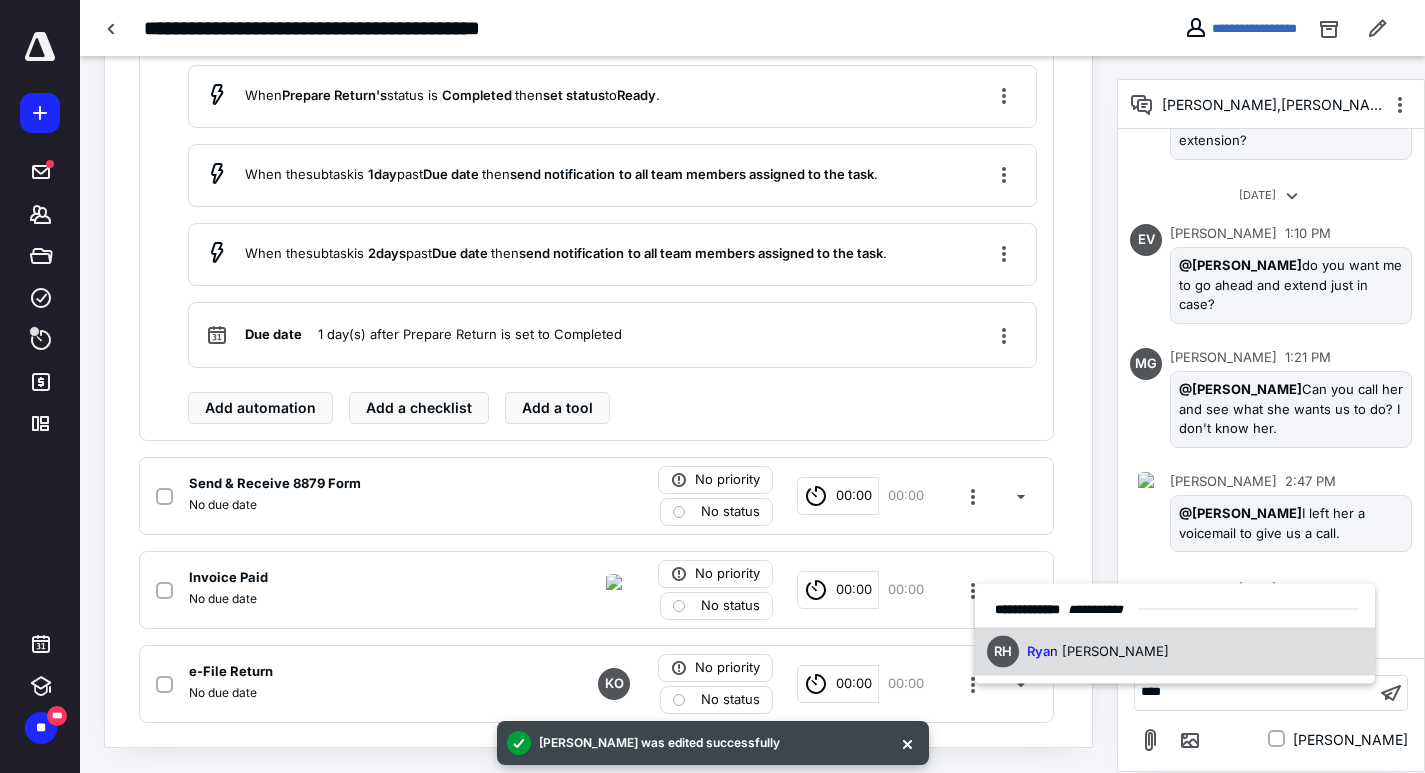 click on "RH [PERSON_NAME]" at bounding box center [1175, 651] 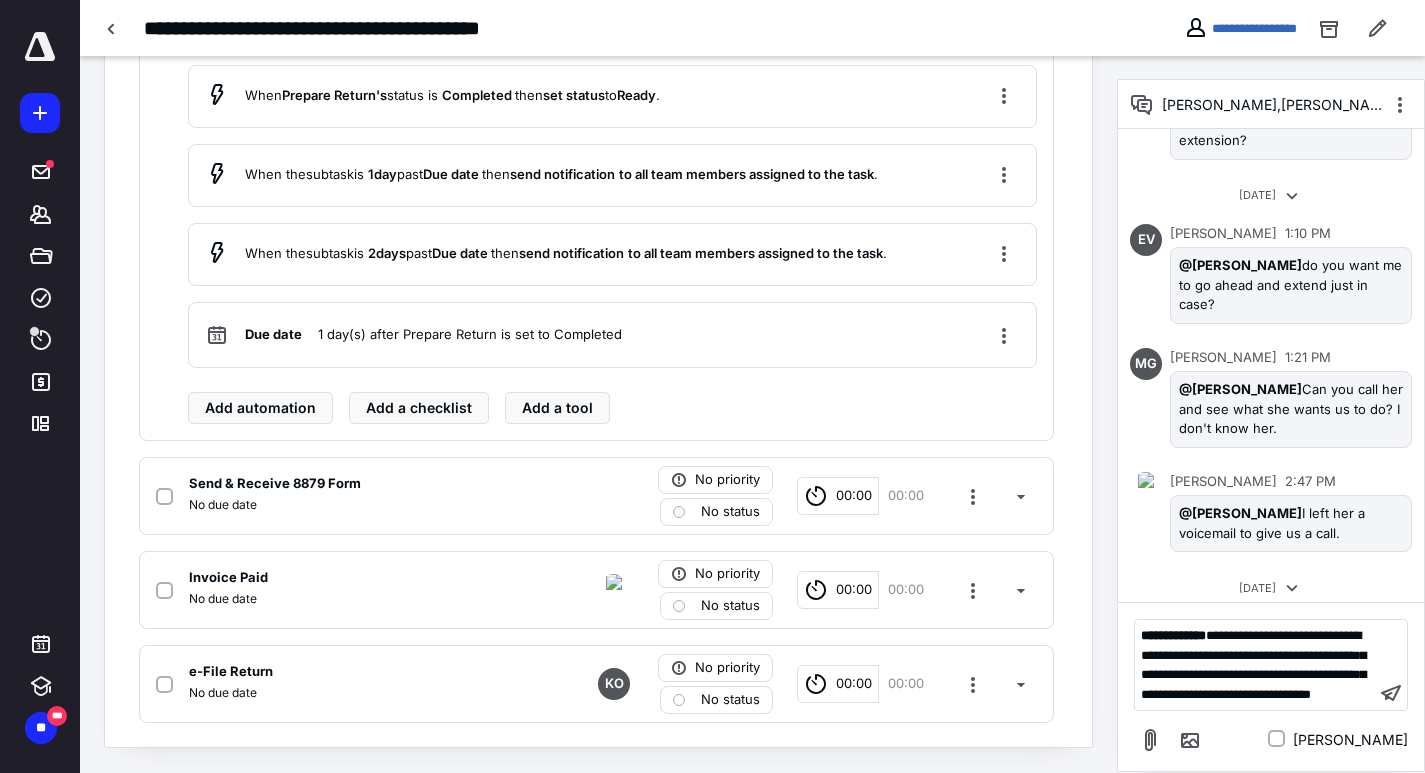 scroll, scrollTop: 1171, scrollLeft: 0, axis: vertical 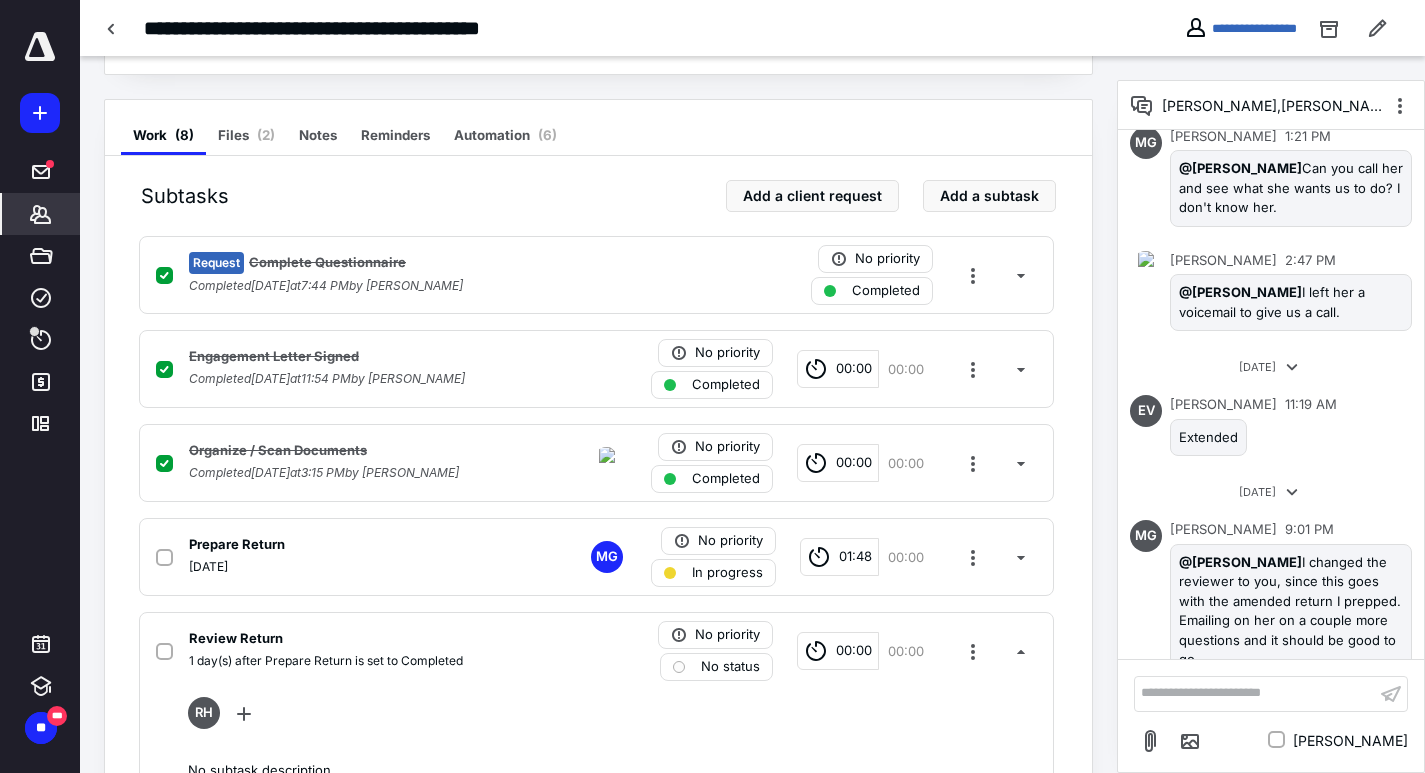 click on "*******" at bounding box center [41, 214] 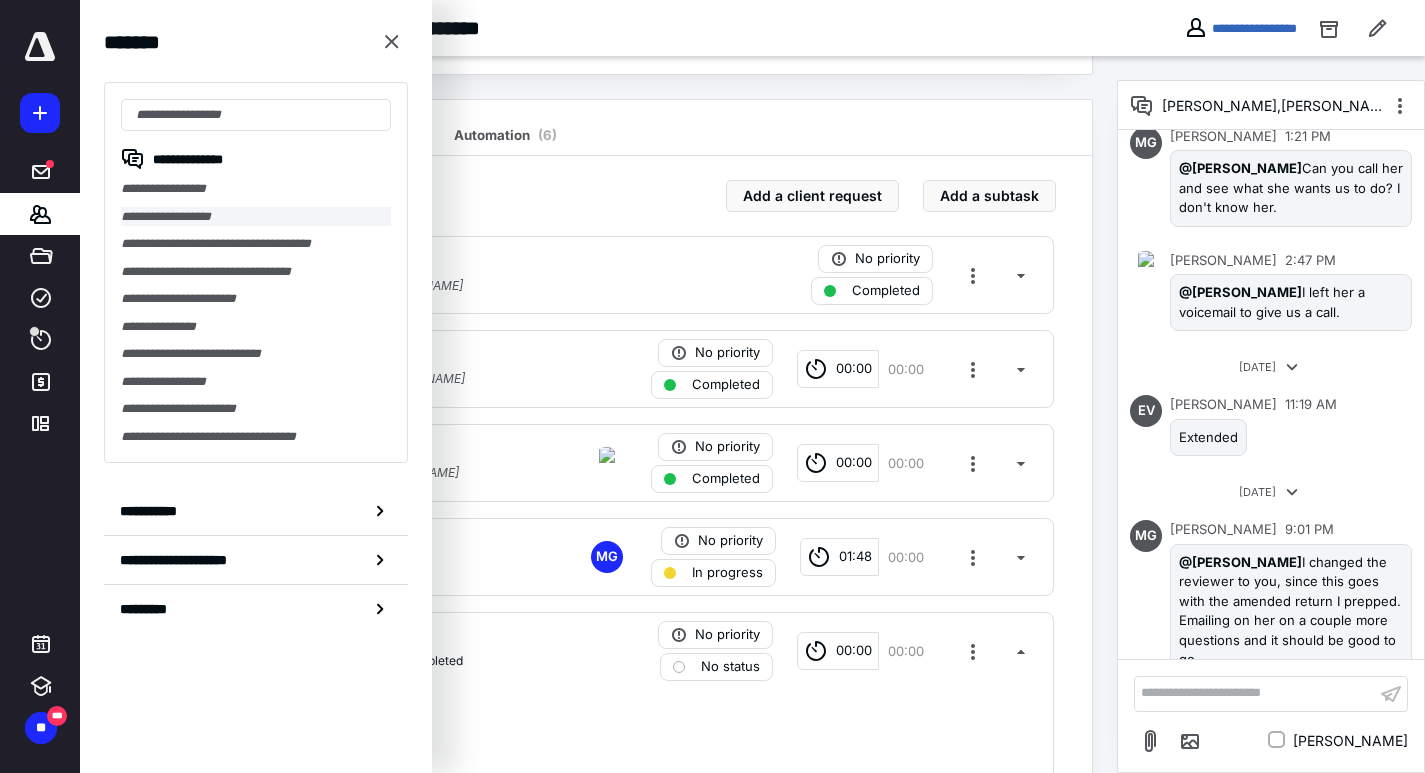 click on "**********" at bounding box center (256, 217) 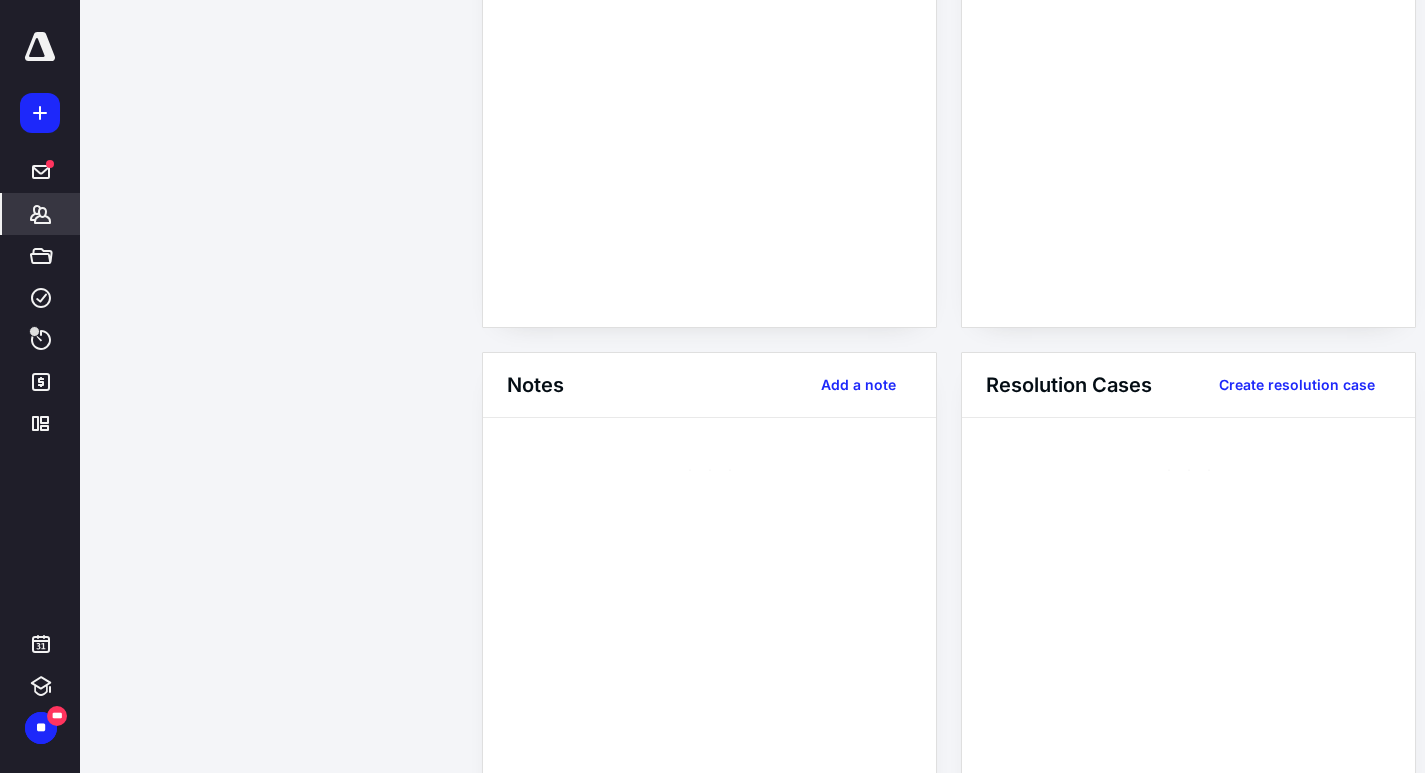 scroll, scrollTop: 0, scrollLeft: 0, axis: both 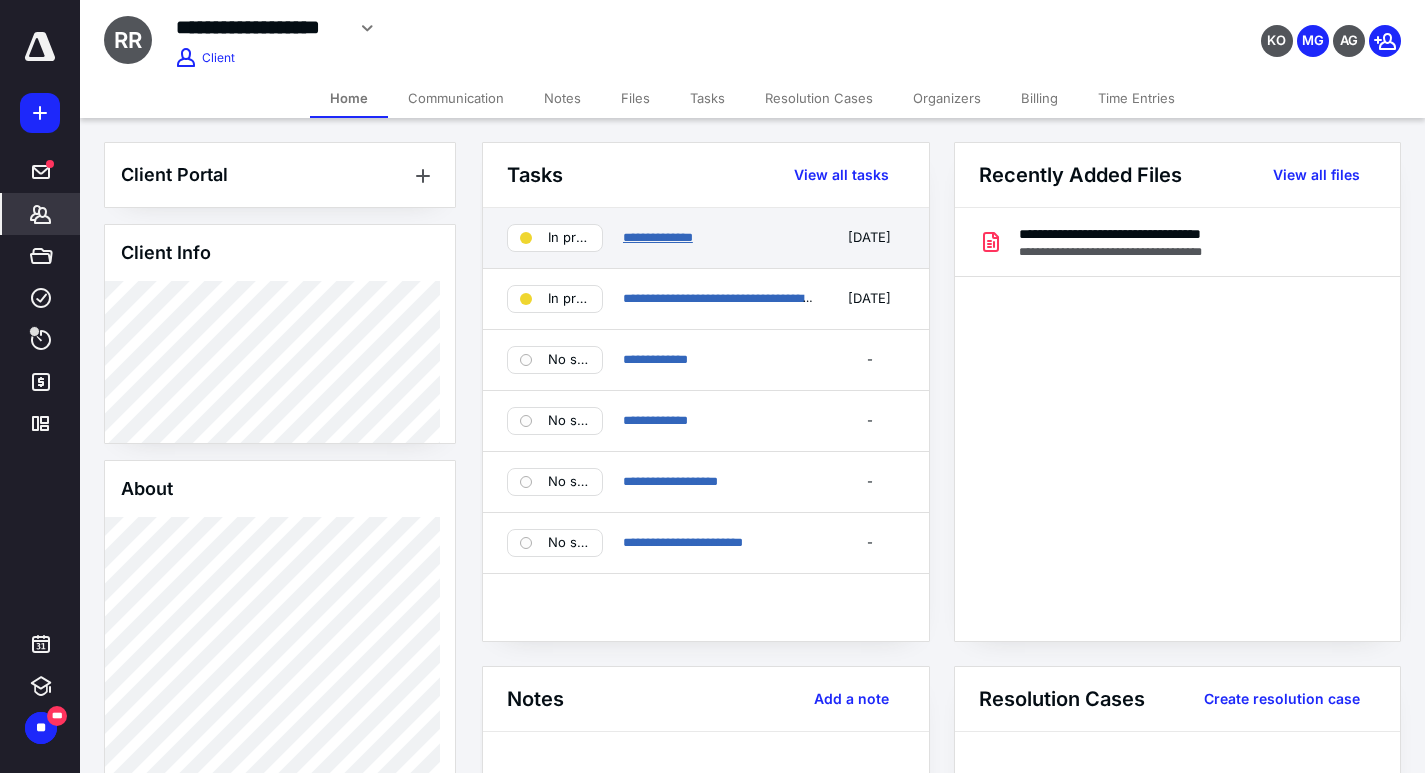 click on "**********" at bounding box center [658, 237] 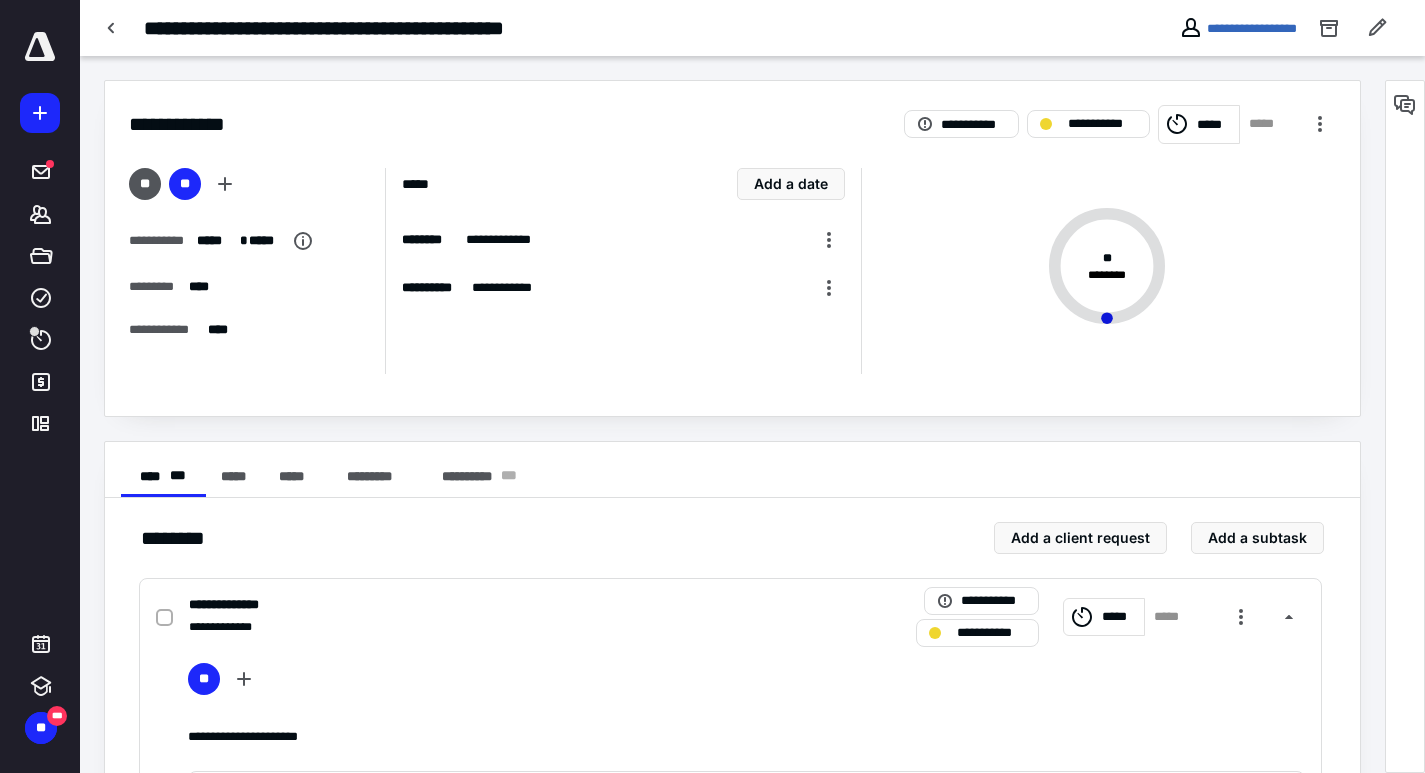 click at bounding box center [1405, 426] 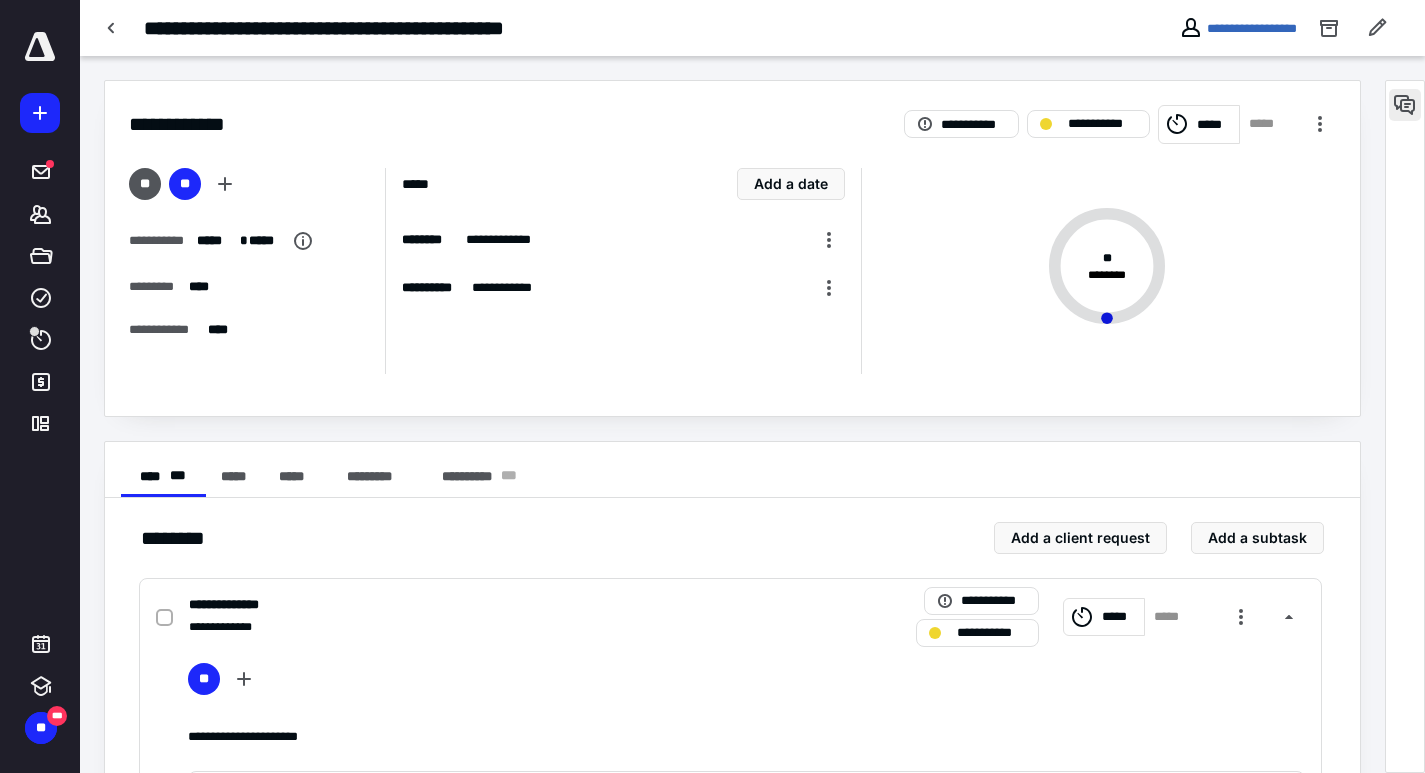 click at bounding box center (1405, 105) 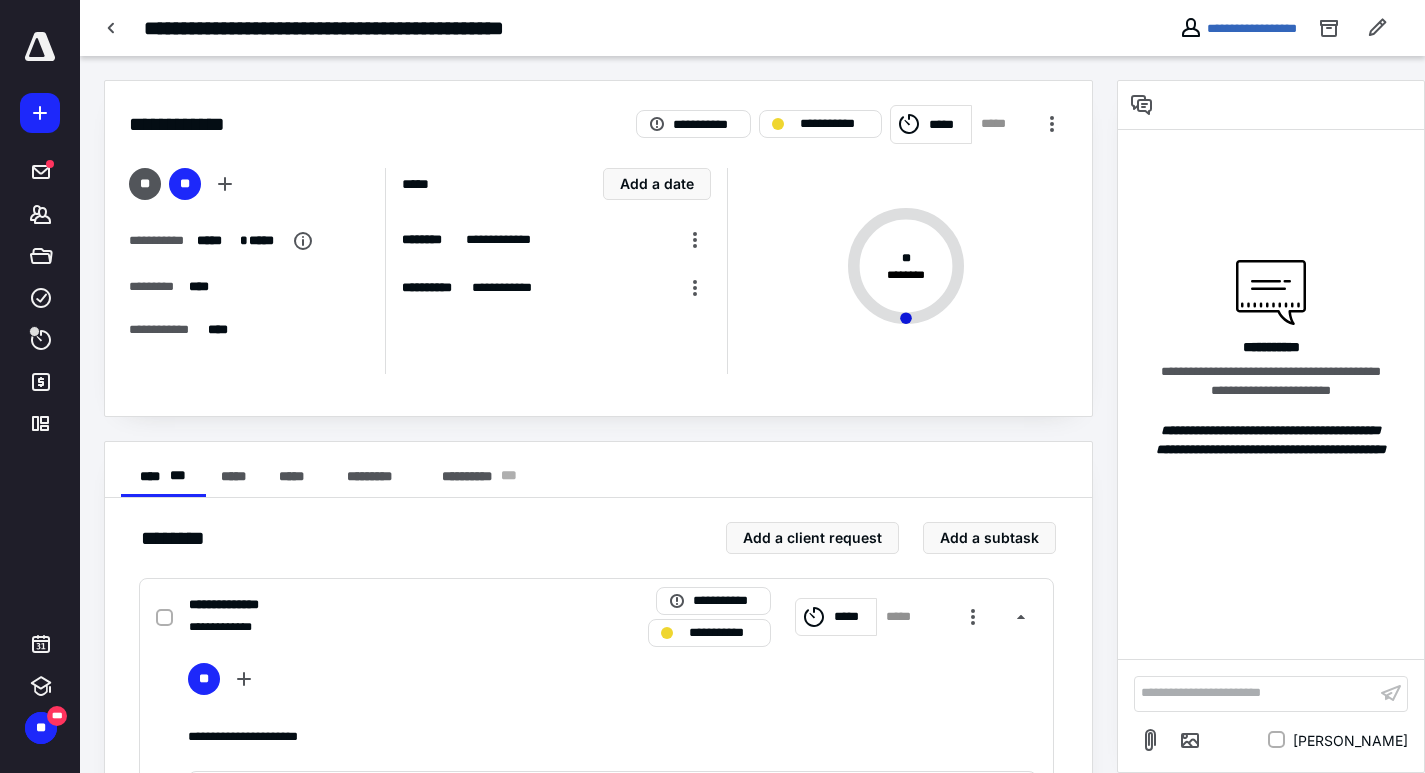click on "**********" at bounding box center [1255, 693] 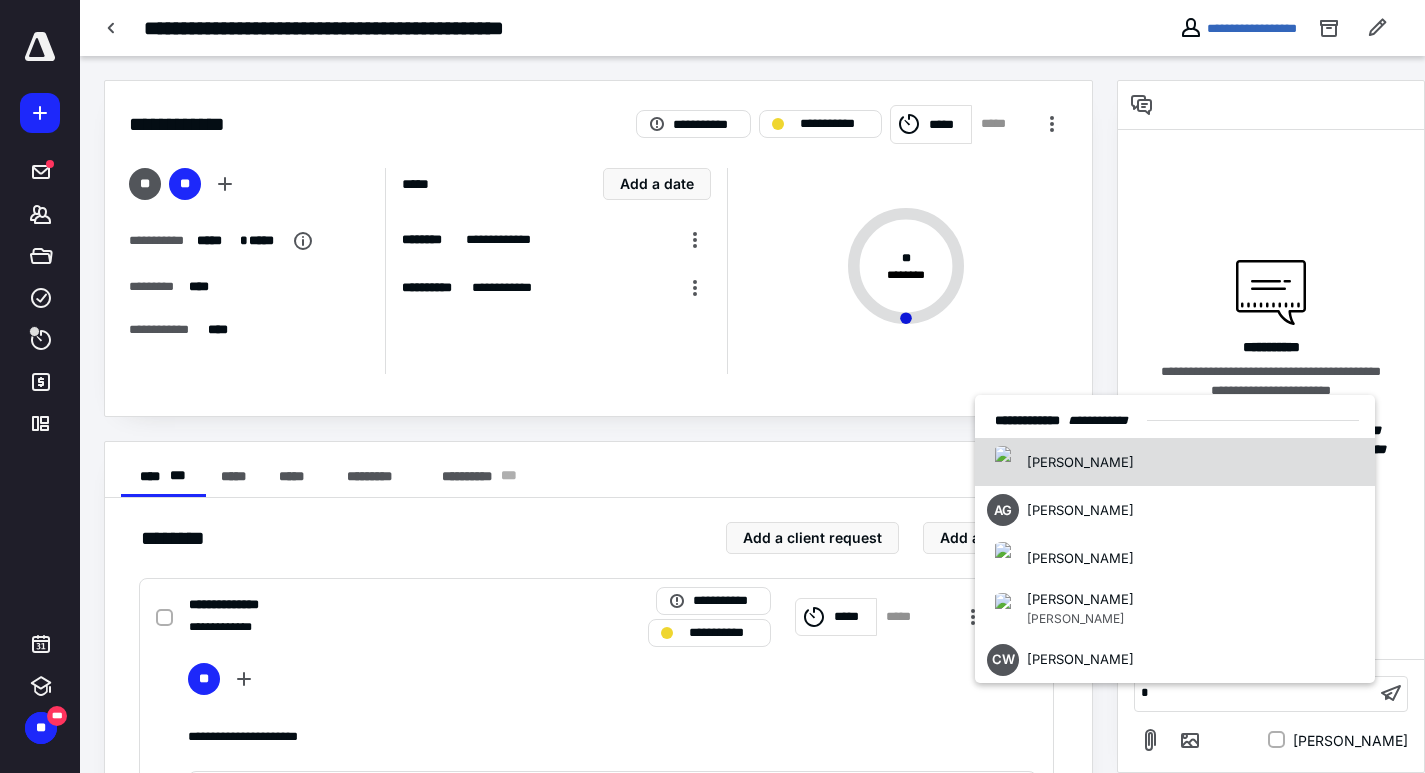 type 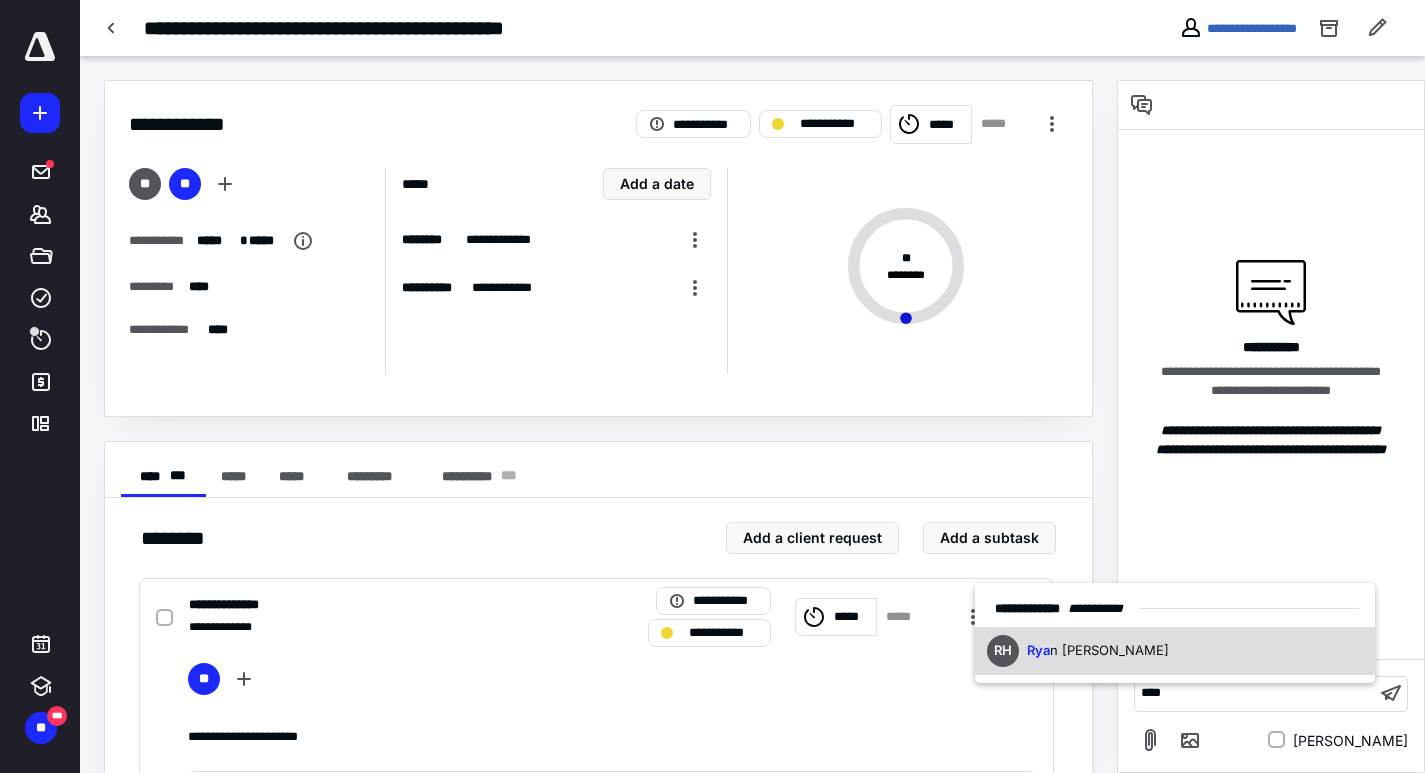 click on "RH [PERSON_NAME]" at bounding box center [1175, 651] 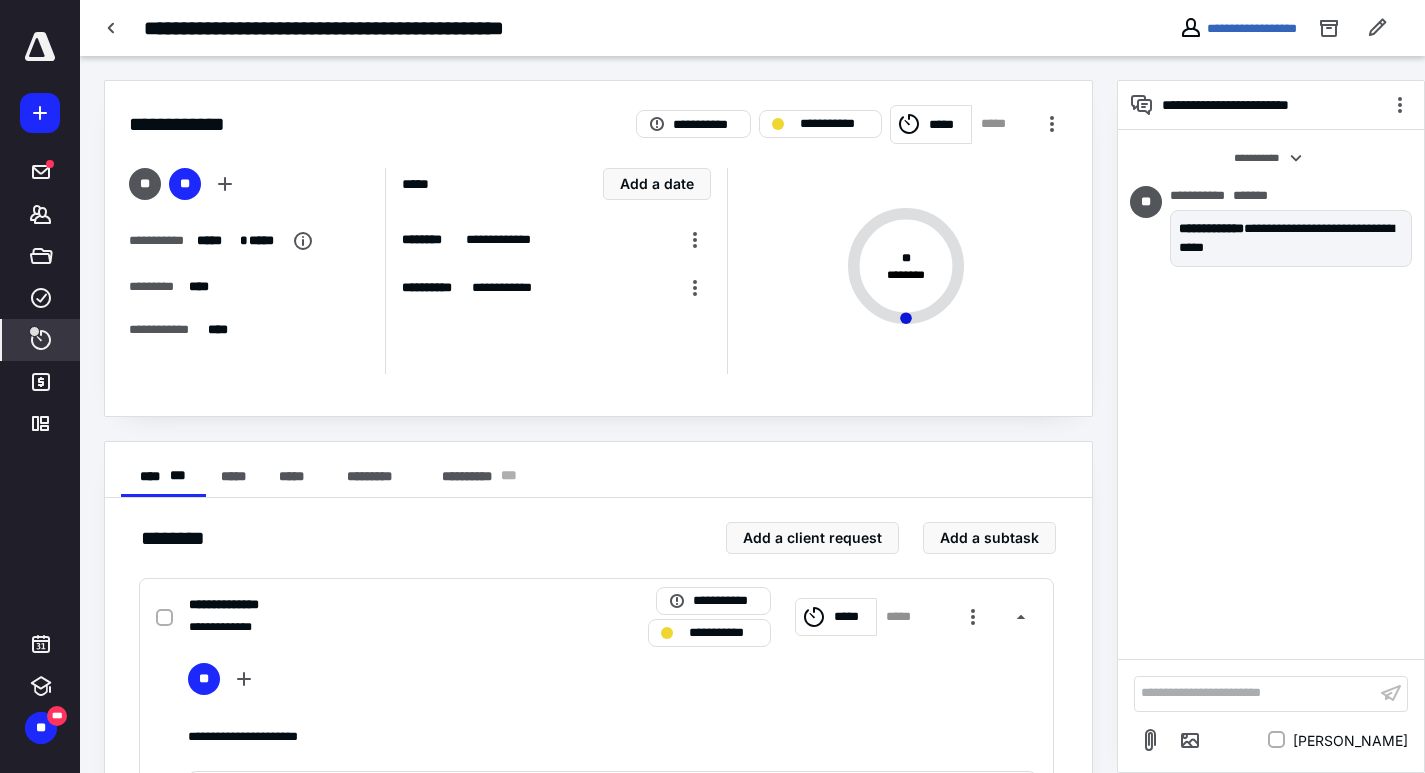 click 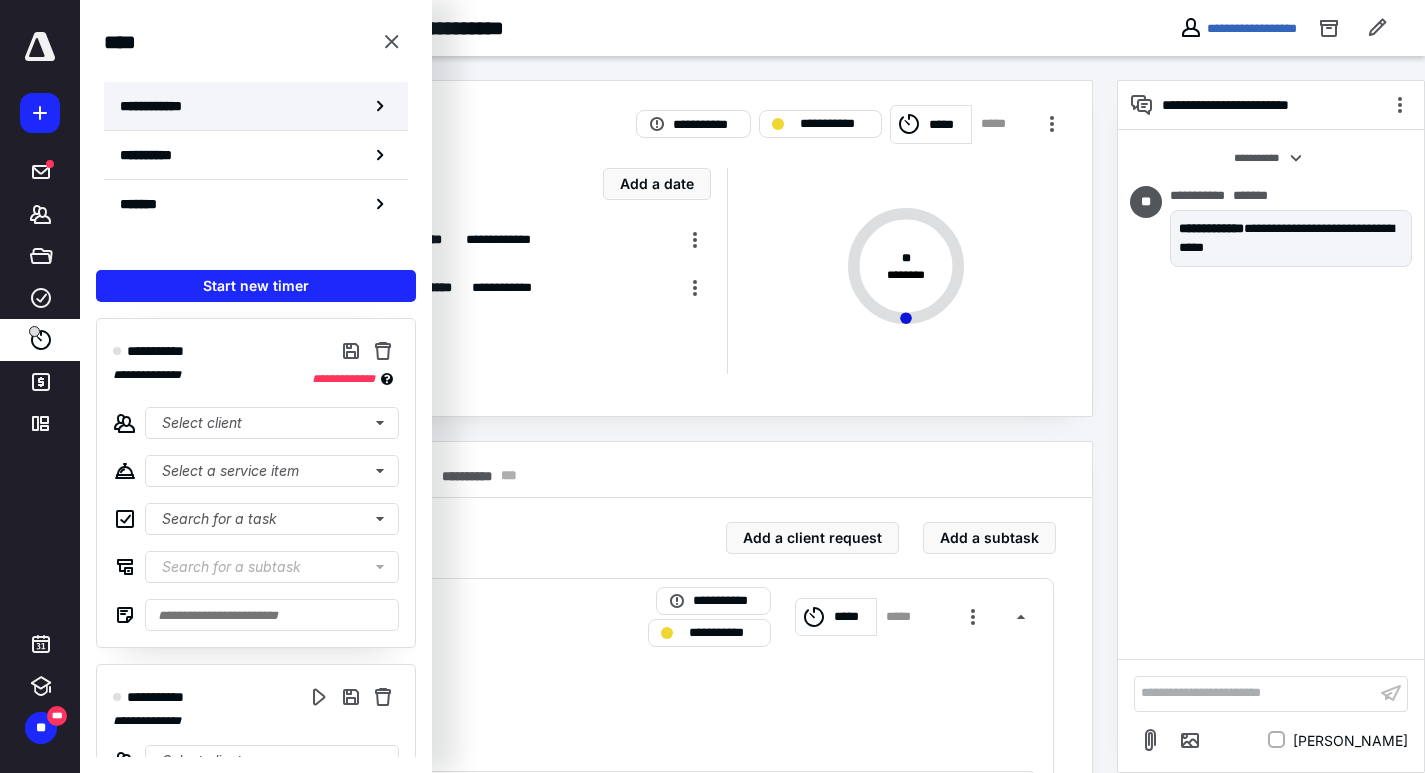 click on "**********" at bounding box center (162, 106) 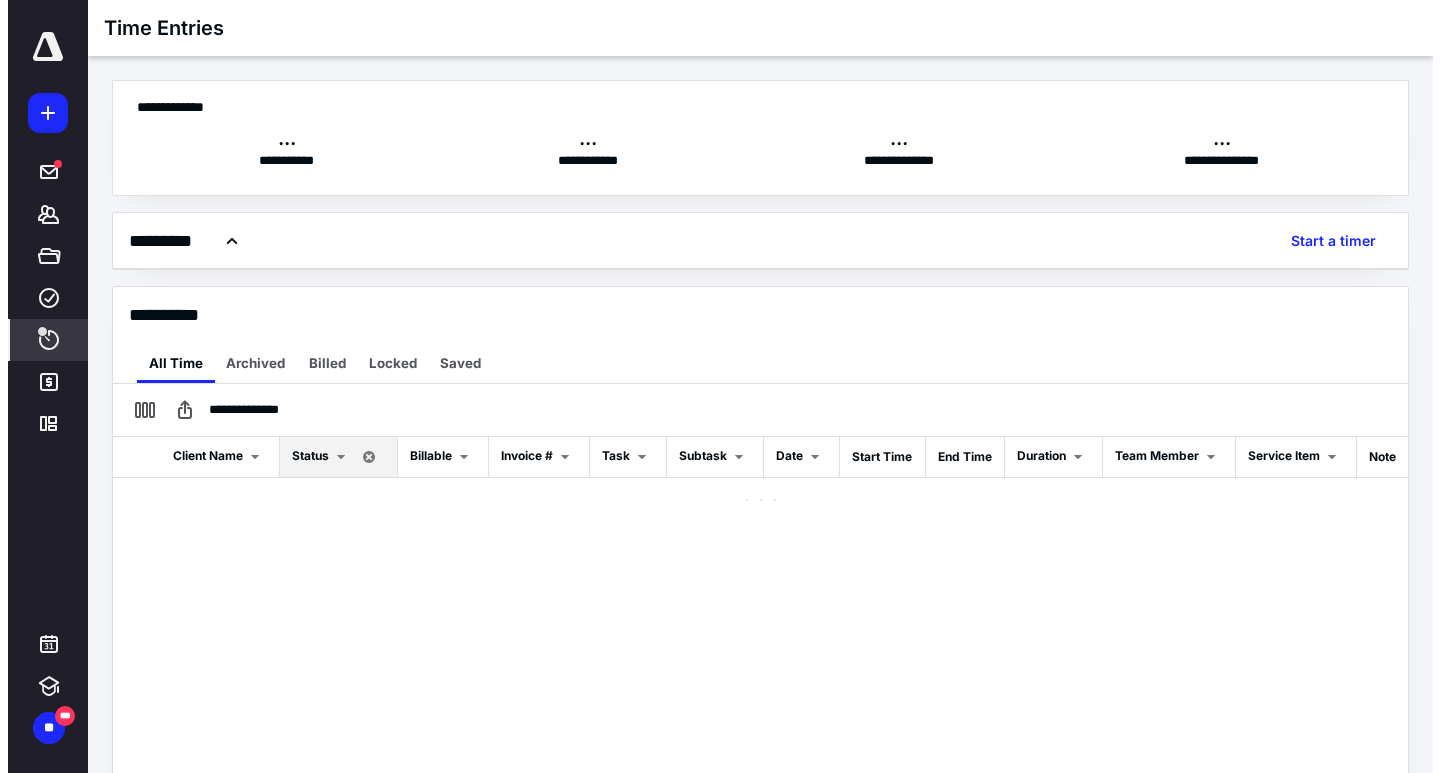 scroll, scrollTop: 0, scrollLeft: 0, axis: both 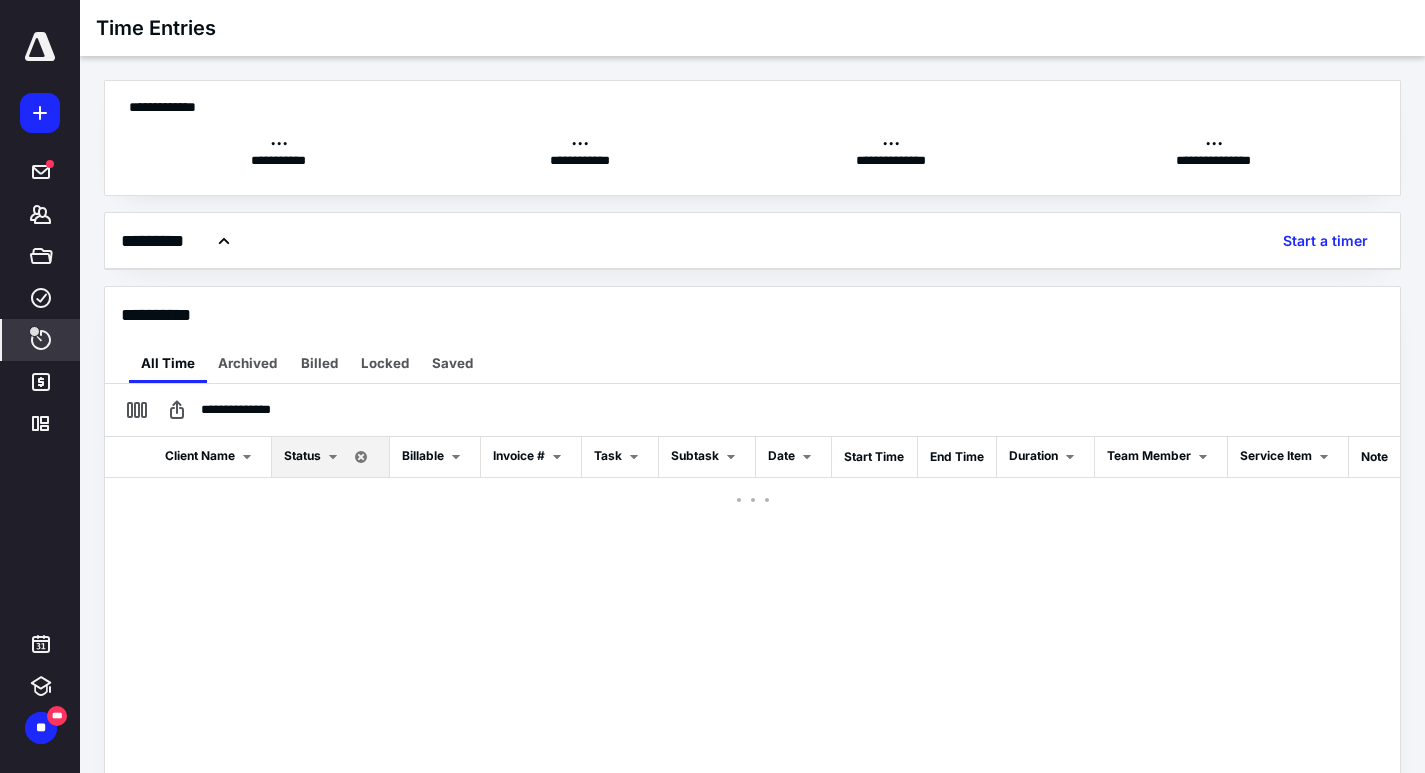 checkbox on "true" 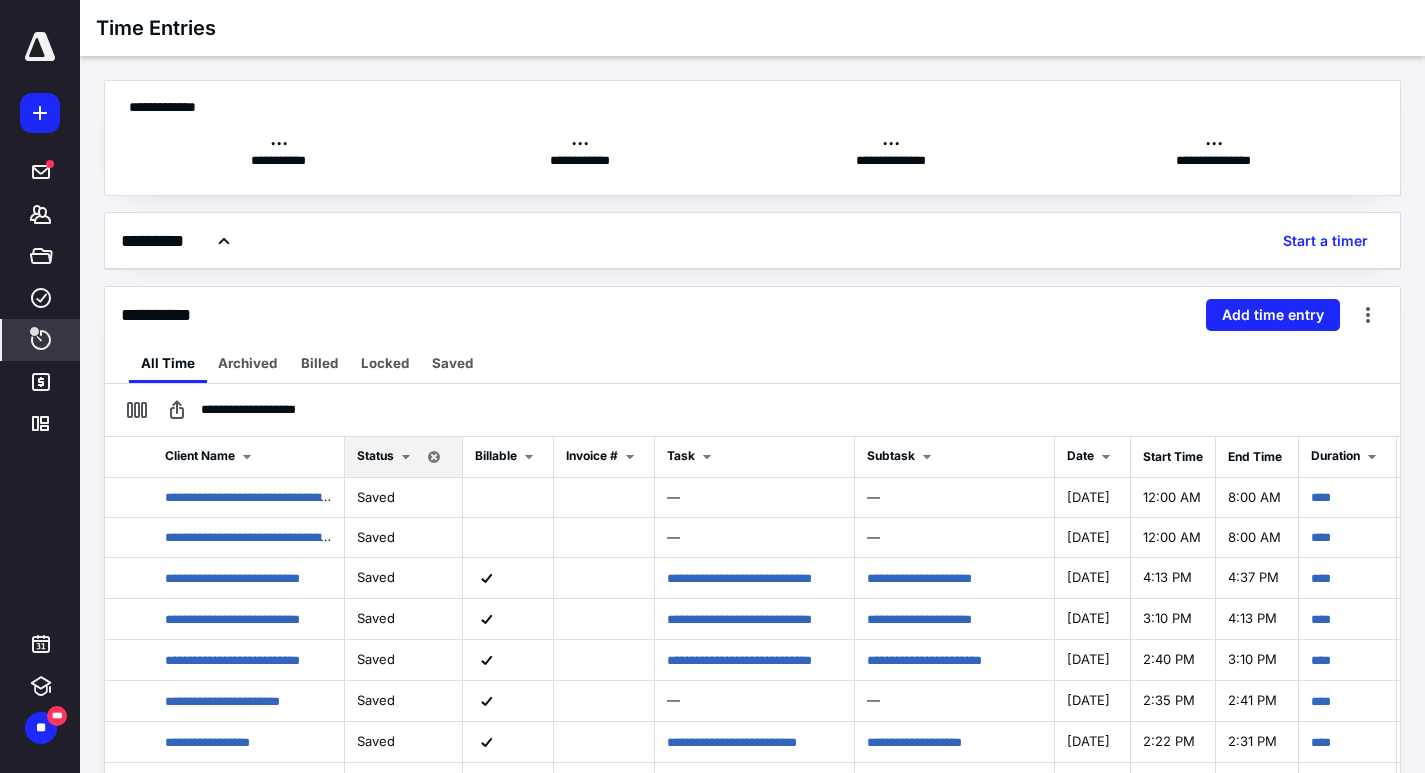 click on "**********" at bounding box center (752, 315) 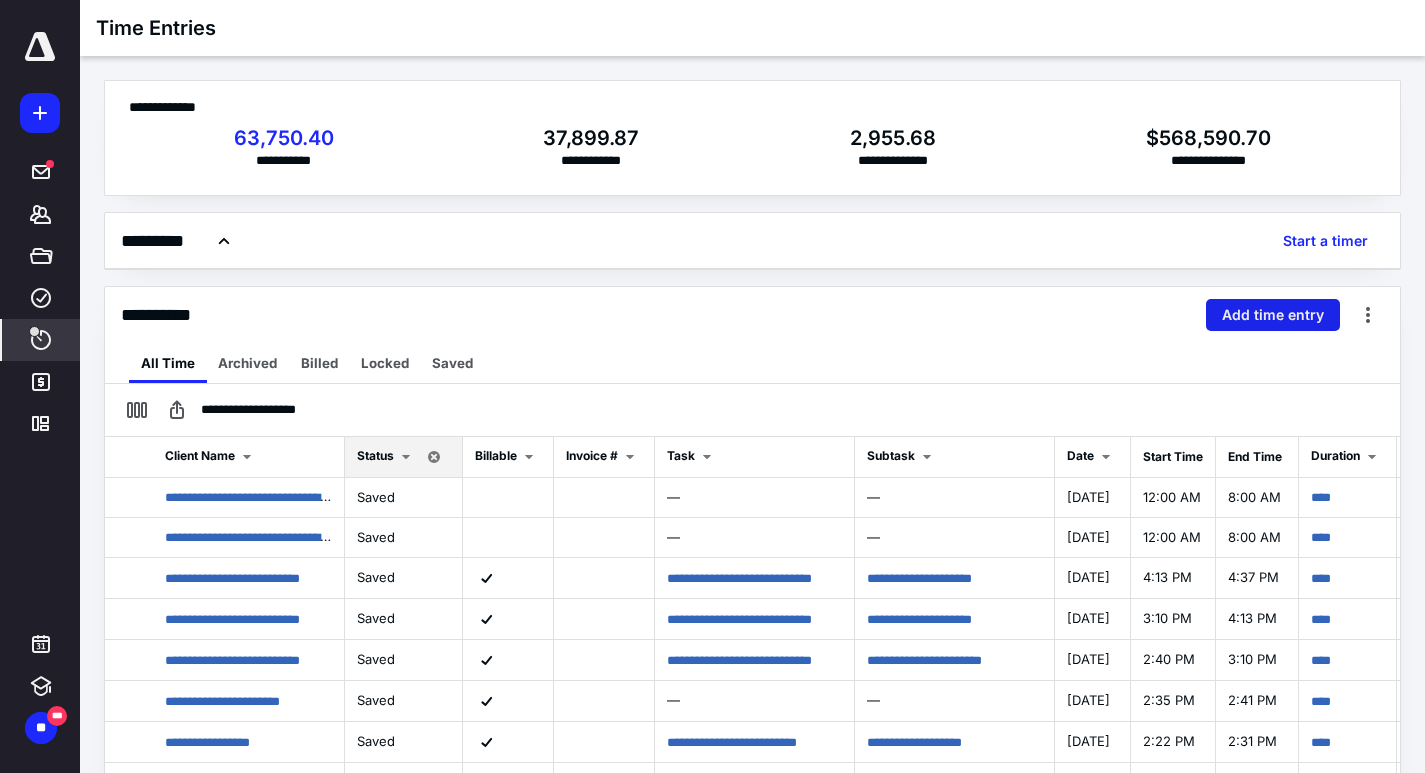 click on "Add time entry" at bounding box center [1273, 315] 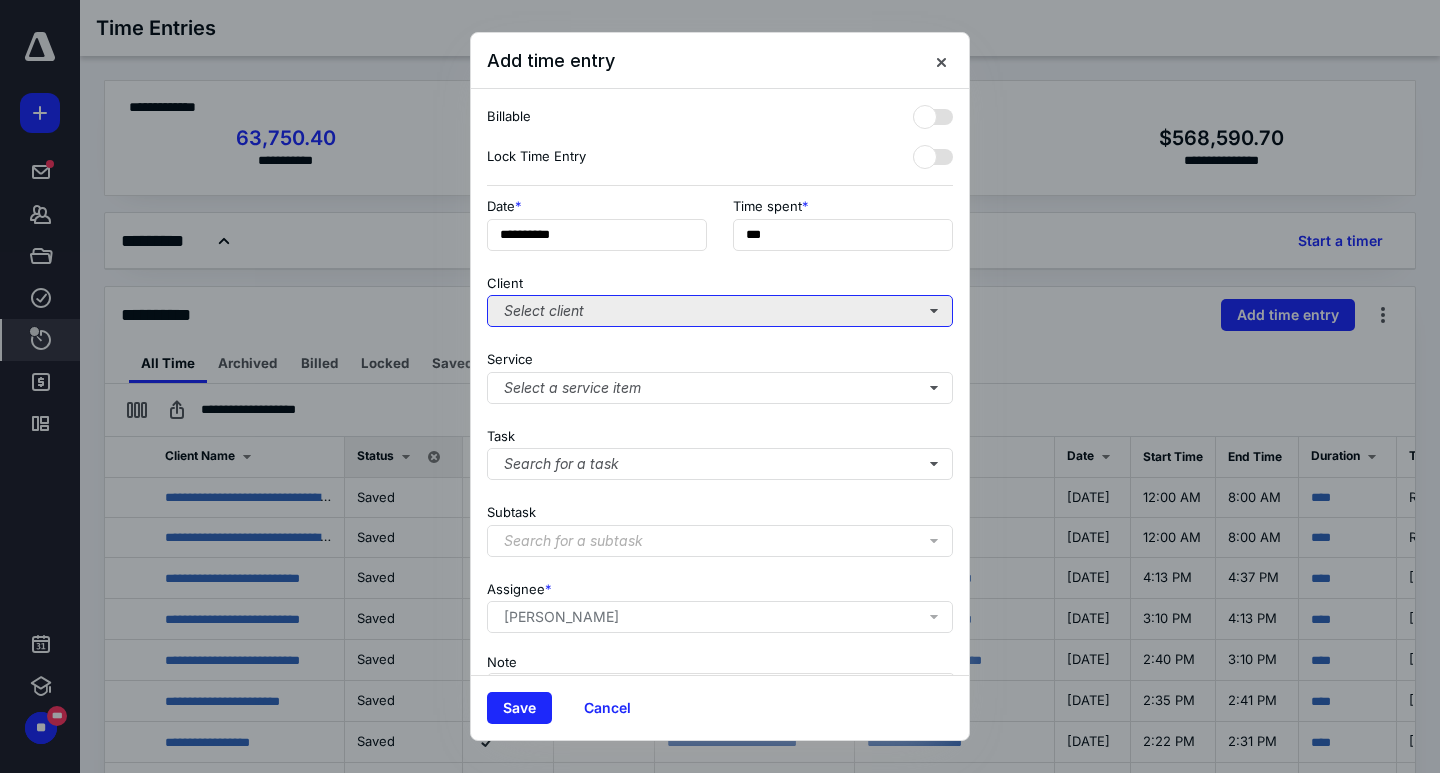 click on "Select client" at bounding box center [720, 311] 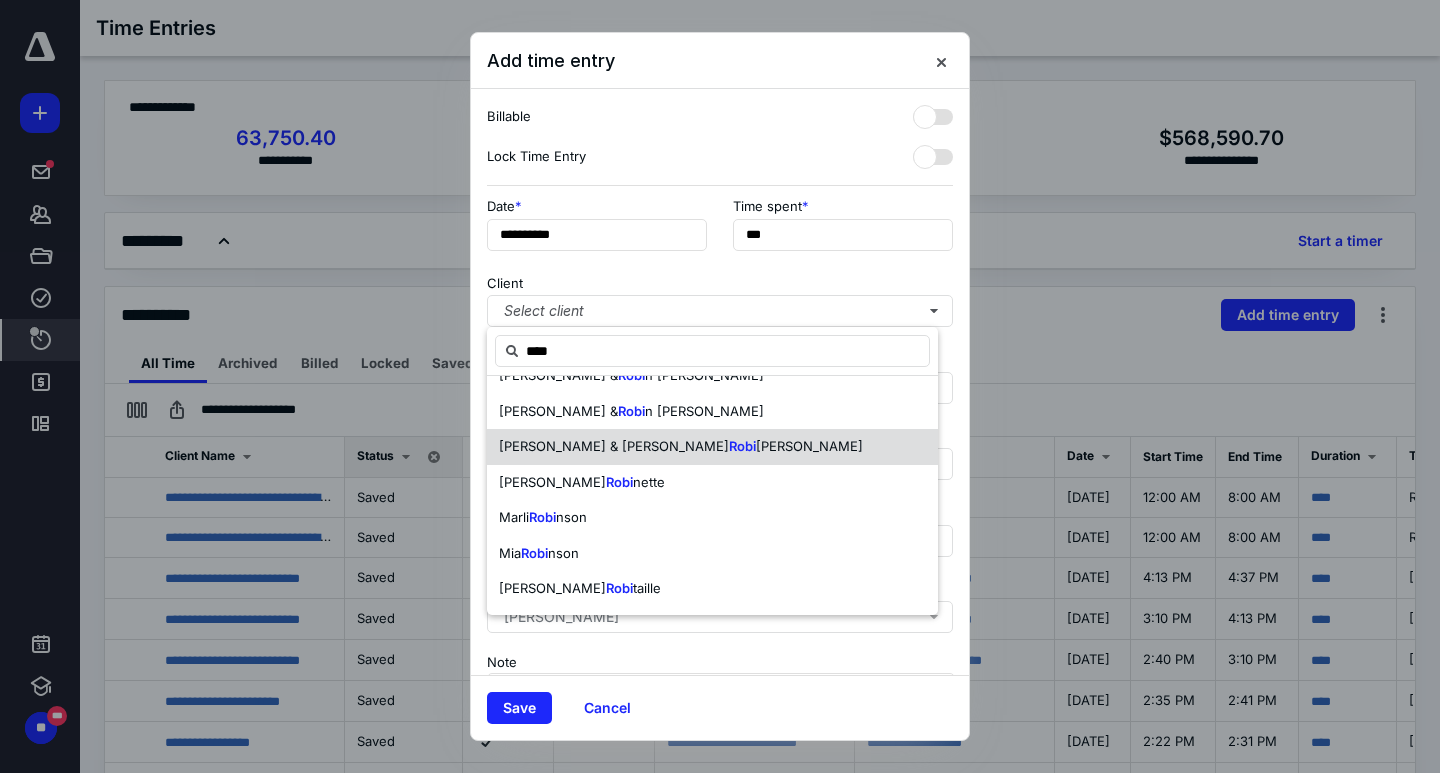 scroll, scrollTop: 0, scrollLeft: 0, axis: both 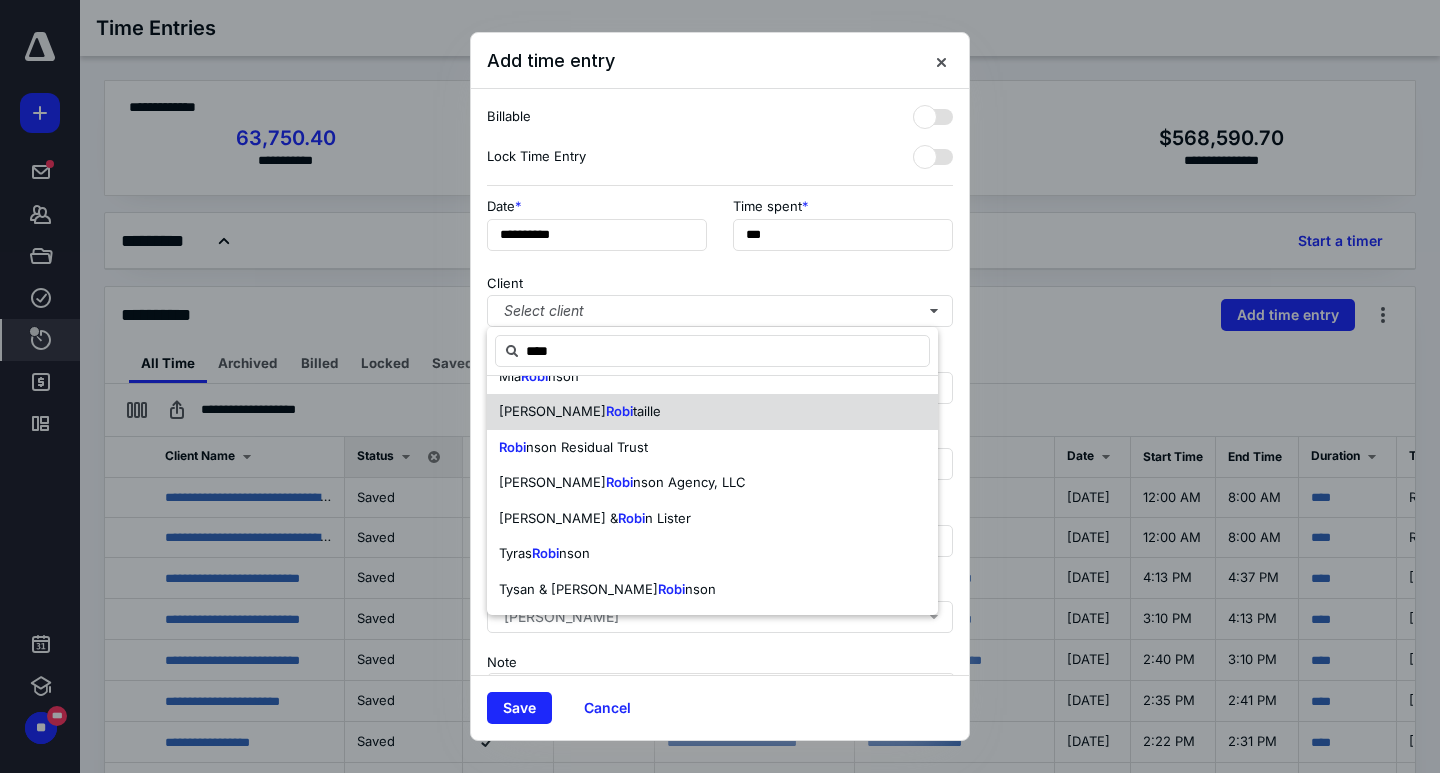 click on "Robi" at bounding box center (619, 411) 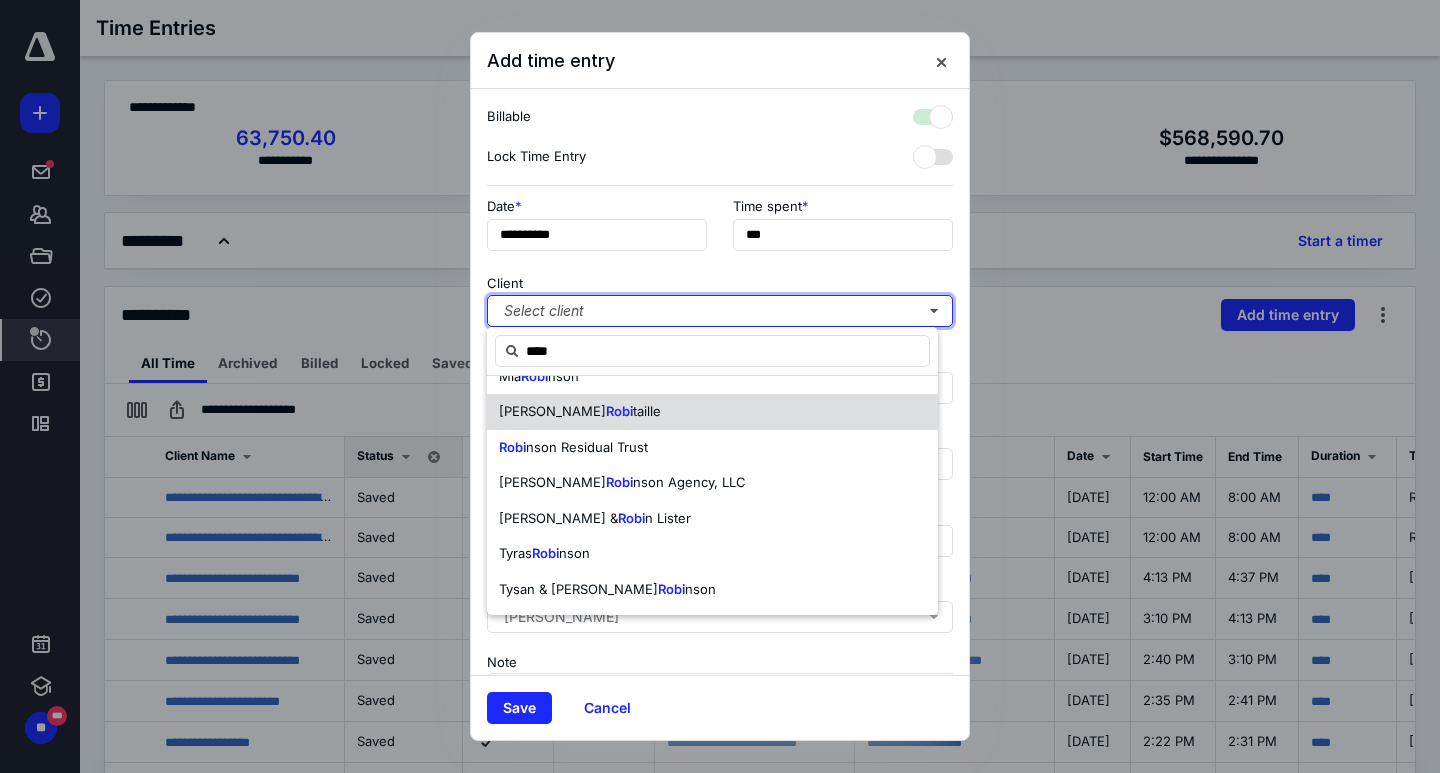 checkbox on "true" 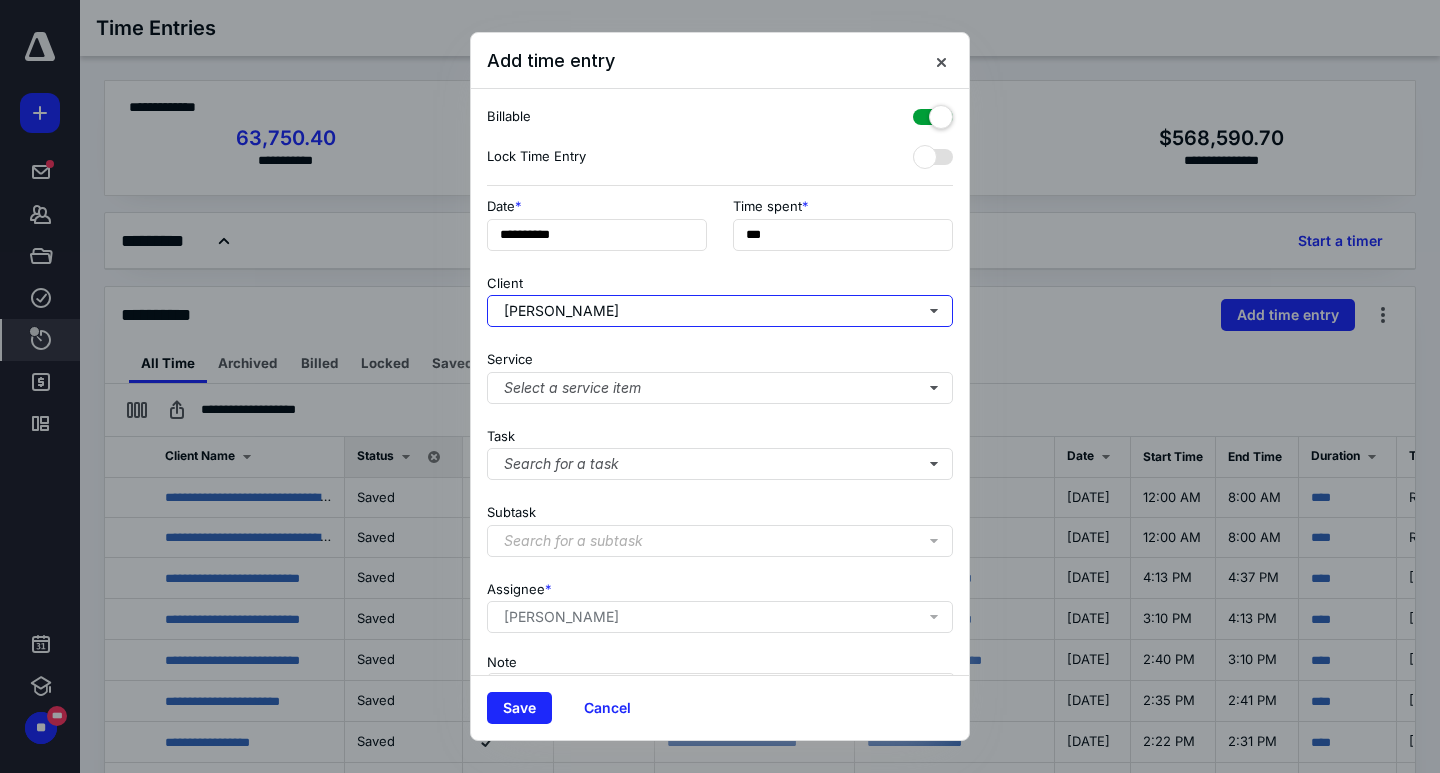 scroll, scrollTop: 0, scrollLeft: 0, axis: both 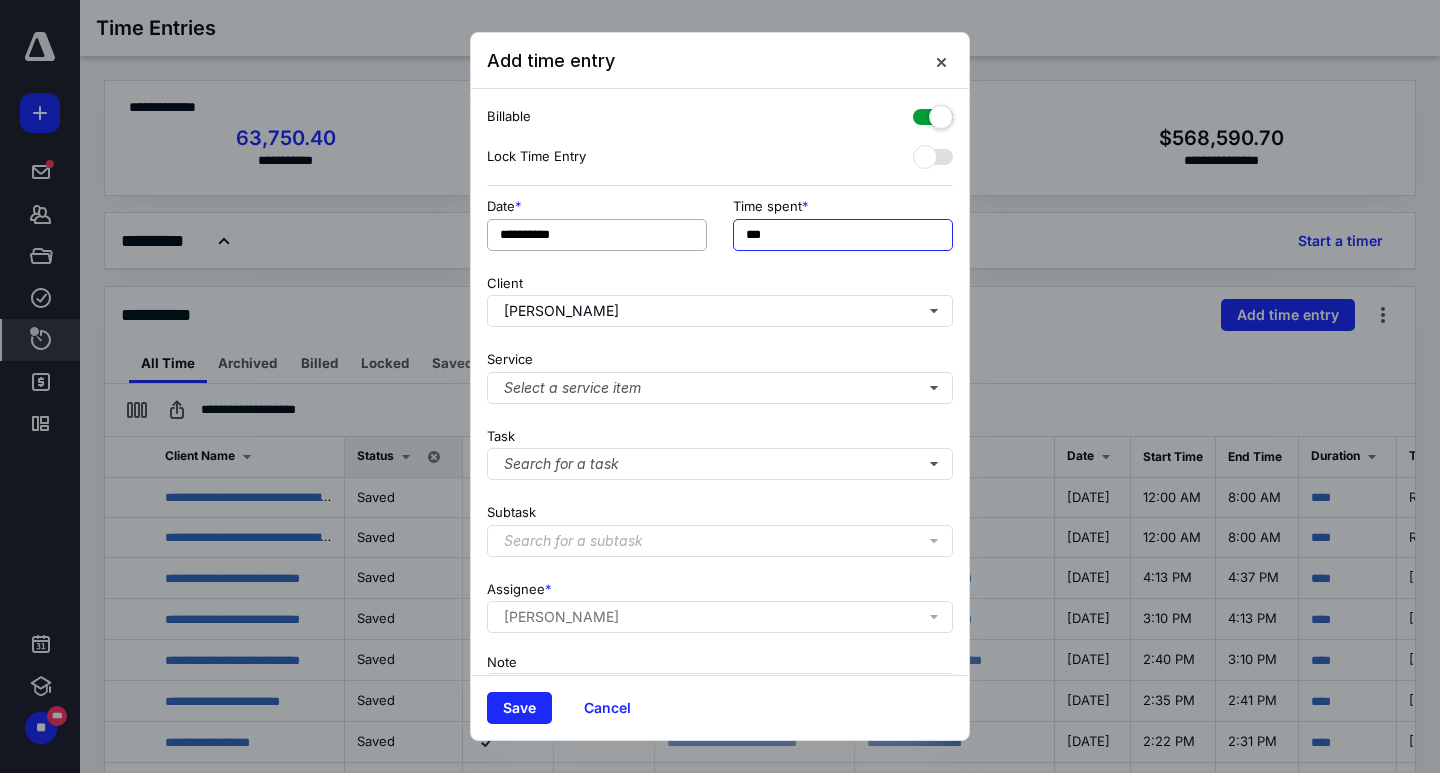 drag, startPoint x: 793, startPoint y: 232, endPoint x: 670, endPoint y: 232, distance: 123 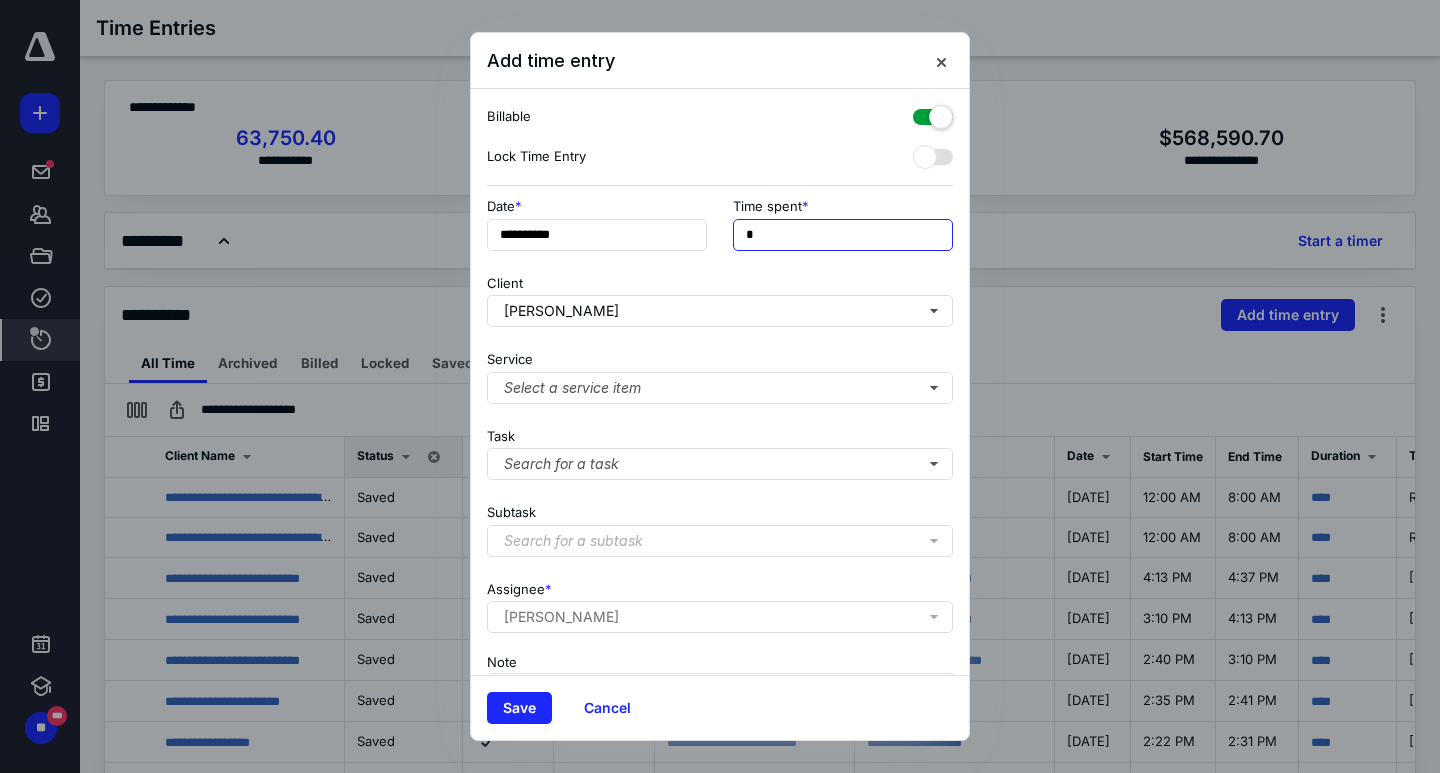 type on "**" 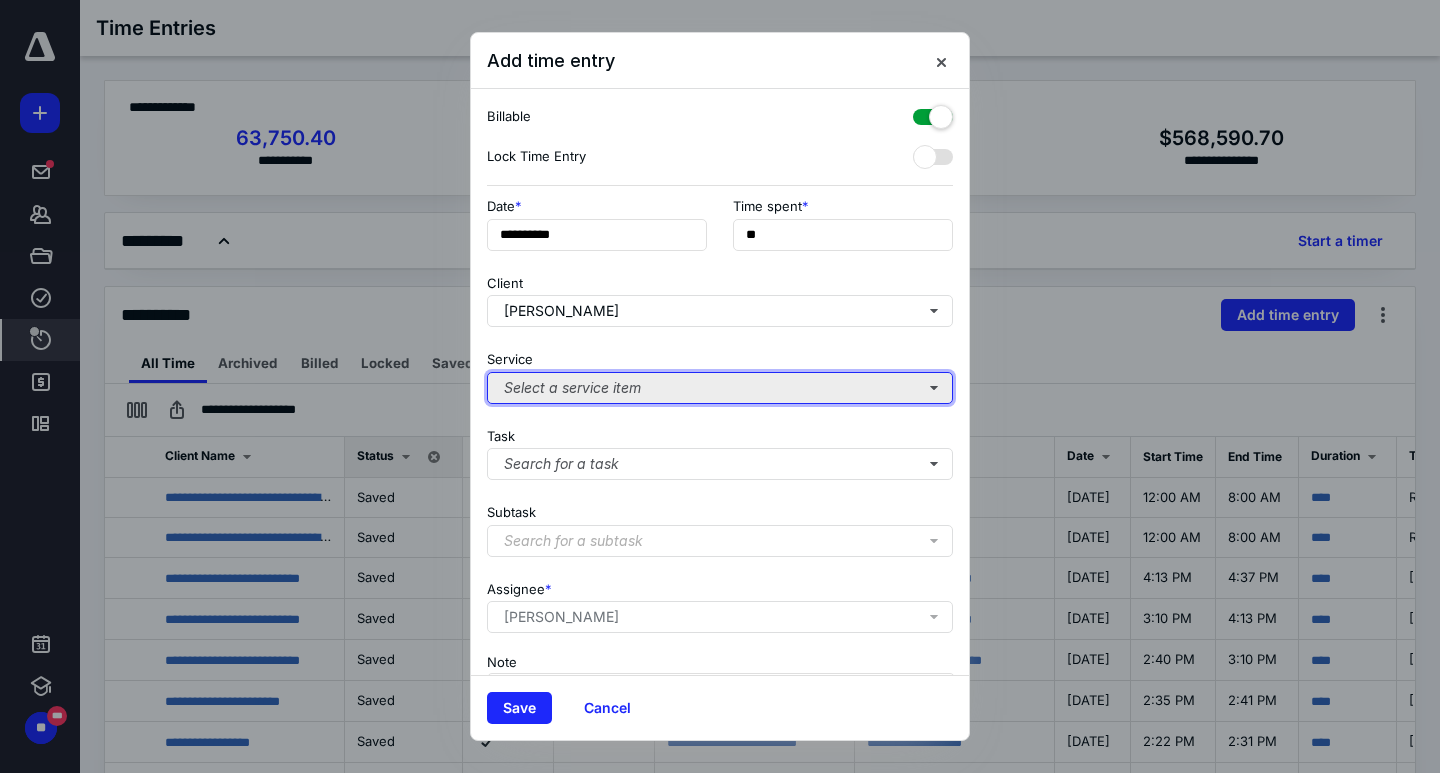 click on "Select a service item" at bounding box center [720, 388] 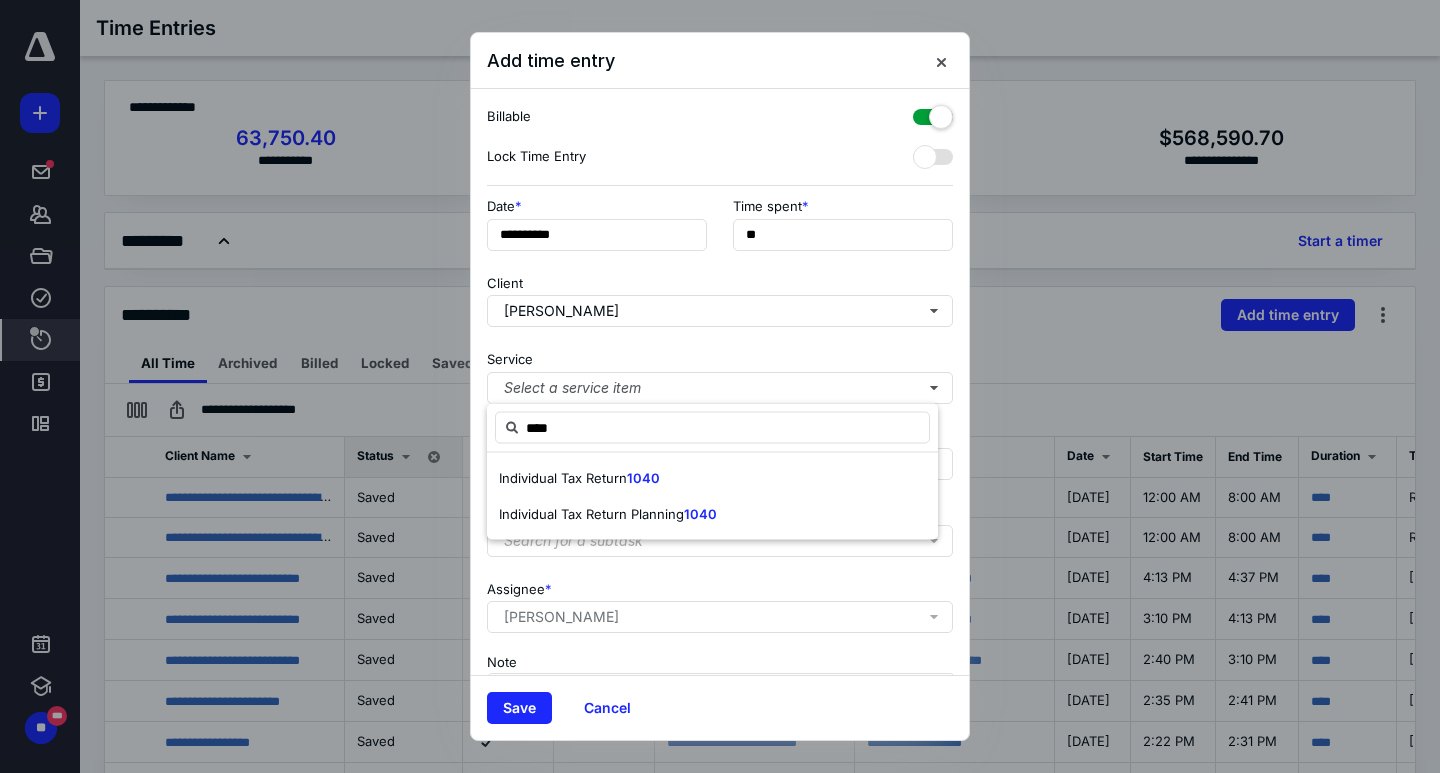 type on "****" 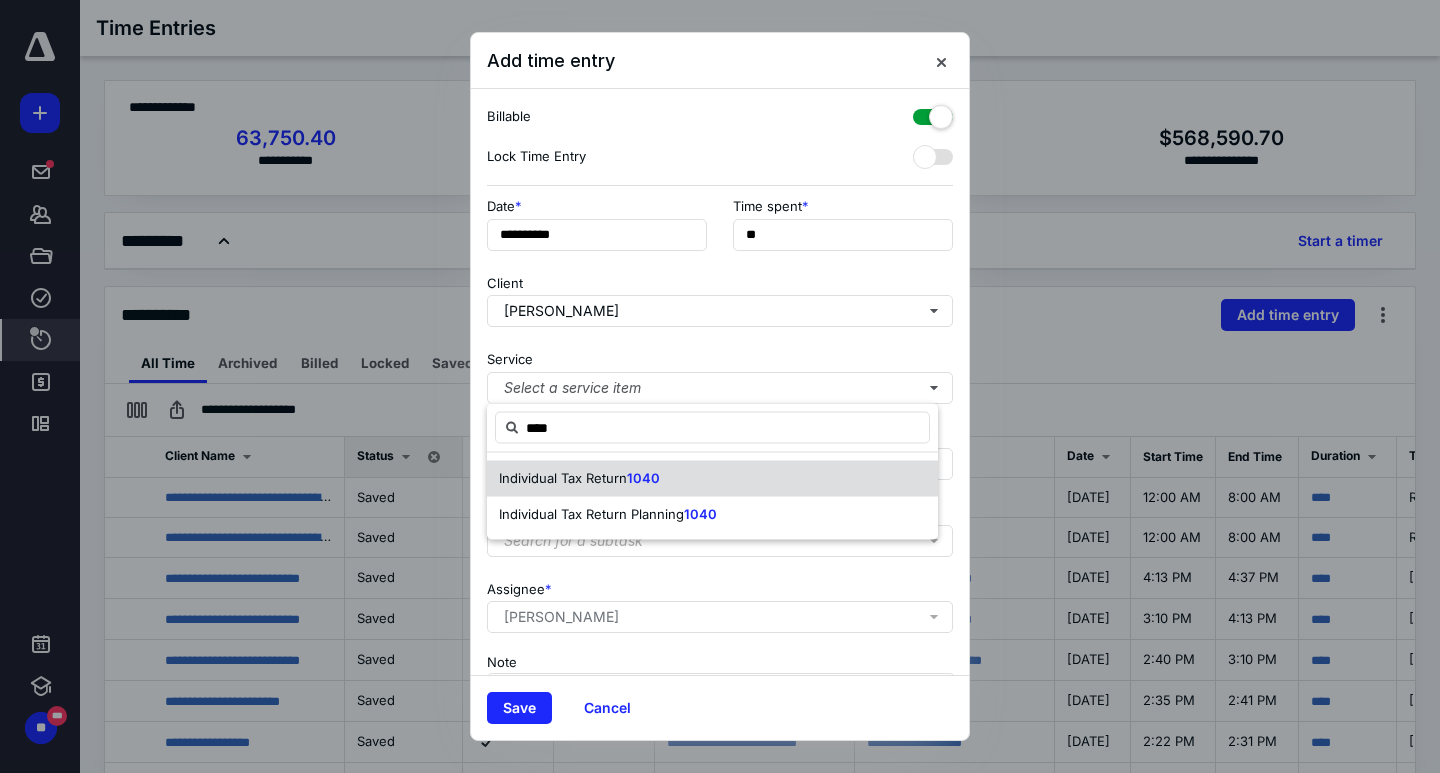 click on "Individual Tax Return  1040" at bounding box center [712, 479] 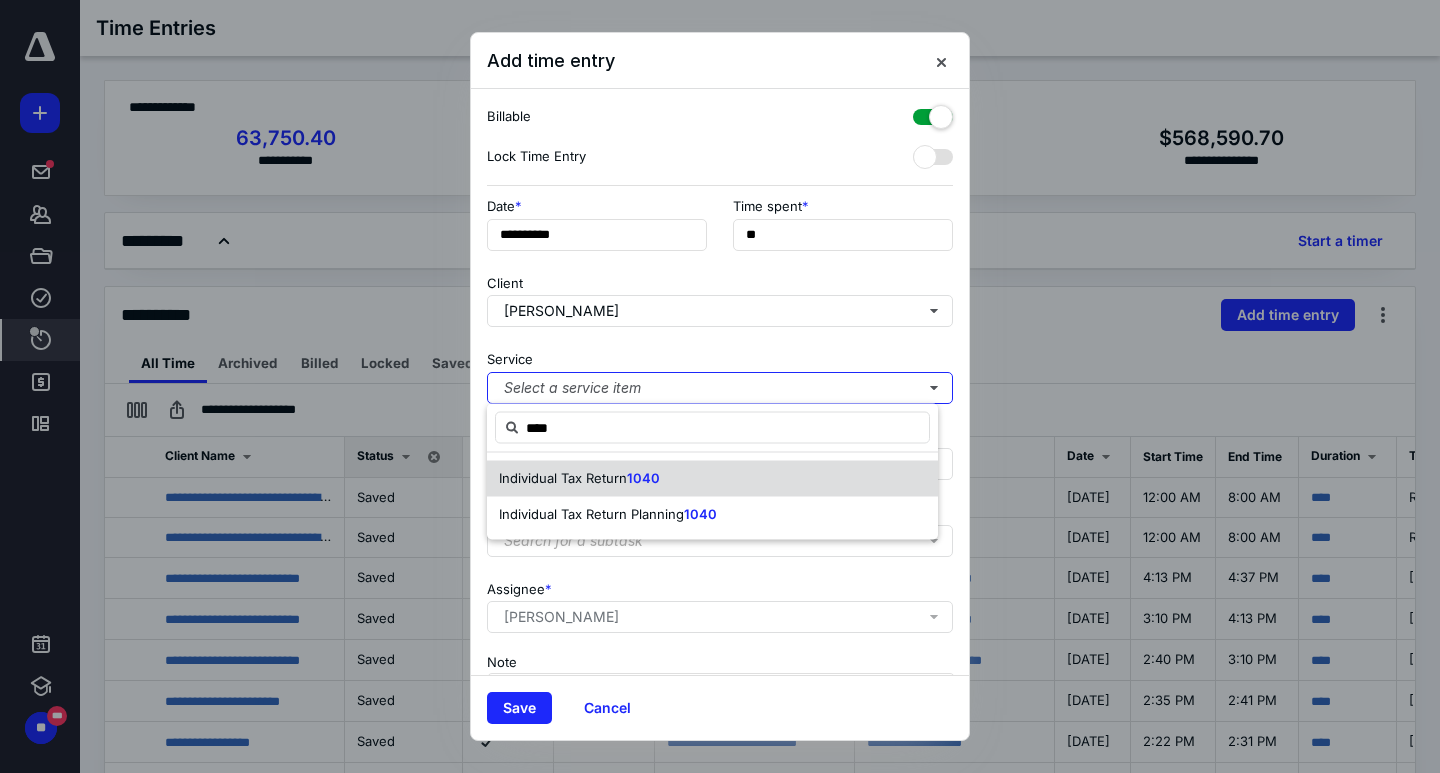 type 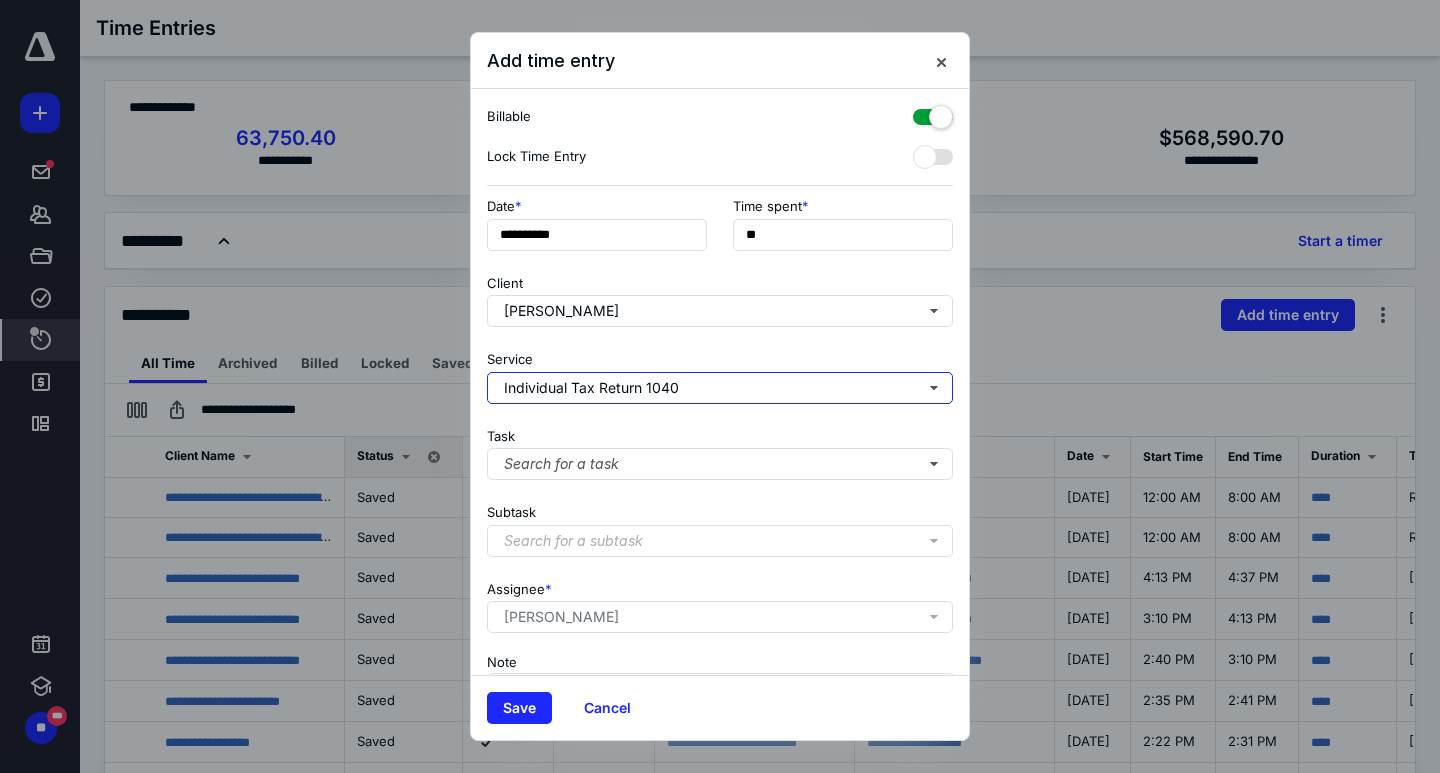 scroll, scrollTop: 128, scrollLeft: 0, axis: vertical 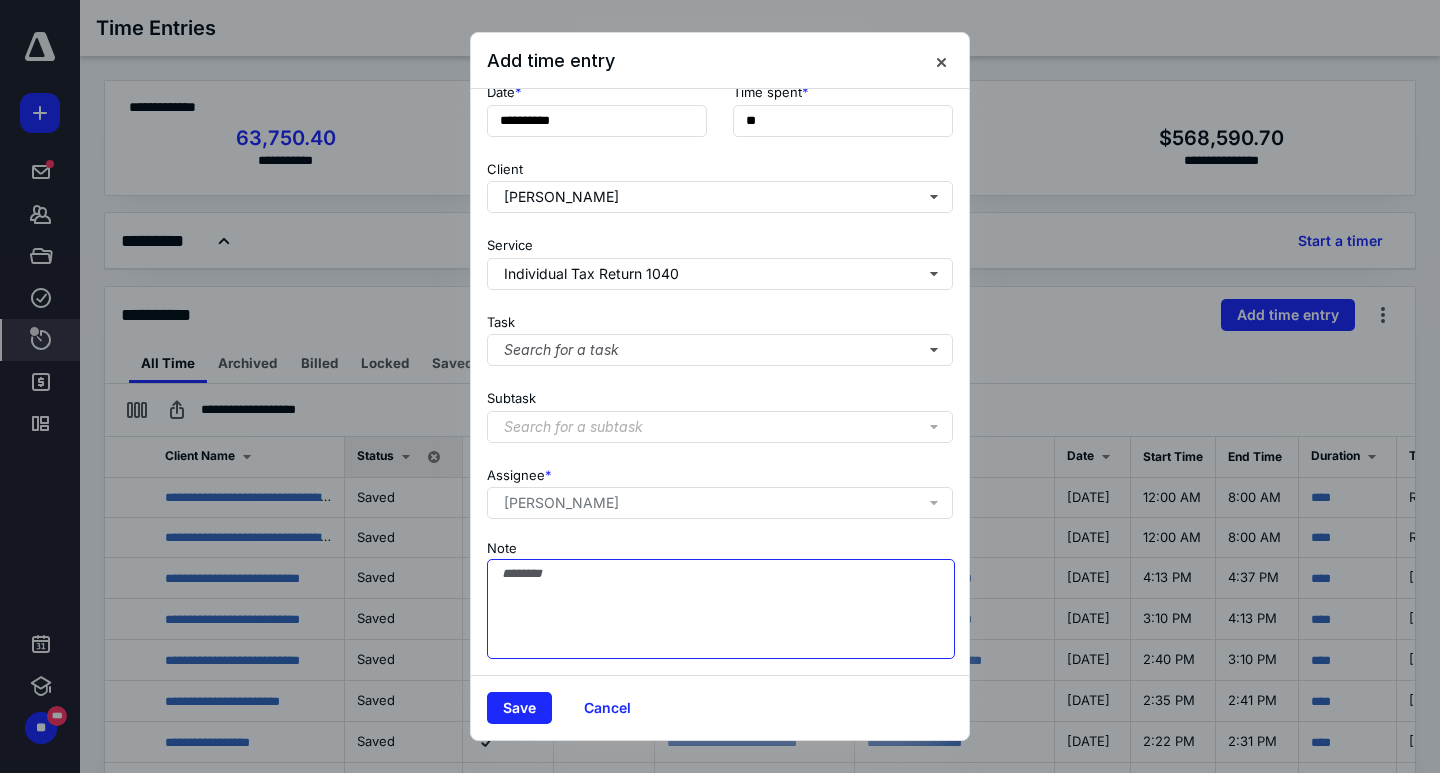 click on "Note" at bounding box center [721, 609] 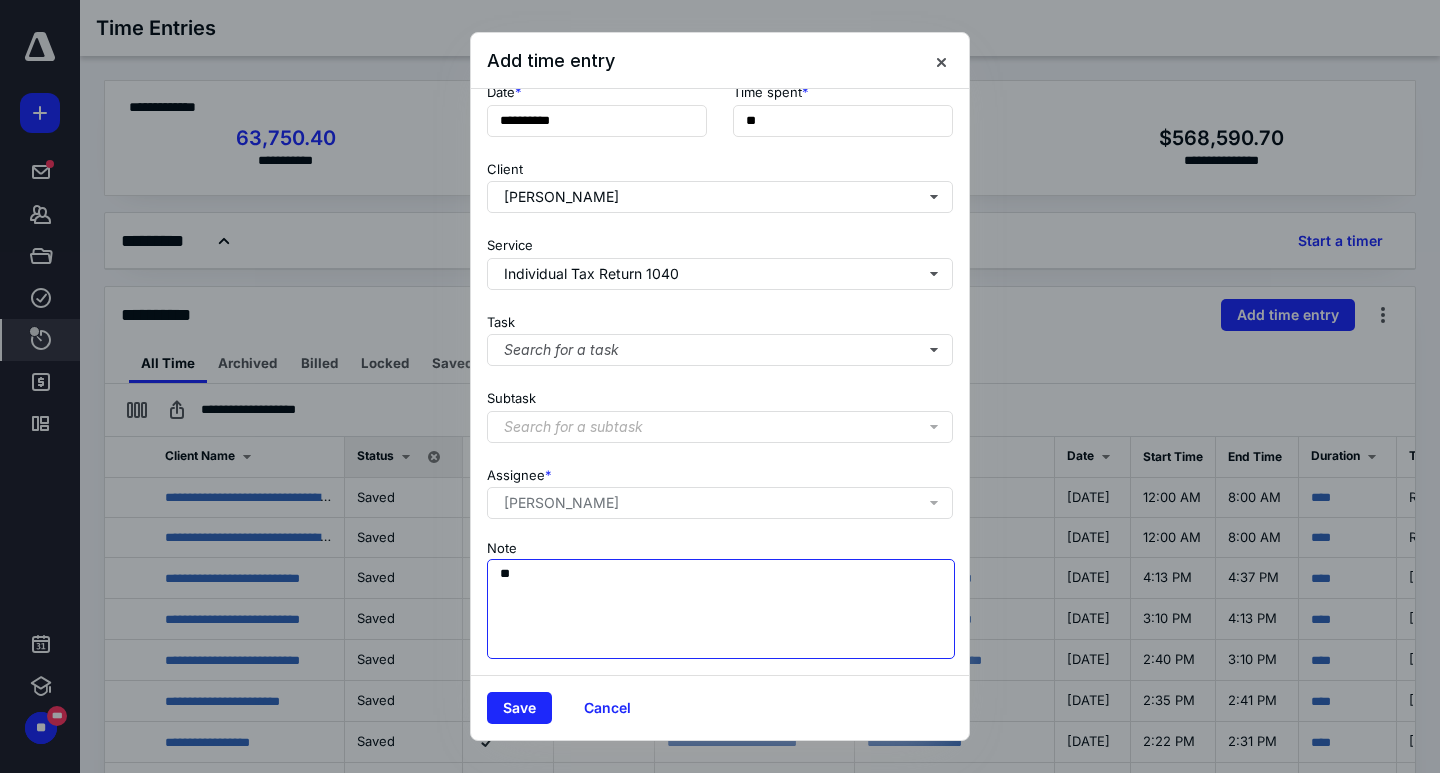 type on "*" 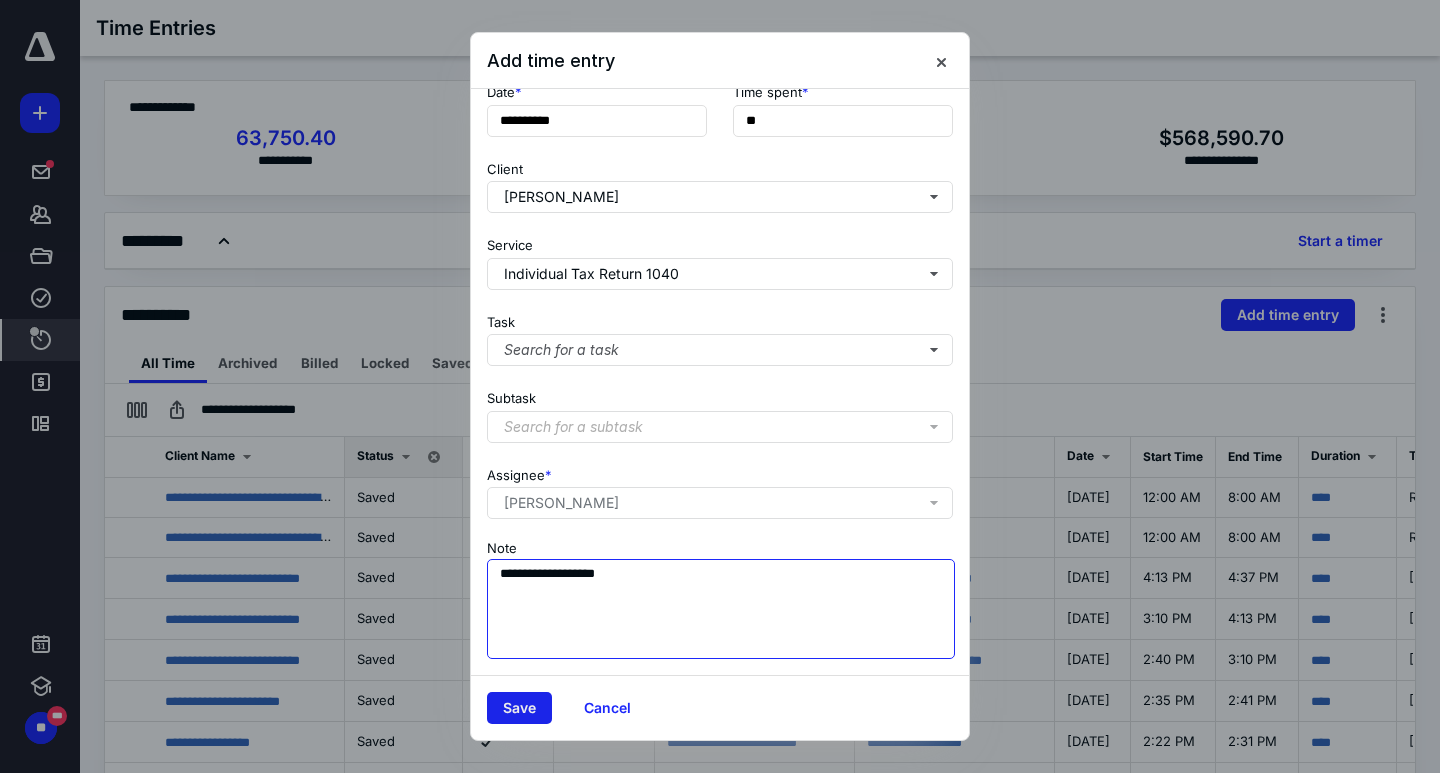 type on "**********" 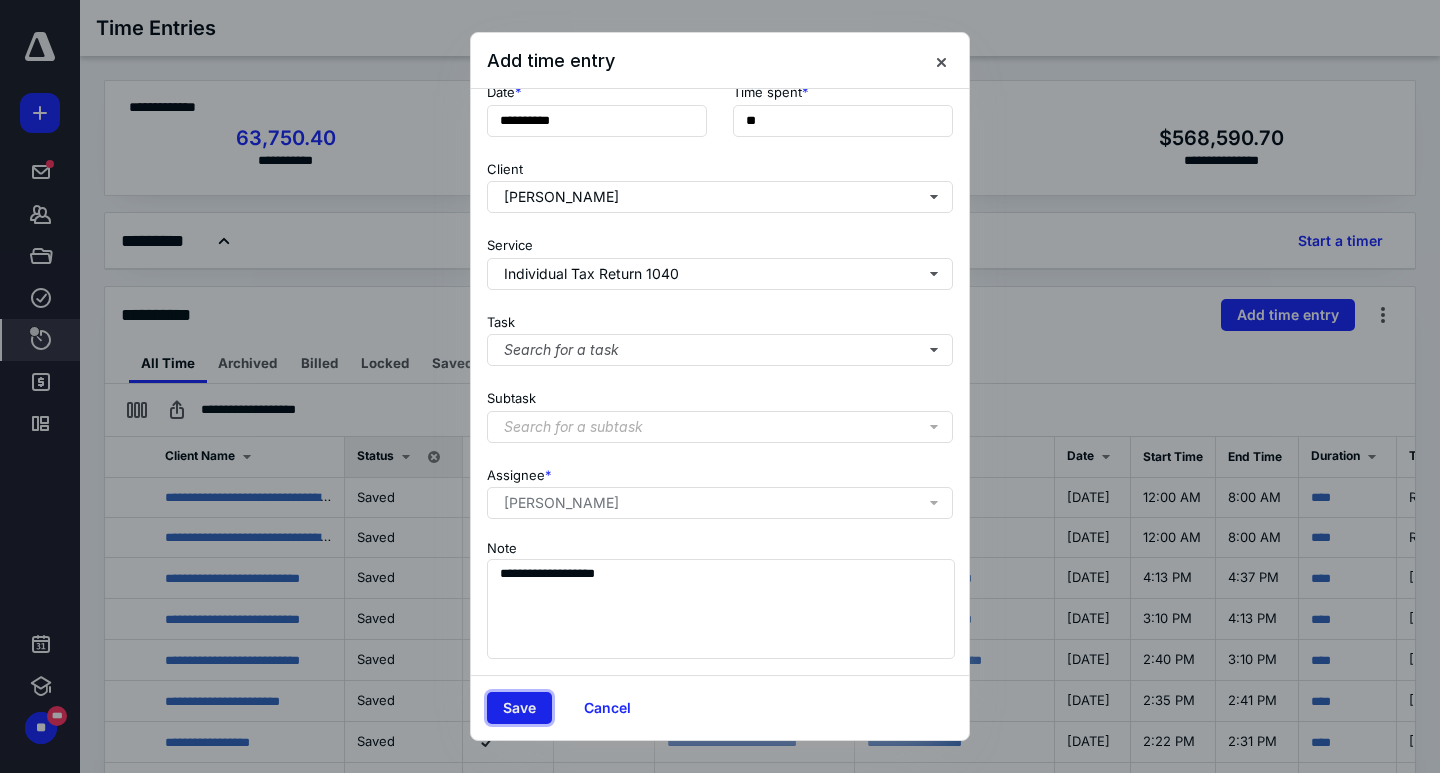 click on "Save" at bounding box center [519, 708] 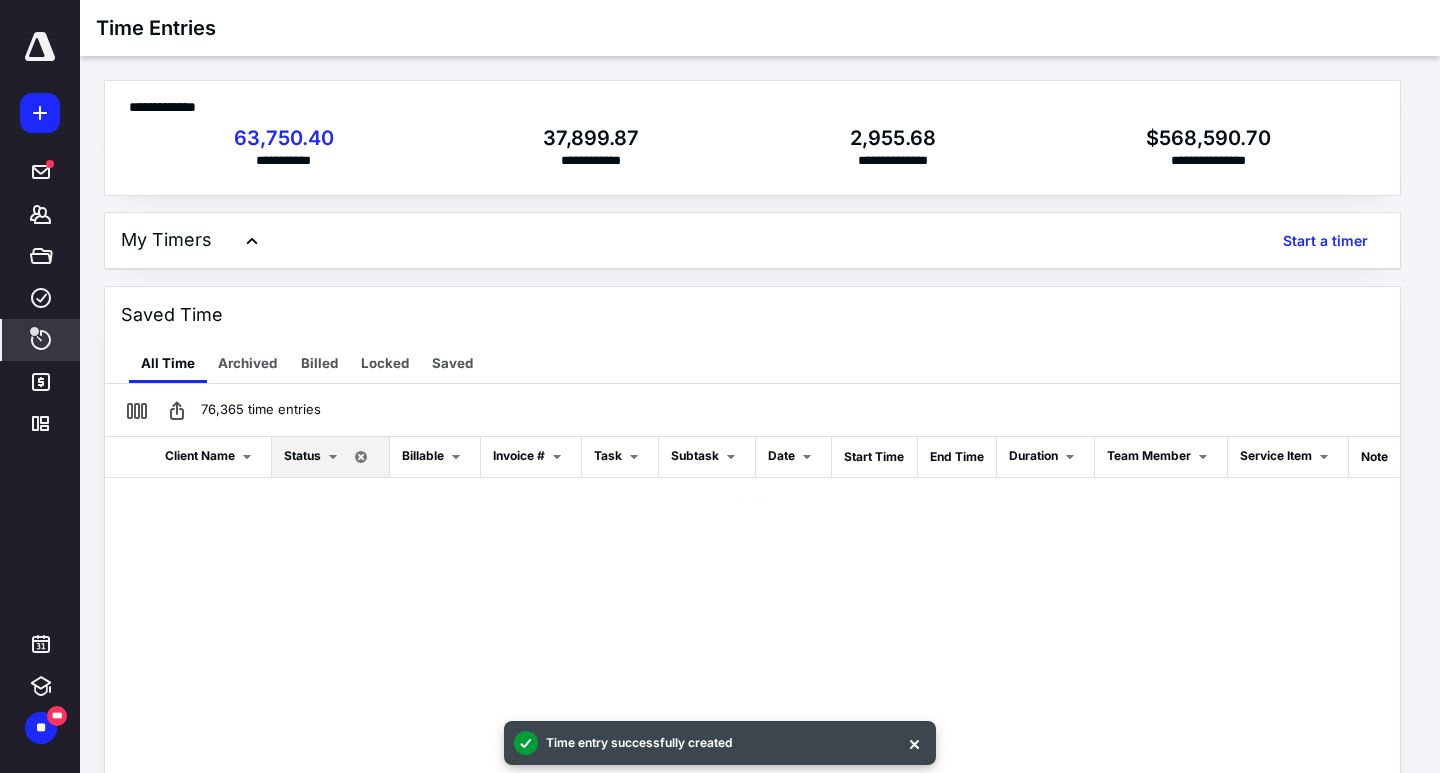 checkbox on "false" 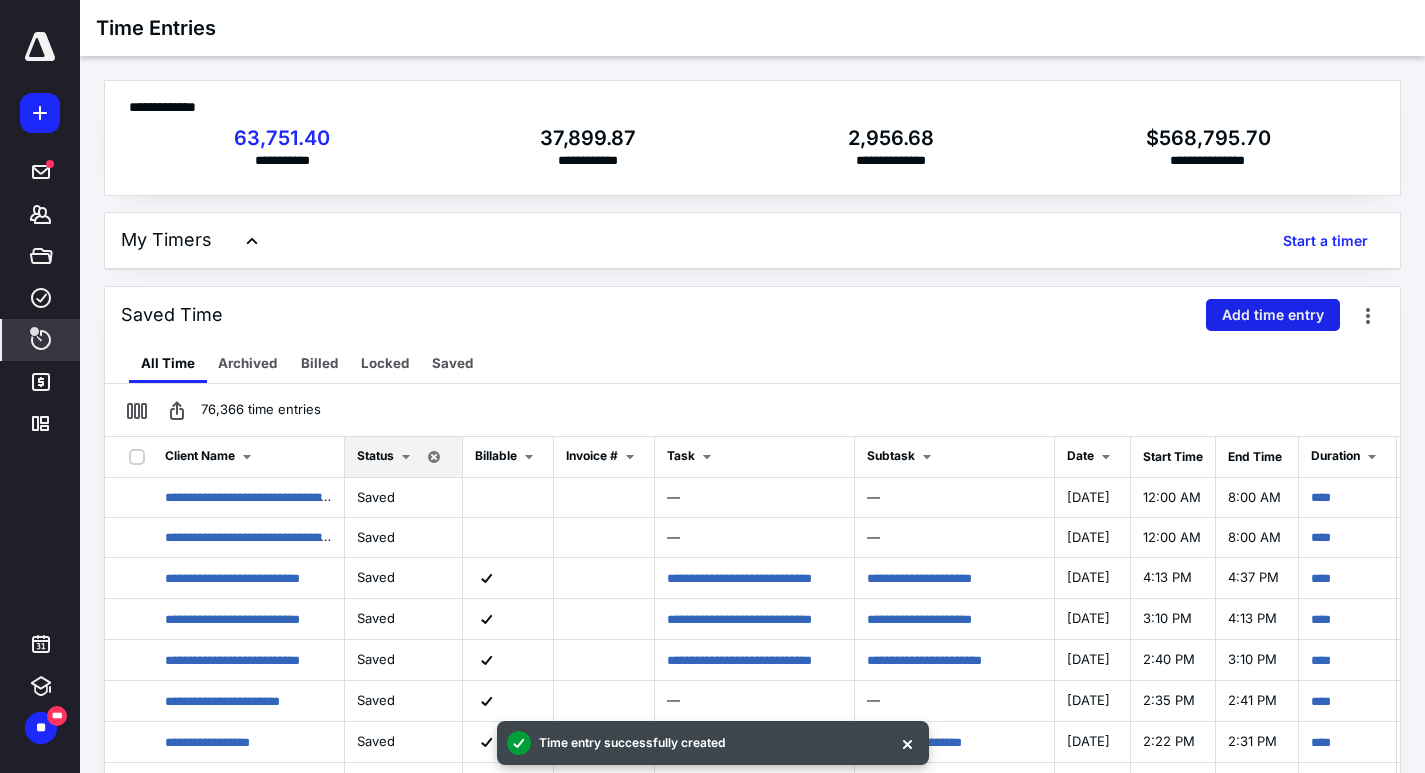 click on "Add time entry" at bounding box center (1273, 315) 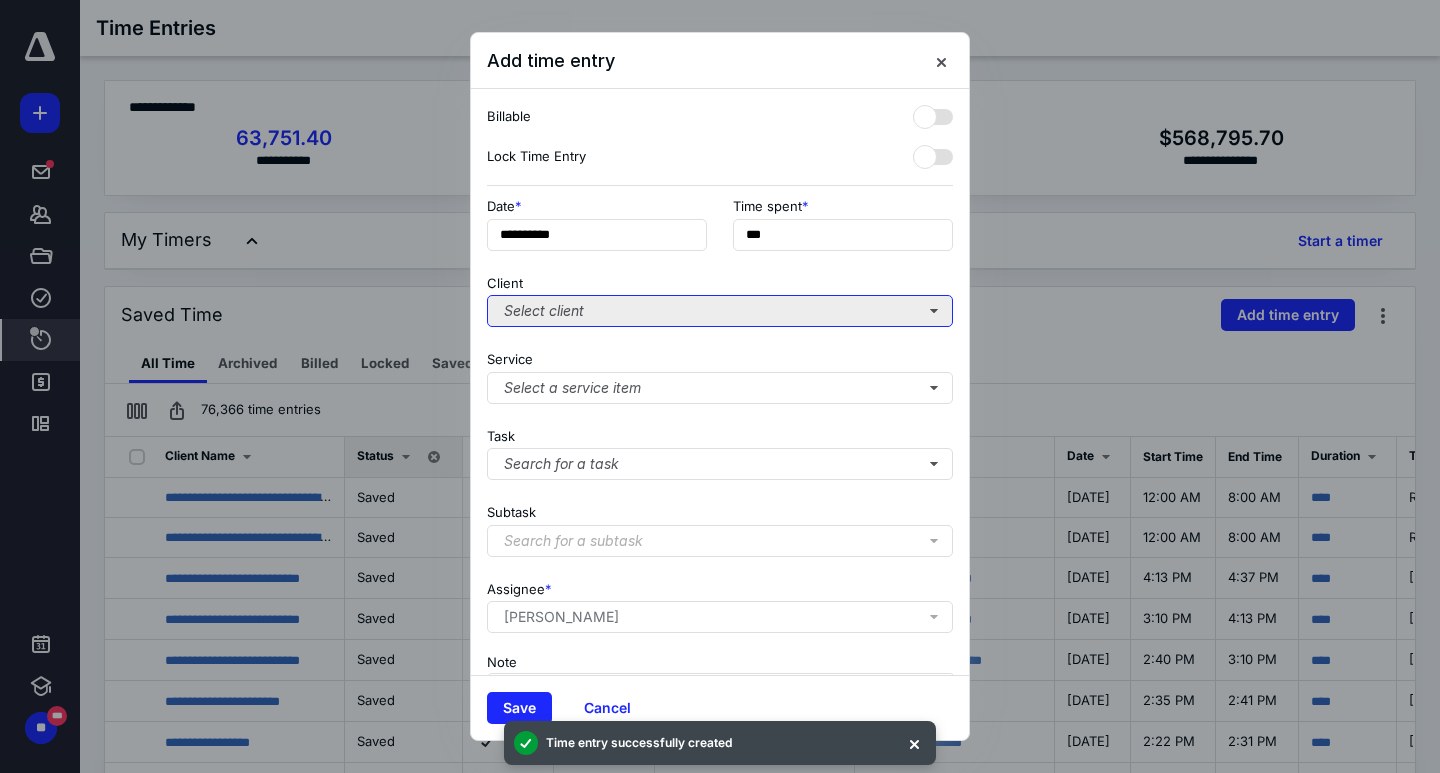 click on "Select client" at bounding box center [720, 311] 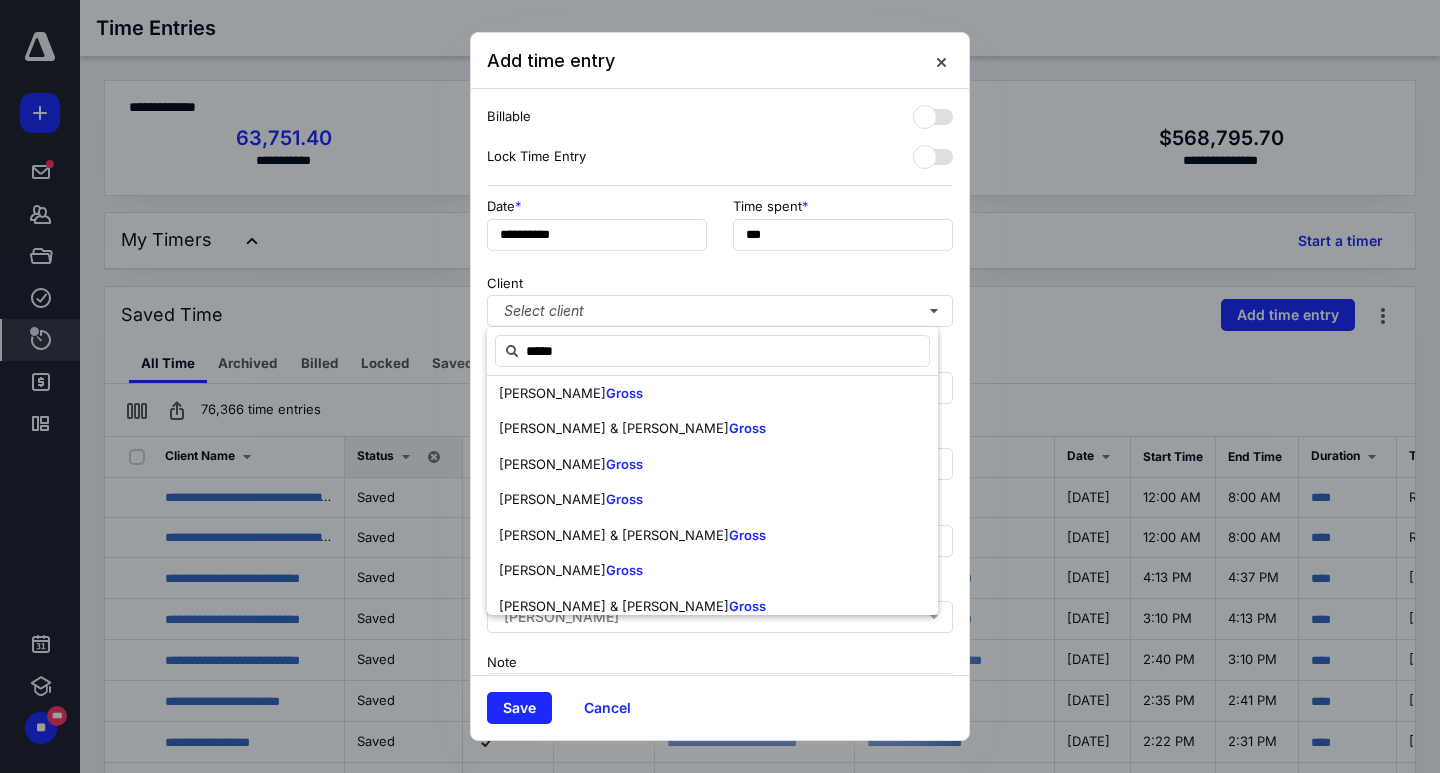 scroll, scrollTop: 387, scrollLeft: 0, axis: vertical 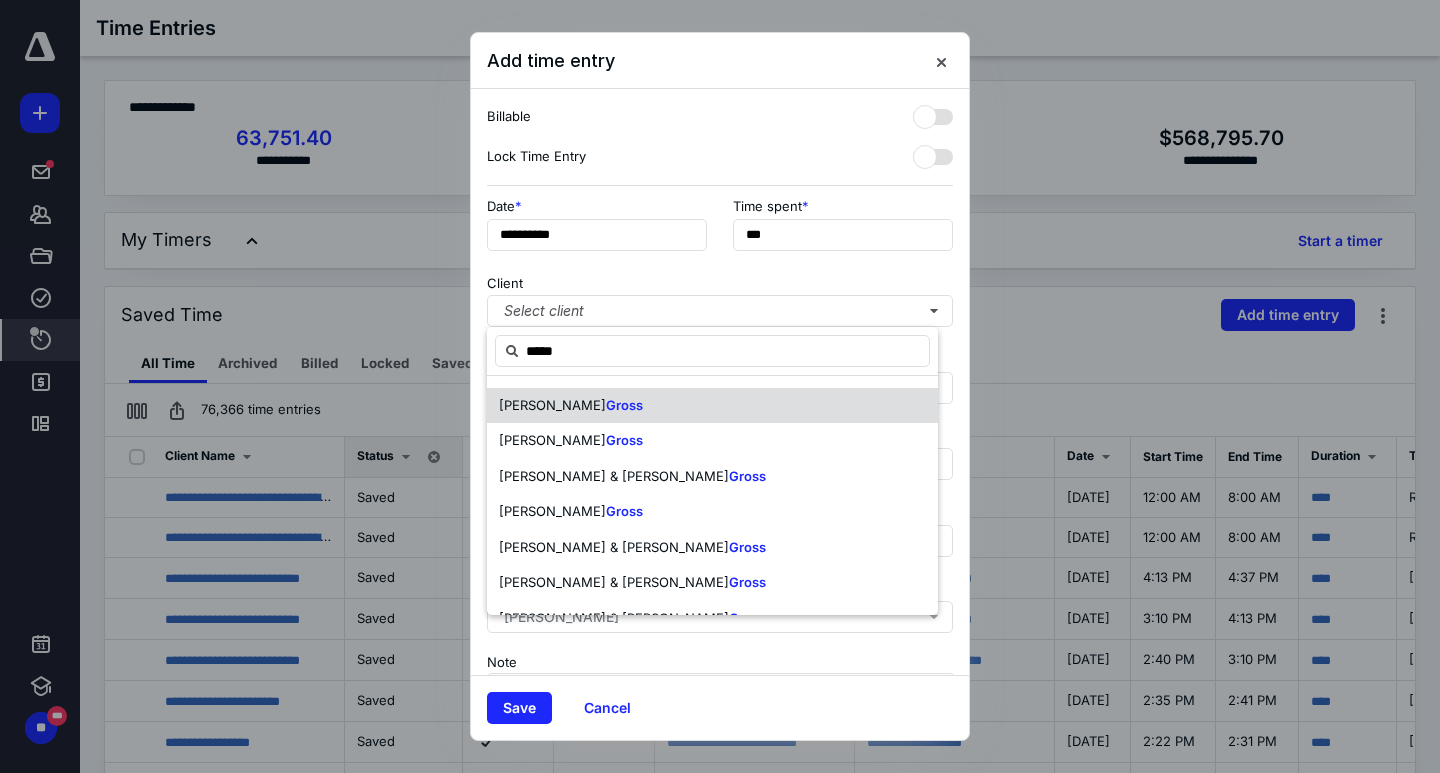 click on "Gross" at bounding box center (624, 405) 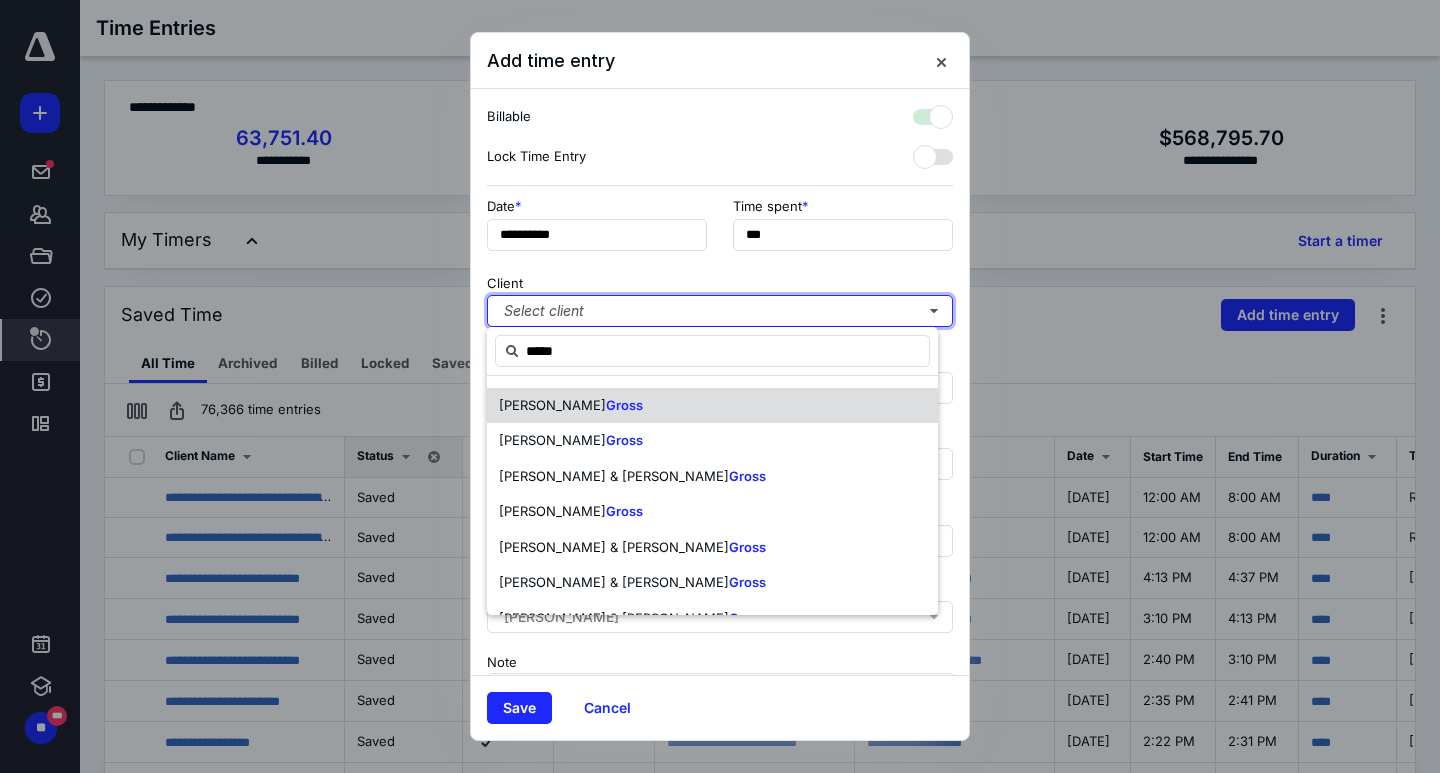 checkbox on "true" 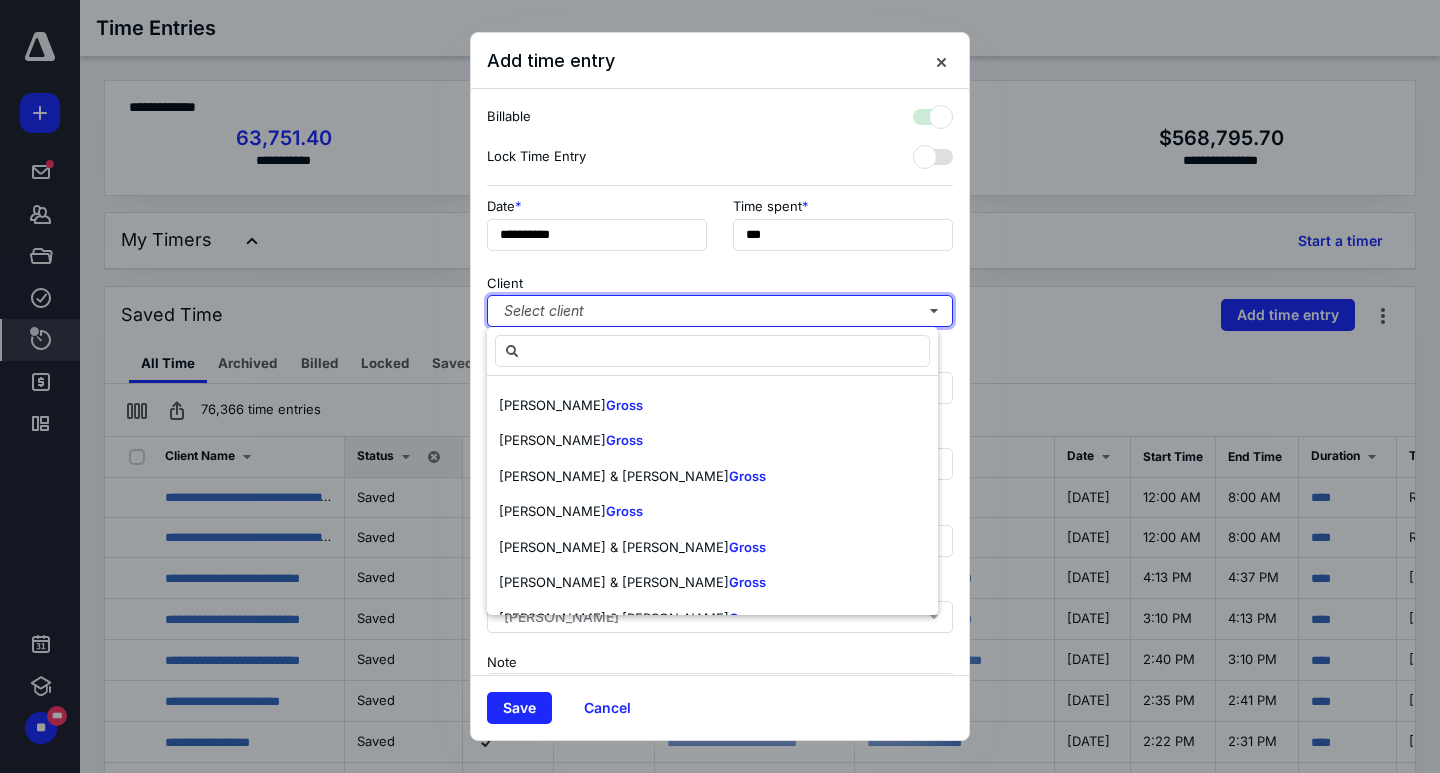 scroll, scrollTop: 0, scrollLeft: 0, axis: both 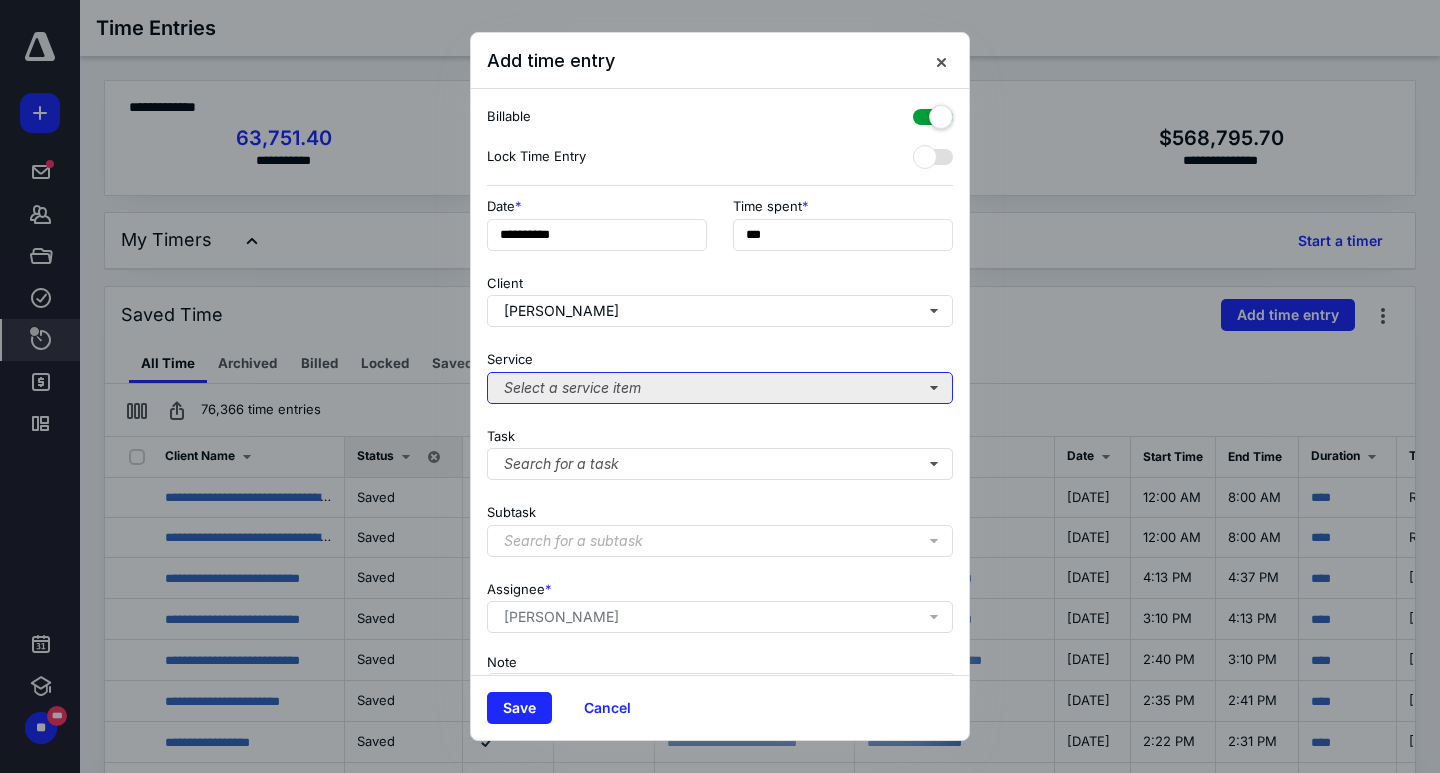 click on "Select a service item" at bounding box center [720, 388] 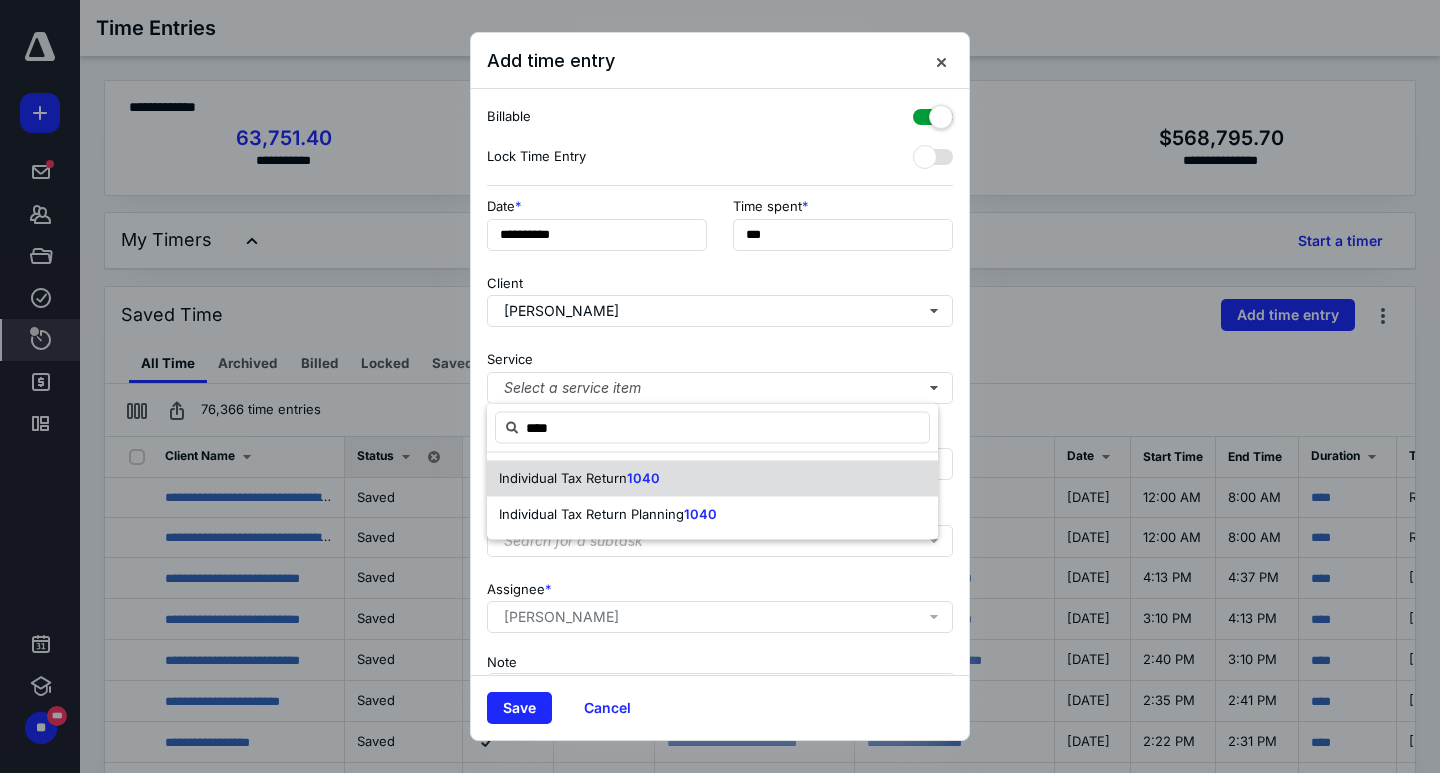 click on "Individual Tax Return" at bounding box center [563, 478] 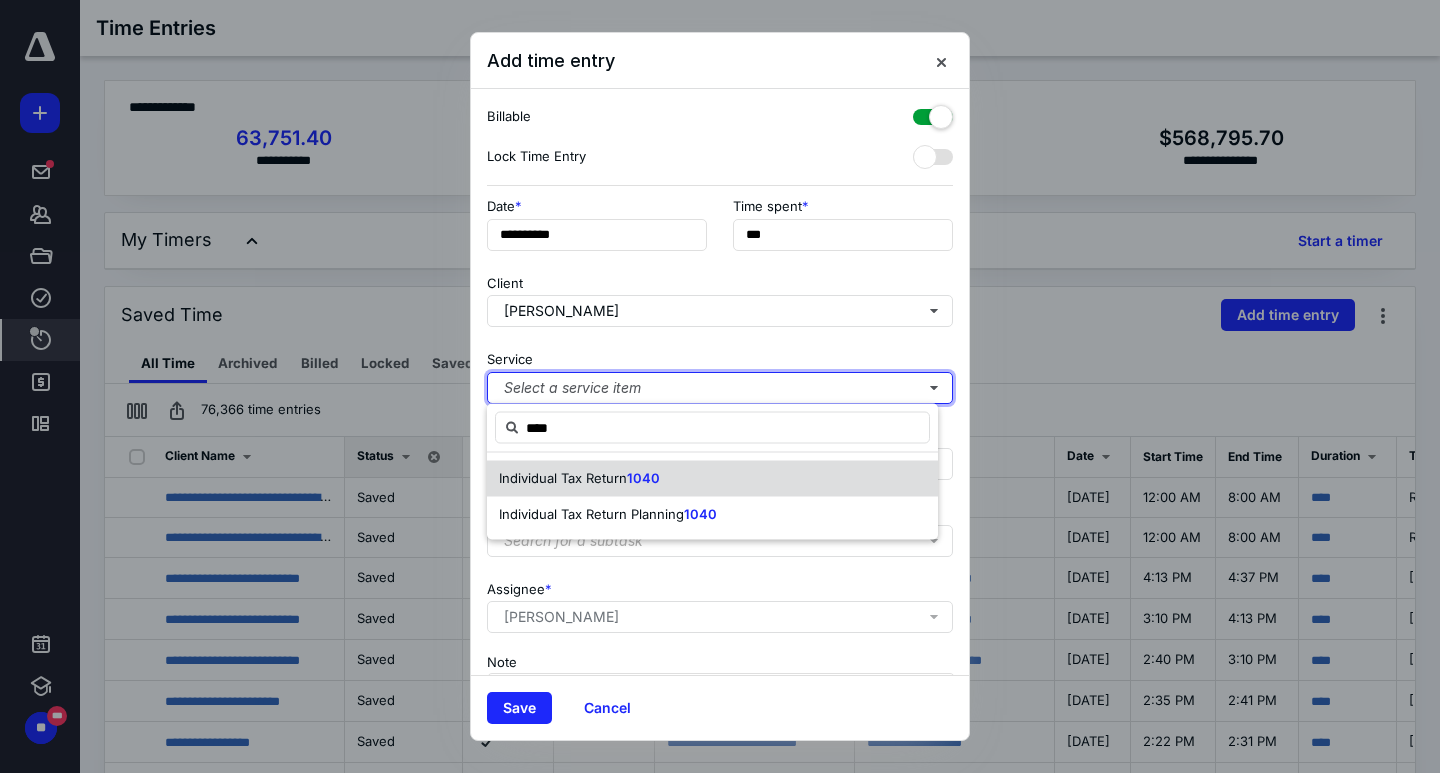 type 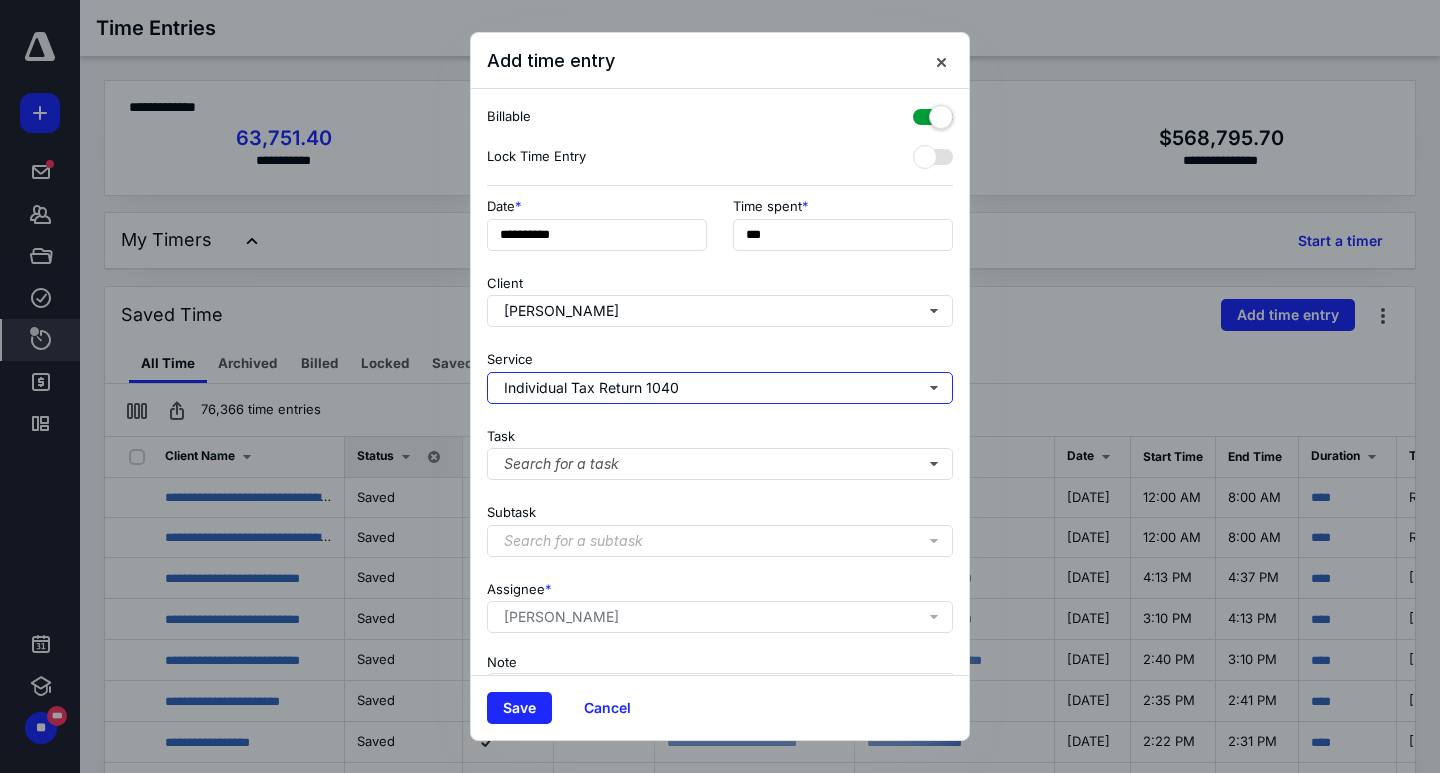 scroll, scrollTop: 128, scrollLeft: 0, axis: vertical 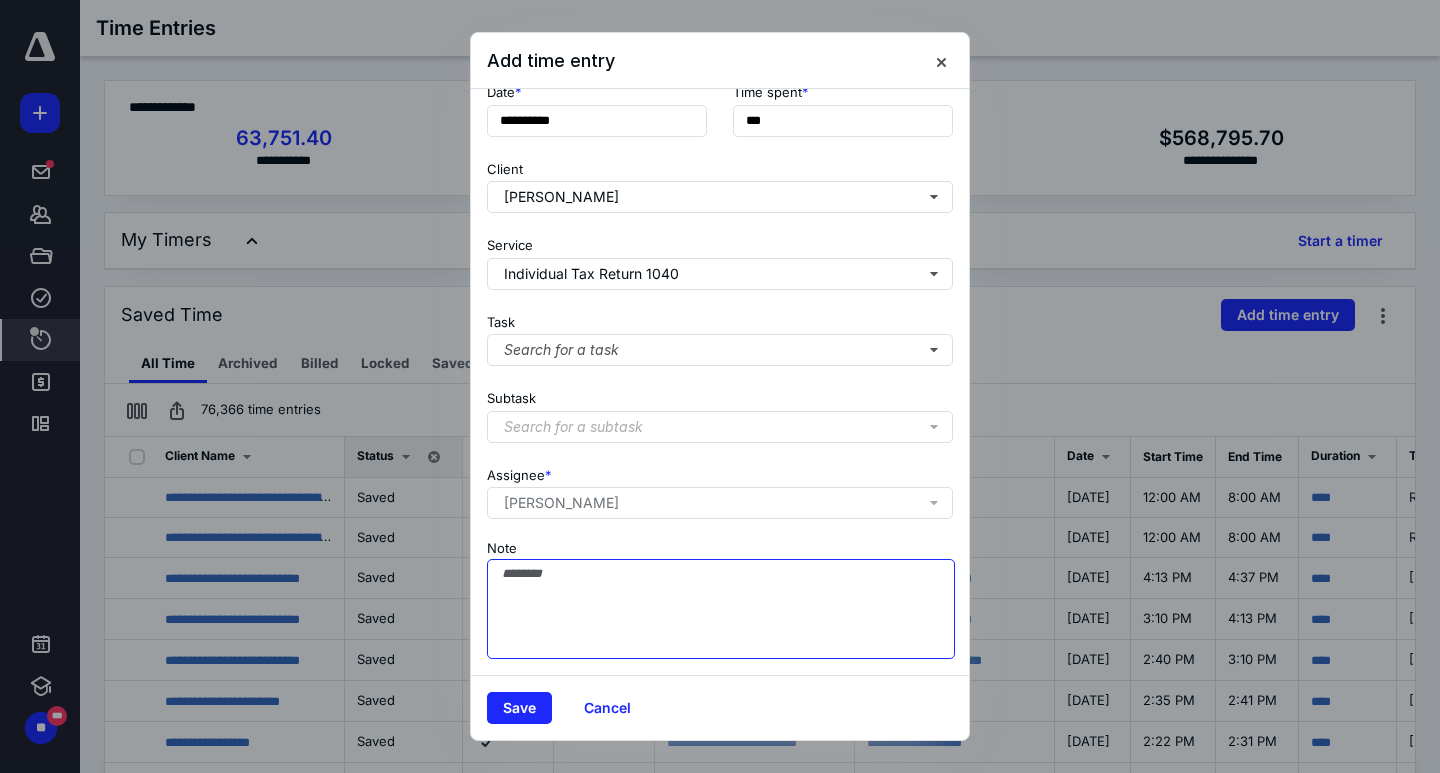 click on "Note" at bounding box center (721, 609) 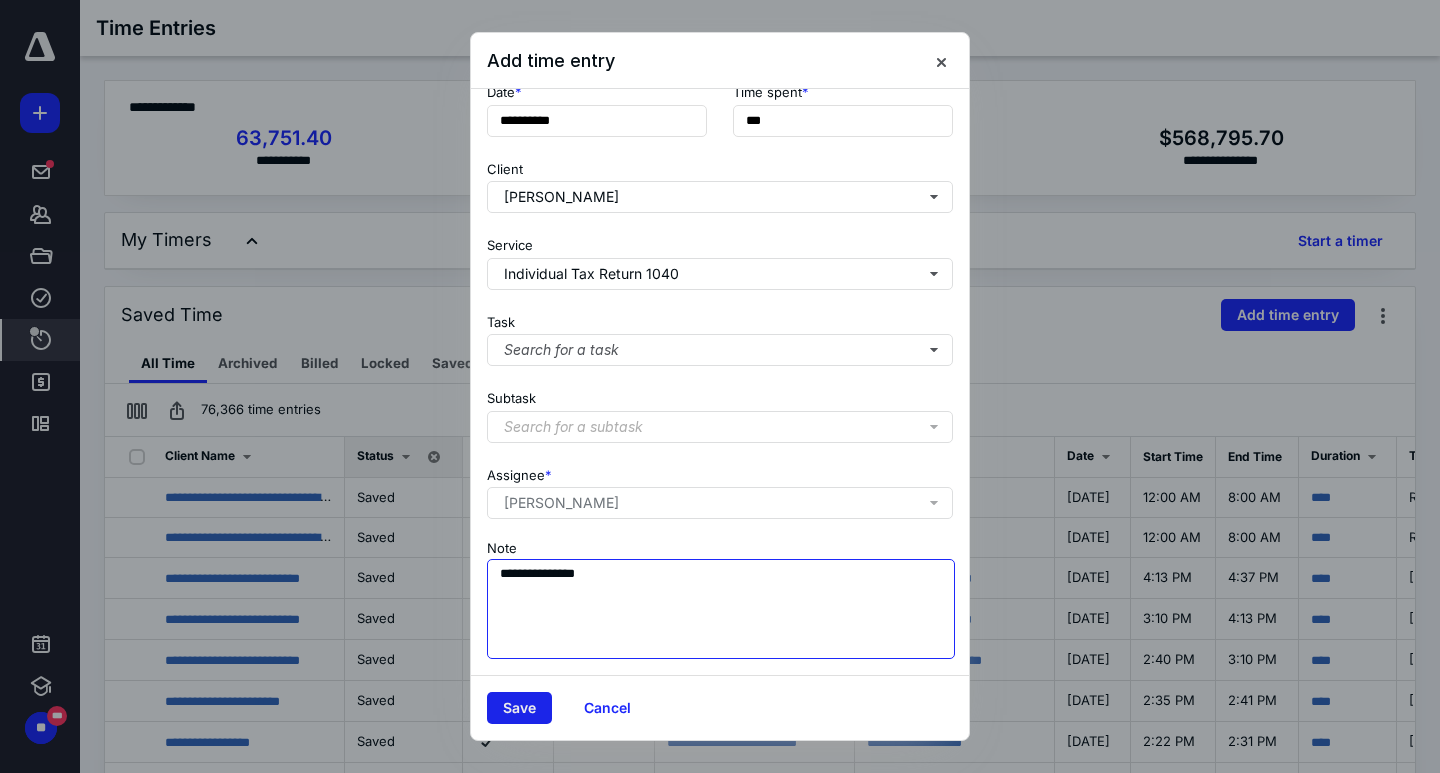 type on "**********" 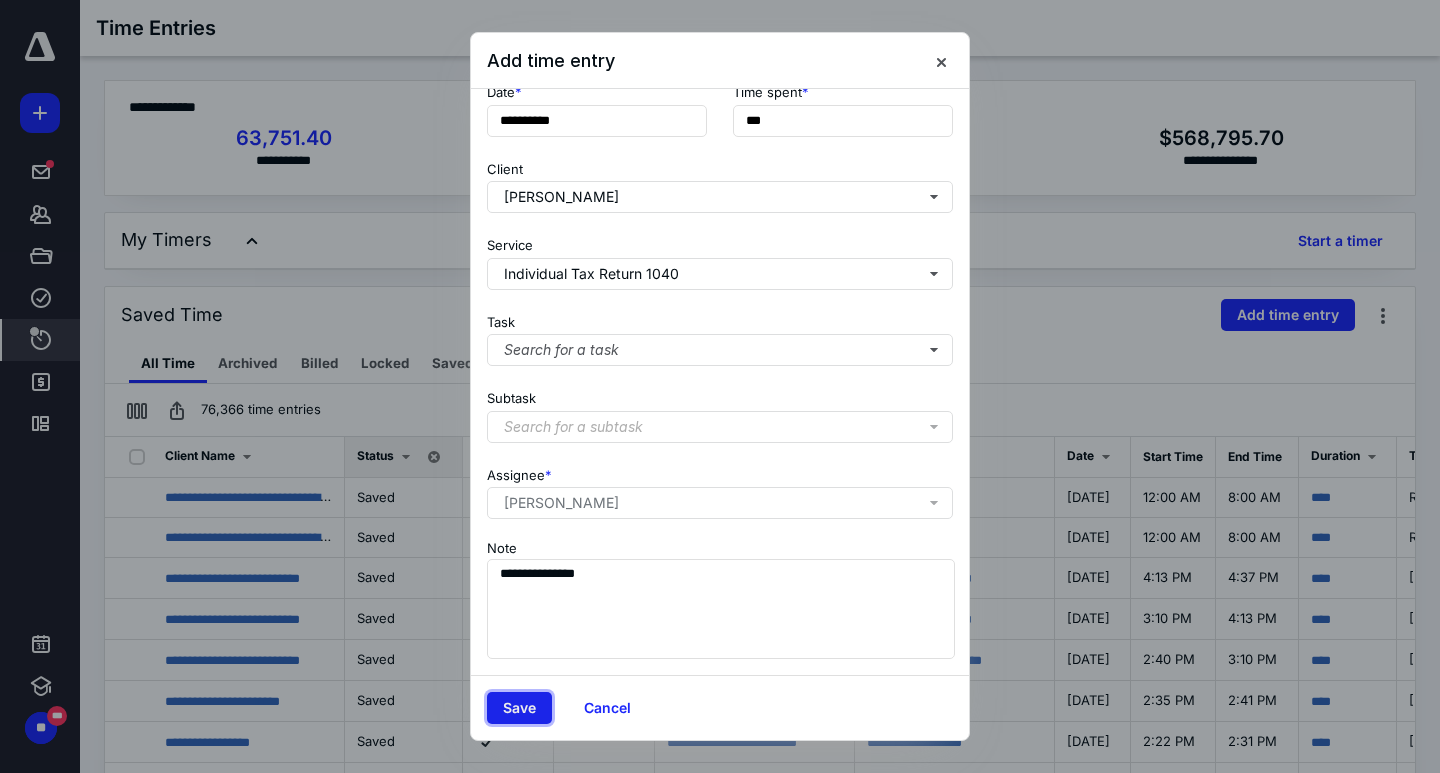 click on "Save" at bounding box center [519, 708] 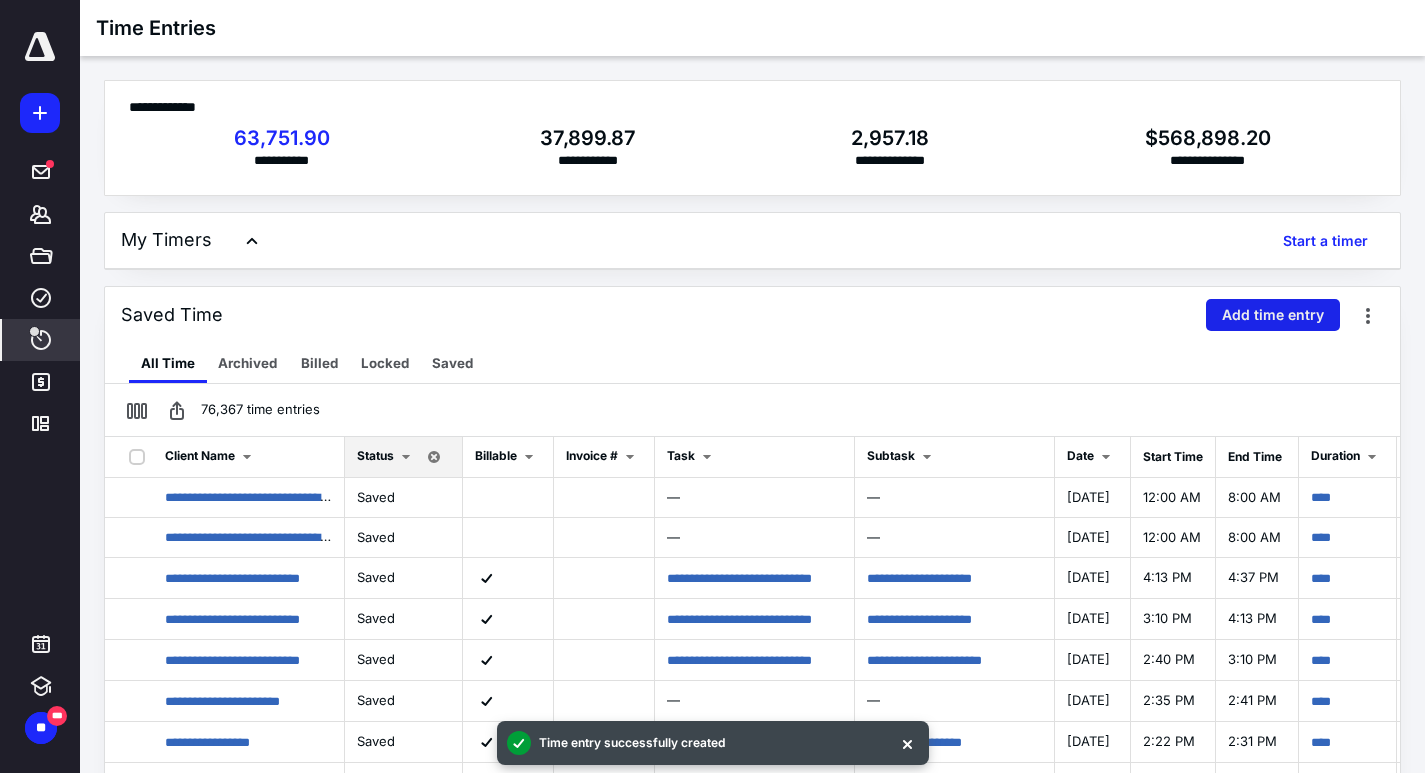 click on "Add time entry" at bounding box center [1273, 315] 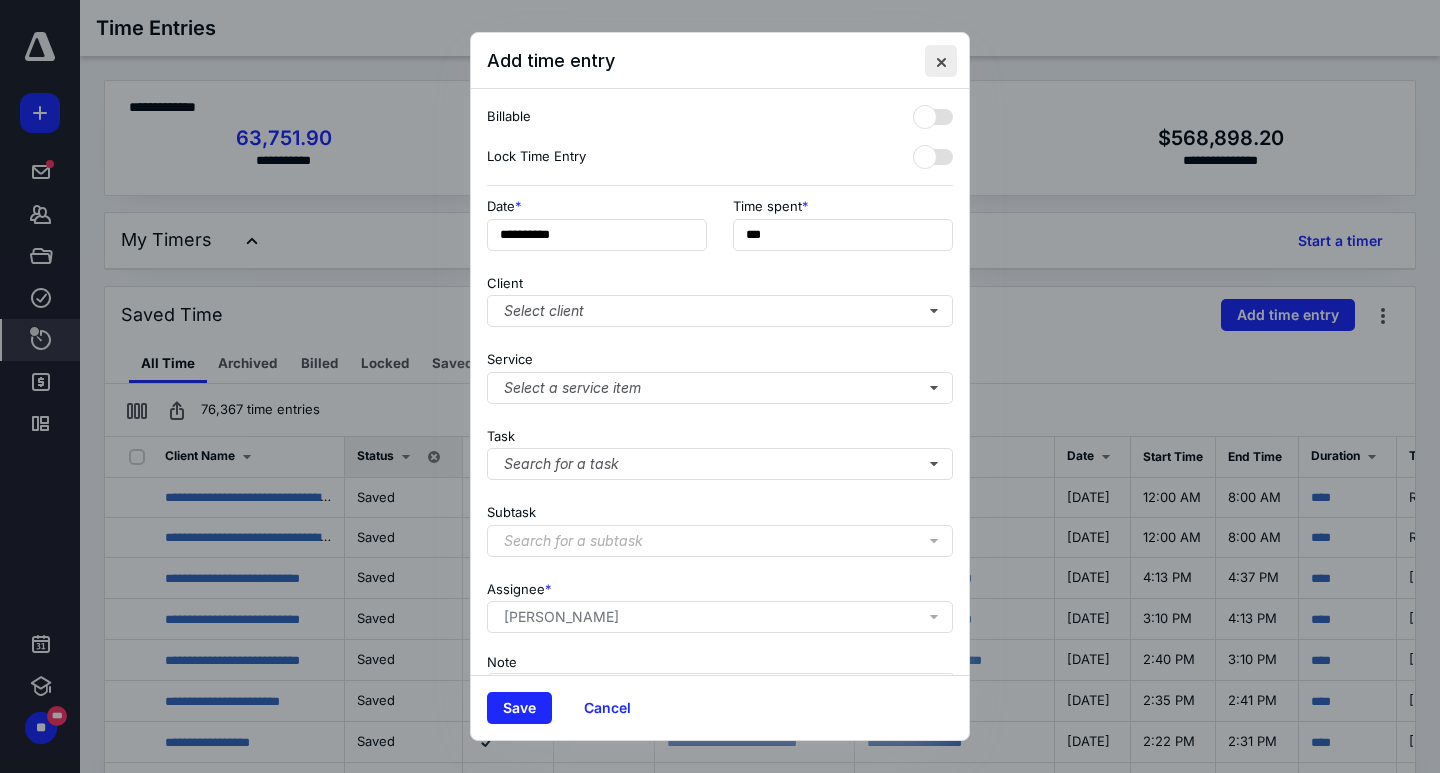 click at bounding box center (941, 61) 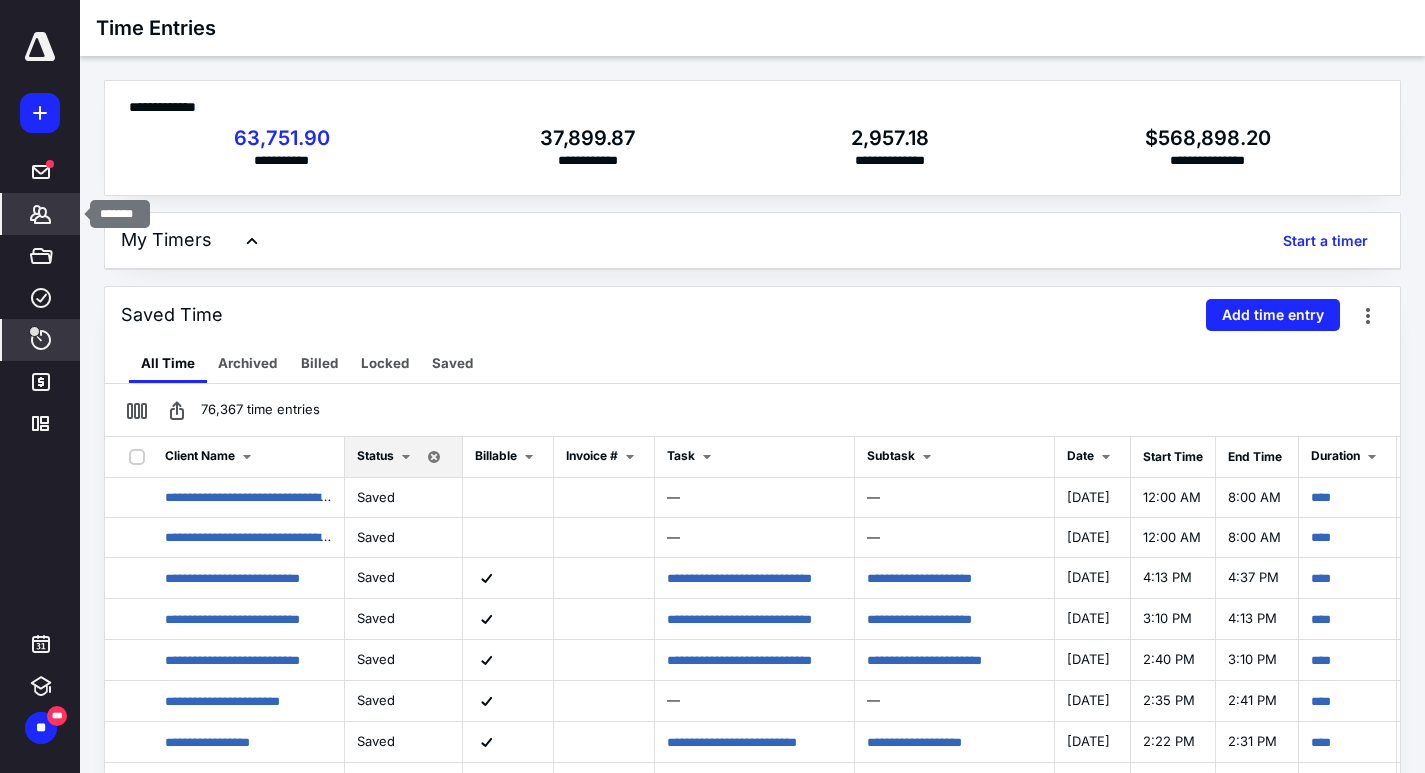 click 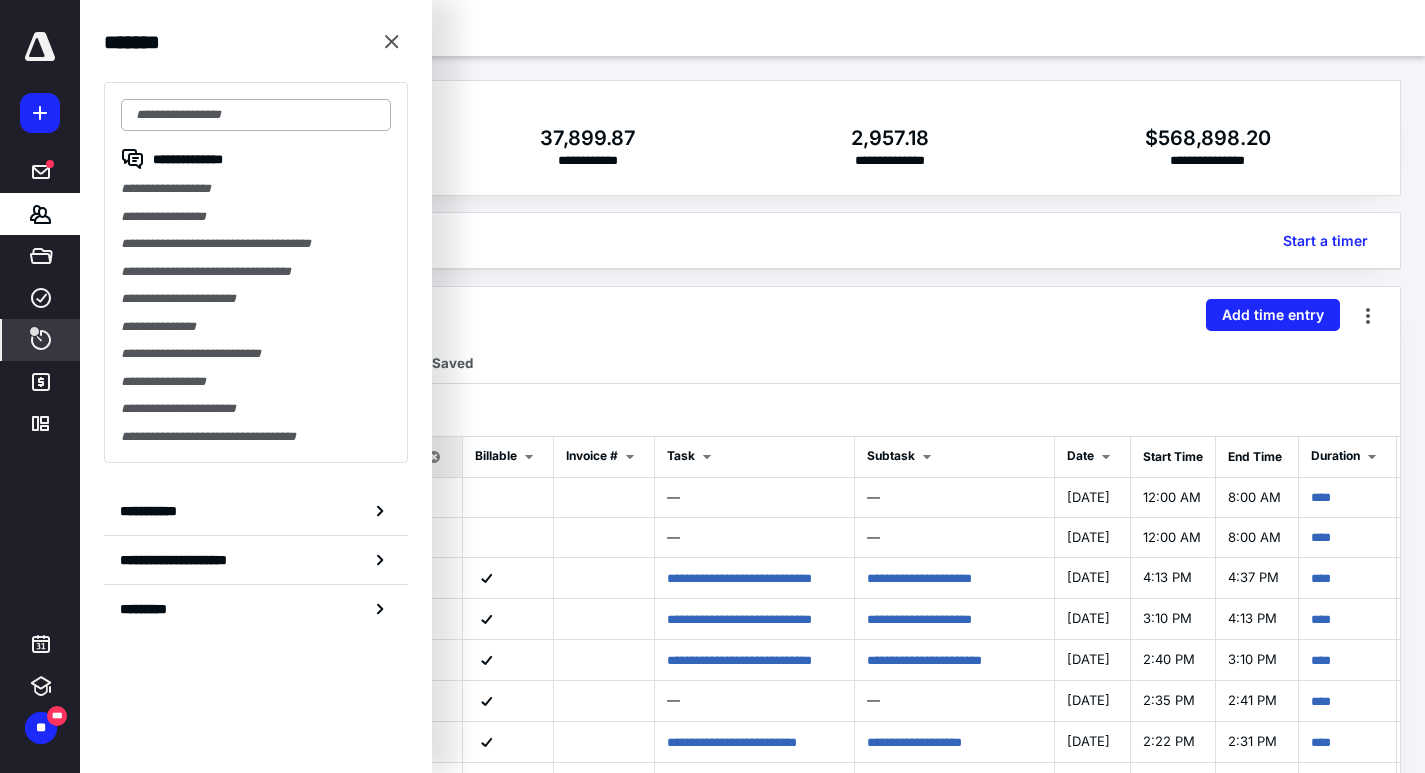 click at bounding box center [256, 115] 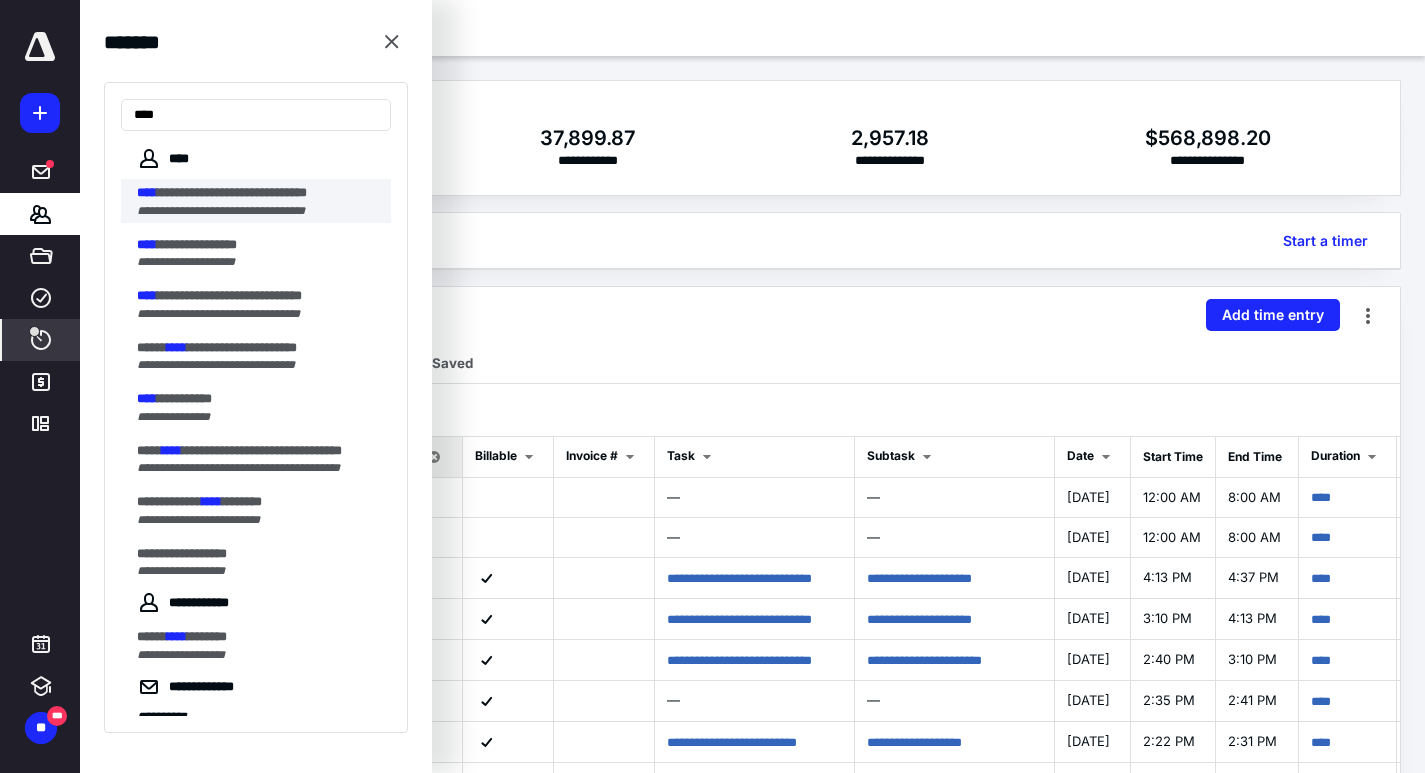 type on "****" 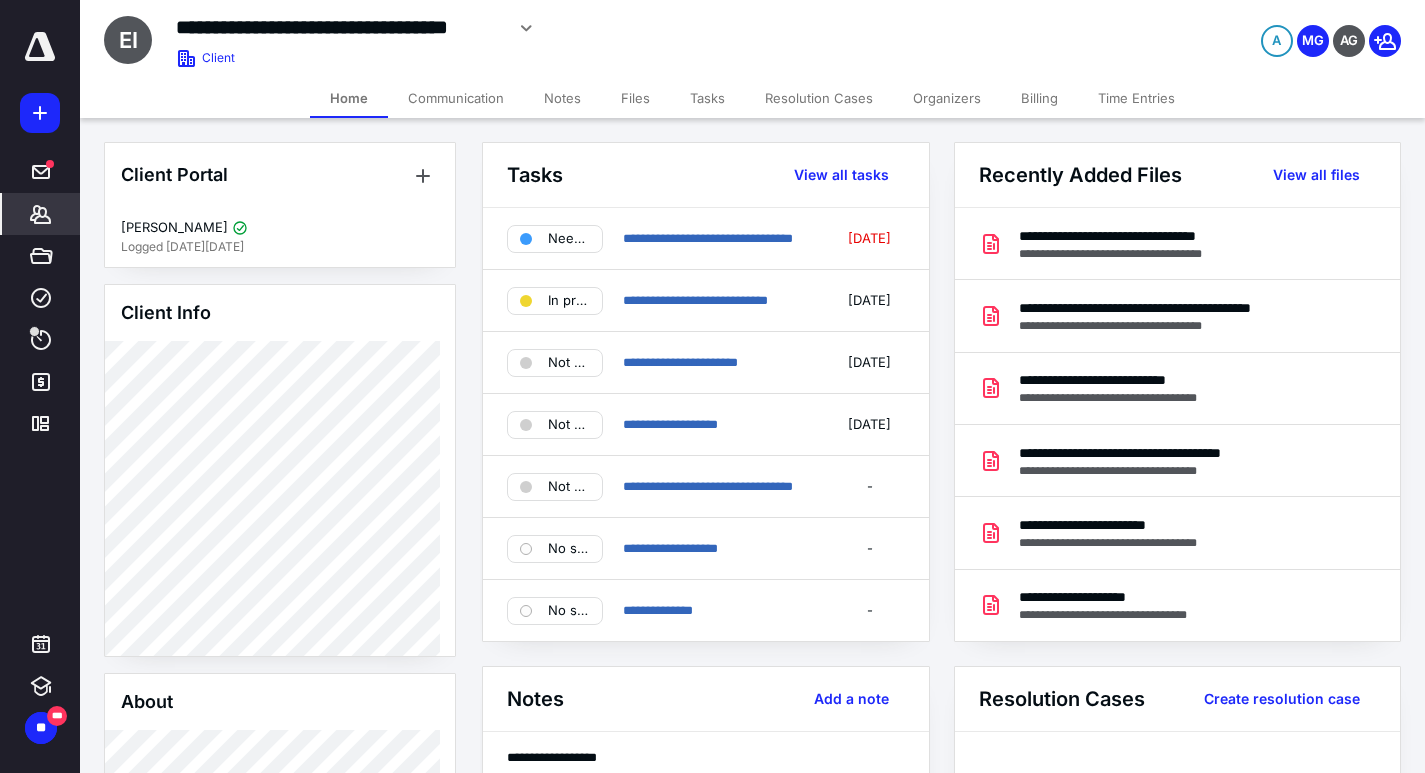 click on "Files" at bounding box center (635, 98) 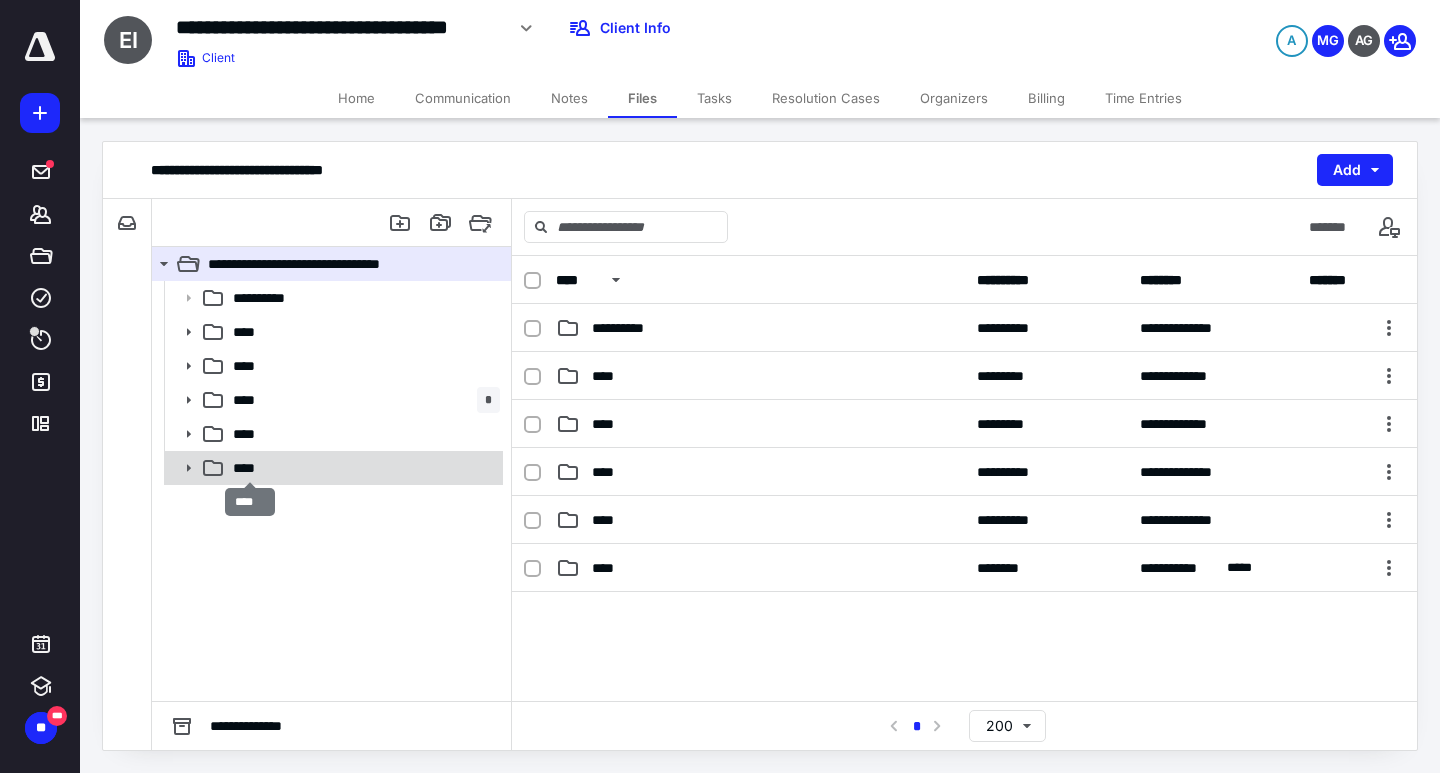 click on "****" at bounding box center (250, 468) 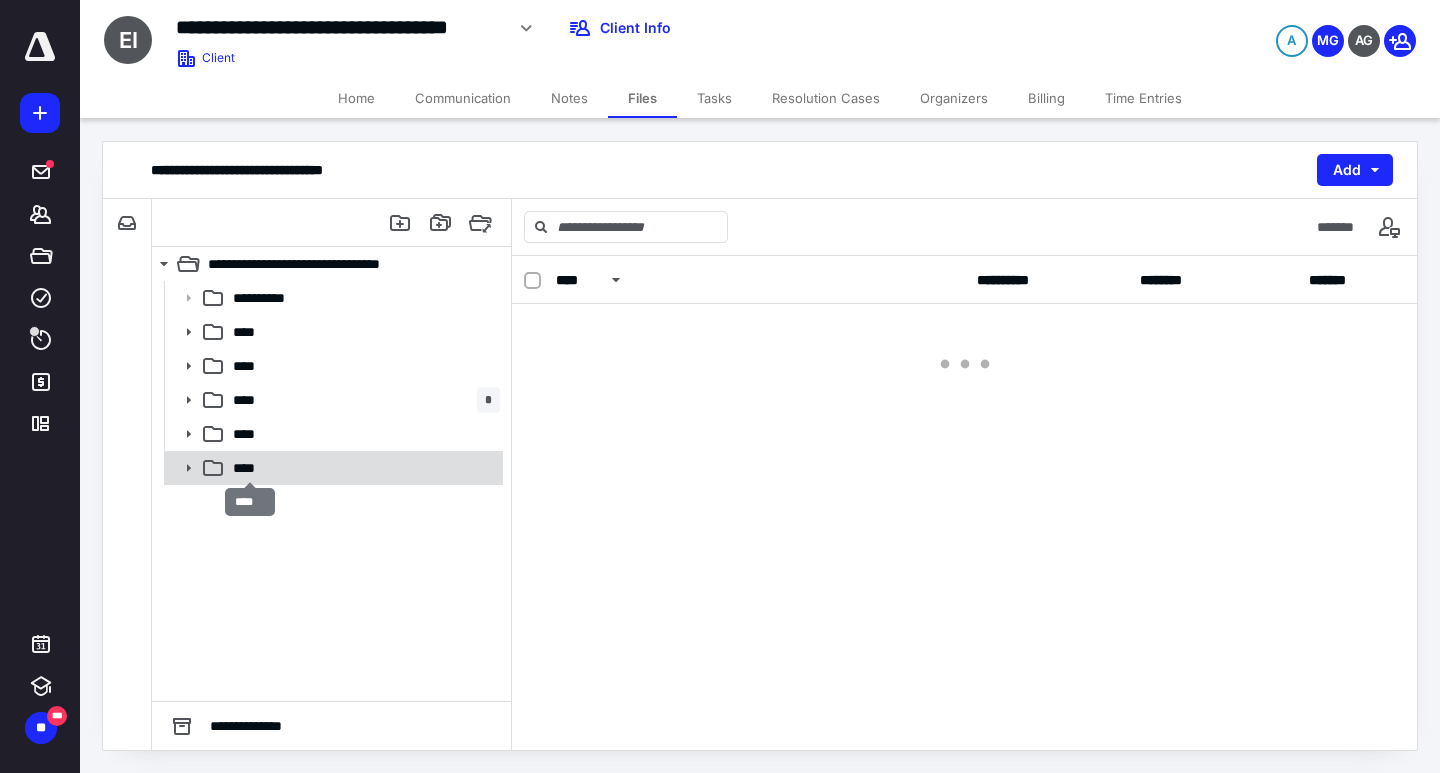 click on "****" at bounding box center (250, 468) 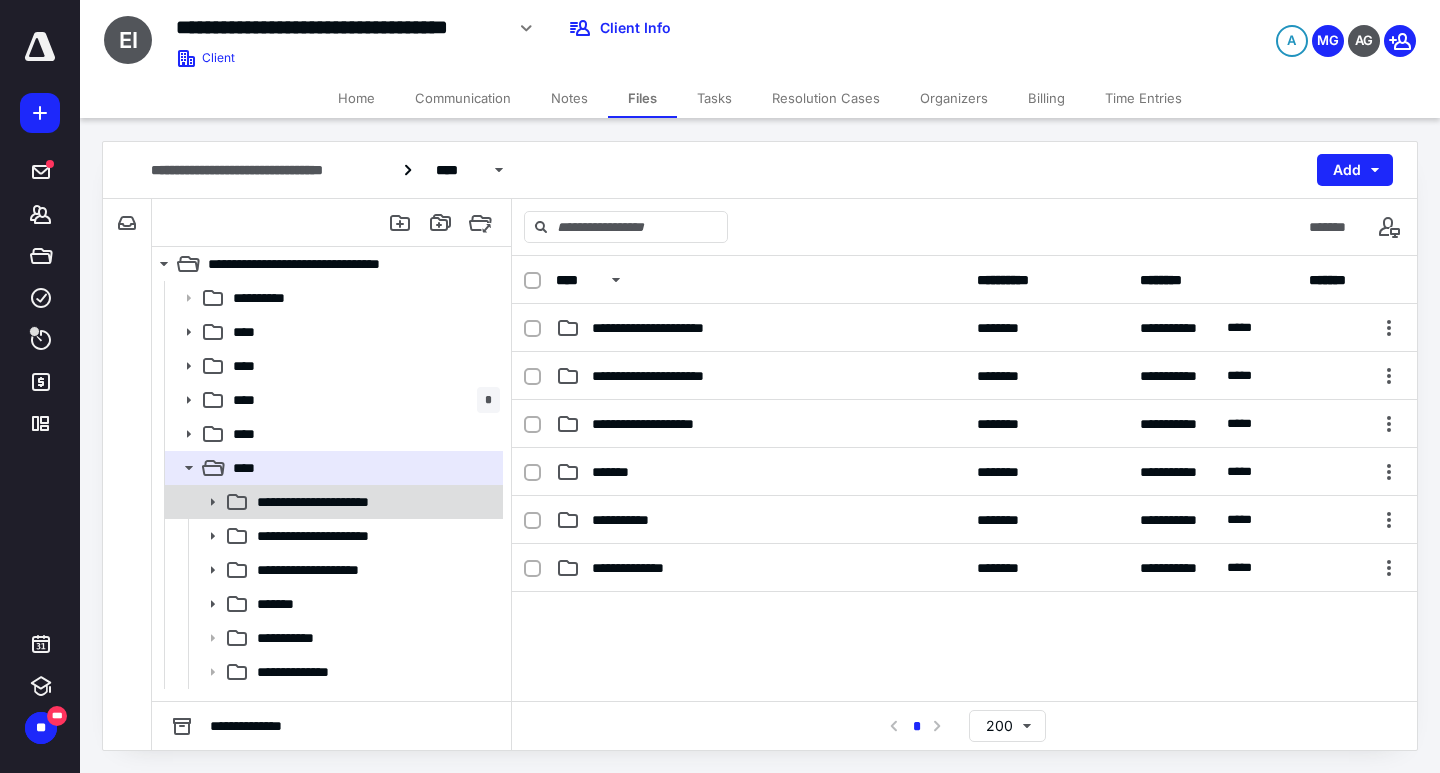 click on "**********" at bounding box center [342, 502] 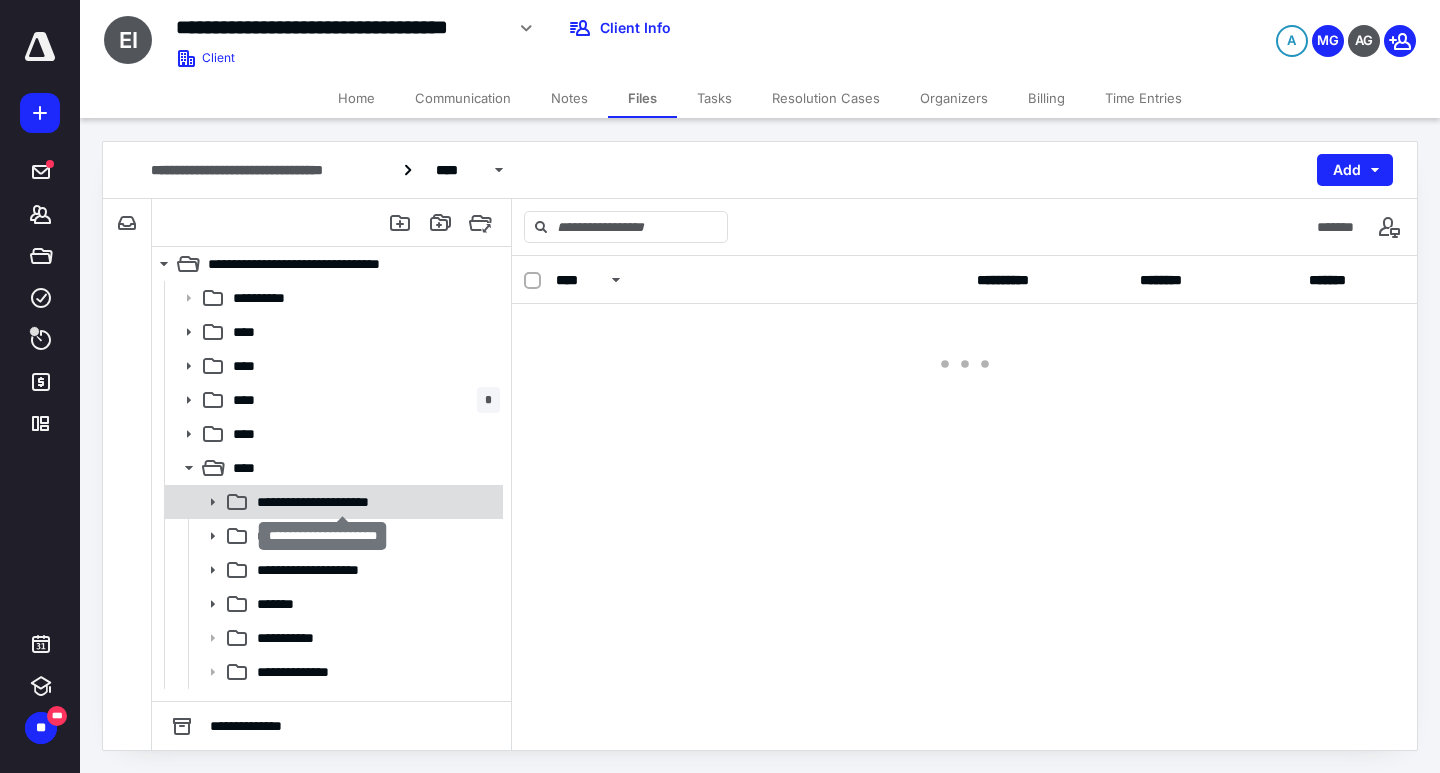 click on "**********" at bounding box center (342, 502) 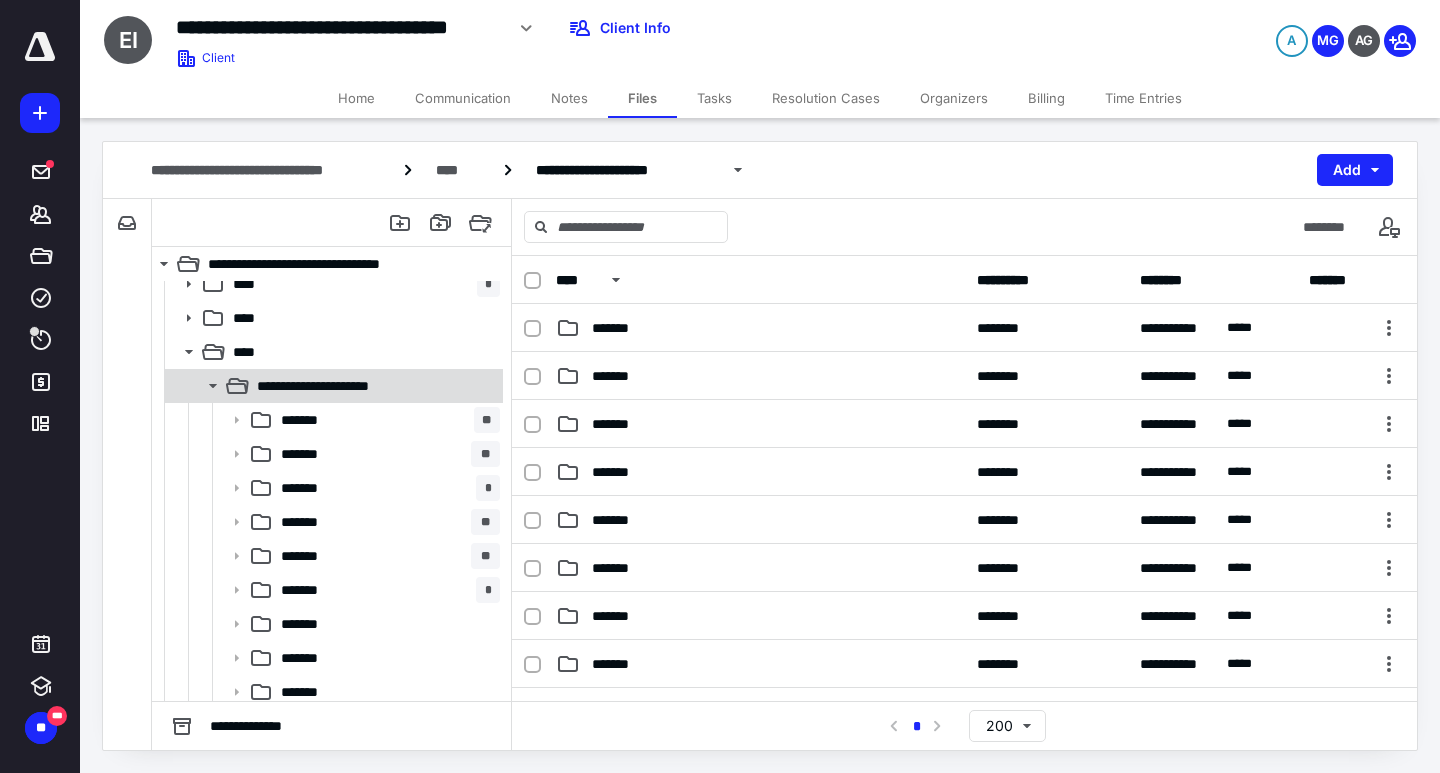 scroll, scrollTop: 215, scrollLeft: 0, axis: vertical 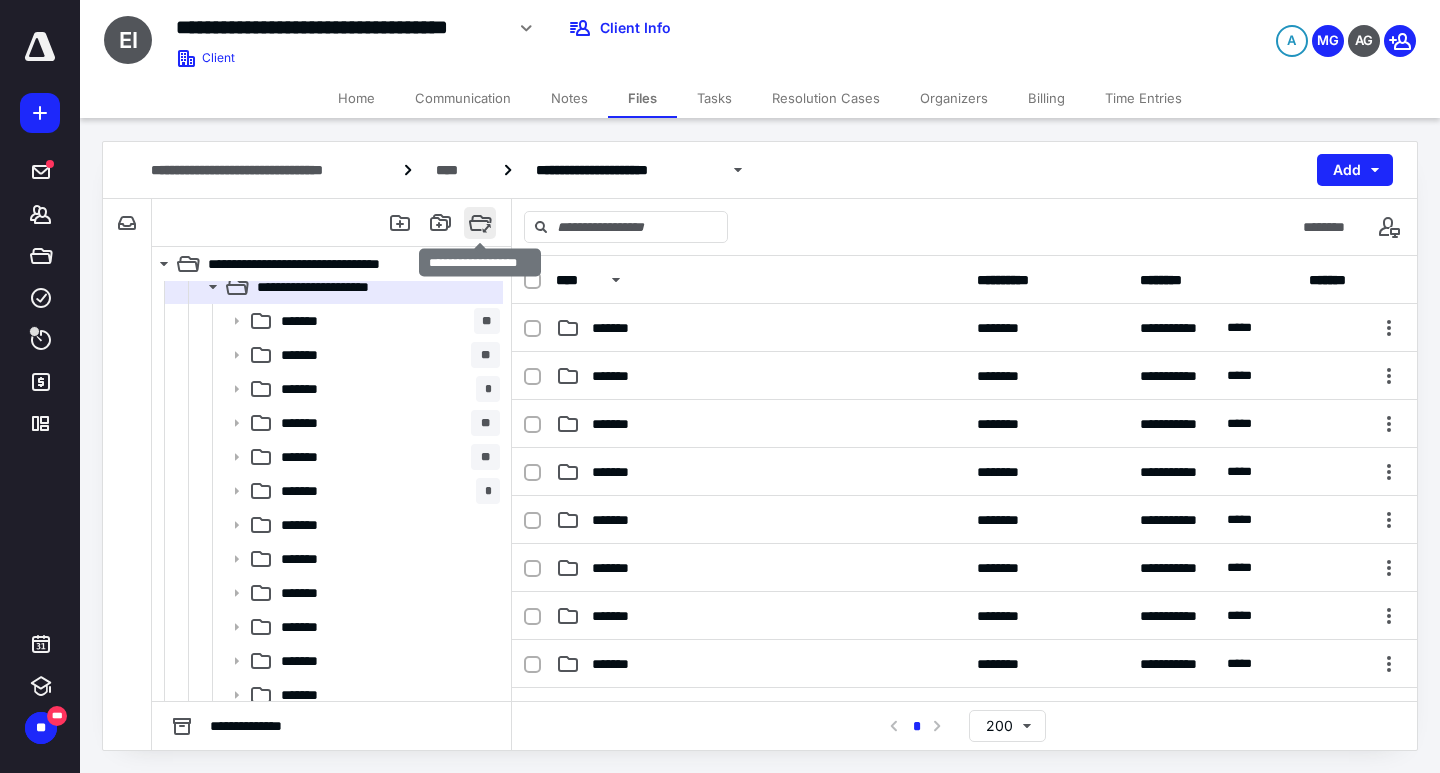 click at bounding box center [480, 223] 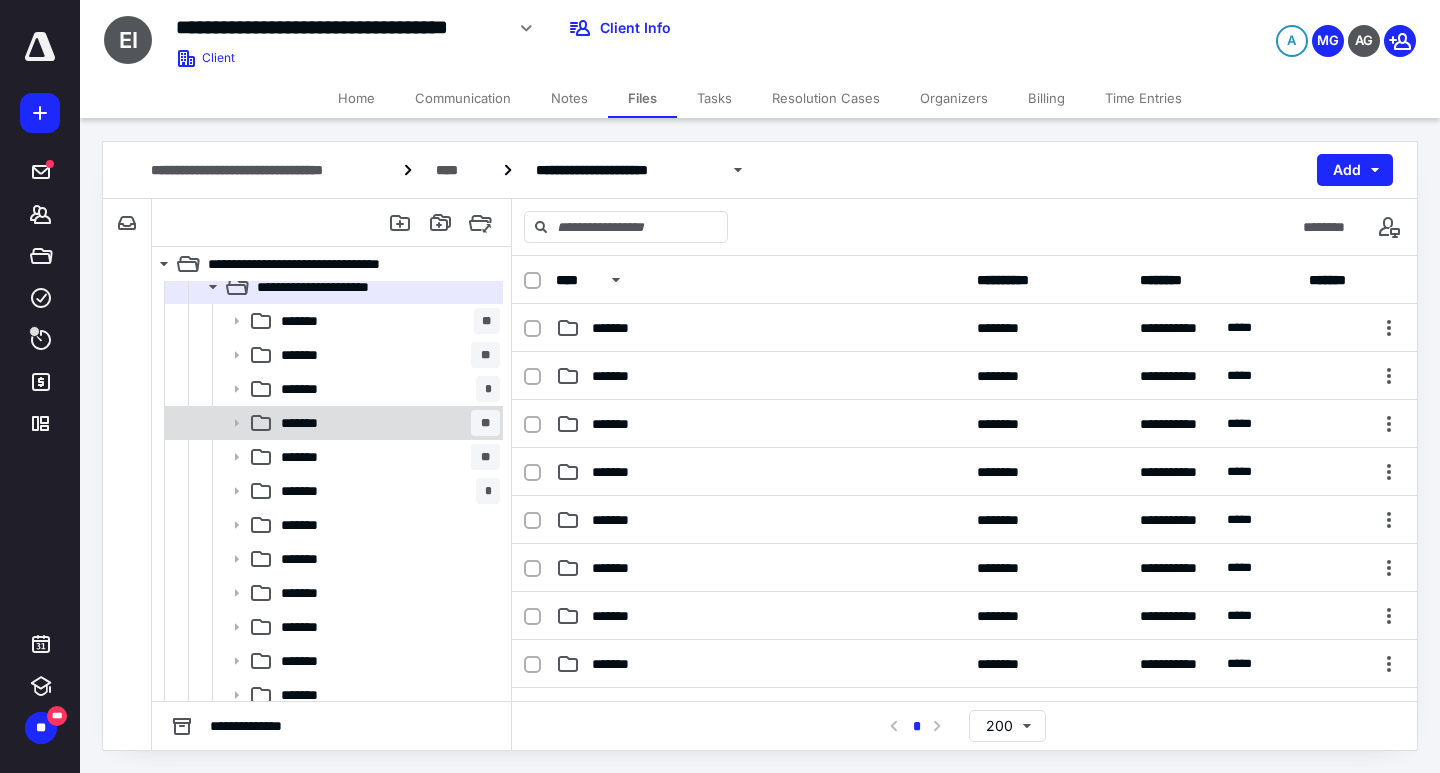 scroll, scrollTop: 1813, scrollLeft: 0, axis: vertical 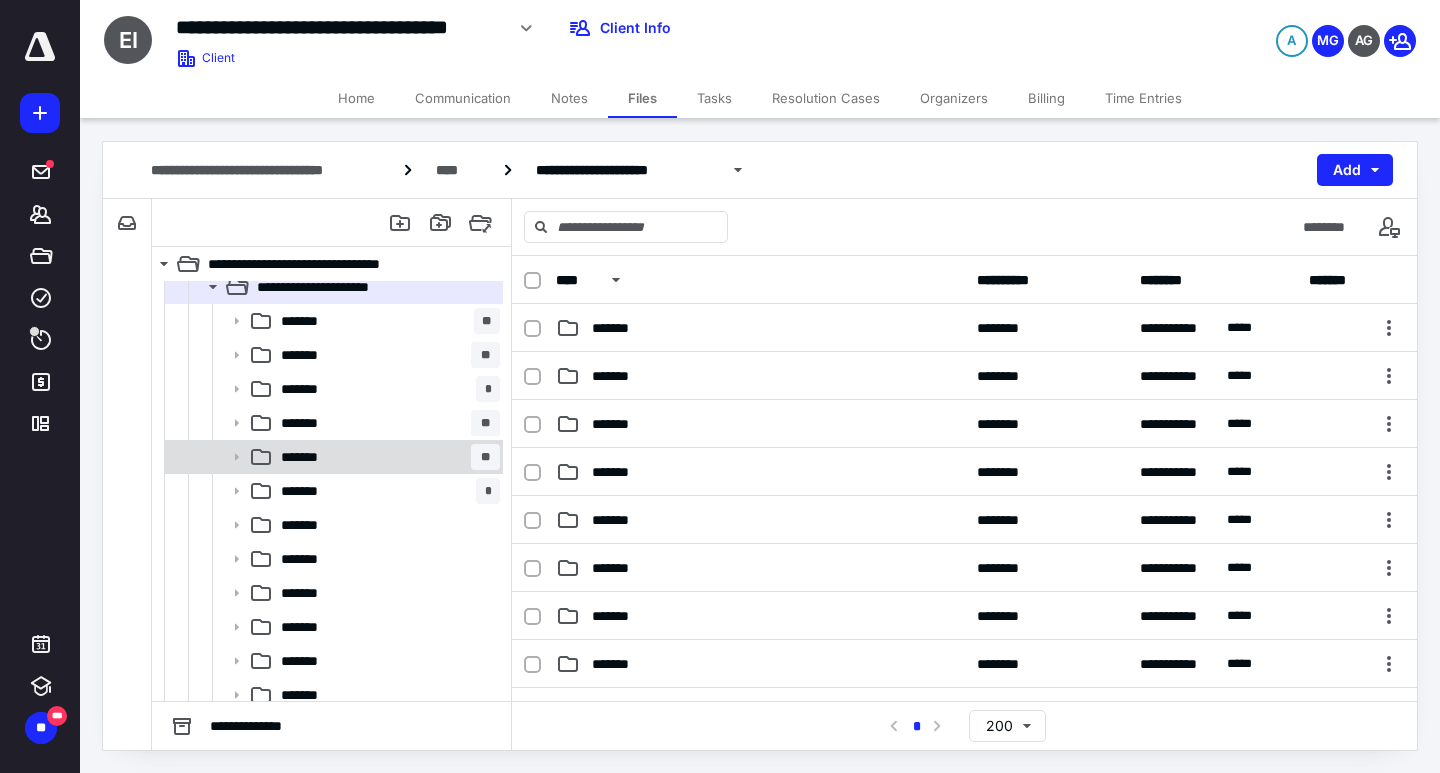 click on "*******" at bounding box center [310, 457] 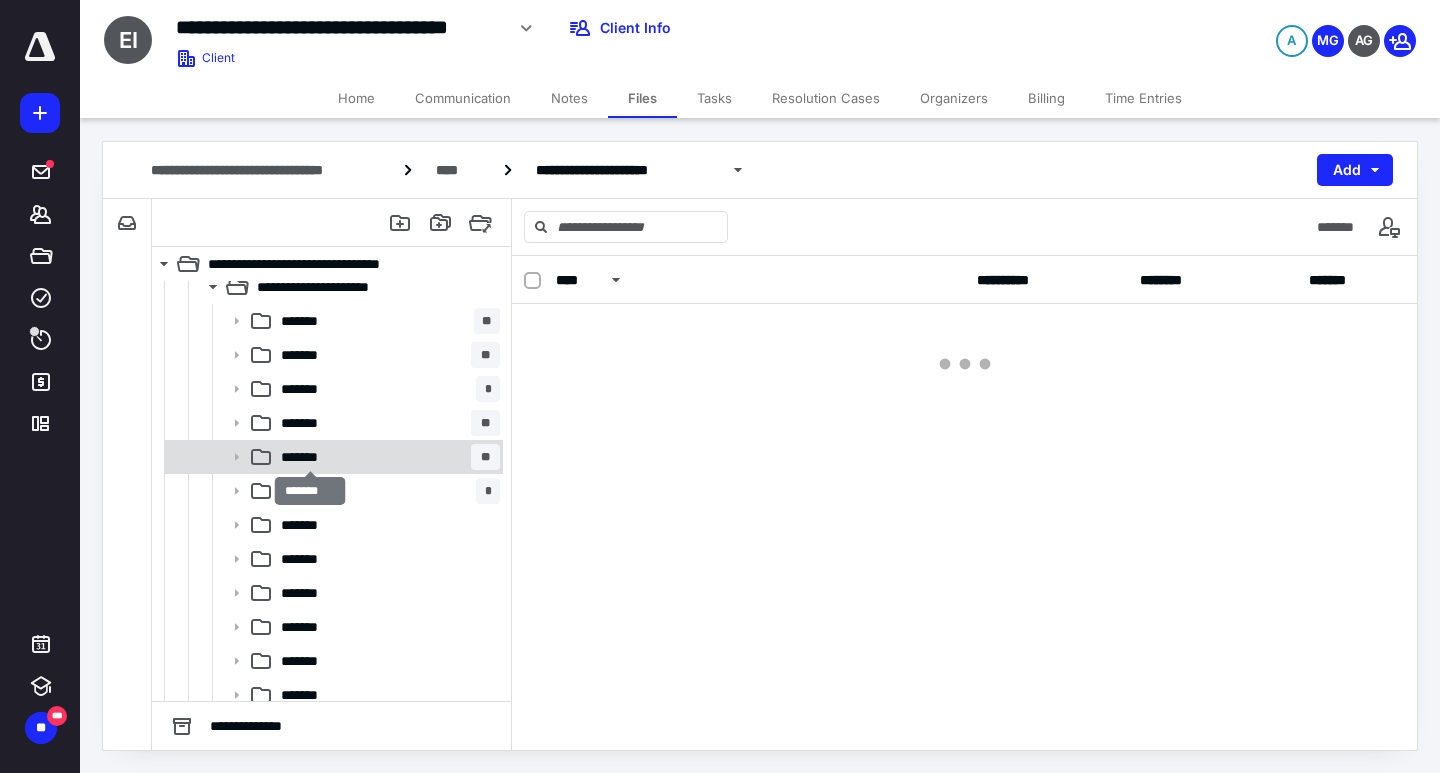 click on "*******" at bounding box center (310, 457) 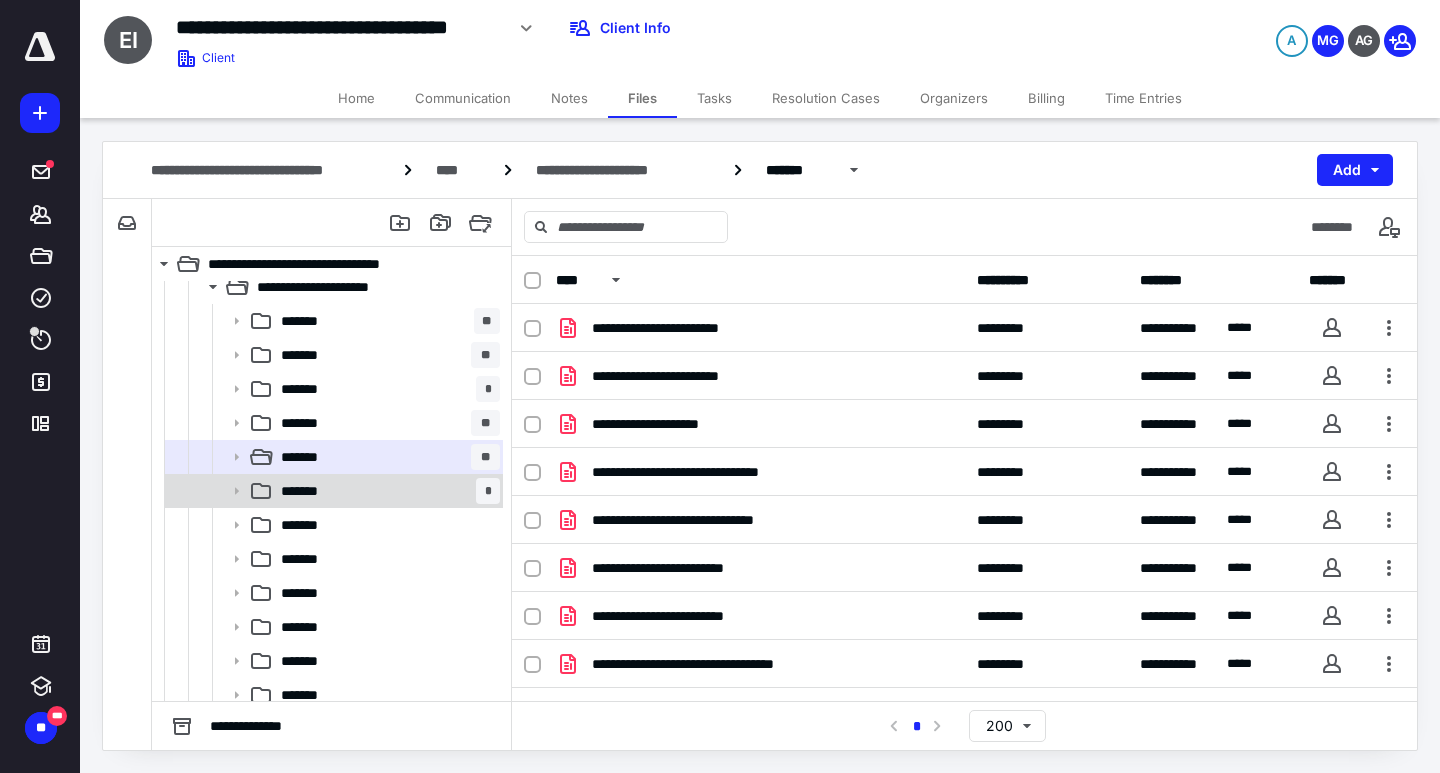 click on "******* *" at bounding box center [386, 491] 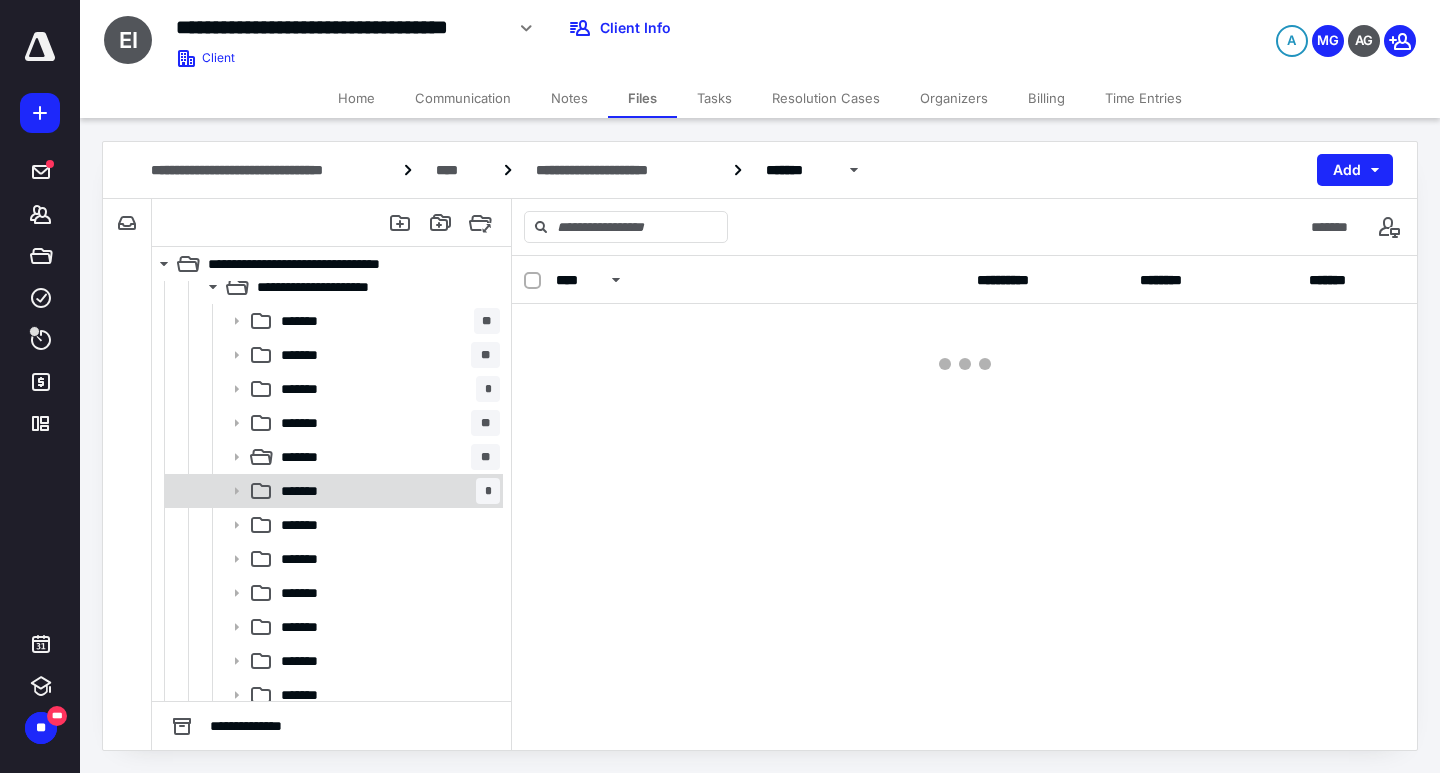 click on "******* *" at bounding box center (386, 491) 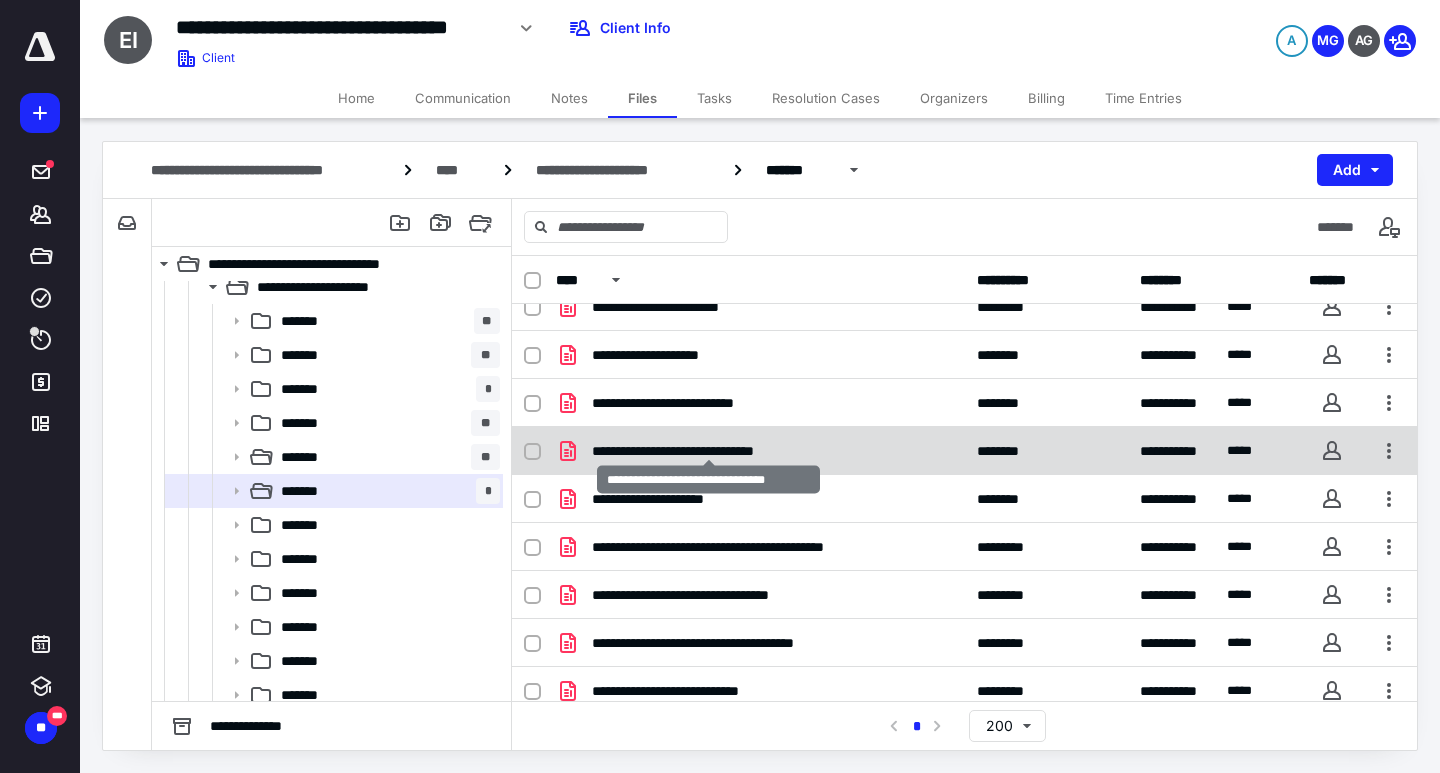 scroll, scrollTop: 35, scrollLeft: 0, axis: vertical 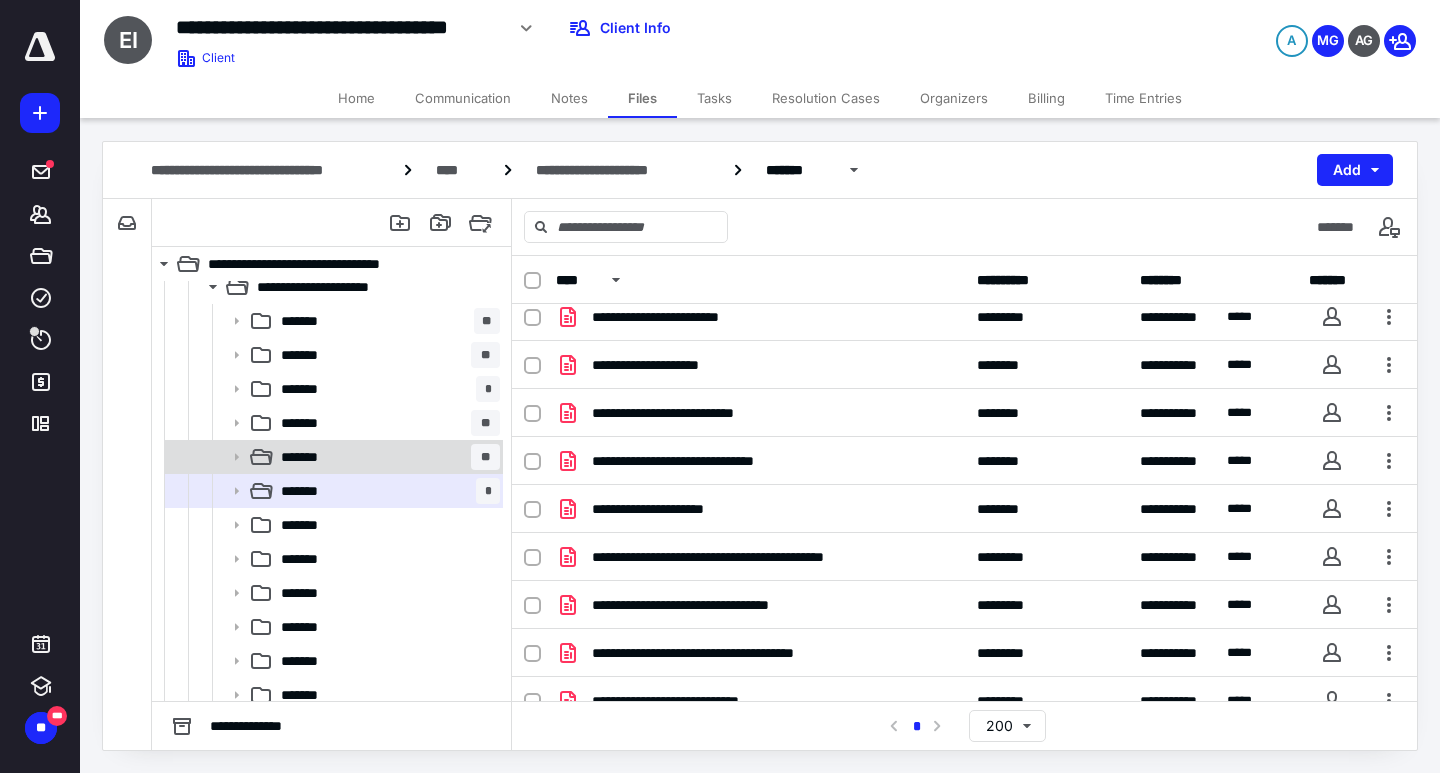 click on "*******" at bounding box center [310, 457] 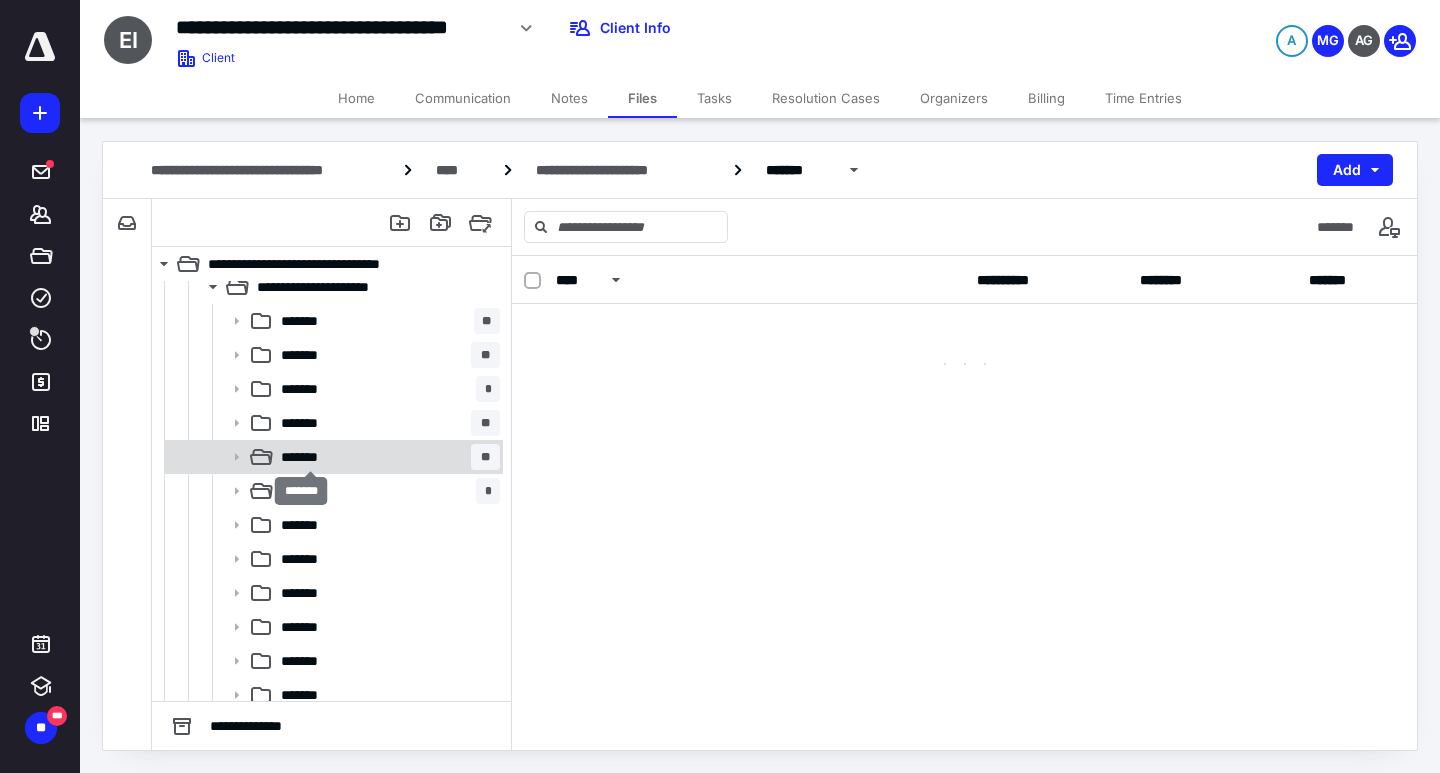 scroll, scrollTop: 0, scrollLeft: 0, axis: both 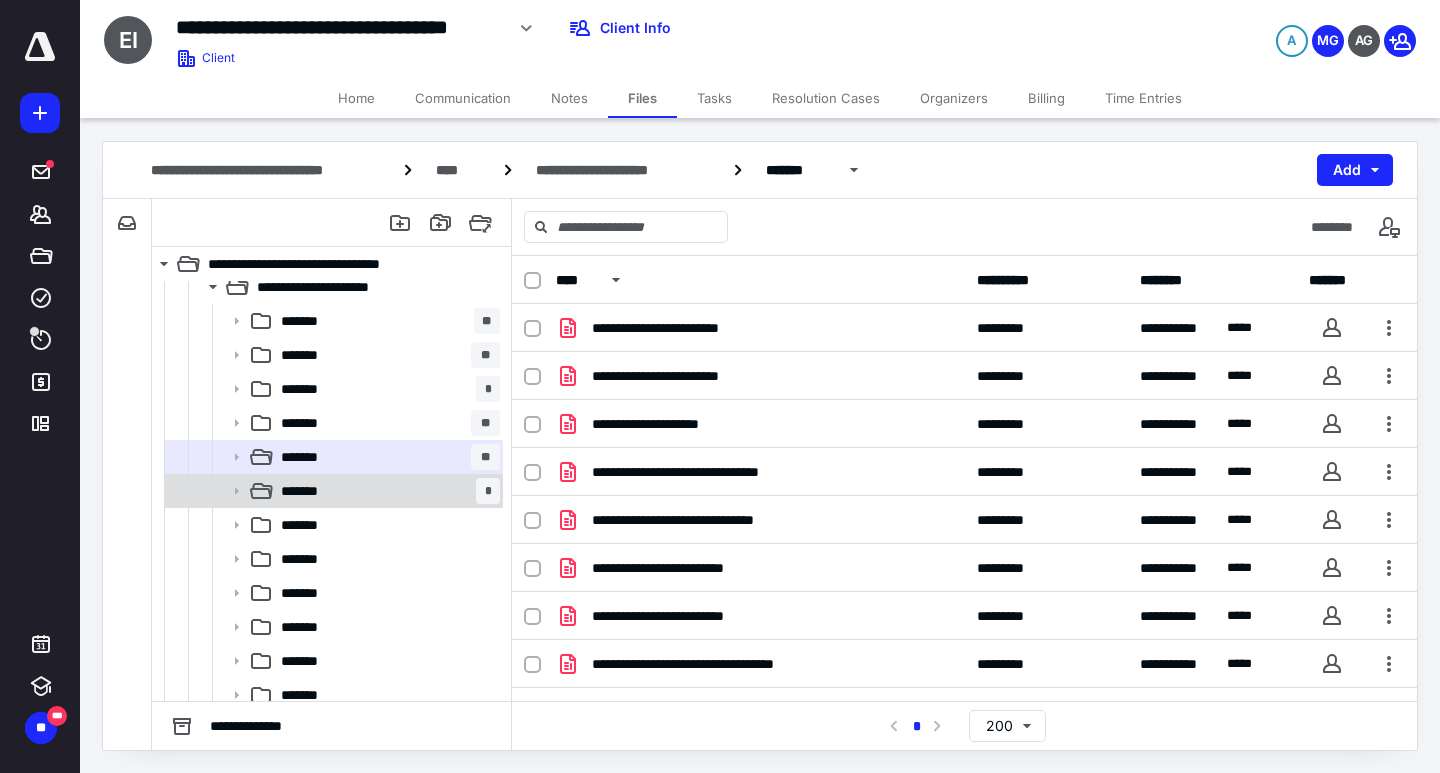 click on "*******" at bounding box center (310, 491) 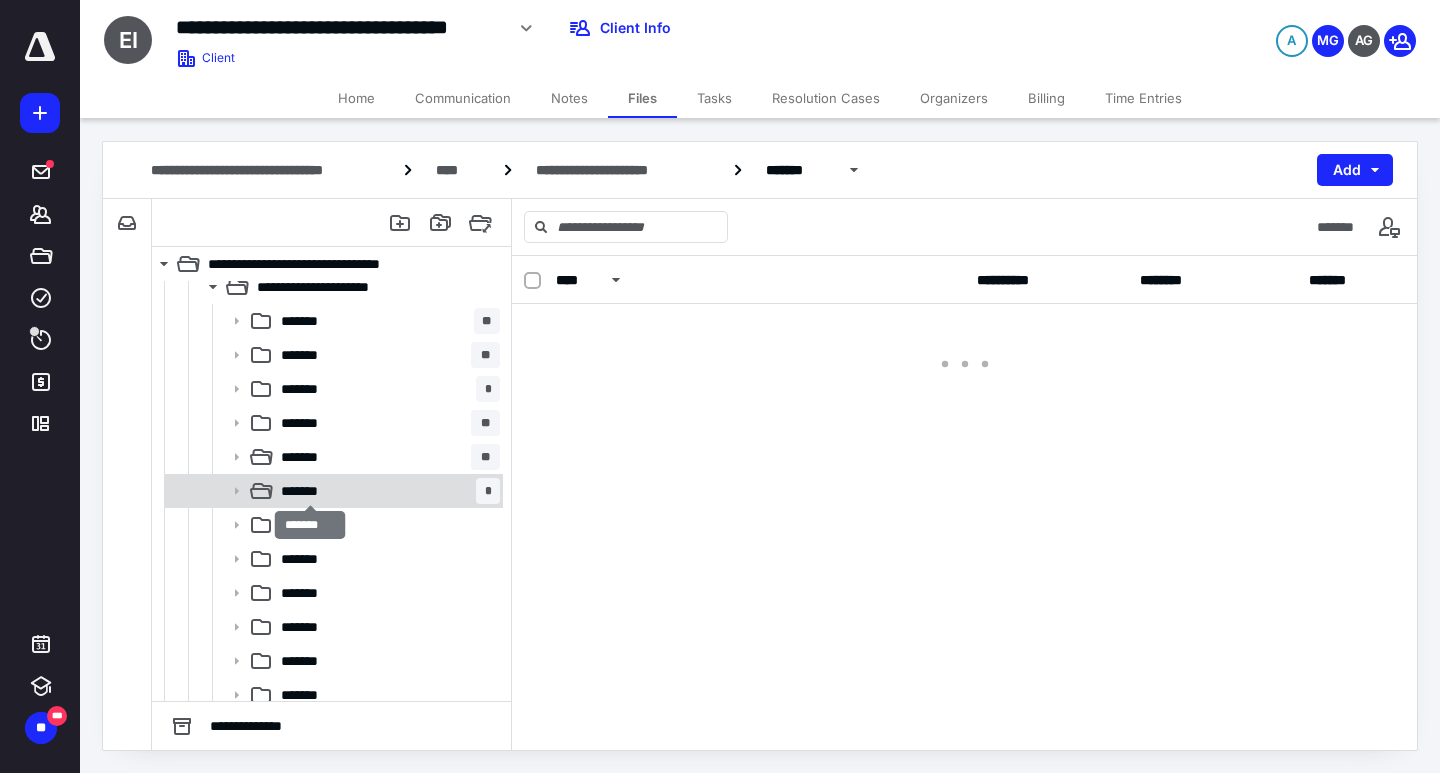 click on "*******" at bounding box center (310, 491) 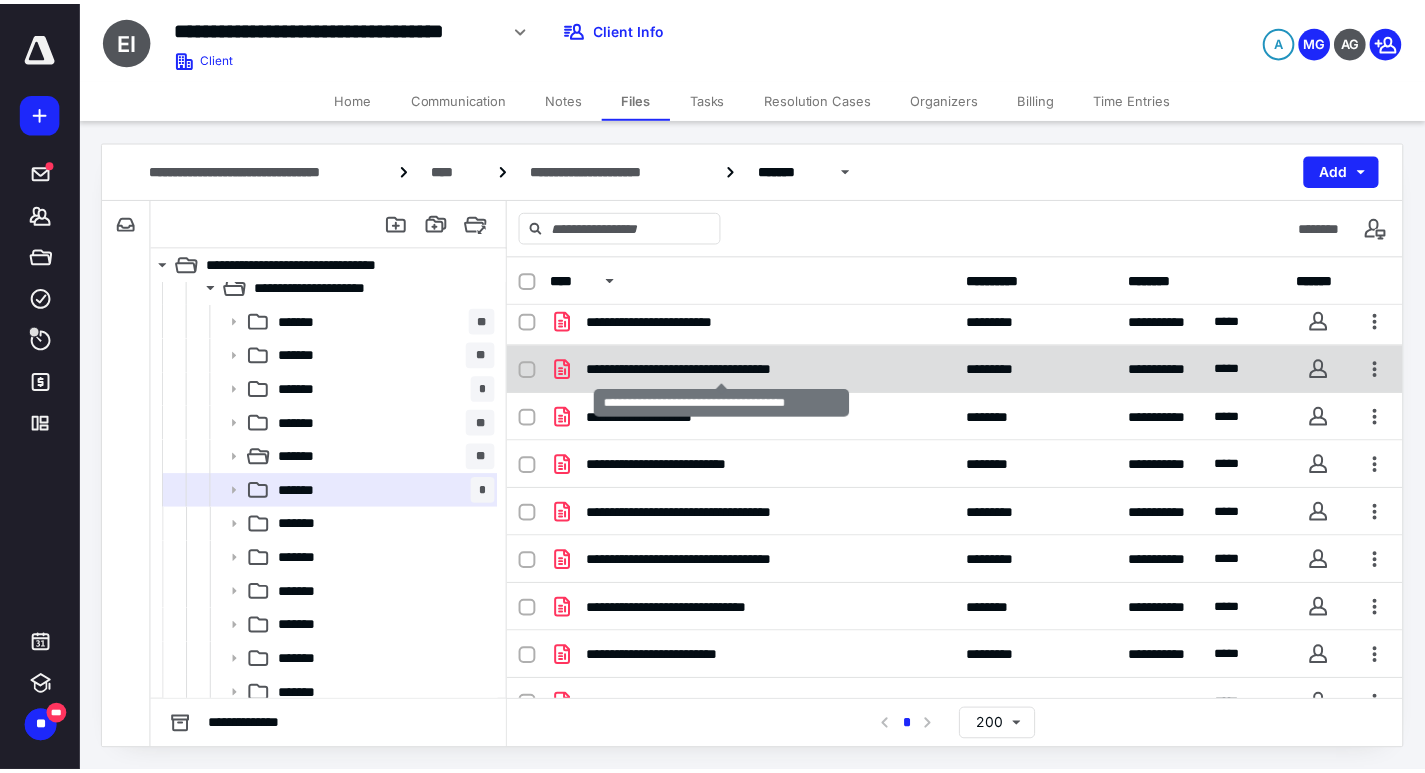 scroll, scrollTop: 0, scrollLeft: 0, axis: both 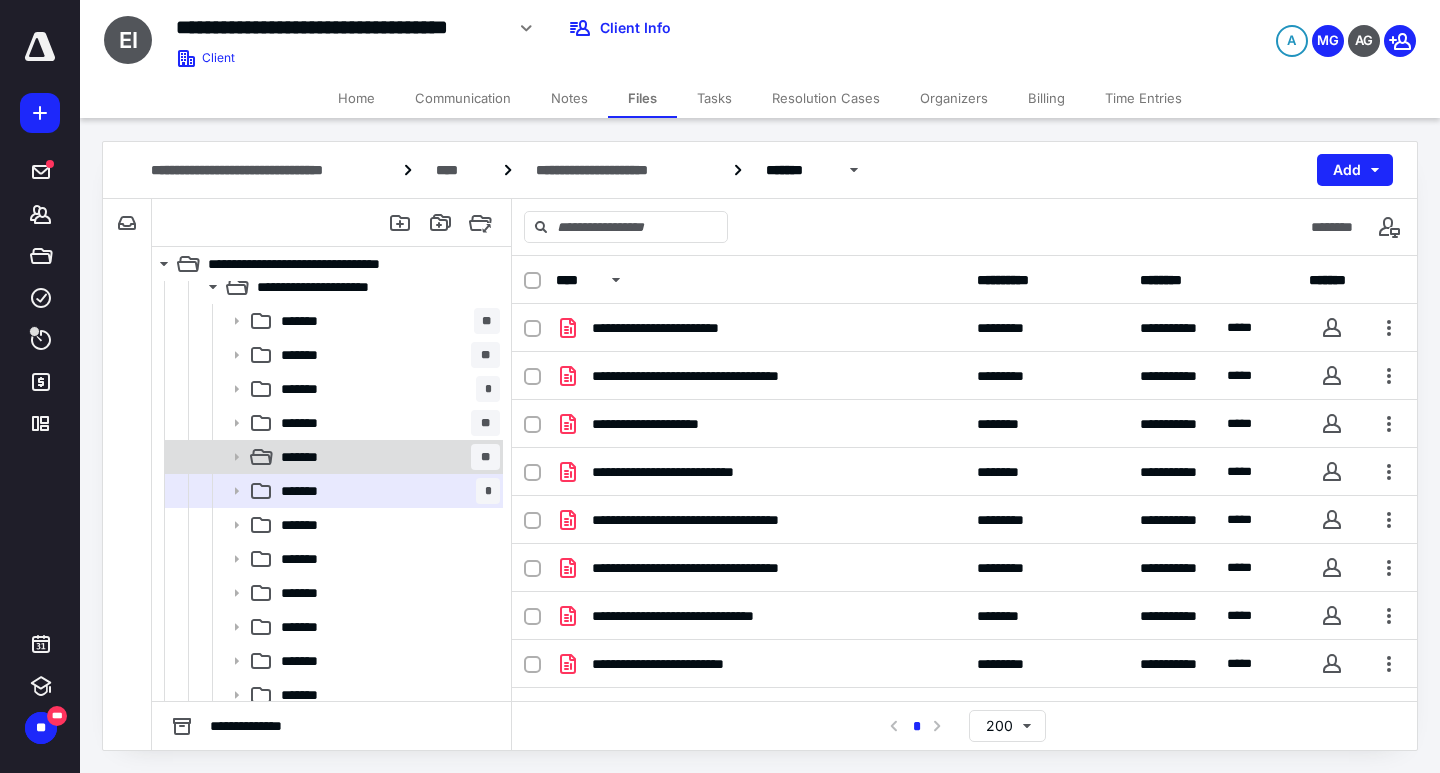 click on "******* **" at bounding box center [386, 457] 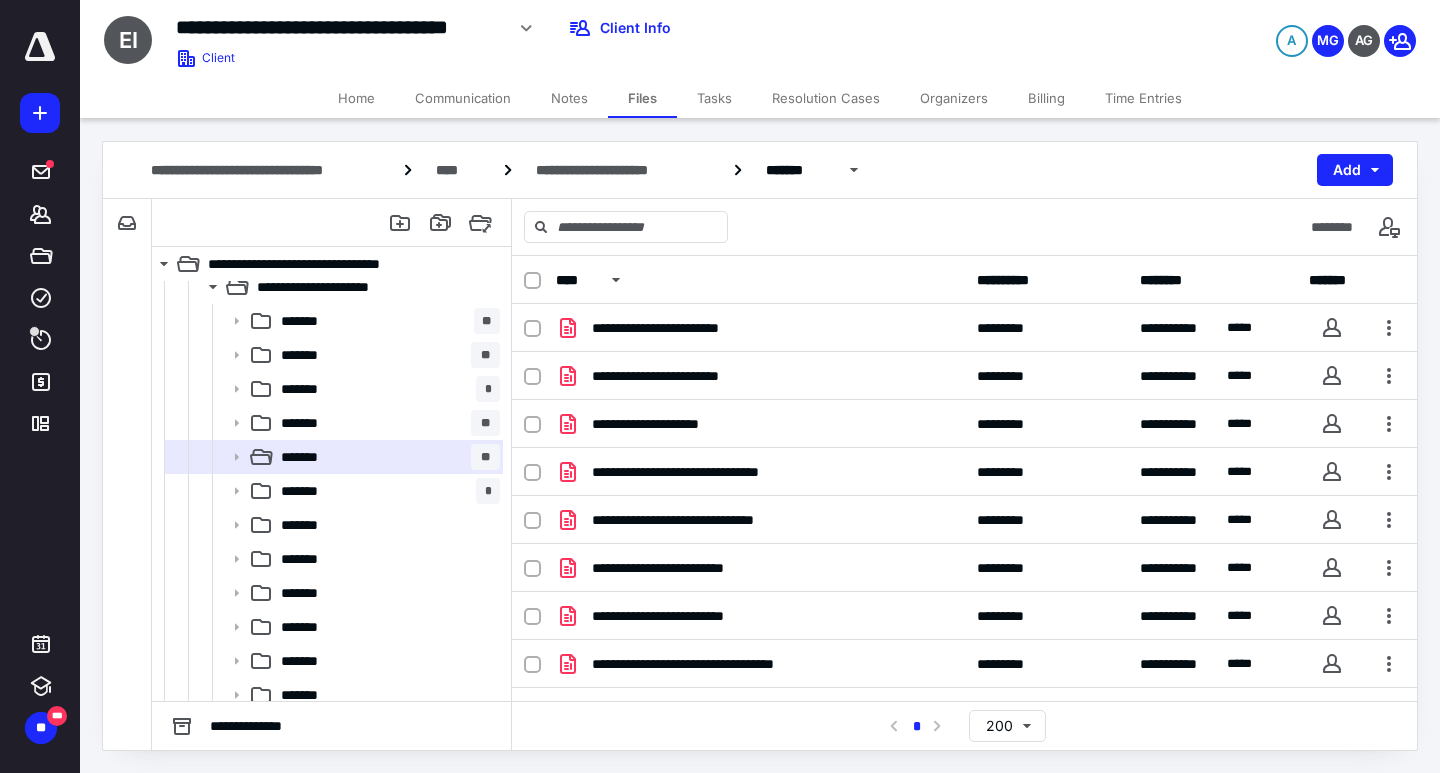 click on "Tasks" at bounding box center [714, 98] 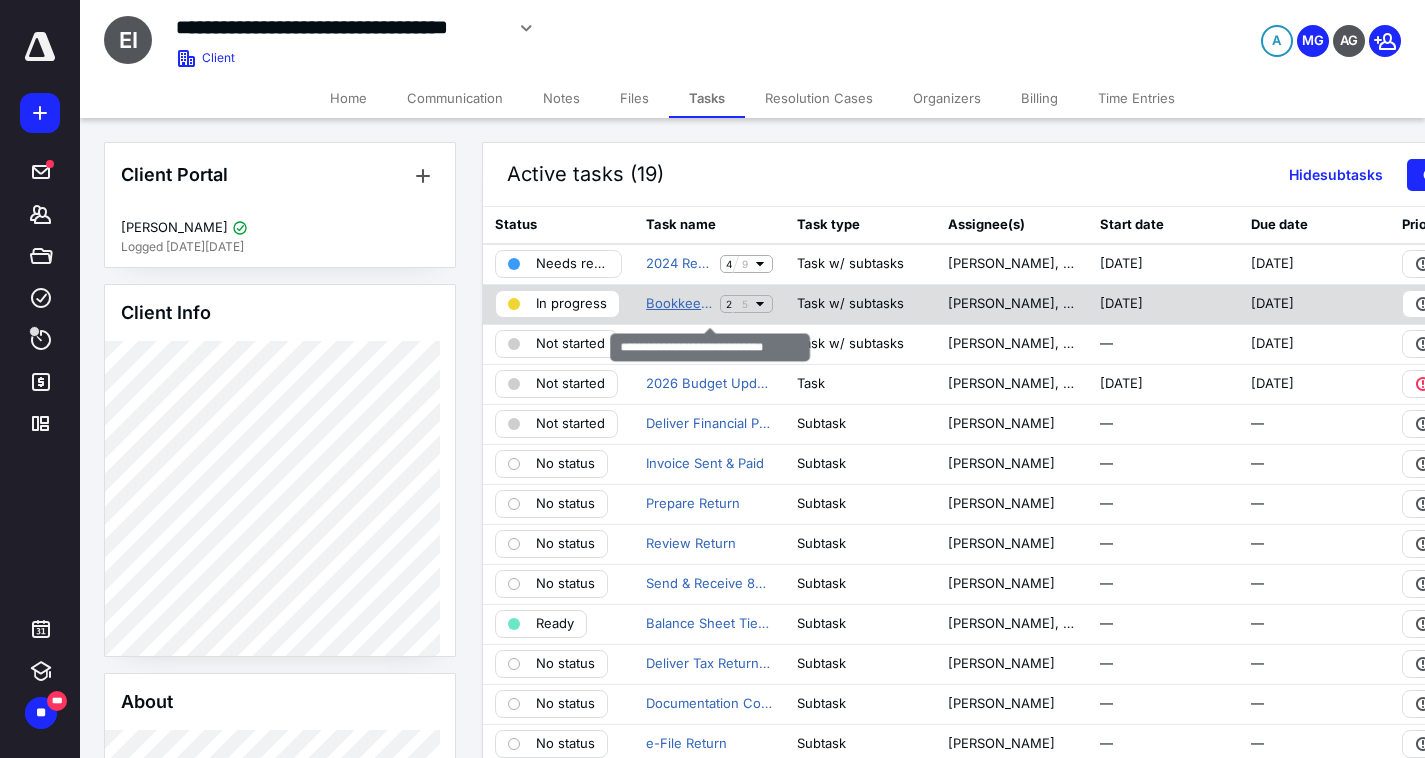 click on "Bookkeeping - Monthly - 06/25" at bounding box center [679, 304] 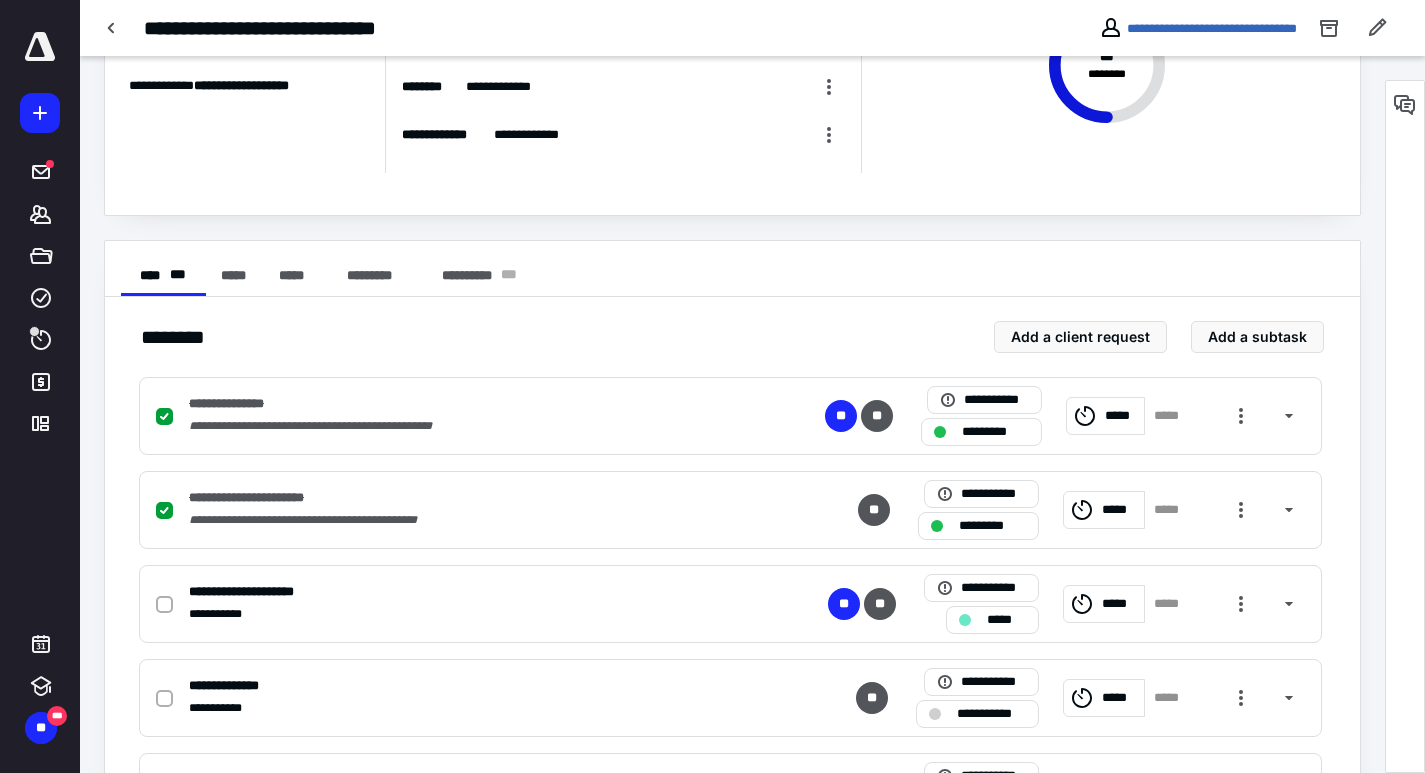 scroll, scrollTop: 308, scrollLeft: 0, axis: vertical 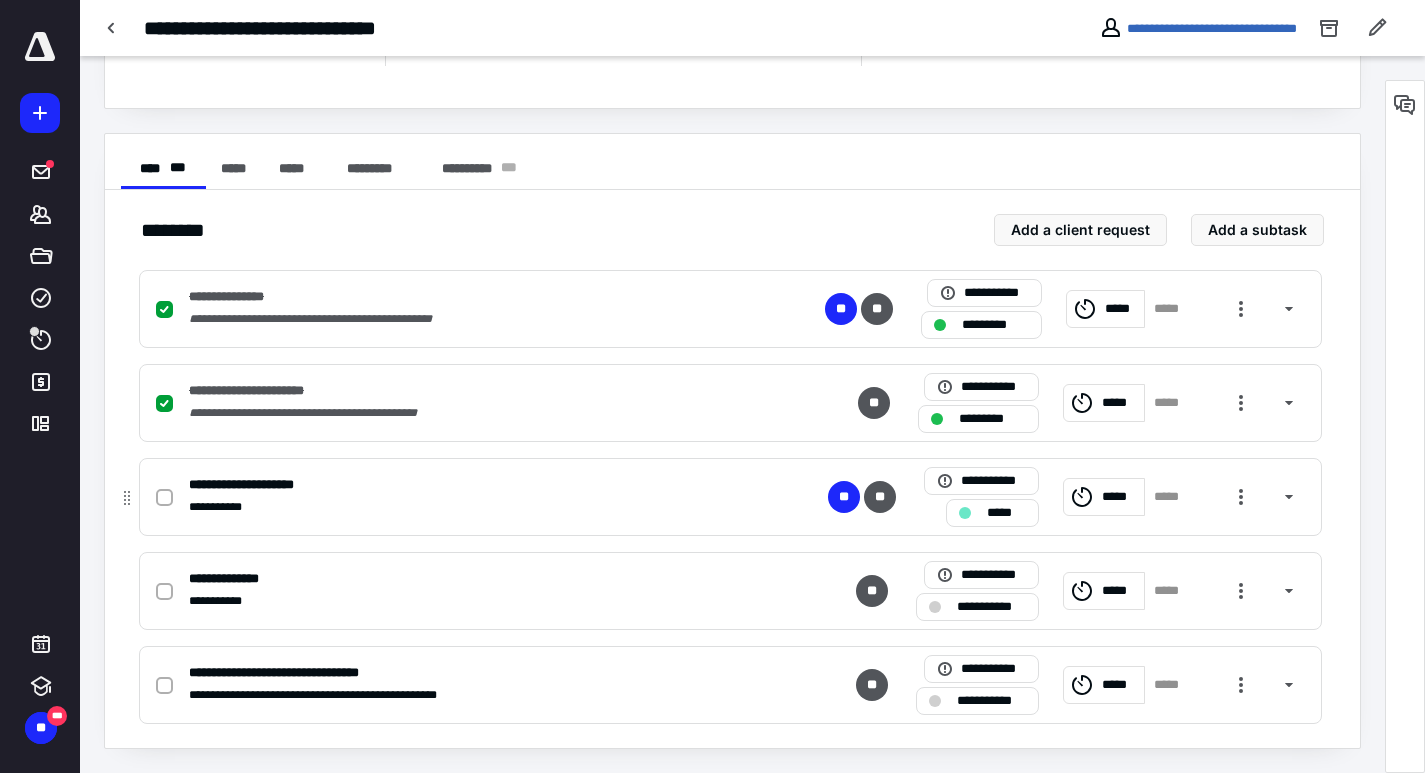 click at bounding box center [168, 497] 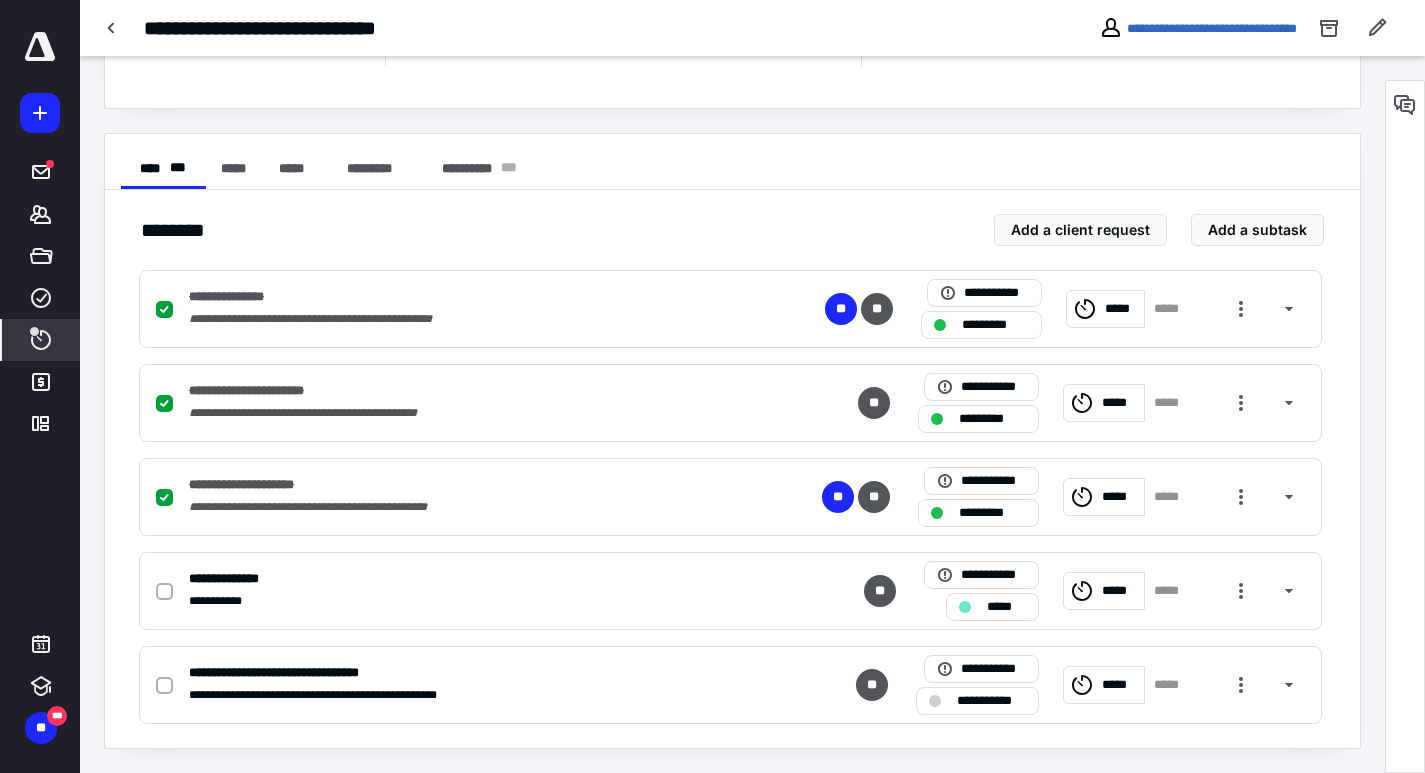 click 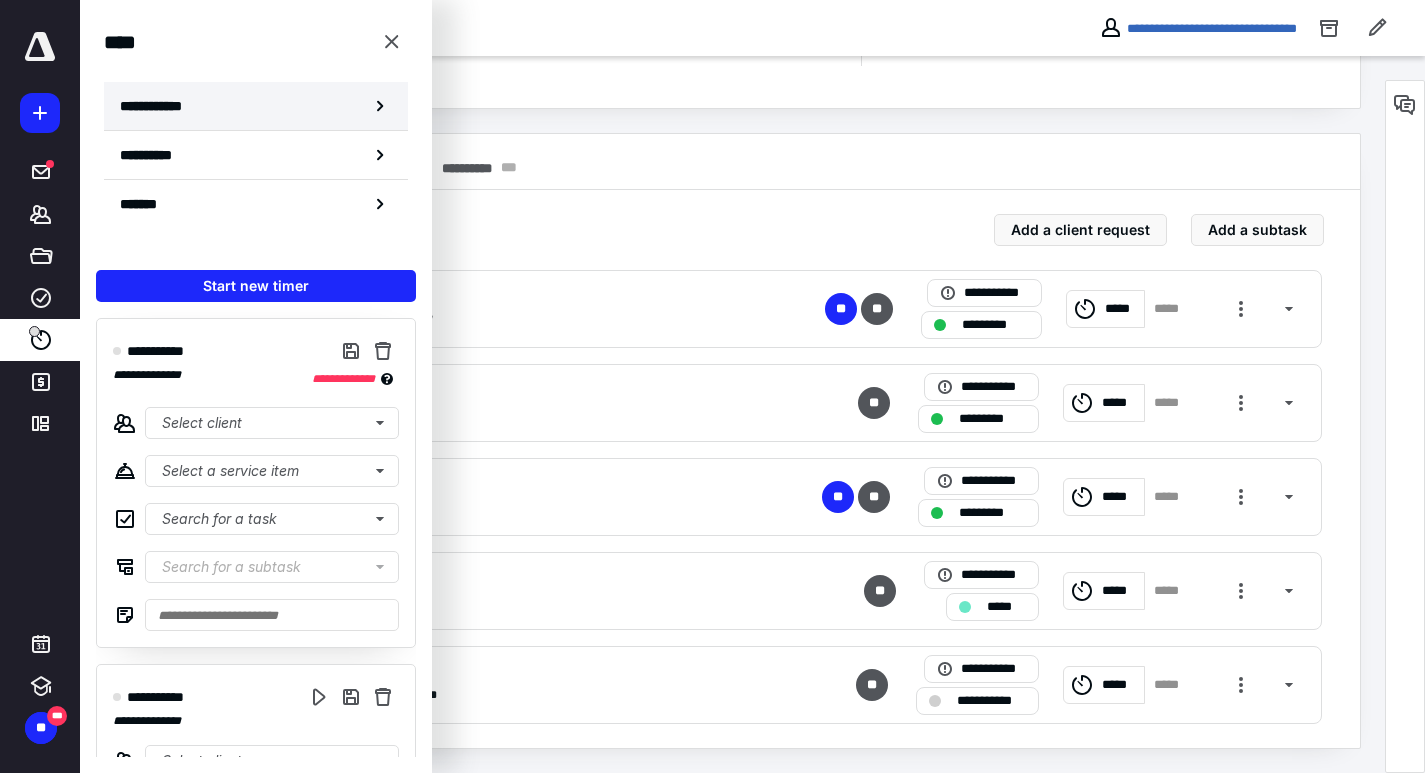 click on "**********" at bounding box center (162, 106) 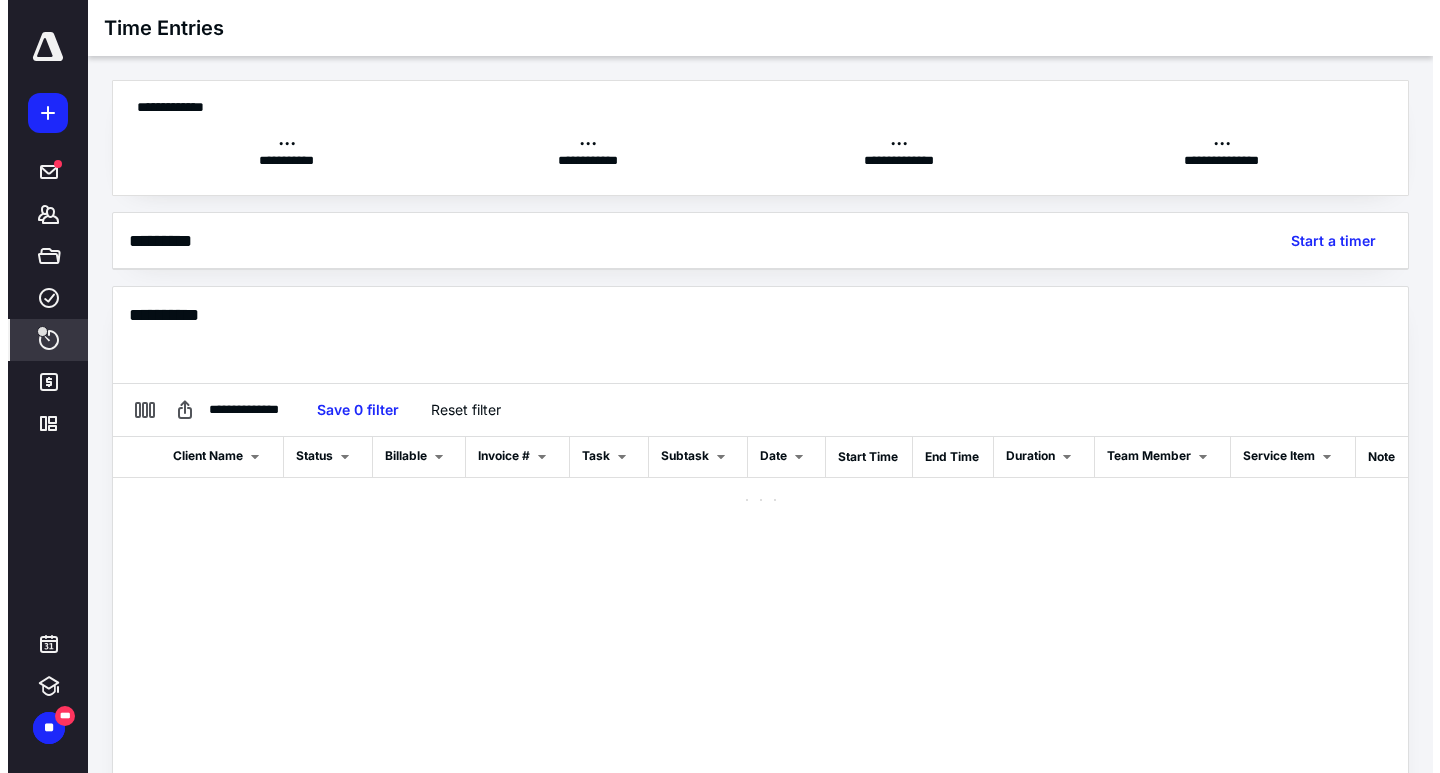 scroll, scrollTop: 0, scrollLeft: 0, axis: both 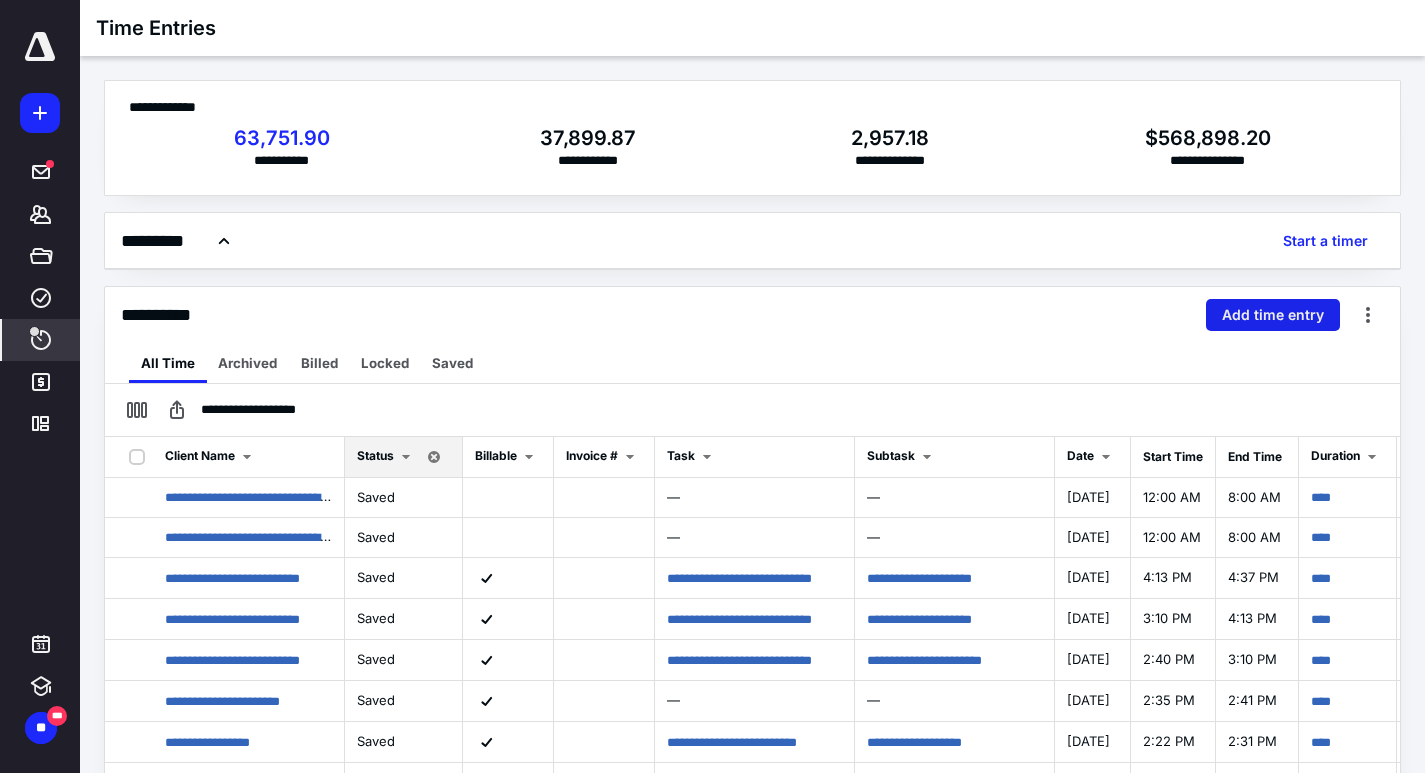 click on "Add time entry" at bounding box center [1273, 315] 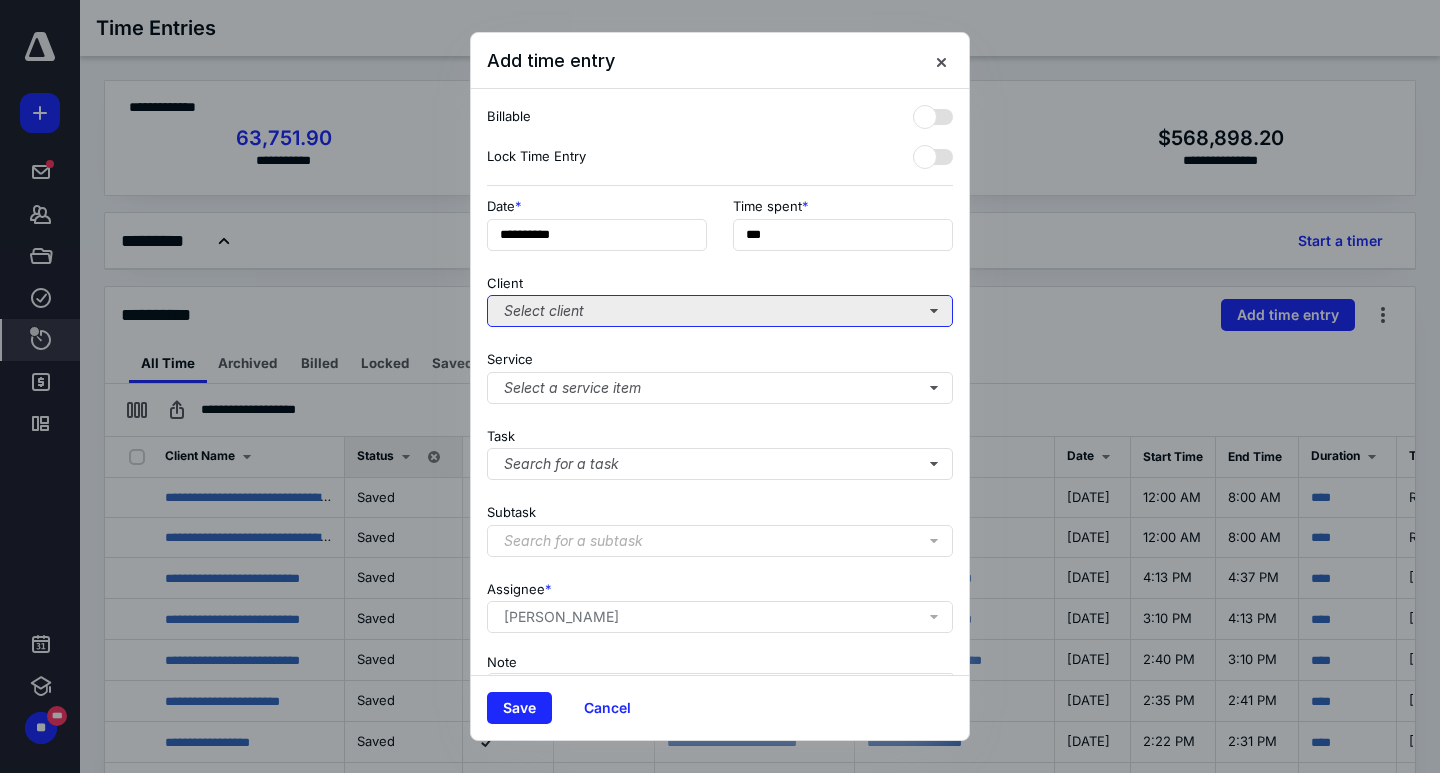 click on "Select client" at bounding box center (720, 311) 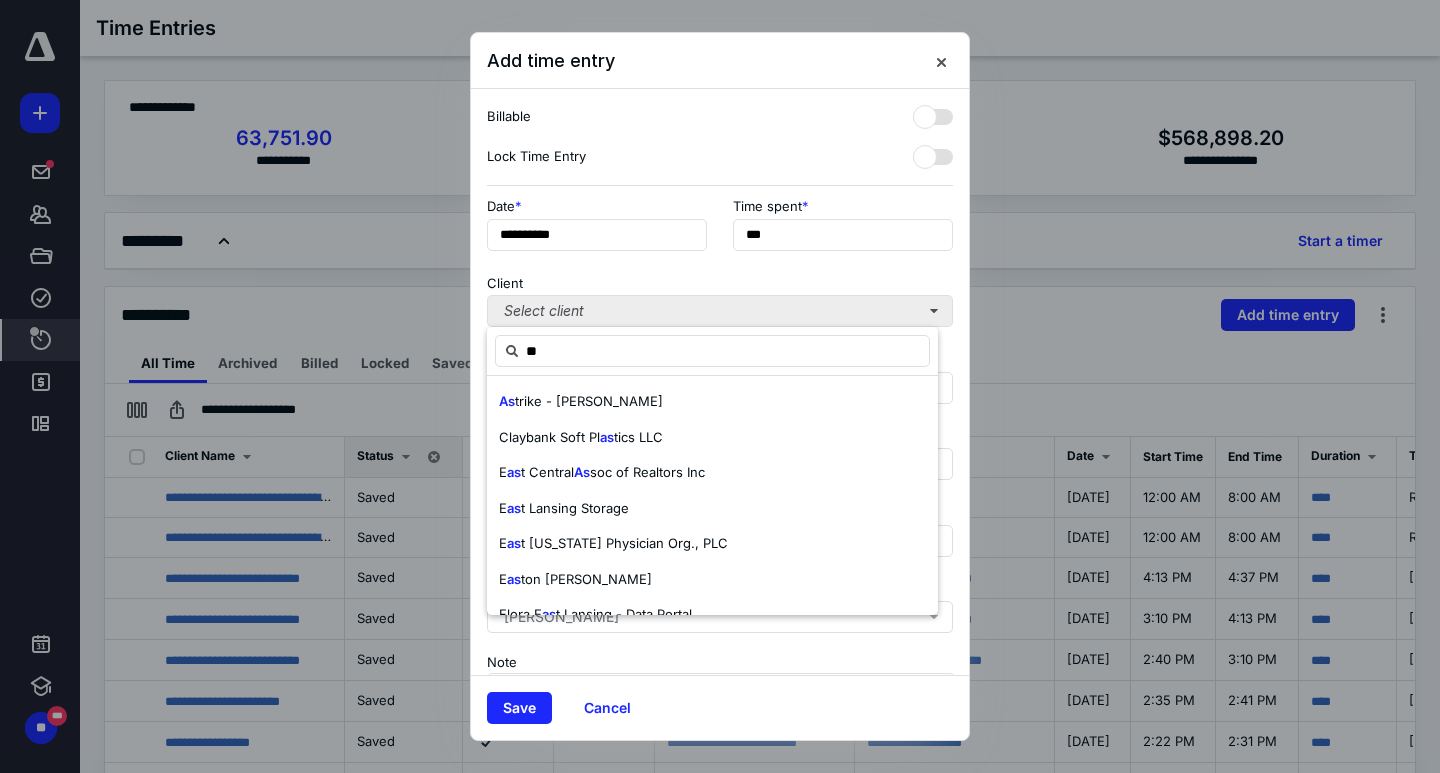 type on "*" 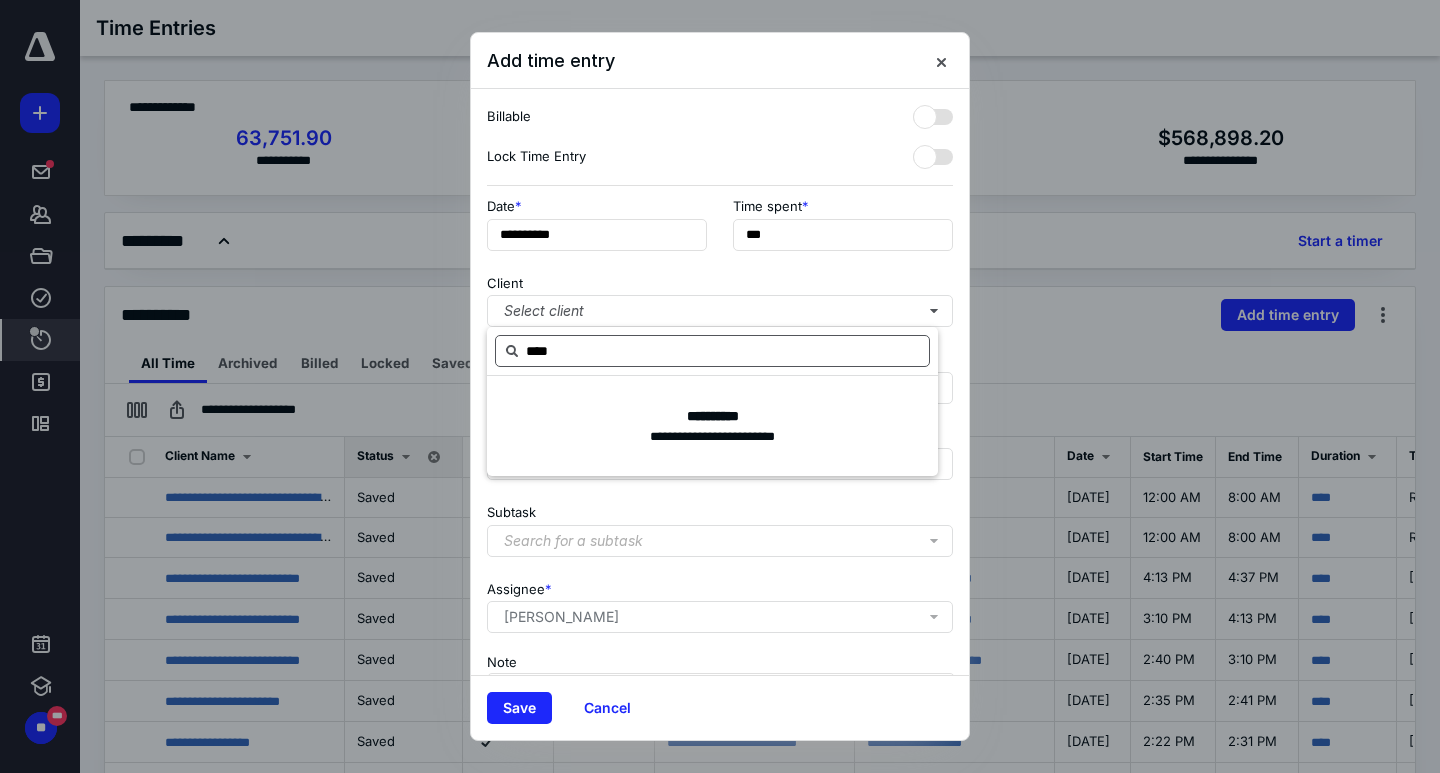 drag, startPoint x: 533, startPoint y: 350, endPoint x: 687, endPoint y: 350, distance: 154 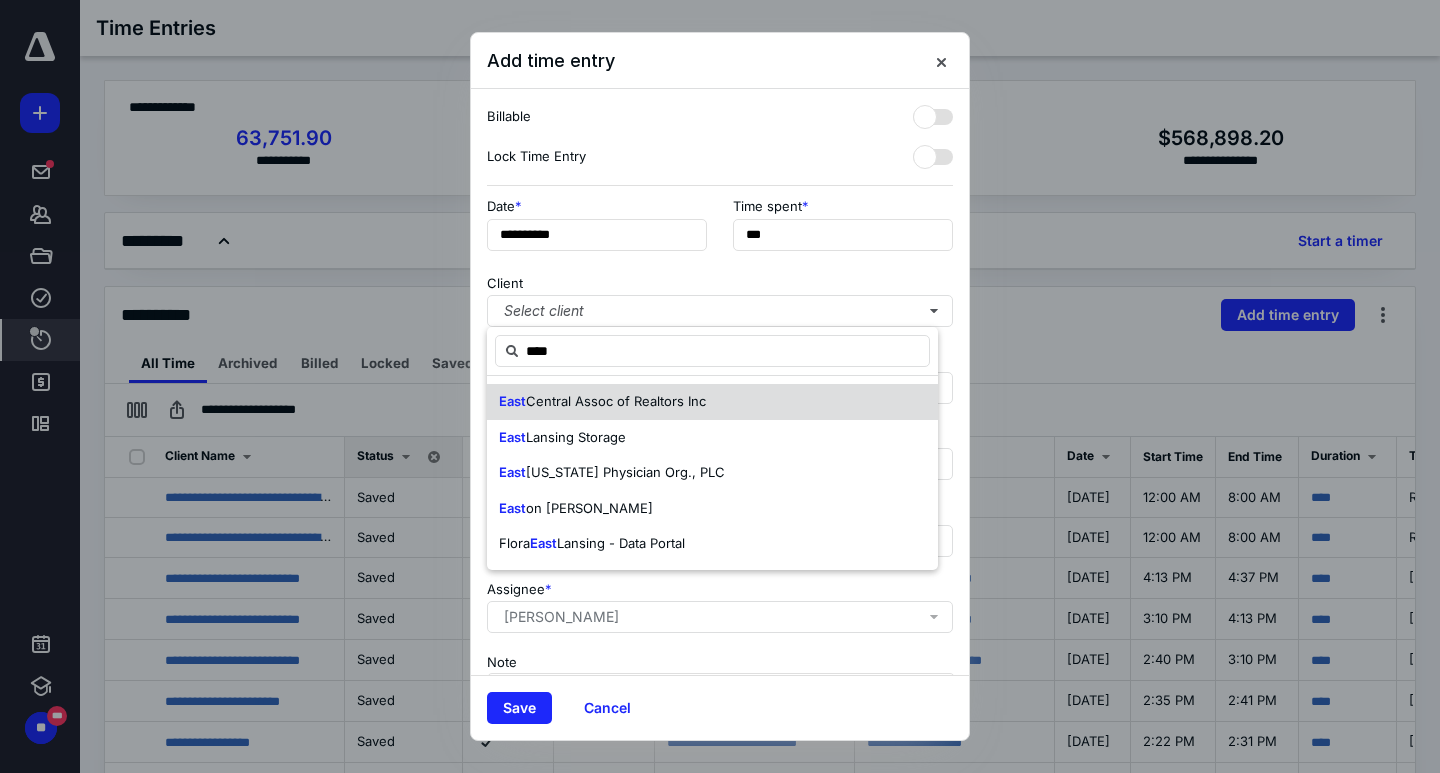 click on "Central Assoc of Realtors Inc" at bounding box center (616, 401) 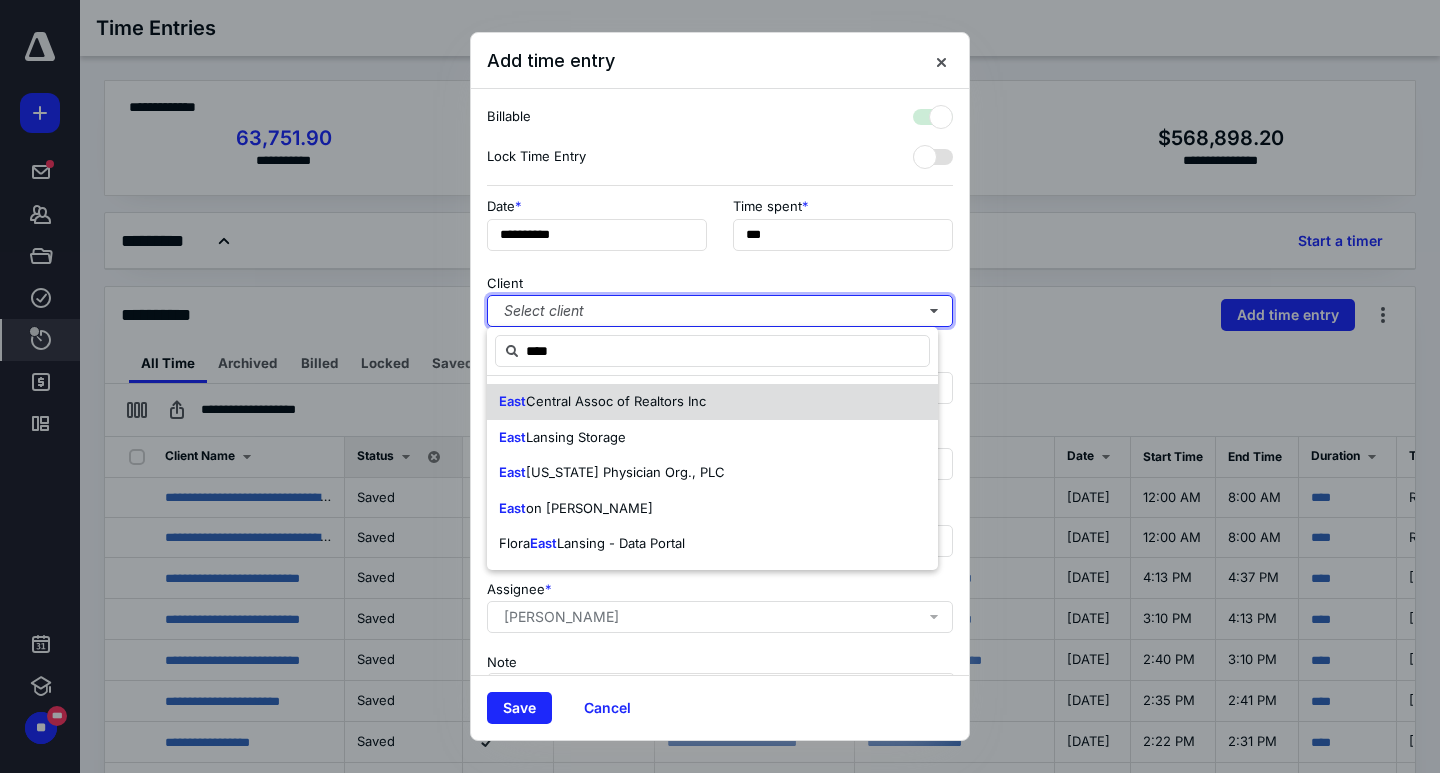 checkbox on "true" 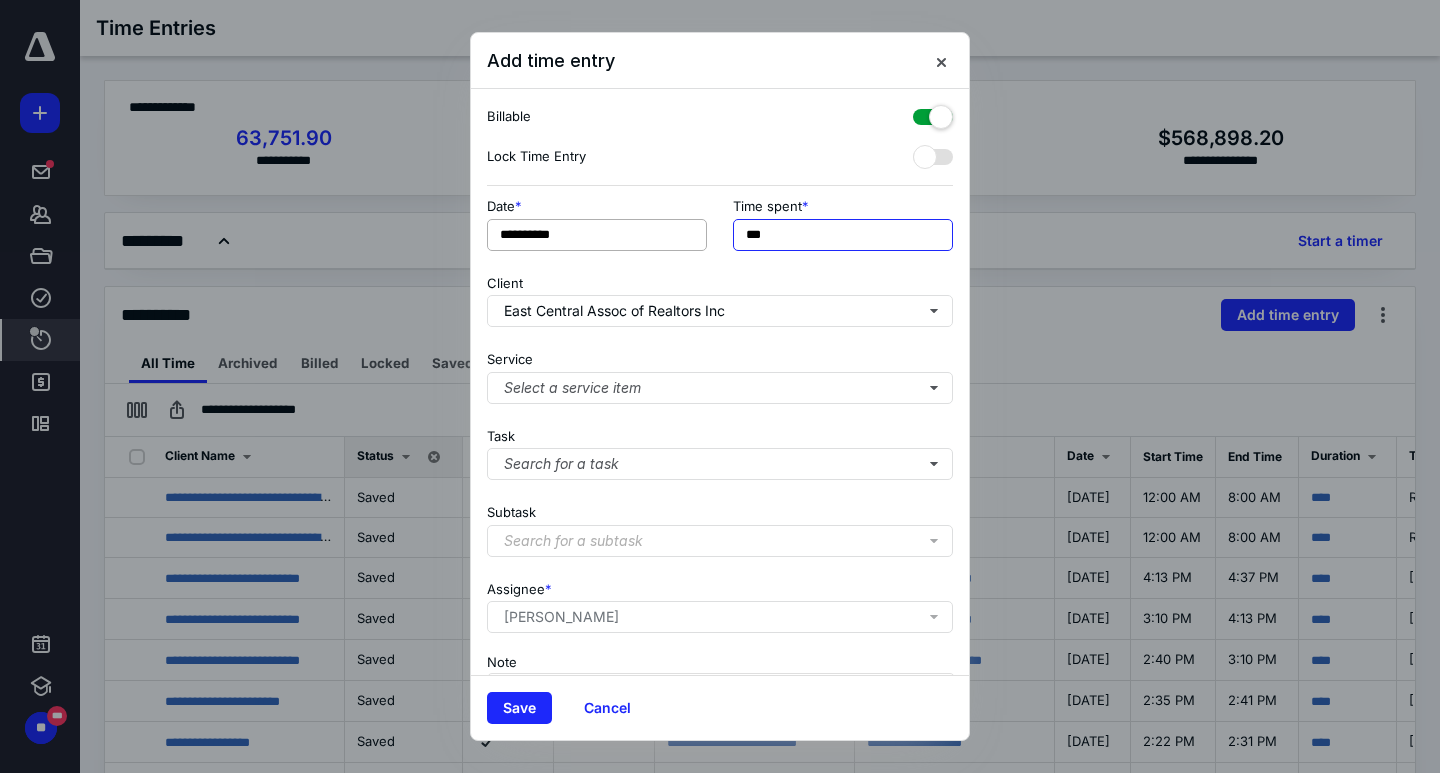 drag, startPoint x: 783, startPoint y: 231, endPoint x: 651, endPoint y: 235, distance: 132.0606 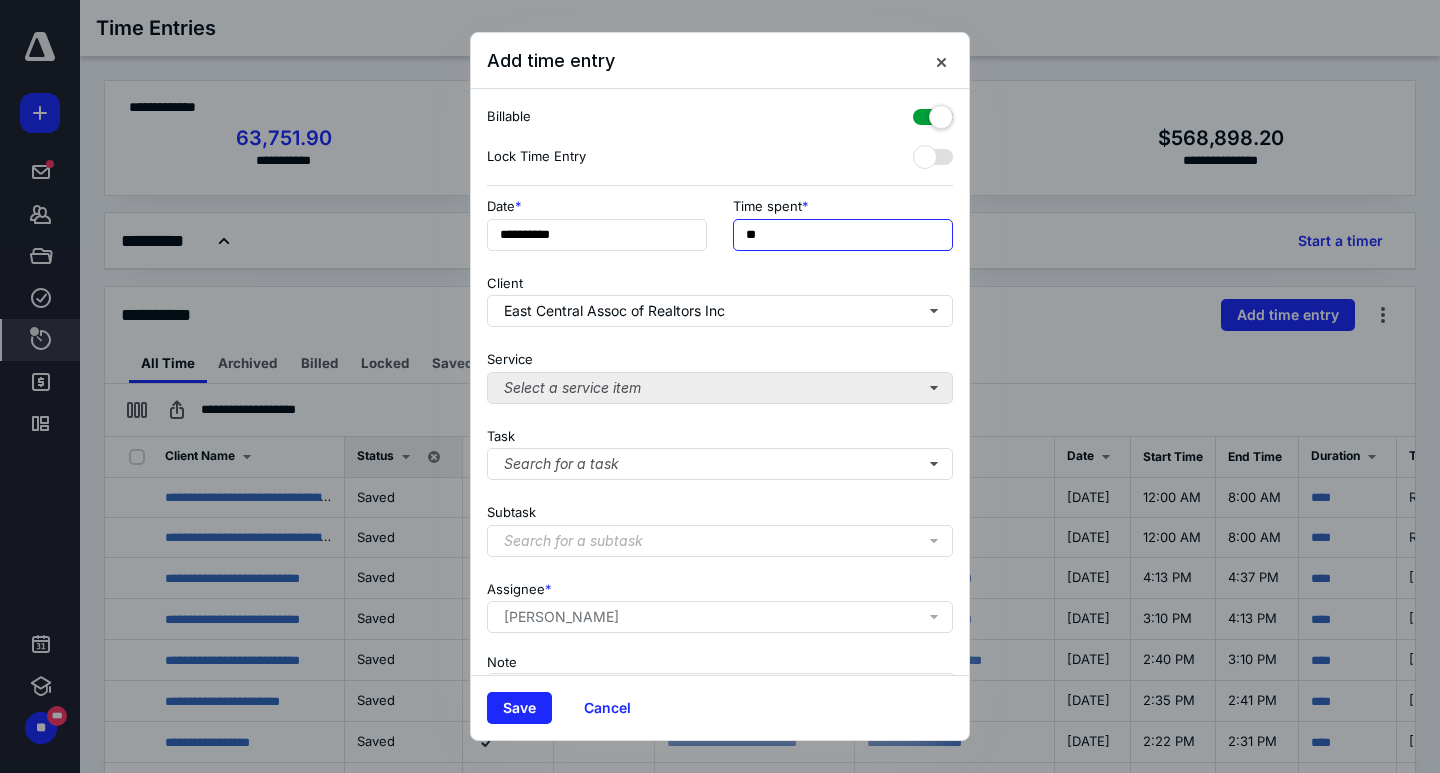 type on "**" 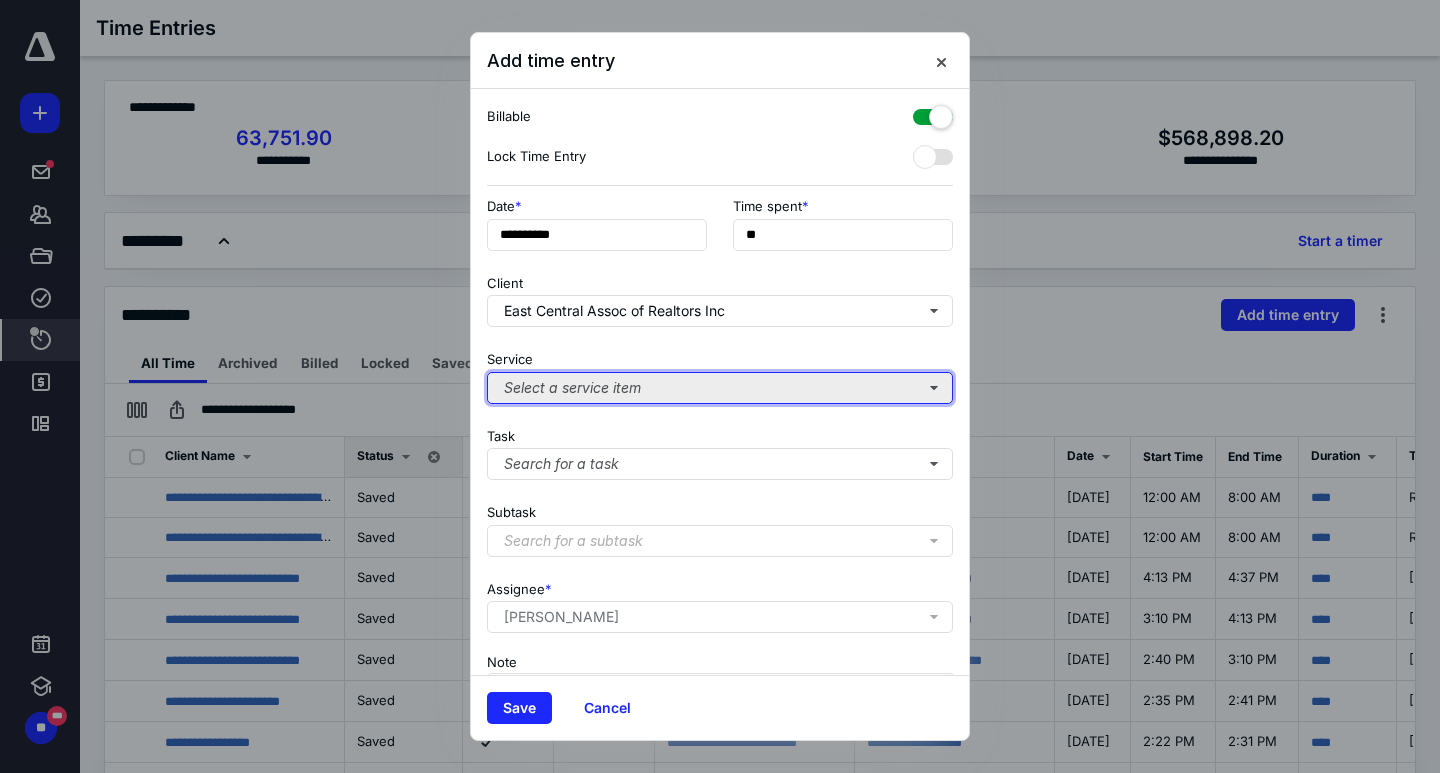 click on "Select a service item" at bounding box center (720, 388) 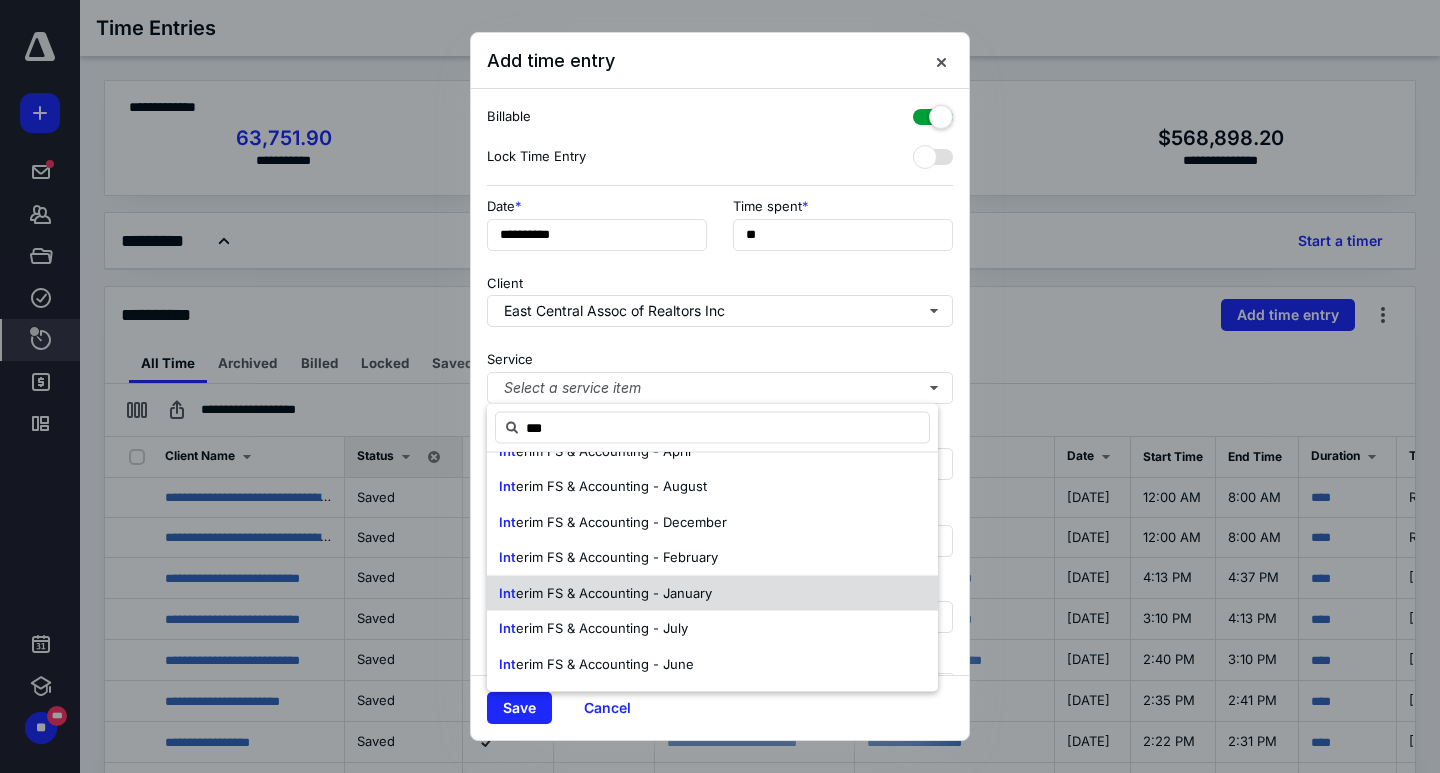 scroll, scrollTop: 66, scrollLeft: 0, axis: vertical 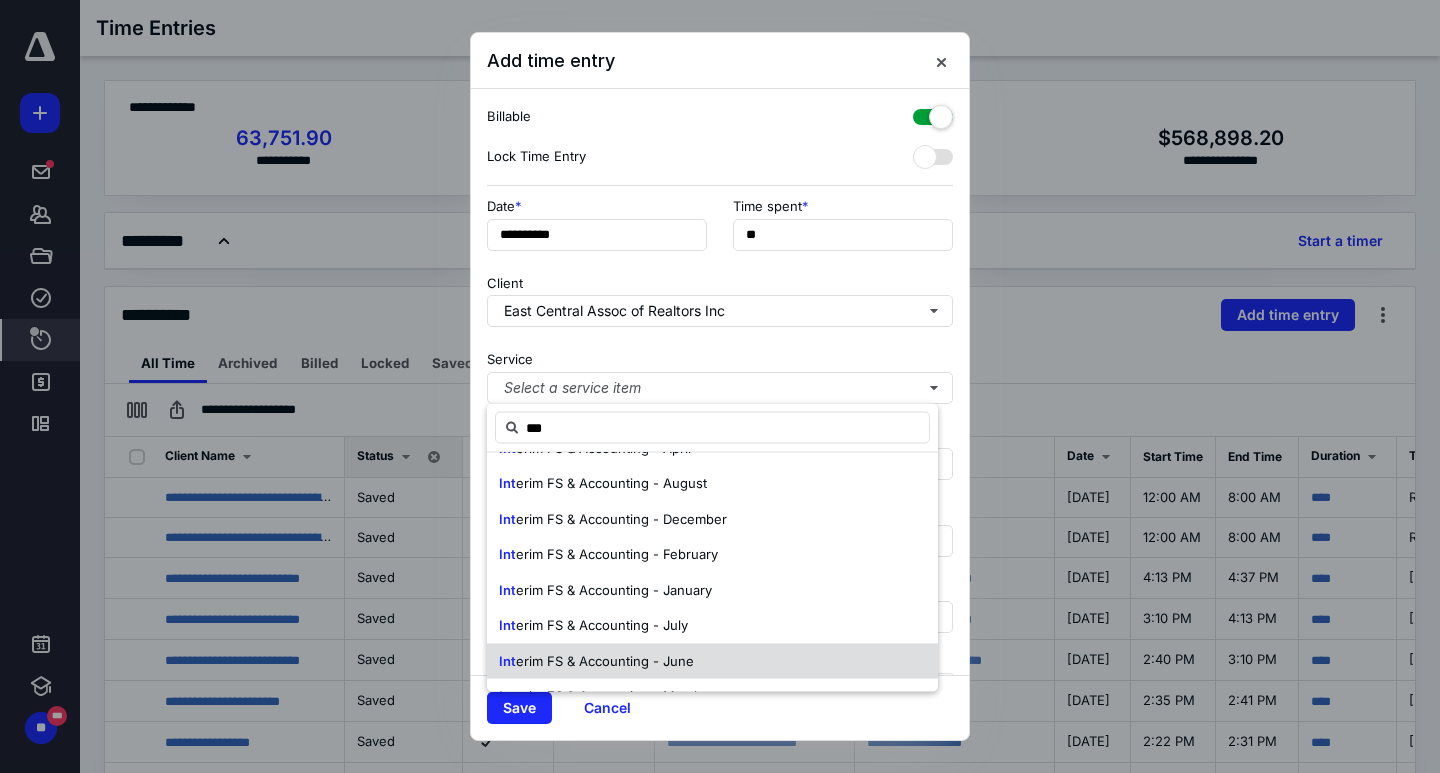 click on "erim FS & Accounting - June" at bounding box center (605, 660) 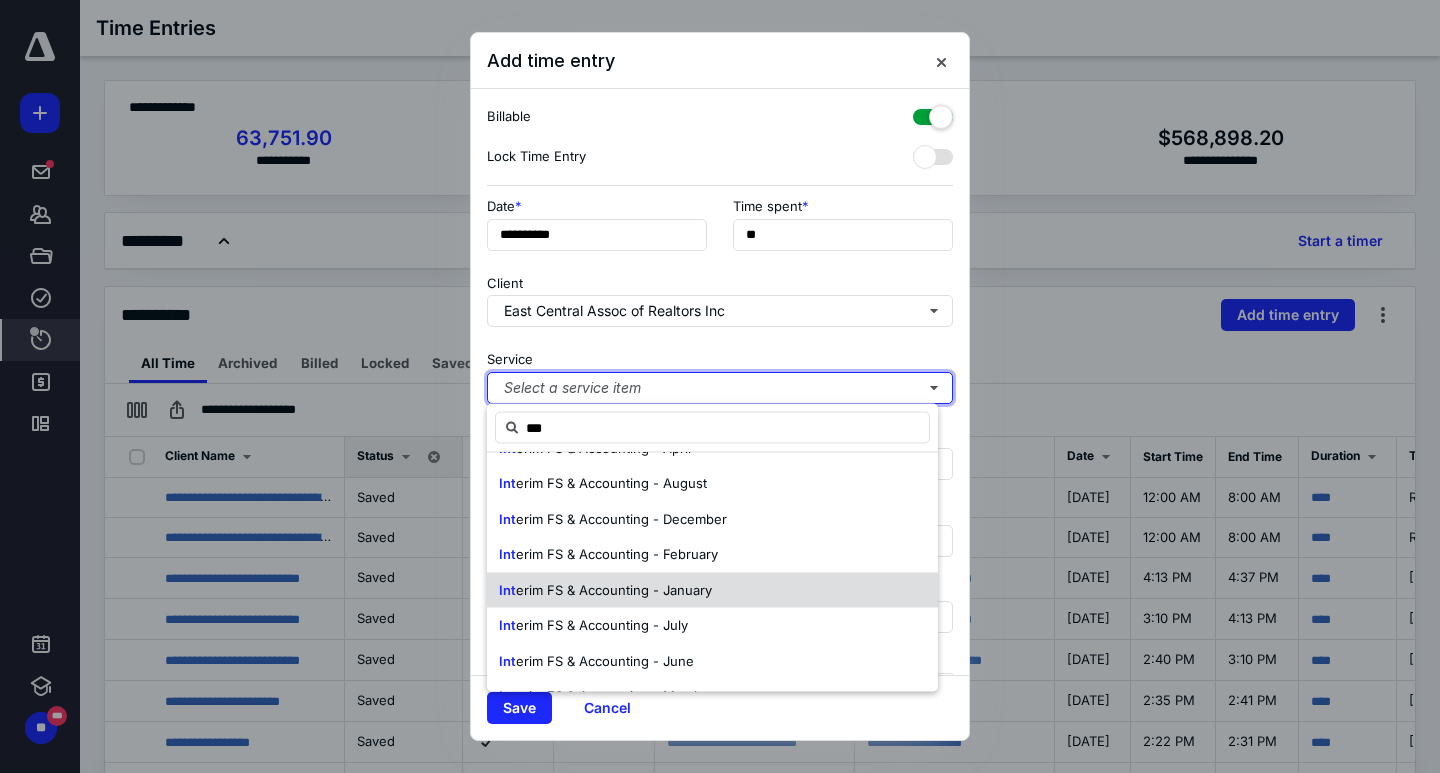 type 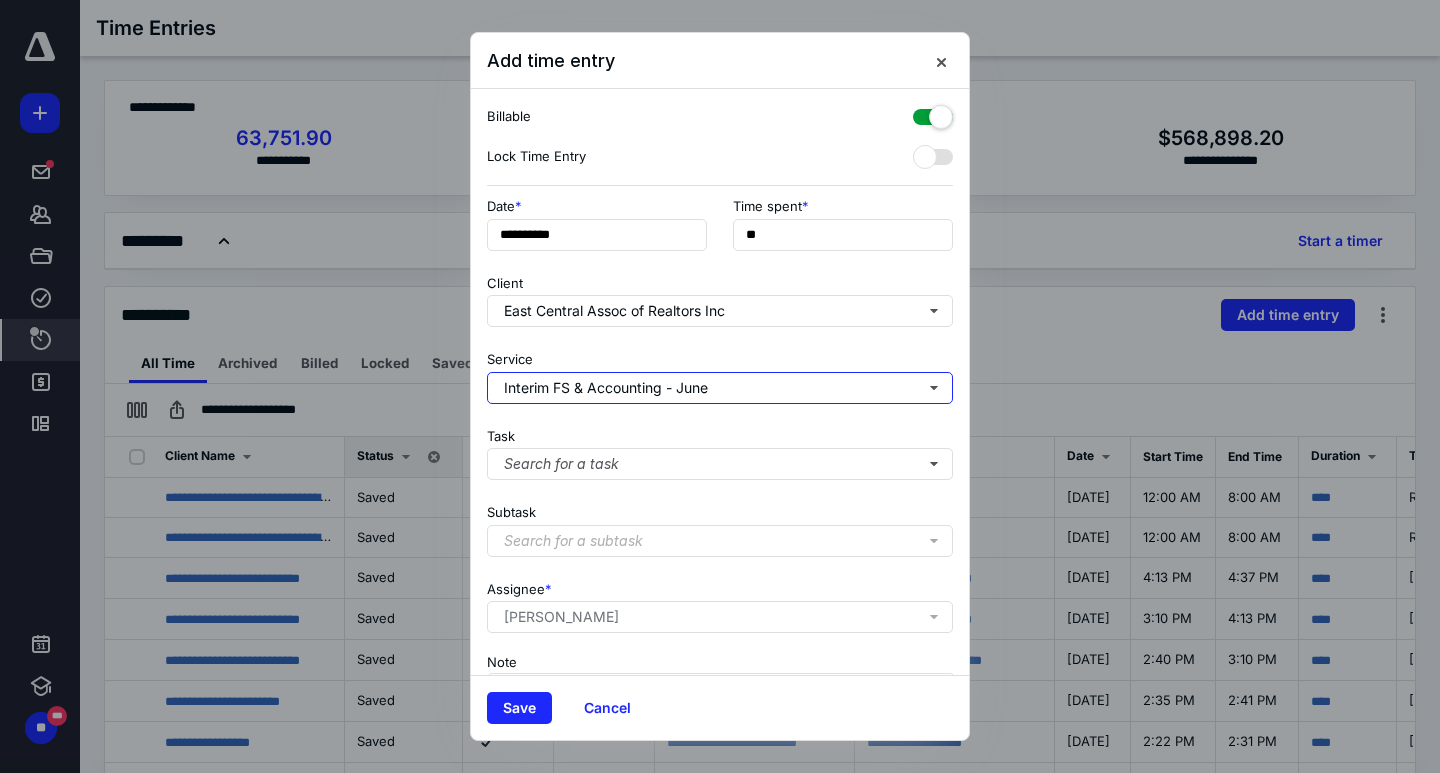 scroll, scrollTop: 0, scrollLeft: 0, axis: both 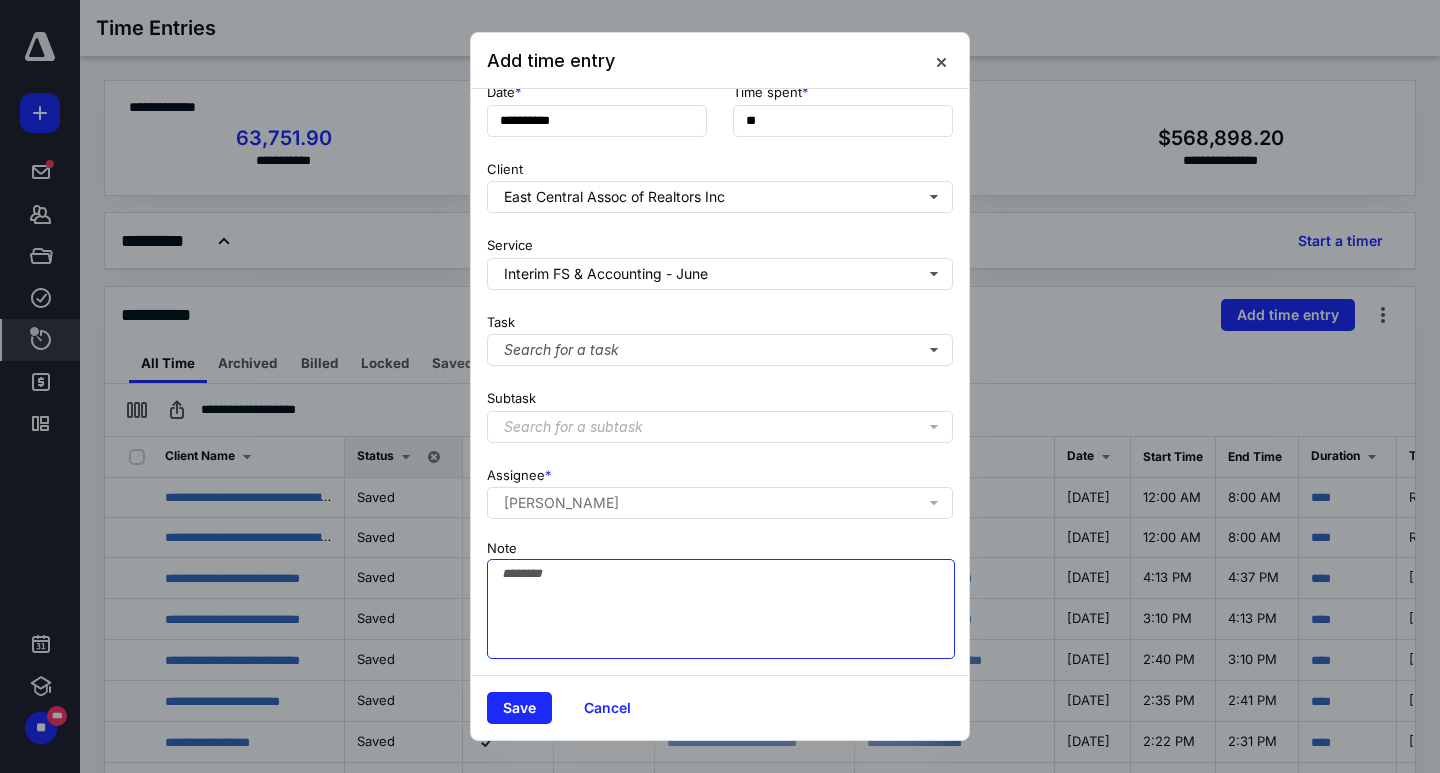 click on "Note" at bounding box center [721, 609] 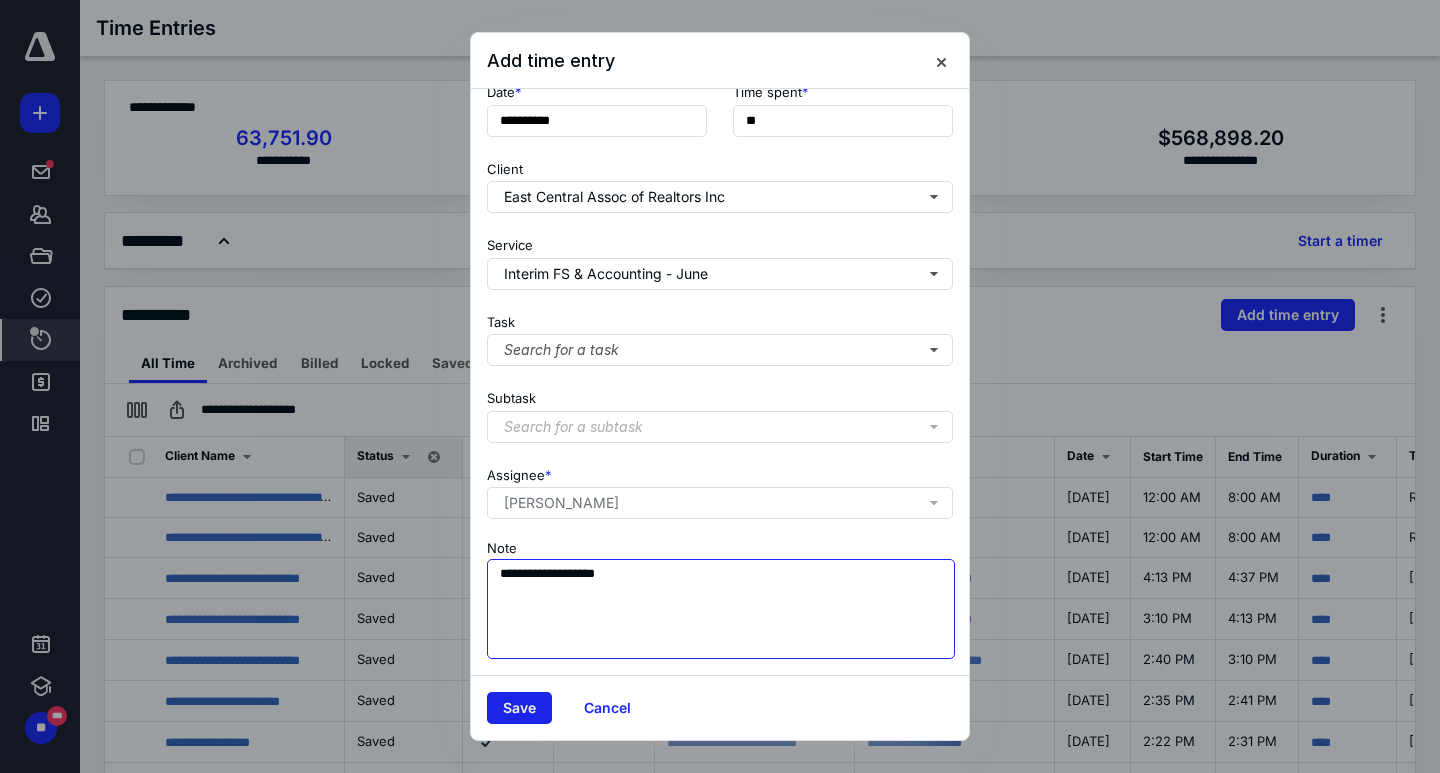 type on "**********" 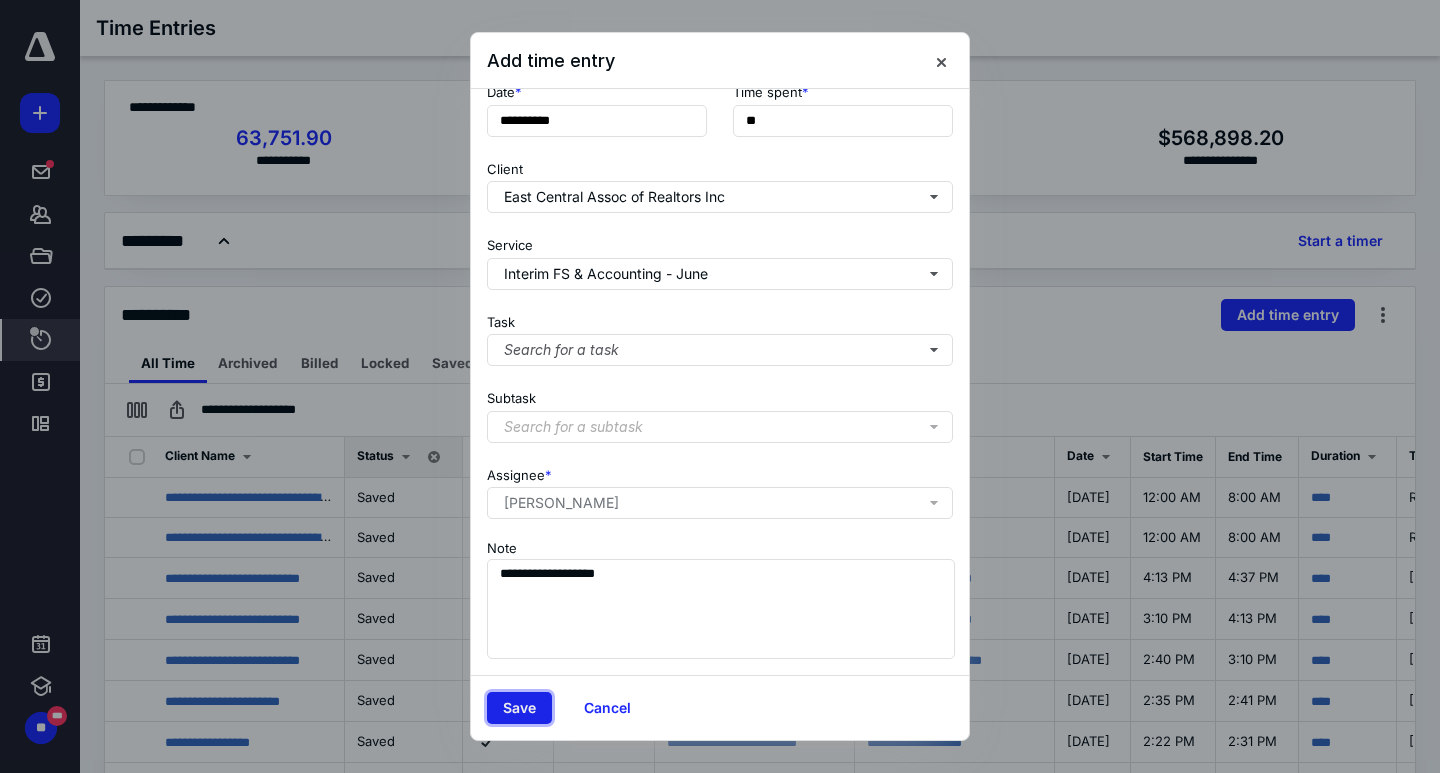 click on "Save" at bounding box center [519, 708] 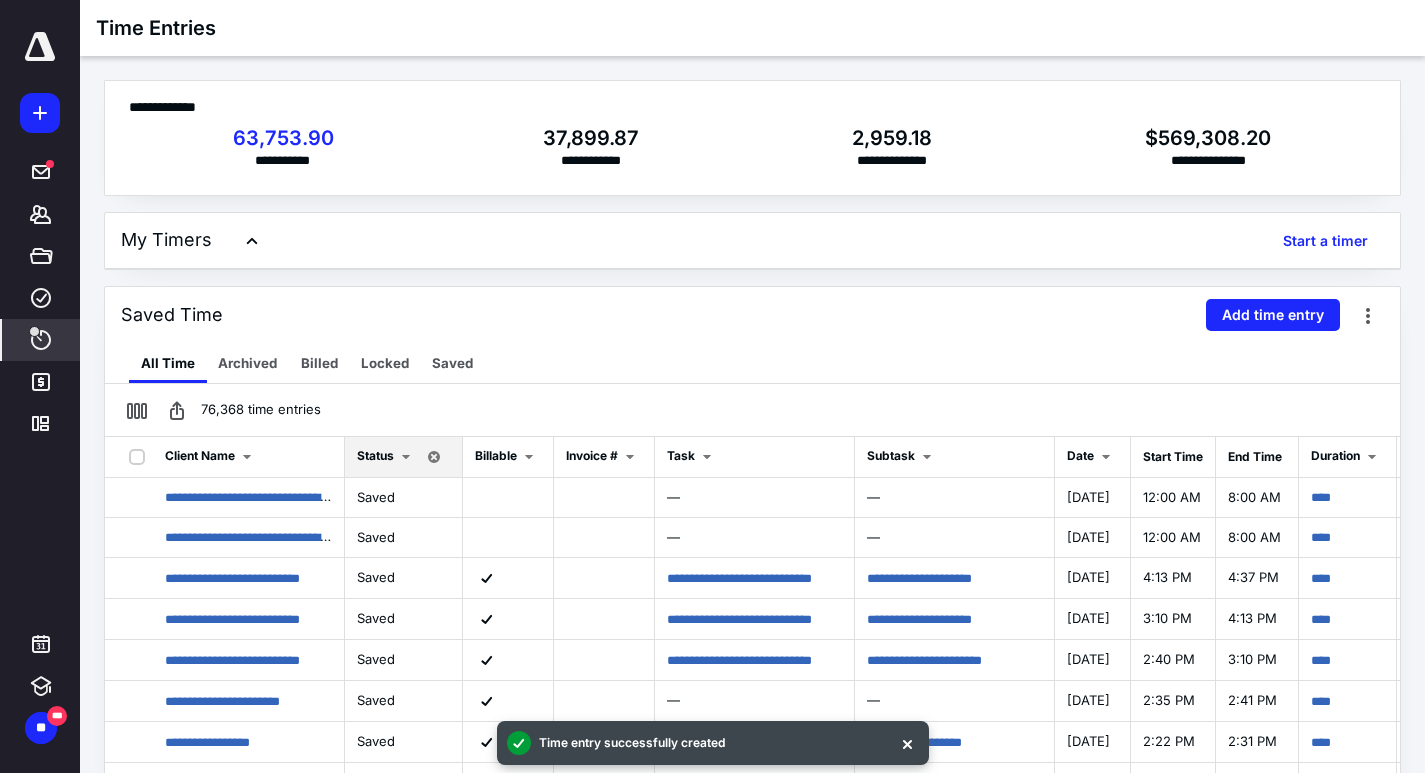 click on "Saved Time Add time entry" at bounding box center [752, 315] 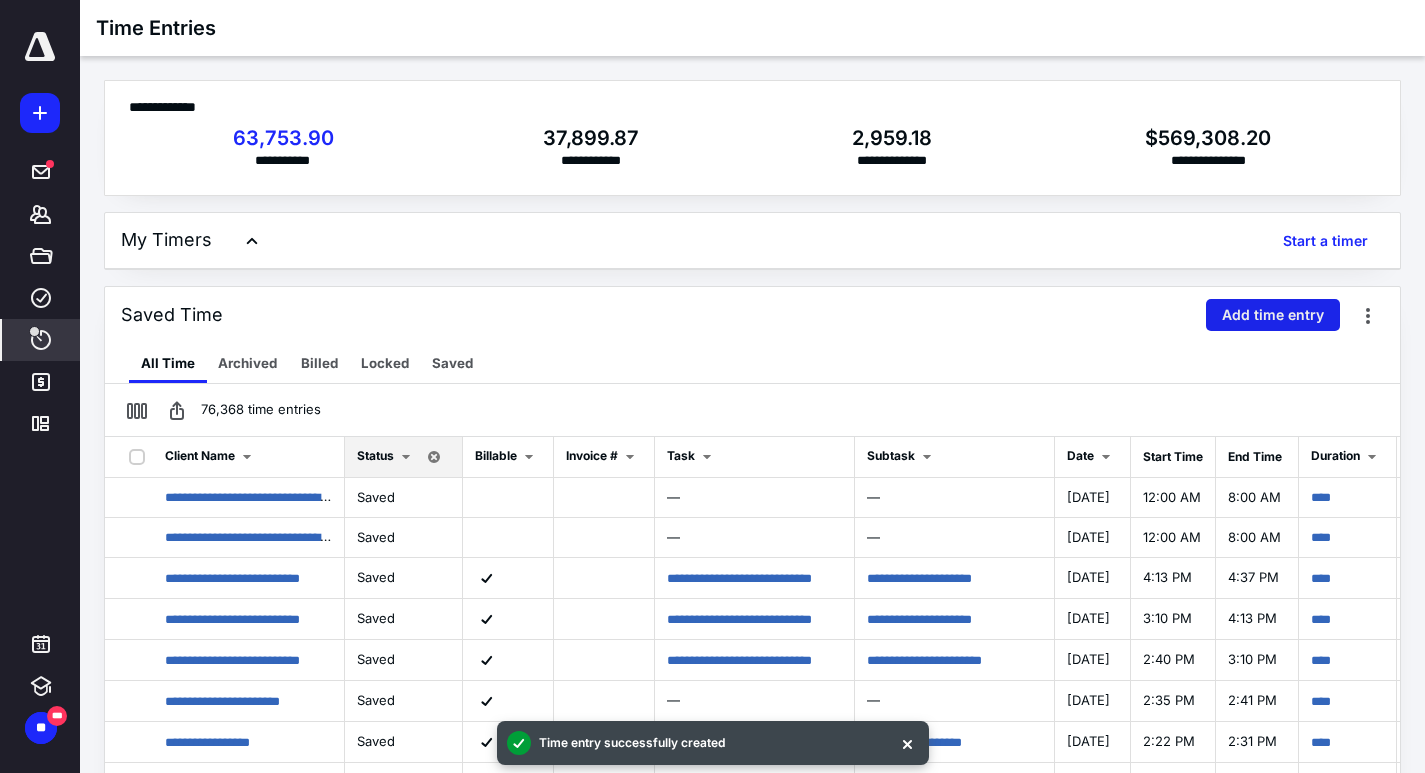 click on "Add time entry" at bounding box center (1273, 315) 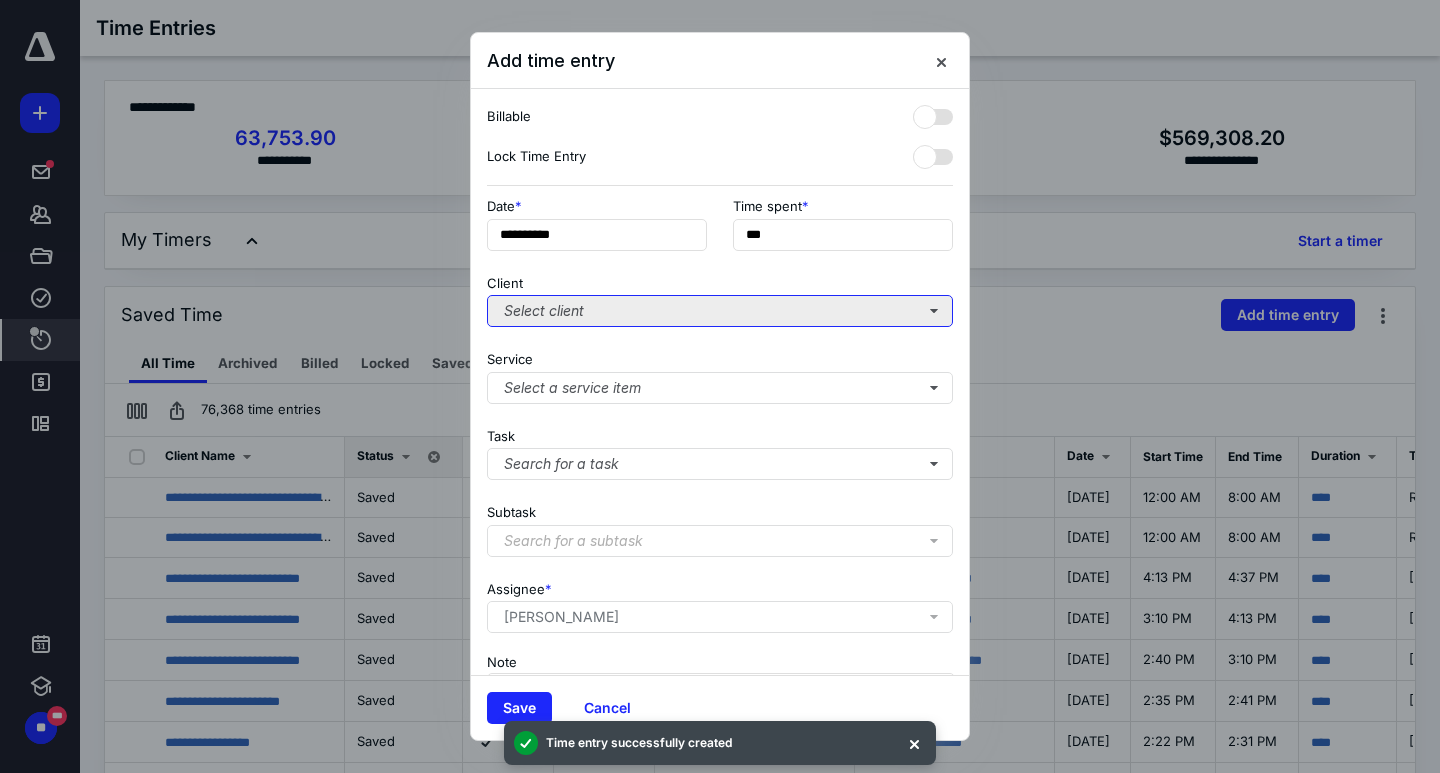 click on "Select client" at bounding box center (720, 311) 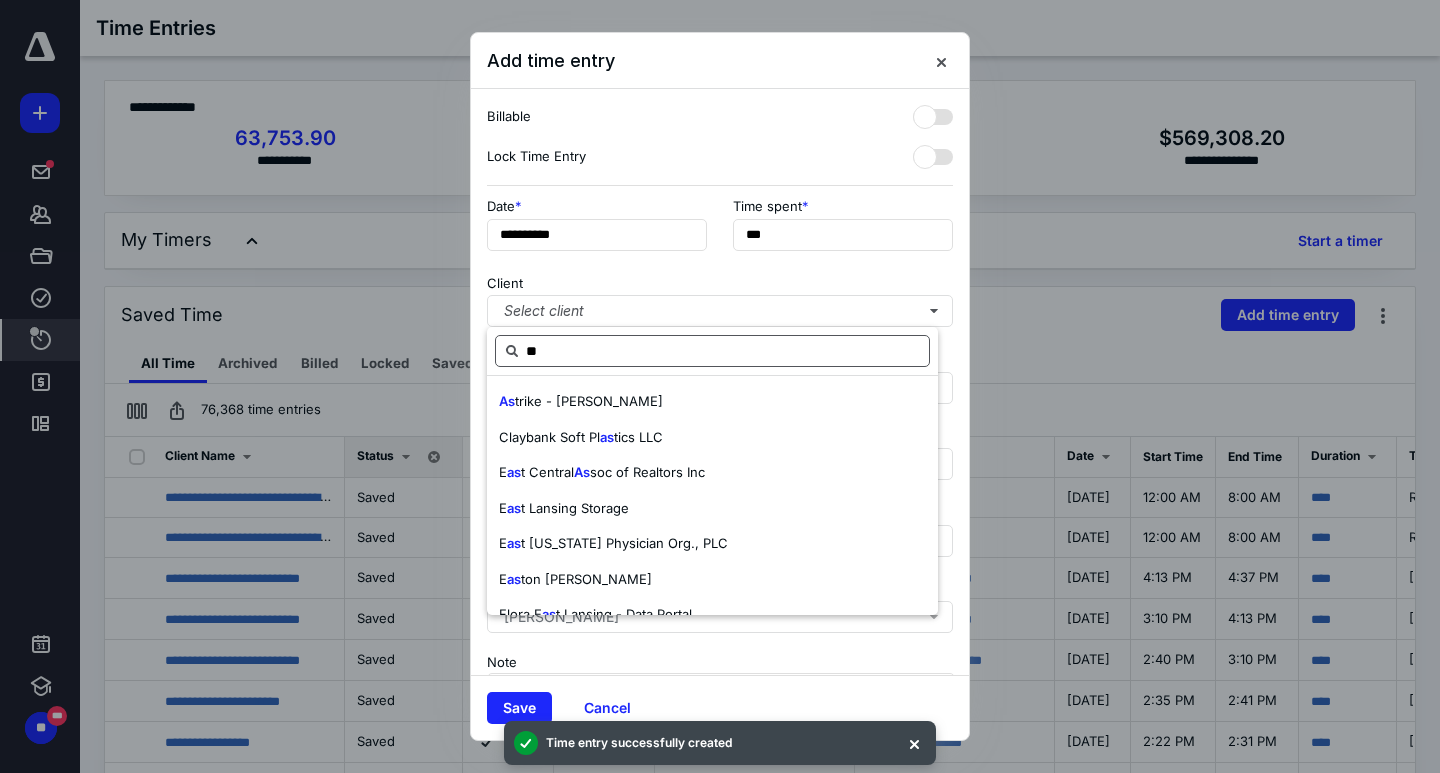 type on "*" 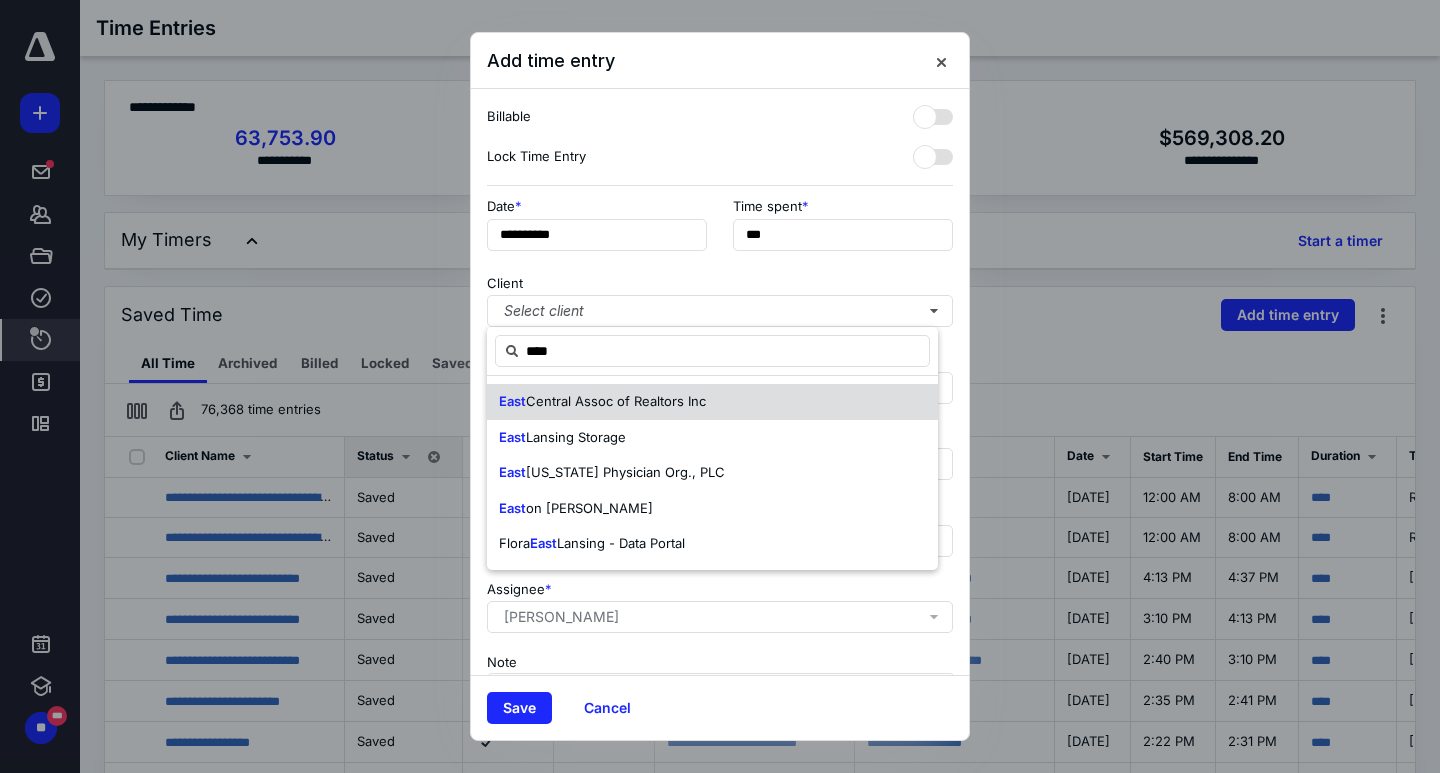 click on "Central Assoc of Realtors Inc" at bounding box center [616, 401] 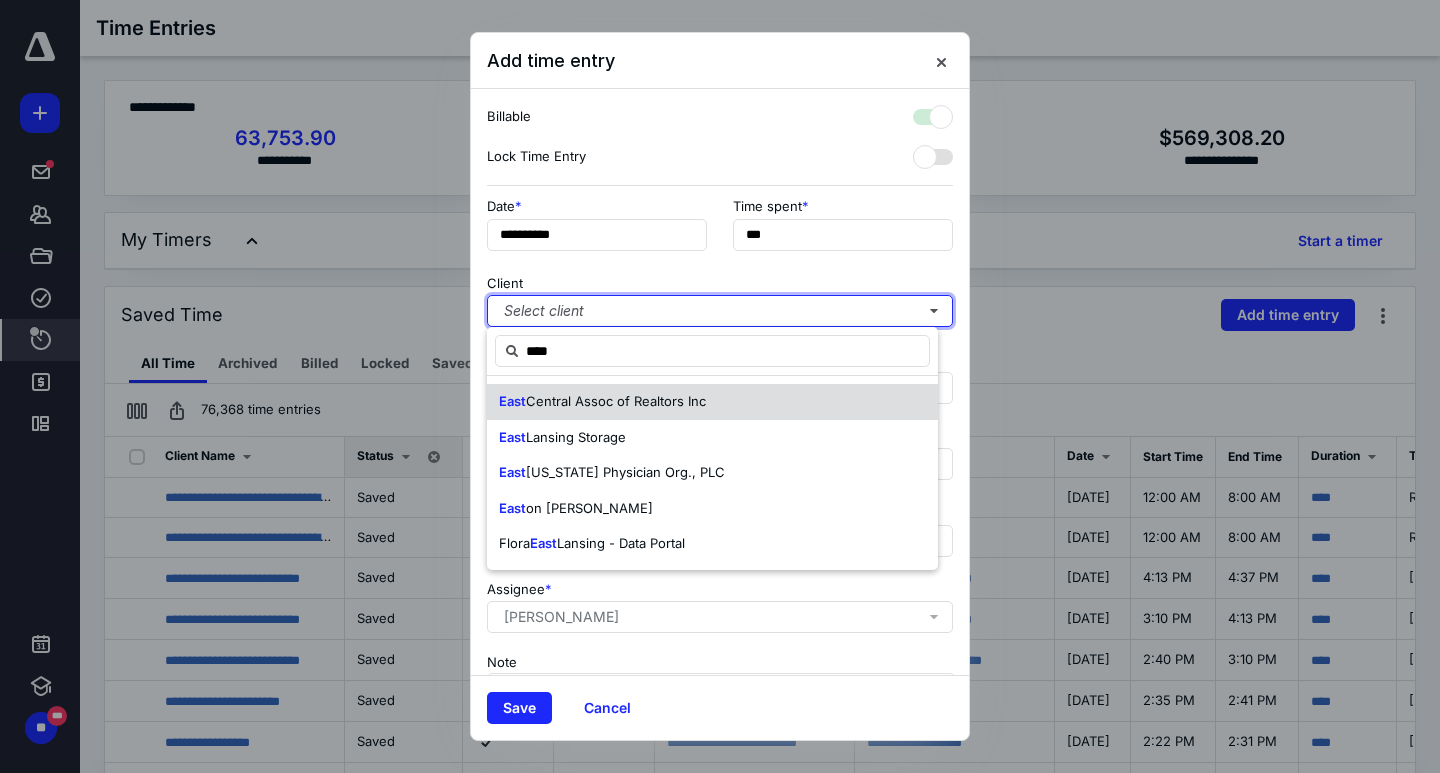 checkbox on "true" 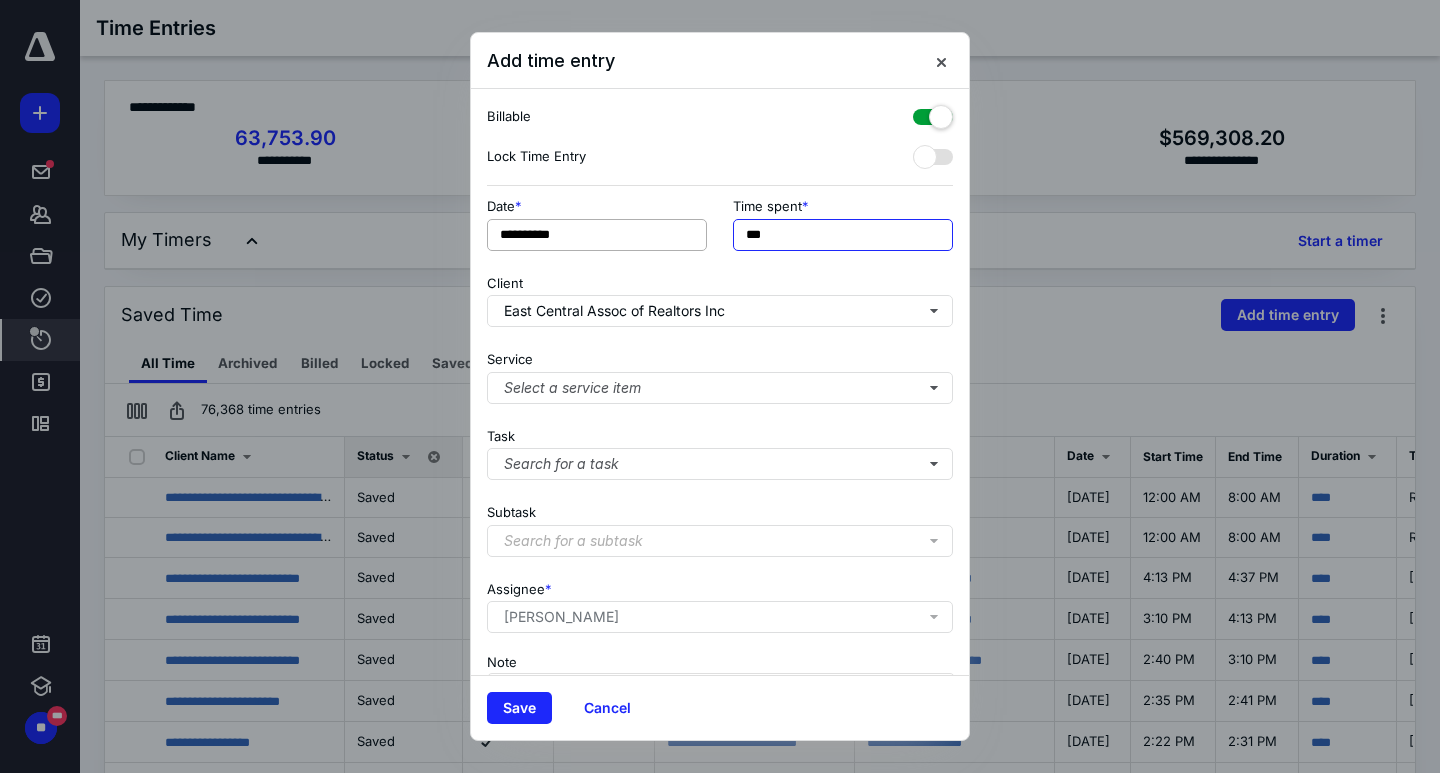 drag, startPoint x: 750, startPoint y: 231, endPoint x: 703, endPoint y: 228, distance: 47.095646 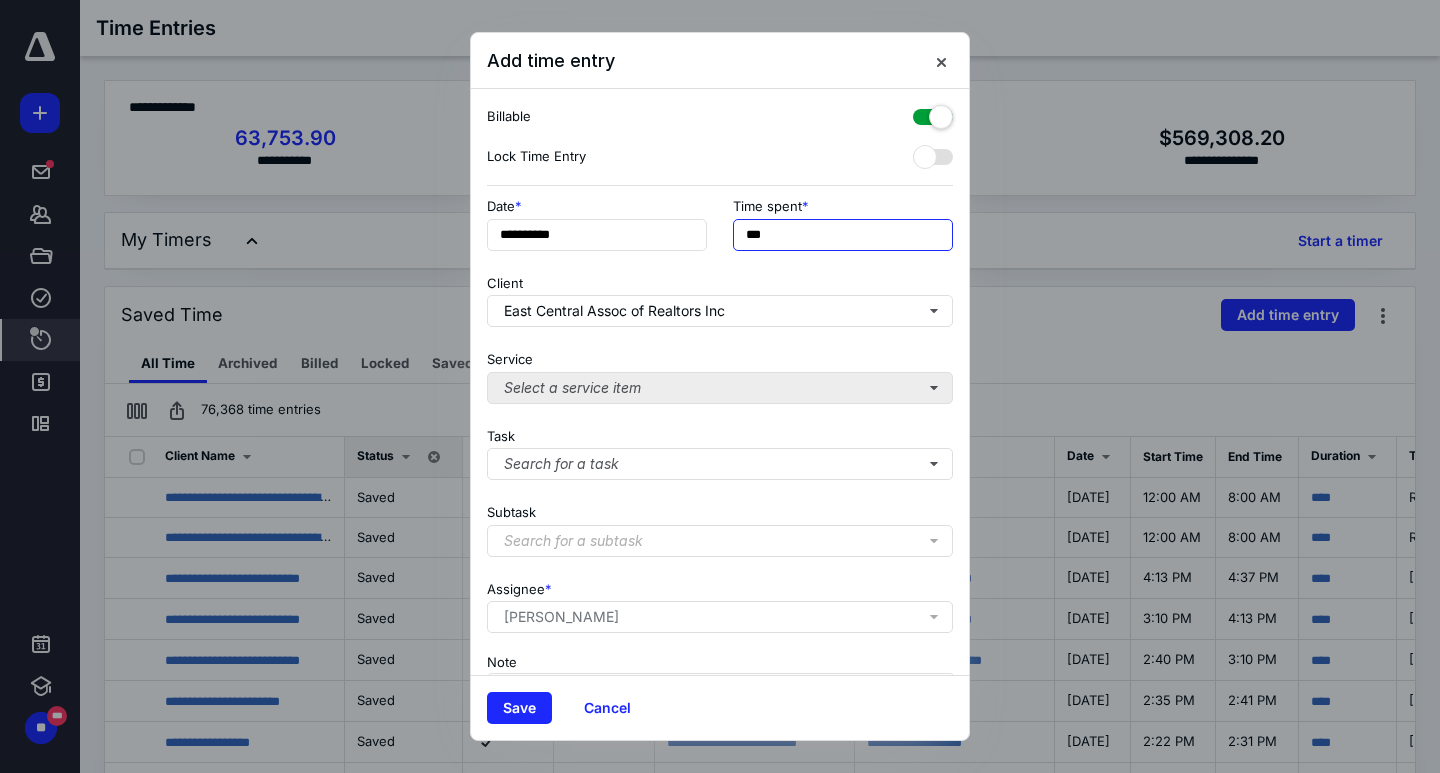 type on "***" 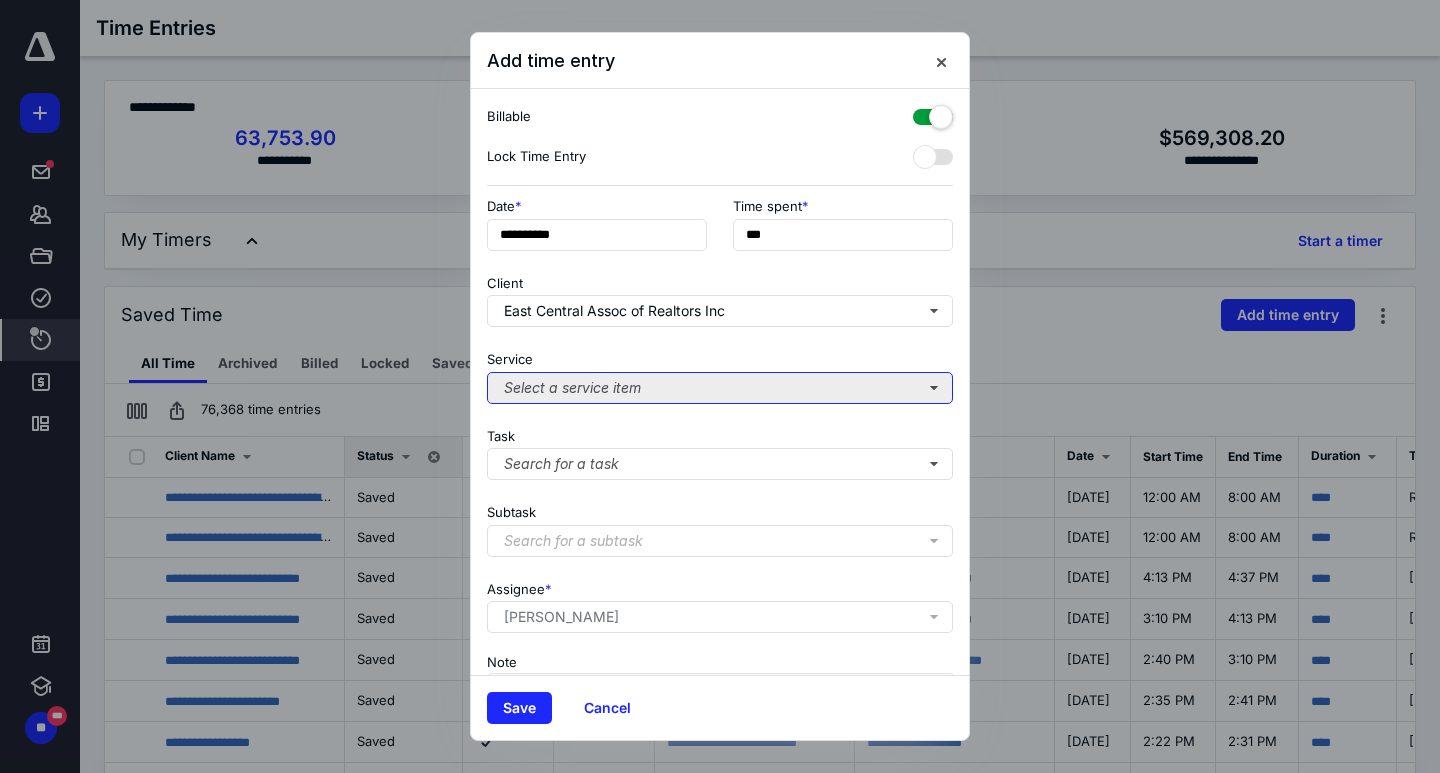 click on "Select a service item" at bounding box center [720, 388] 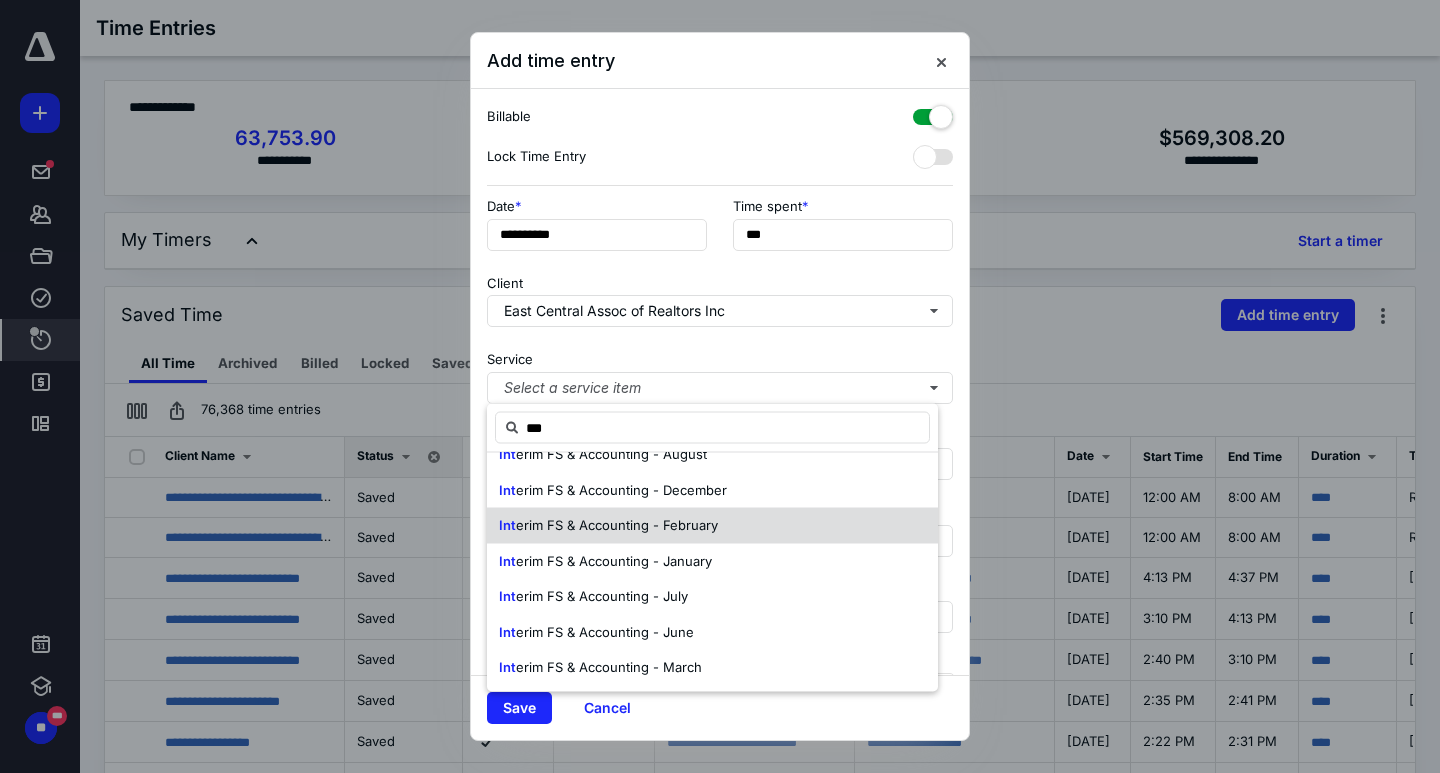 scroll, scrollTop: 96, scrollLeft: 0, axis: vertical 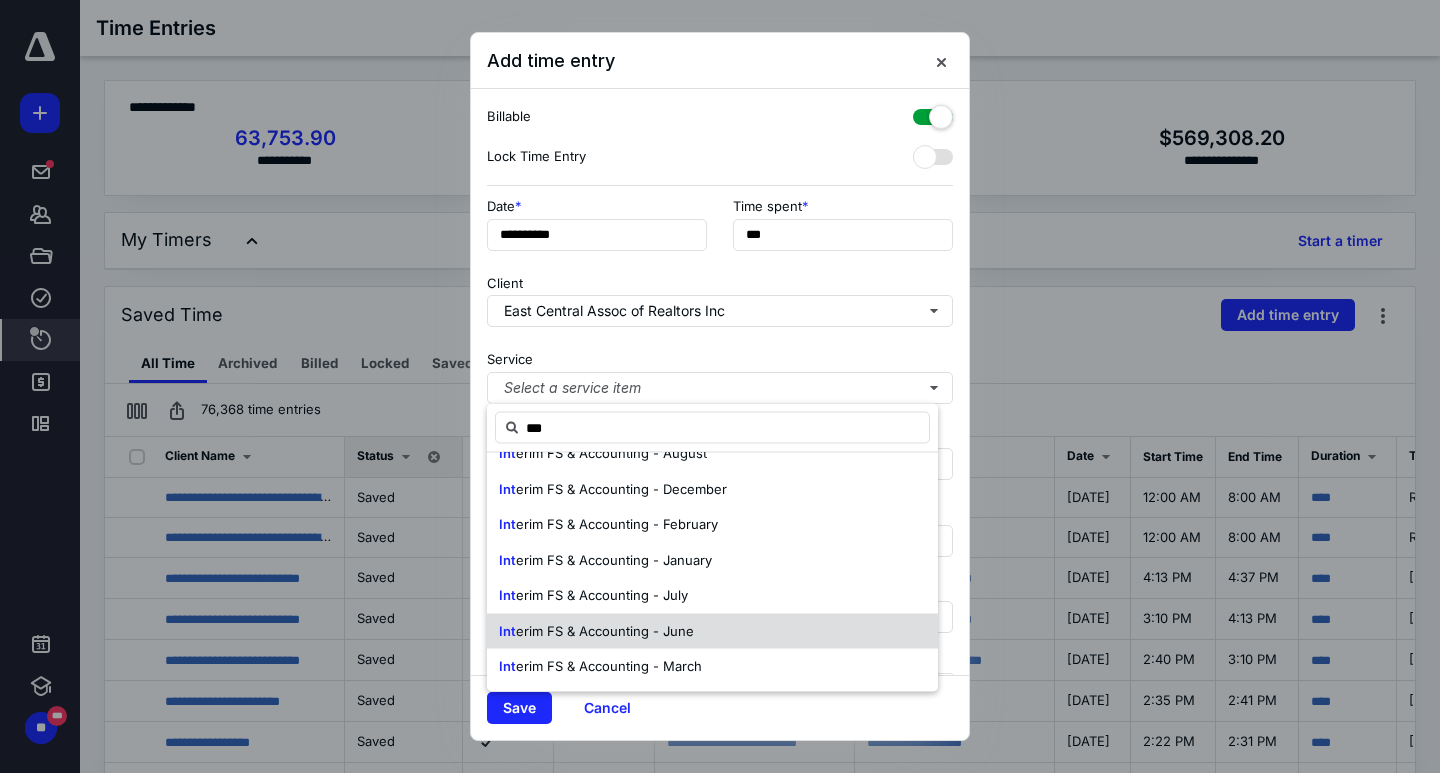 click on "erim FS & Accounting - June" at bounding box center (605, 630) 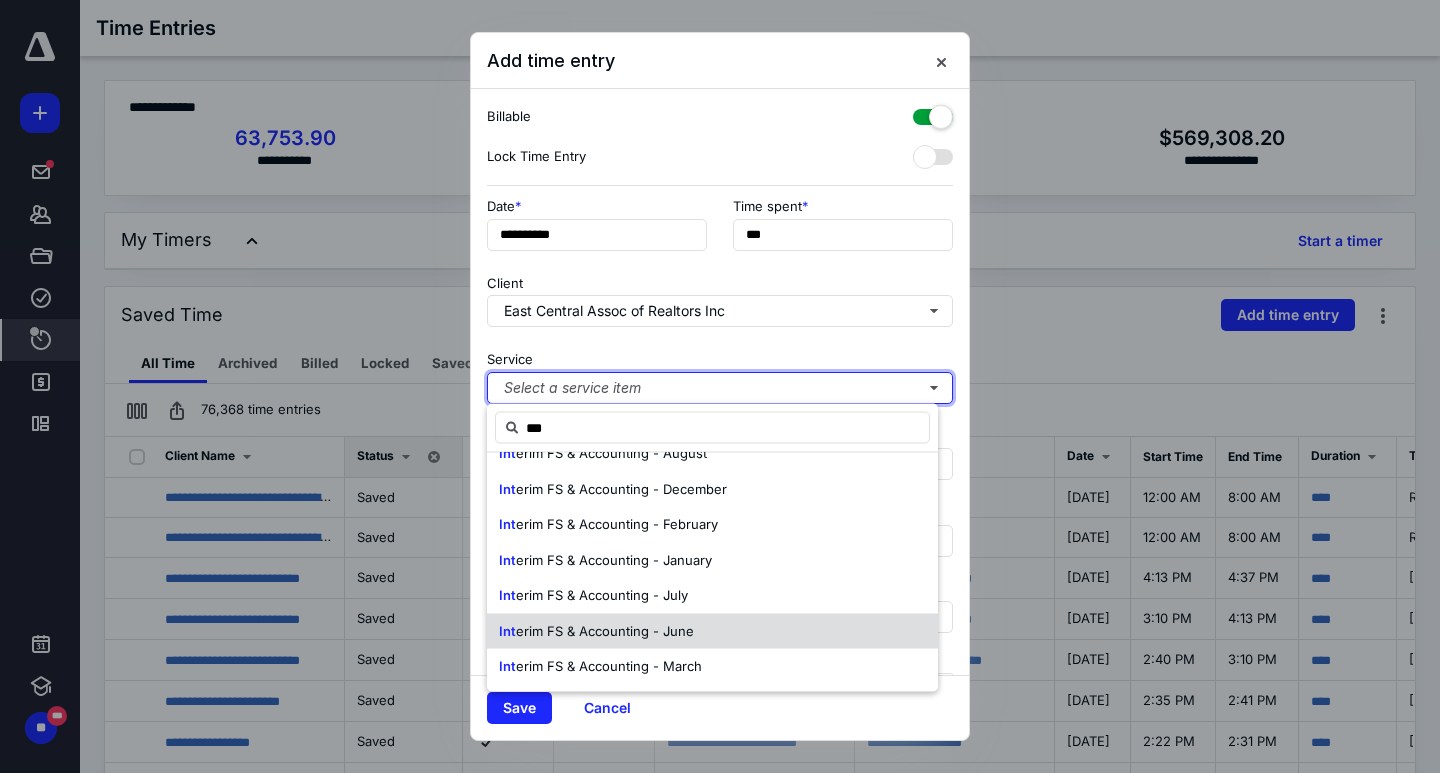 type 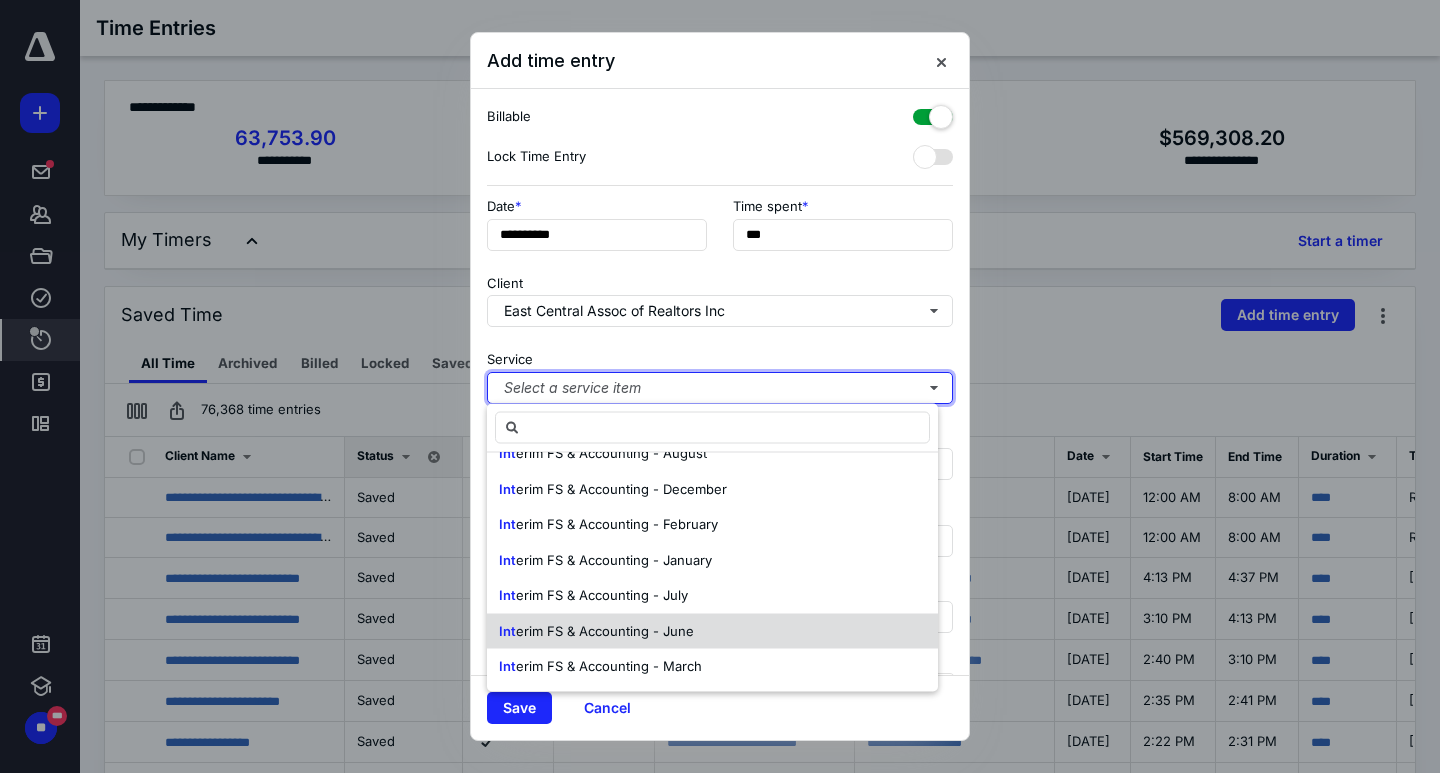 scroll, scrollTop: 0, scrollLeft: 0, axis: both 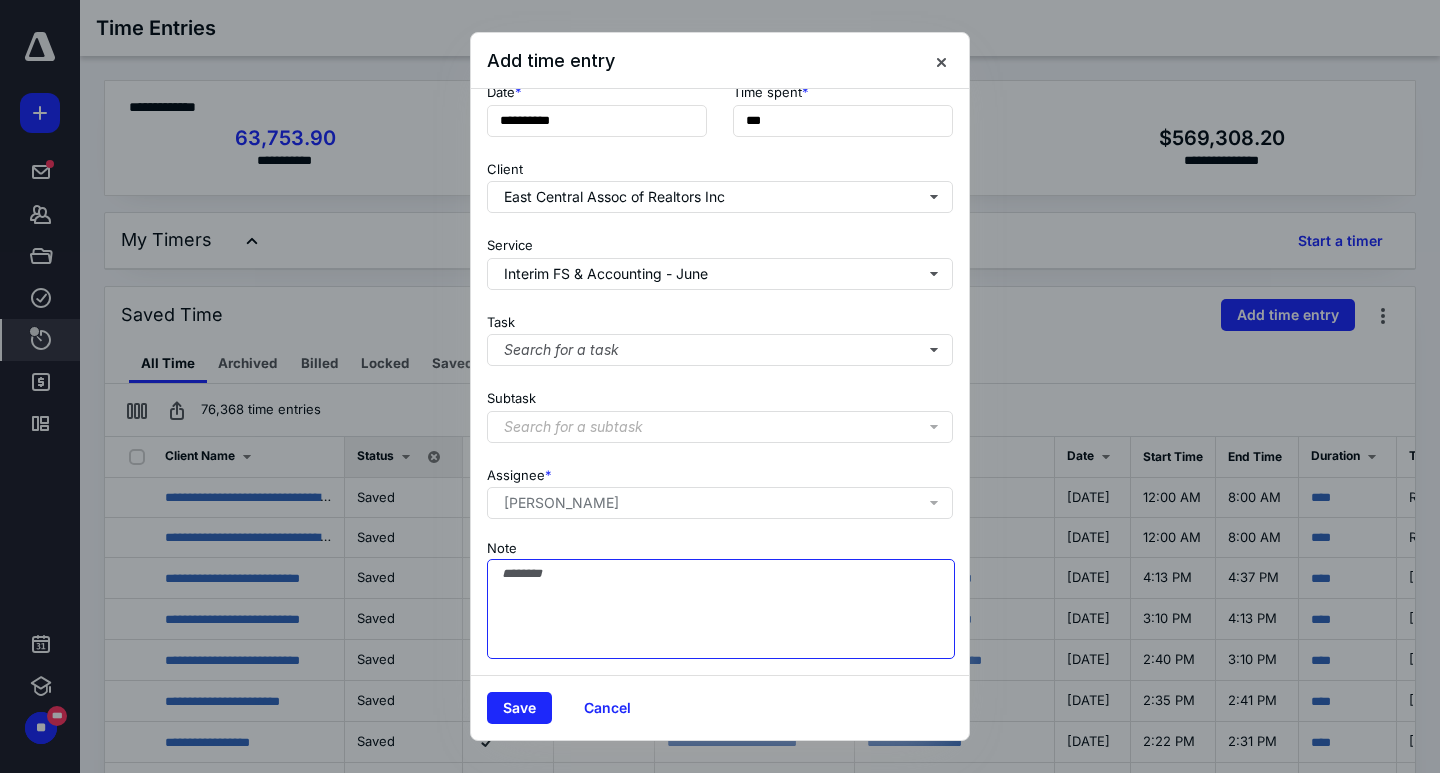 click on "Note" at bounding box center (721, 609) 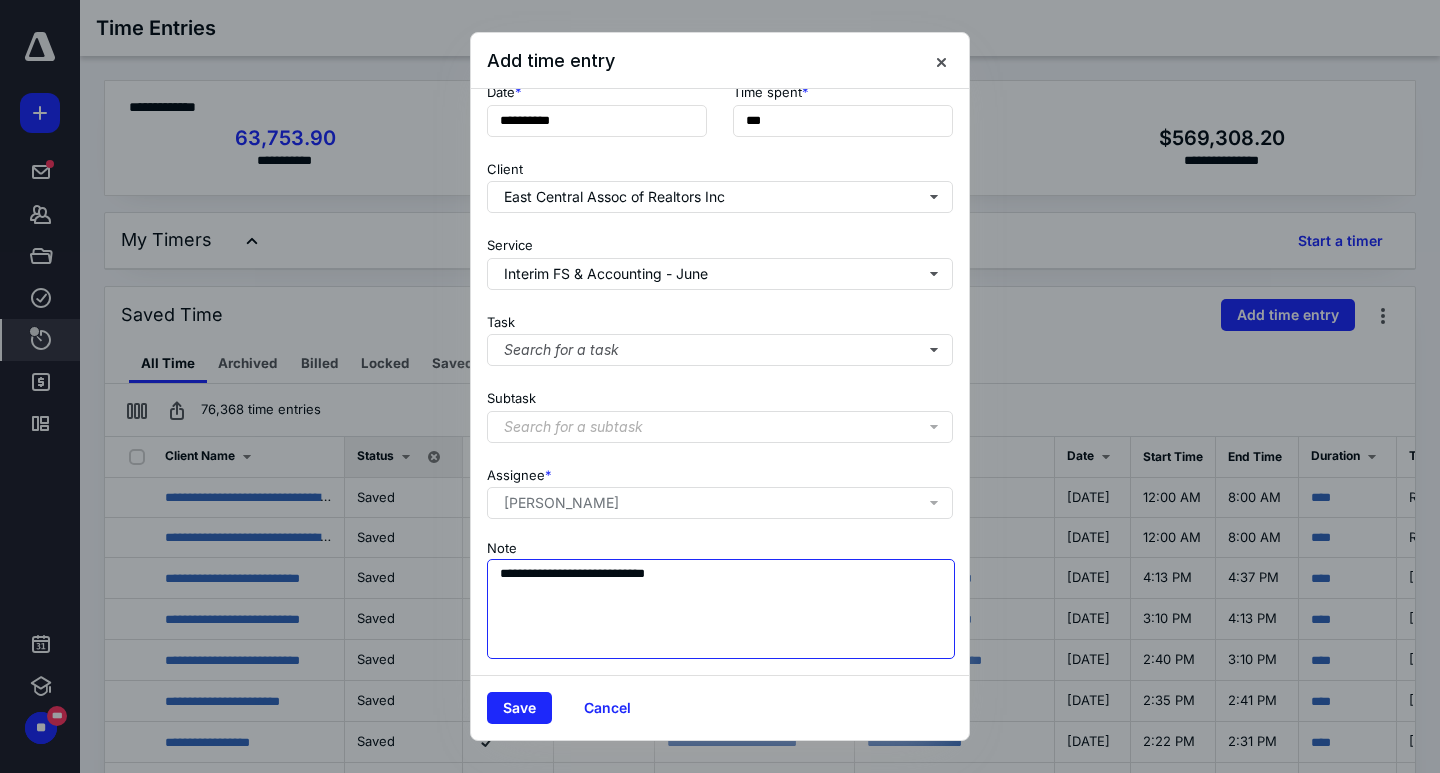 click on "**********" at bounding box center [721, 609] 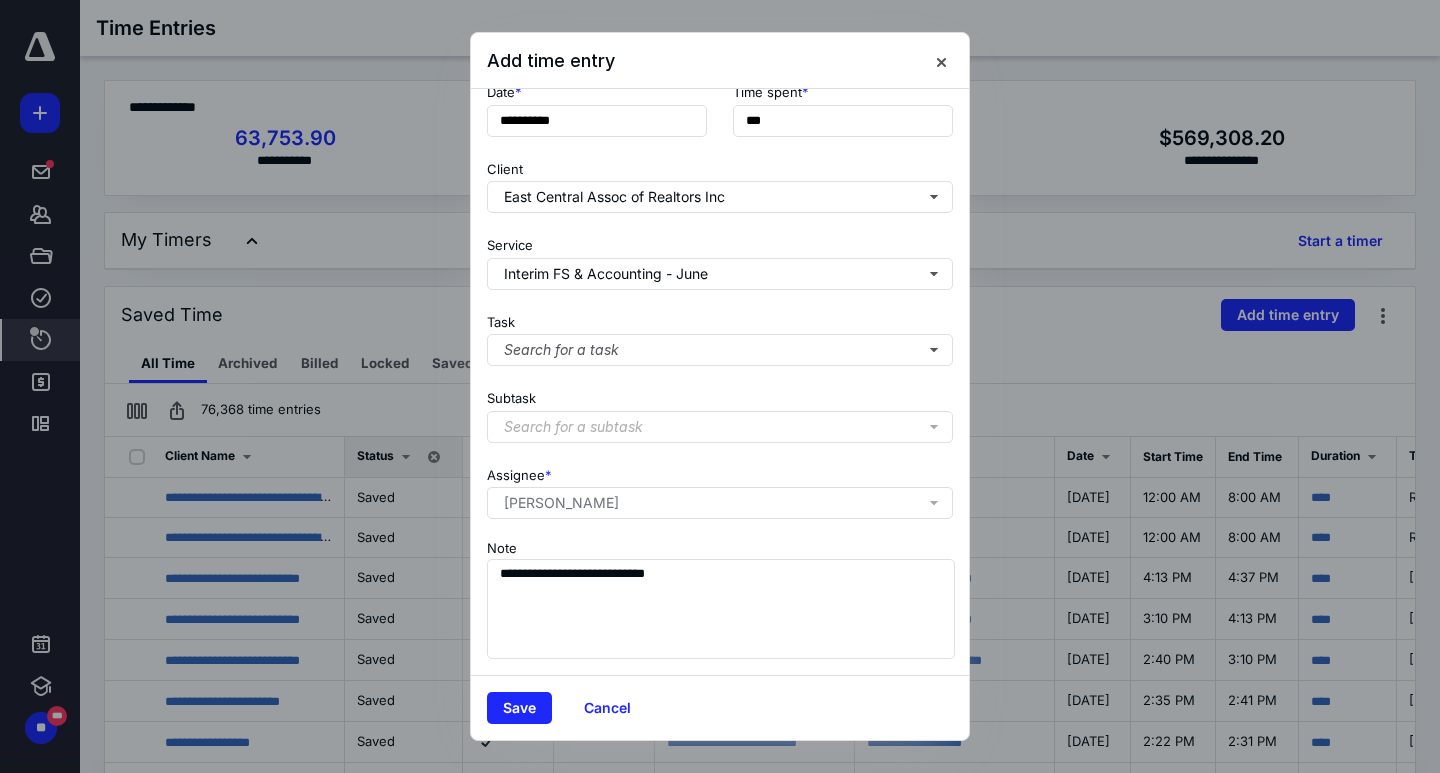 click on "Save Cancel" at bounding box center [720, 707] 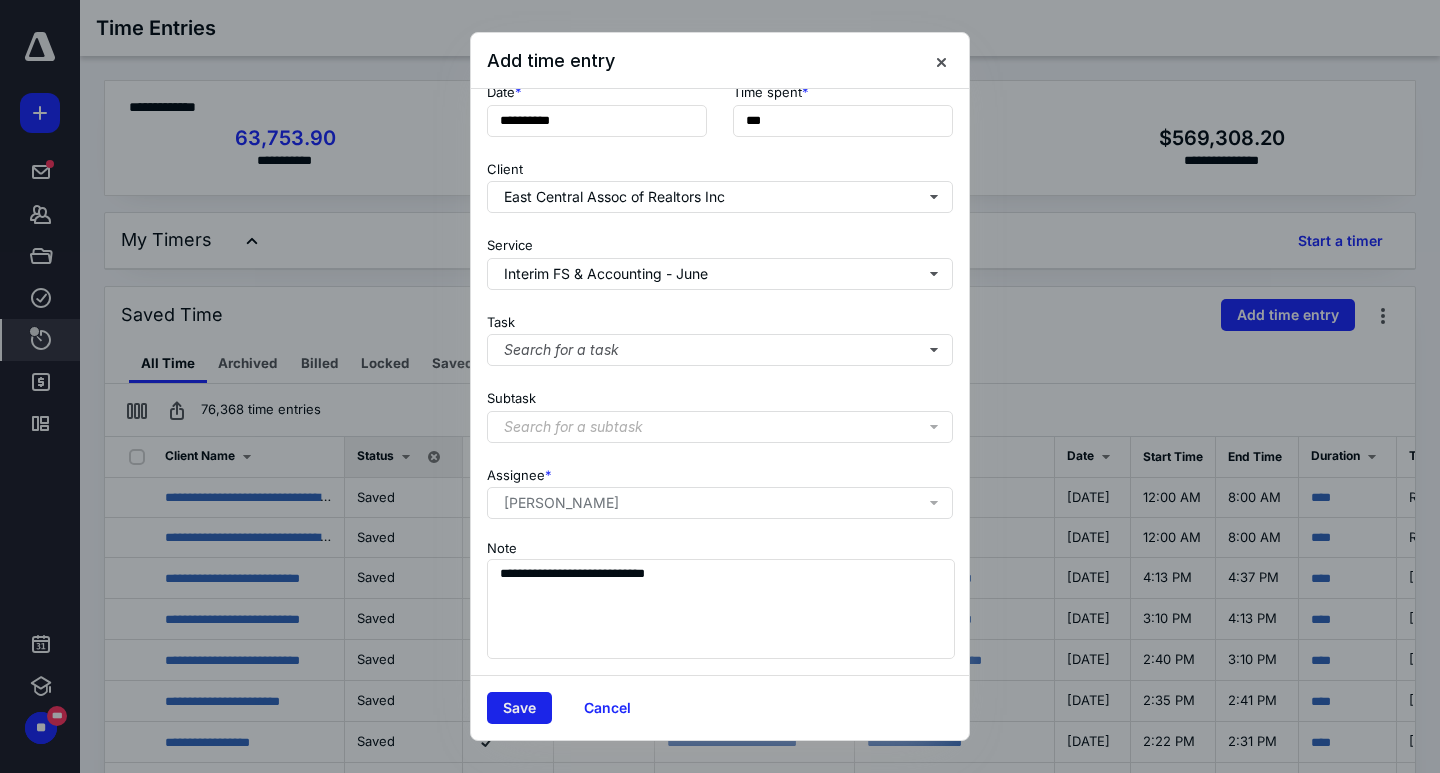 click on "Save" at bounding box center (519, 708) 